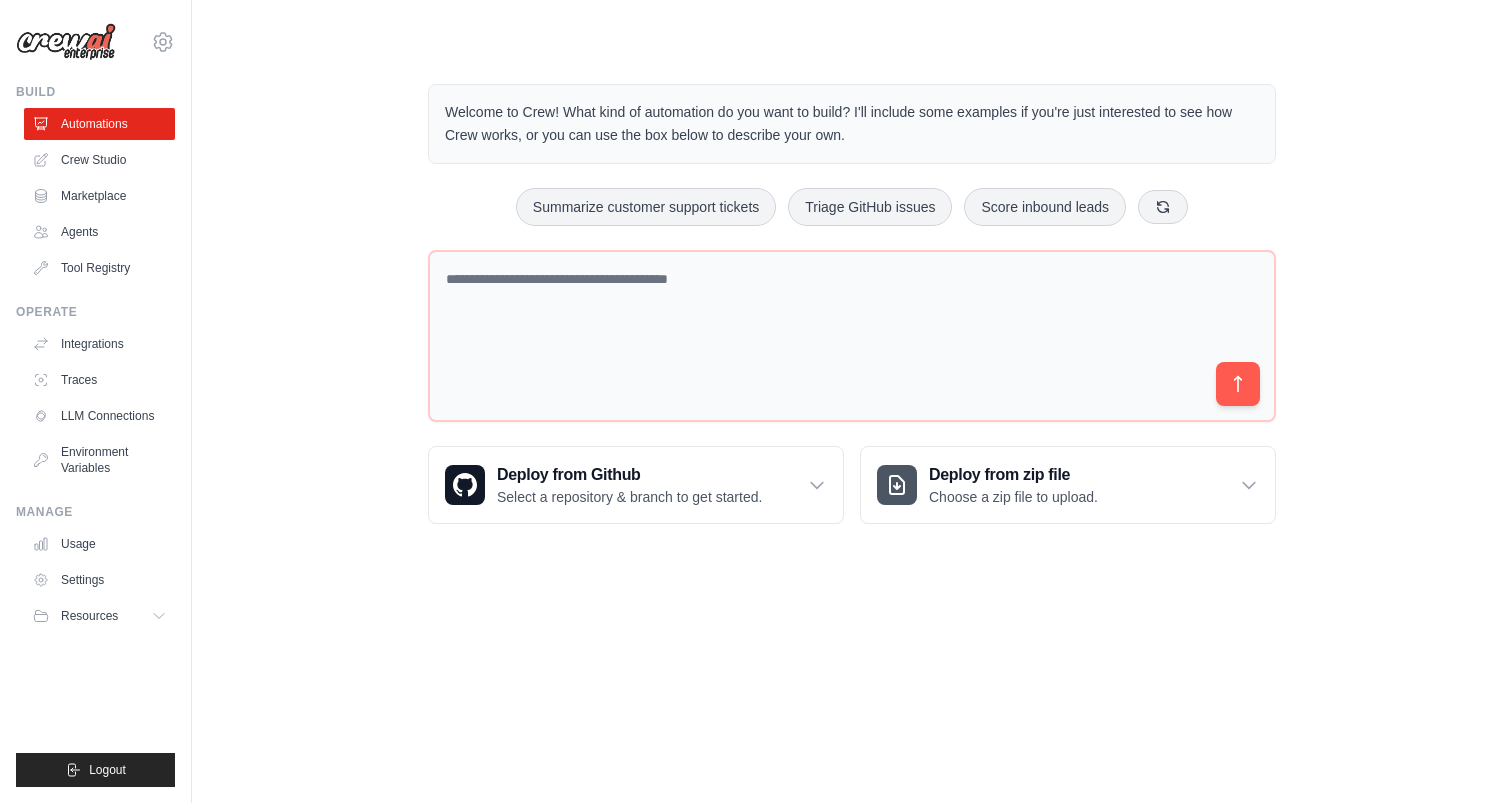 click on "Welcome to Crew! What kind of automation do you want to build?
I'll include some examples if you're just interested to see how
Crew works, or you can use the box below to describe your own.
Summarize customer support tickets
Triage GitHub issues
Score inbound leads
Deploy from Github
Select a repository & branch to get started." at bounding box center [852, 304] 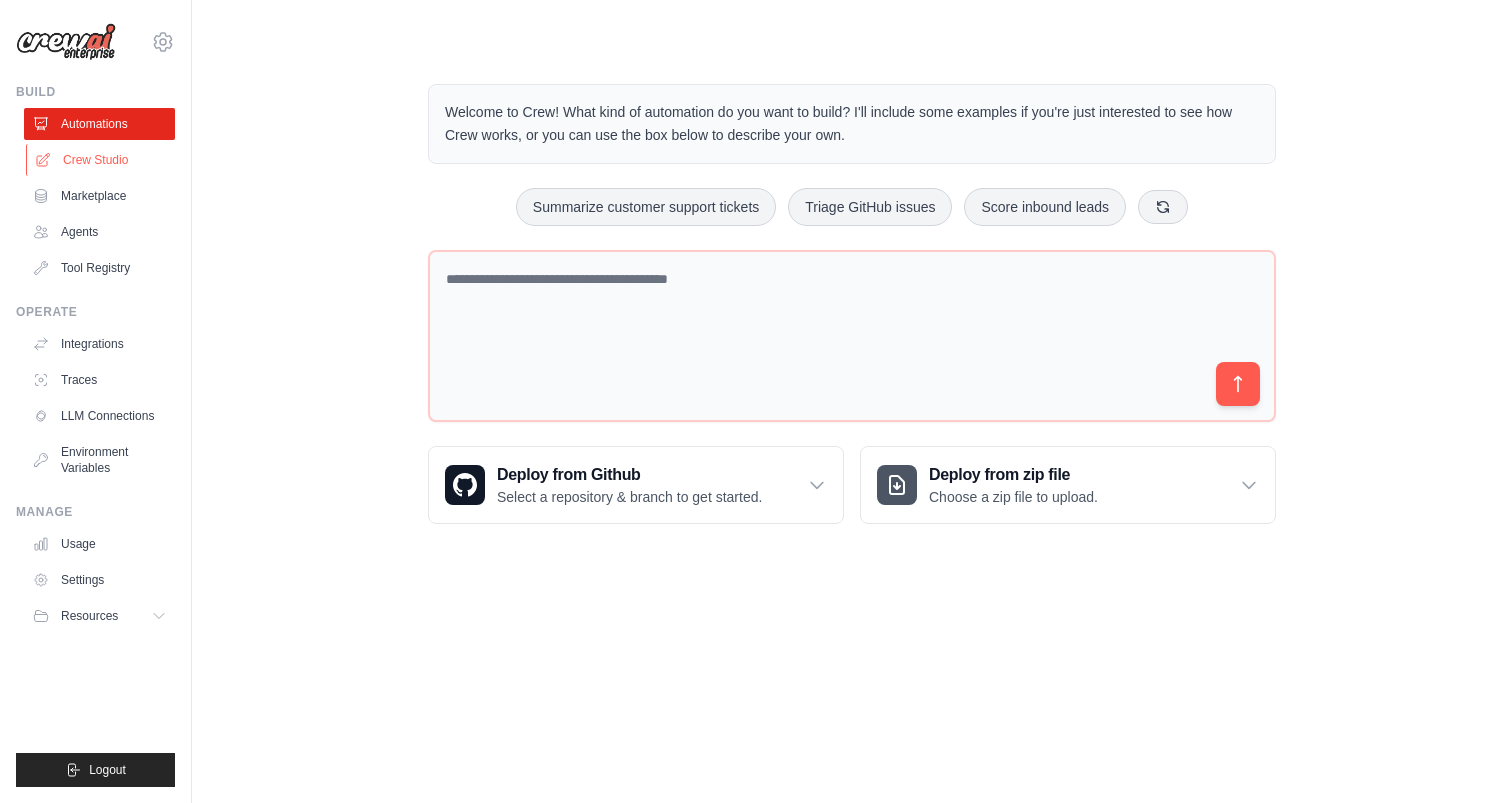 click on "Crew Studio" at bounding box center (101, 160) 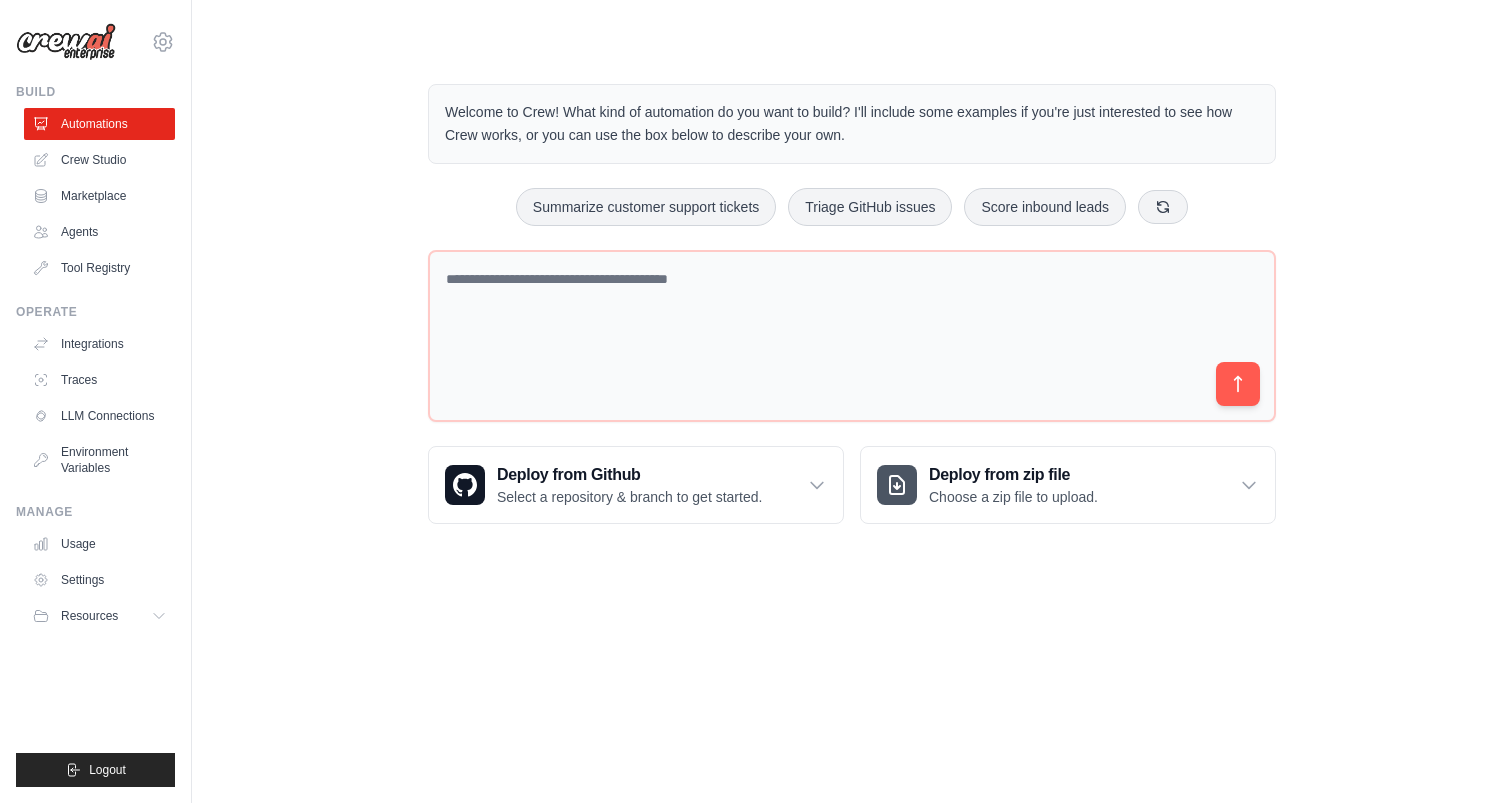 click on "Welcome to Crew! What kind of automation do you want to build?
I'll include some examples if you're just interested to see how
Crew works, or you can use the box below to describe your own.
Summarize customer support tickets
Triage GitHub issues
Score inbound leads
Deploy from Github
Select a repository & branch to get started." at bounding box center [852, 304] 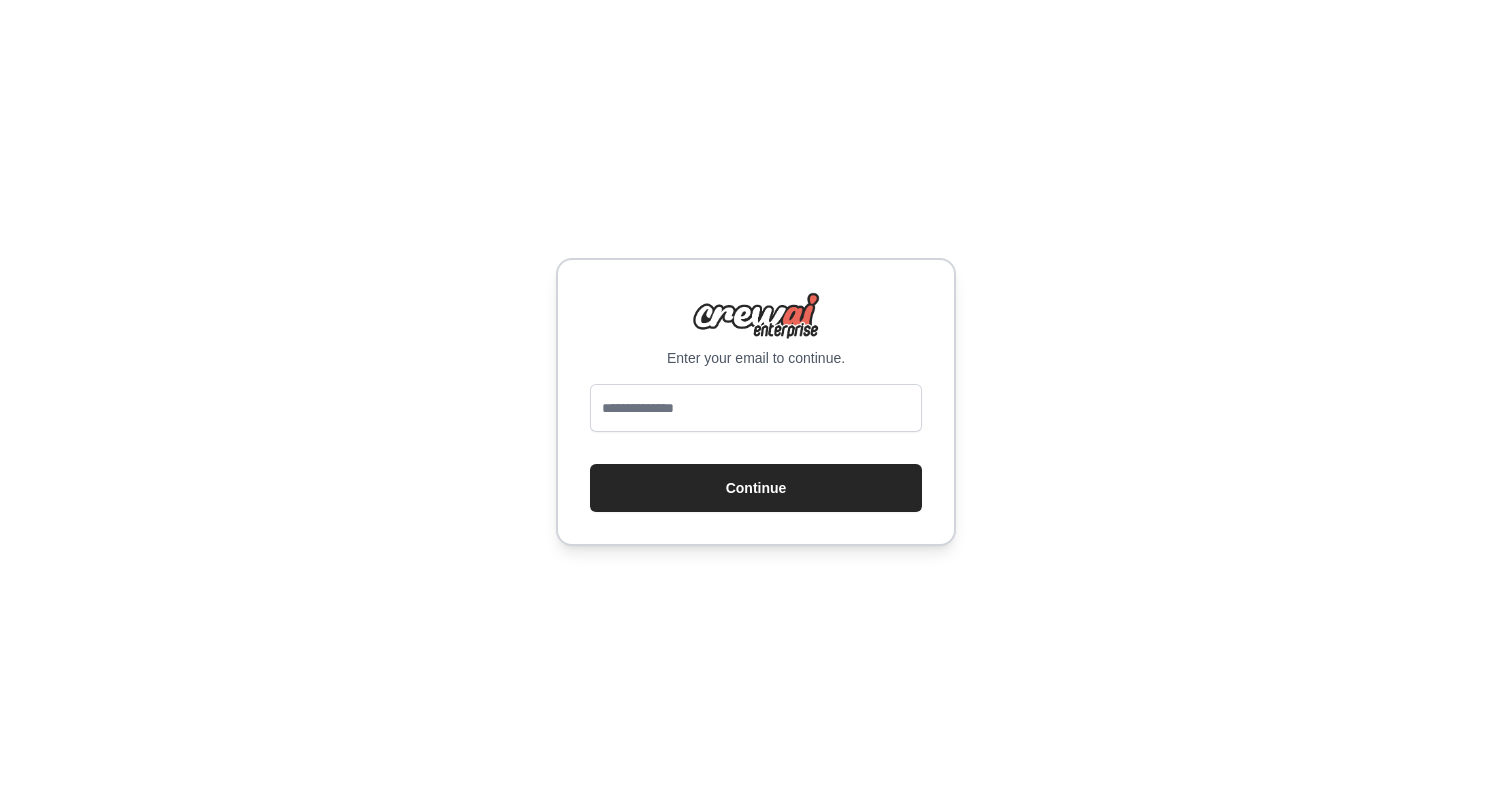 scroll, scrollTop: 0, scrollLeft: 0, axis: both 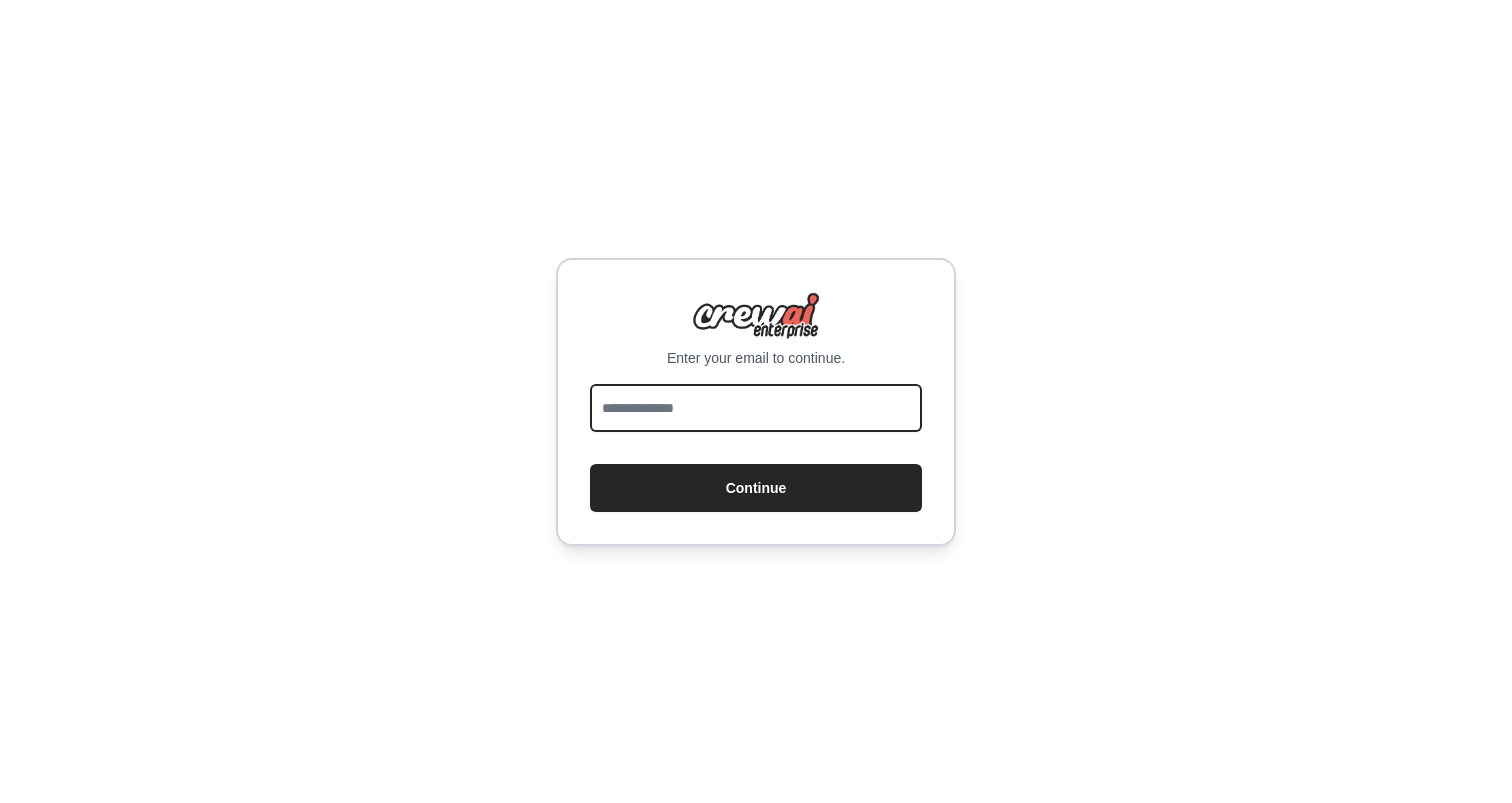 click at bounding box center (756, 408) 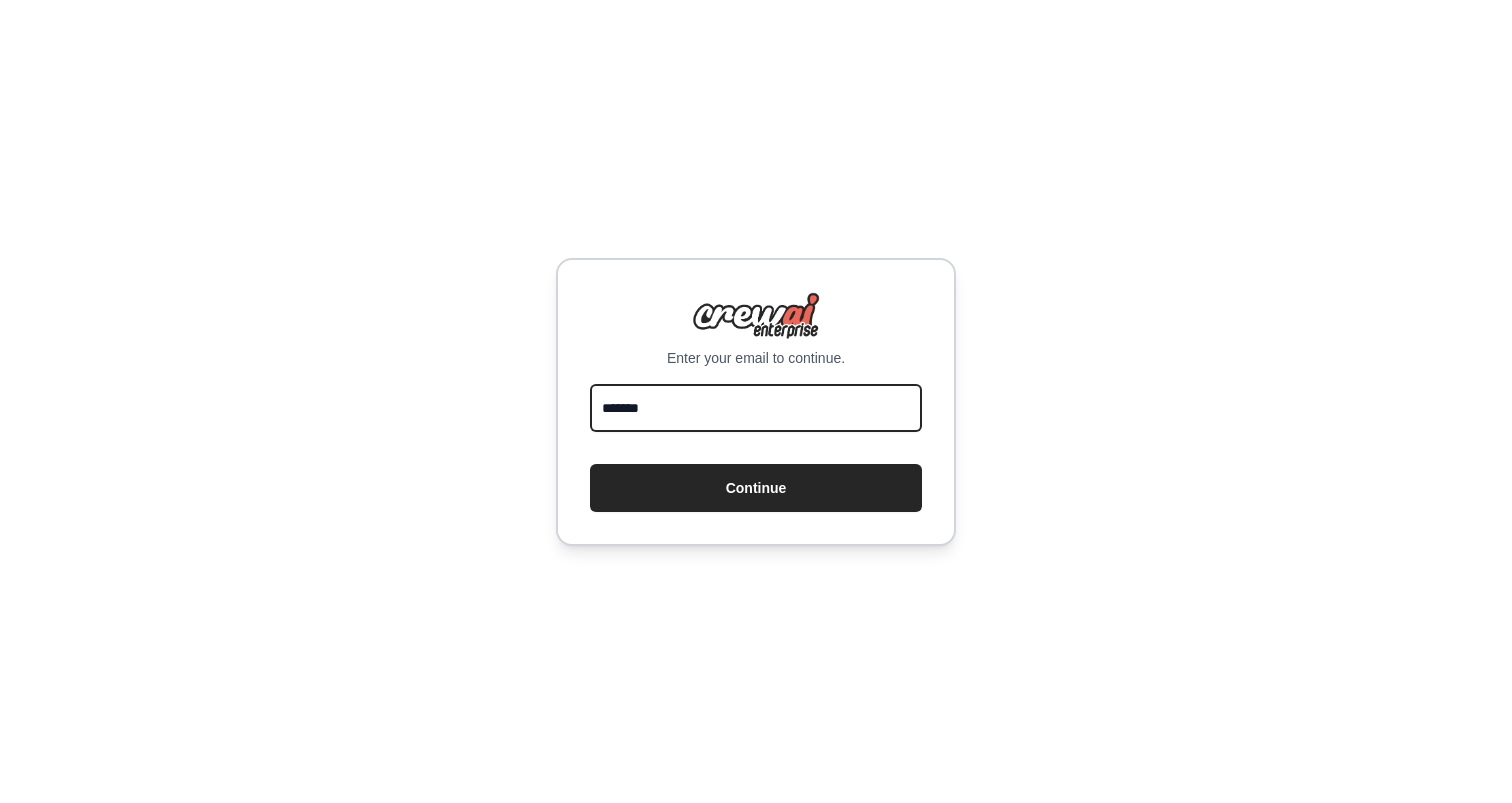 type on "**********" 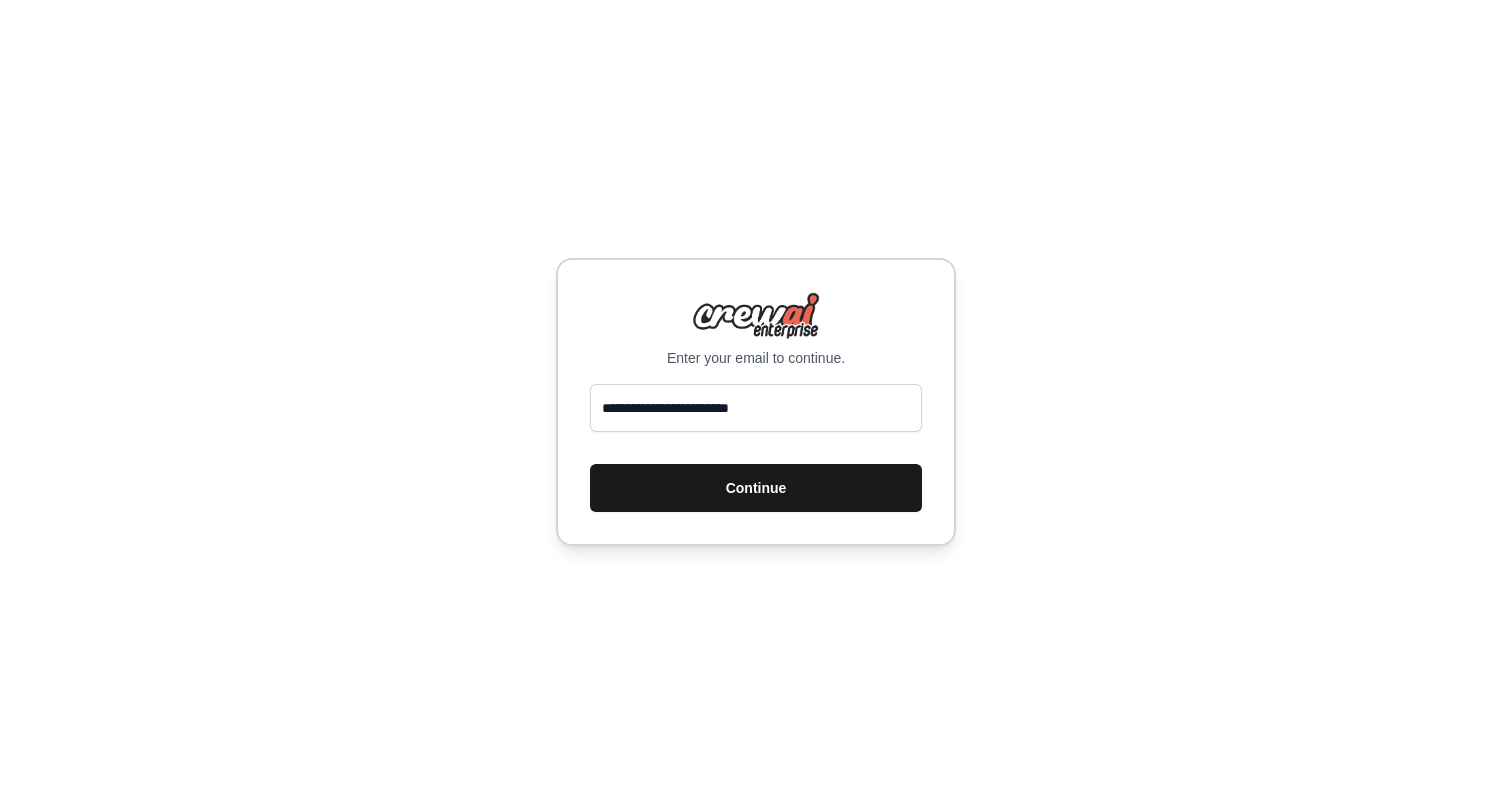 click on "Continue" at bounding box center [756, 488] 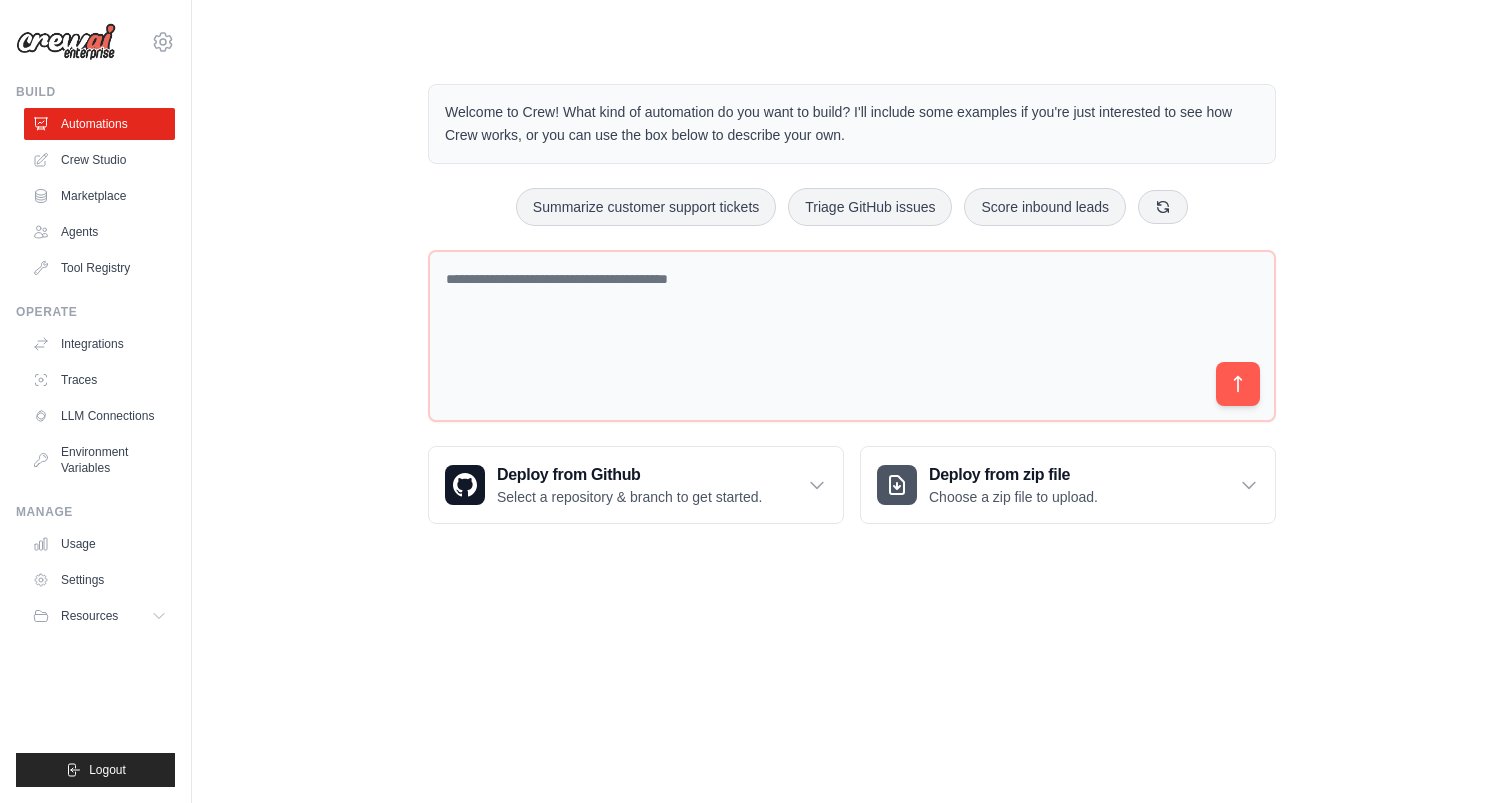 scroll, scrollTop: 0, scrollLeft: 0, axis: both 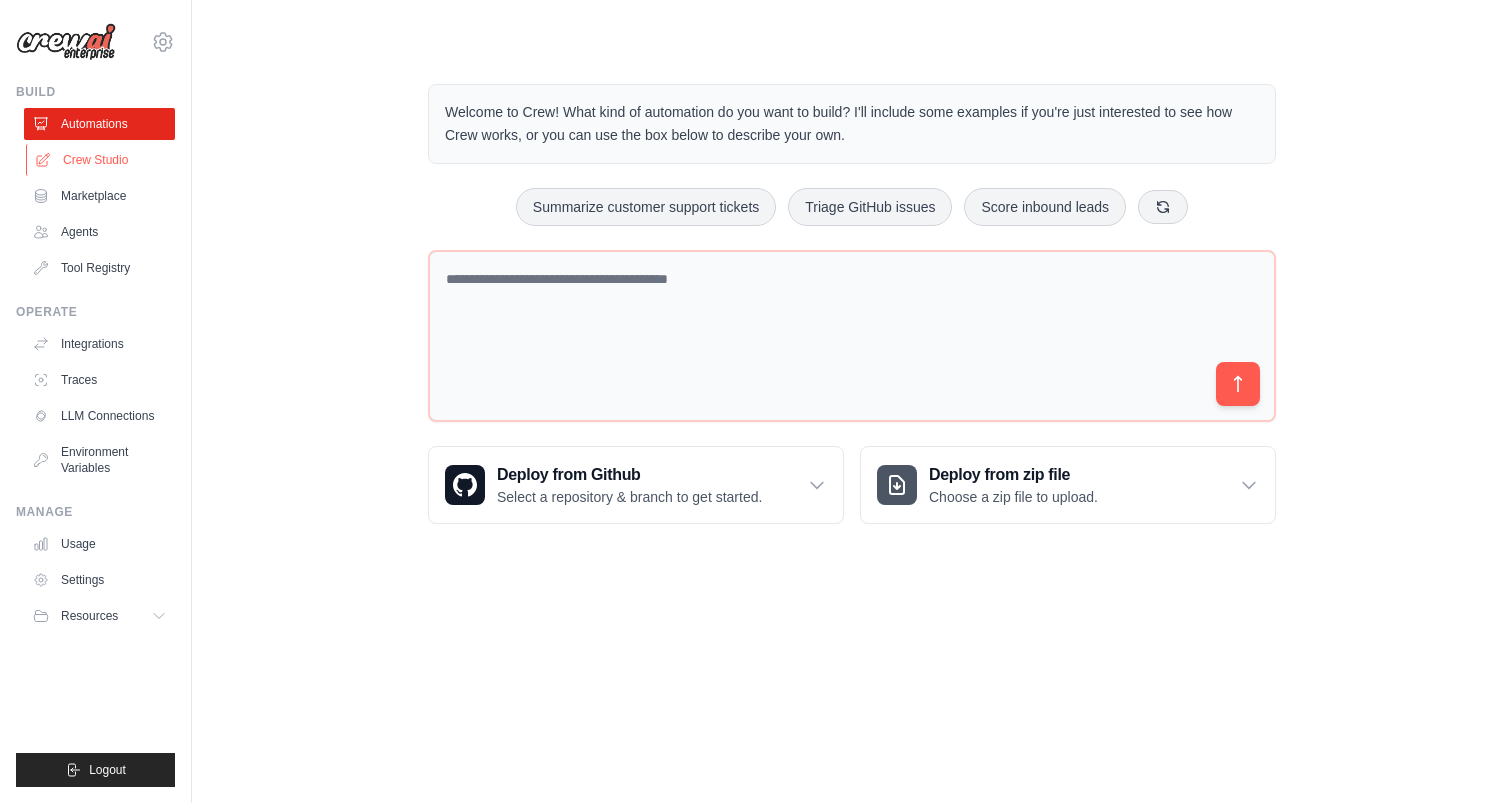 click on "Crew Studio" at bounding box center (101, 160) 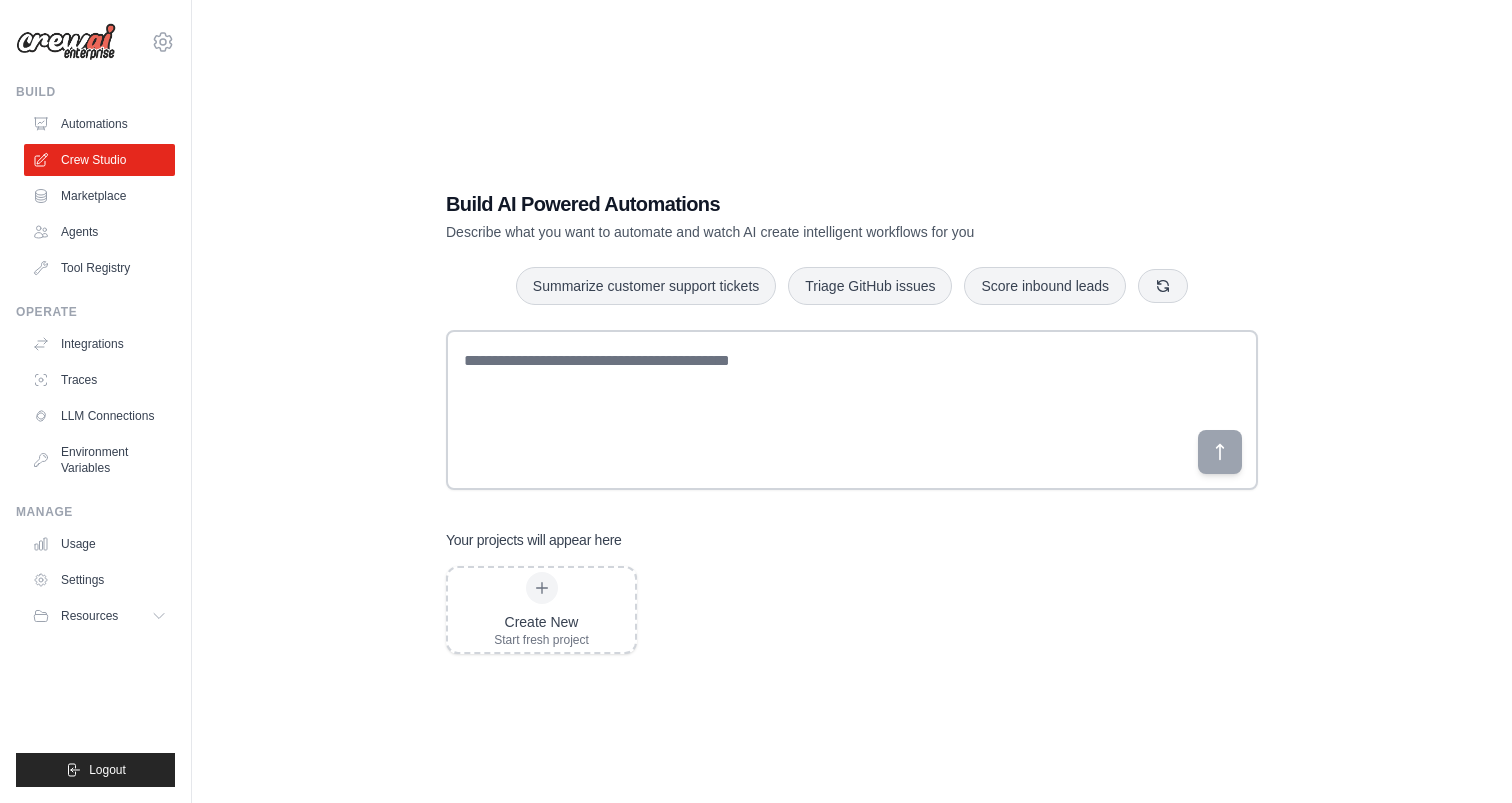 scroll, scrollTop: 0, scrollLeft: 0, axis: both 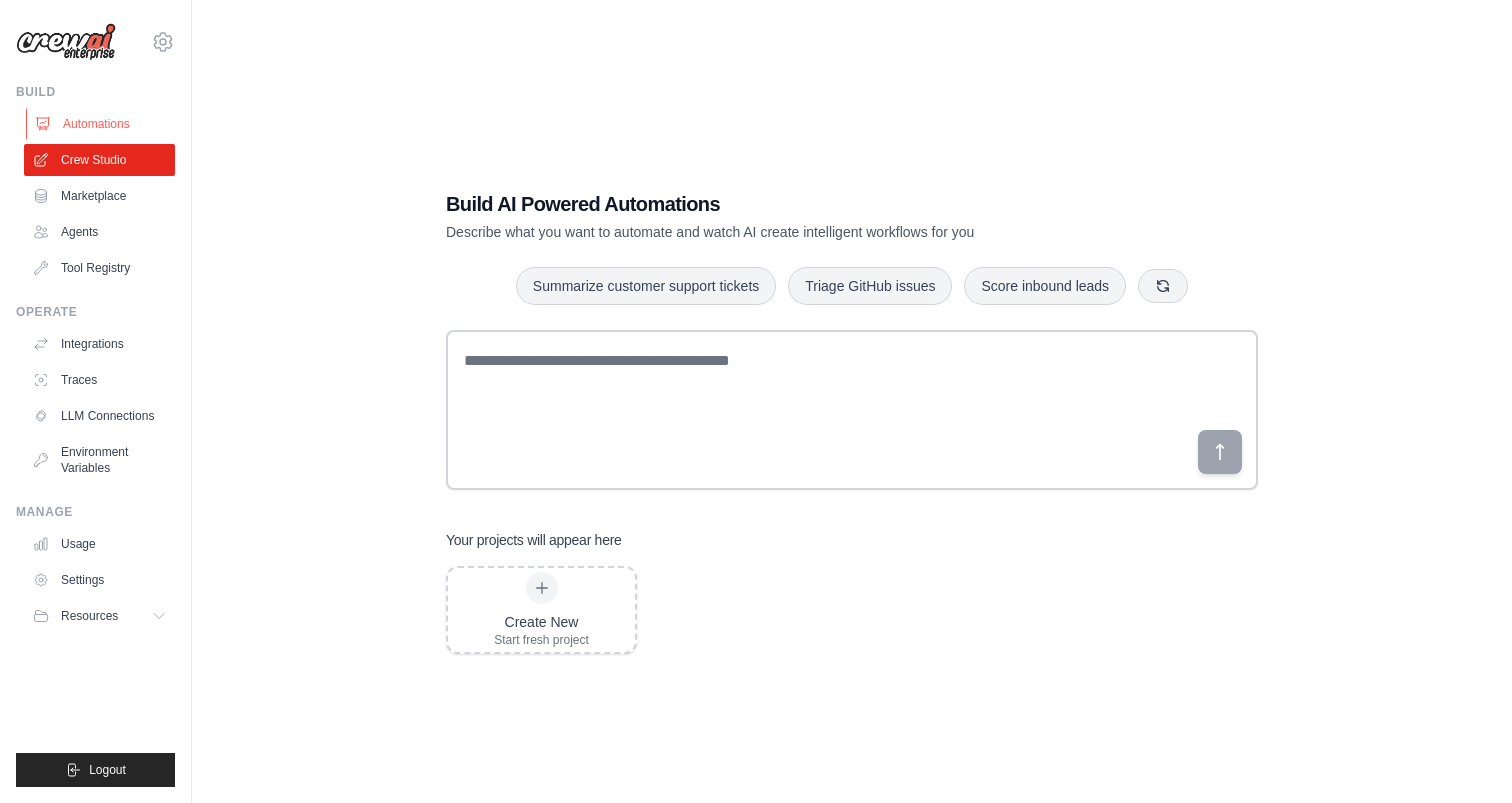 click on "Automations" at bounding box center [101, 124] 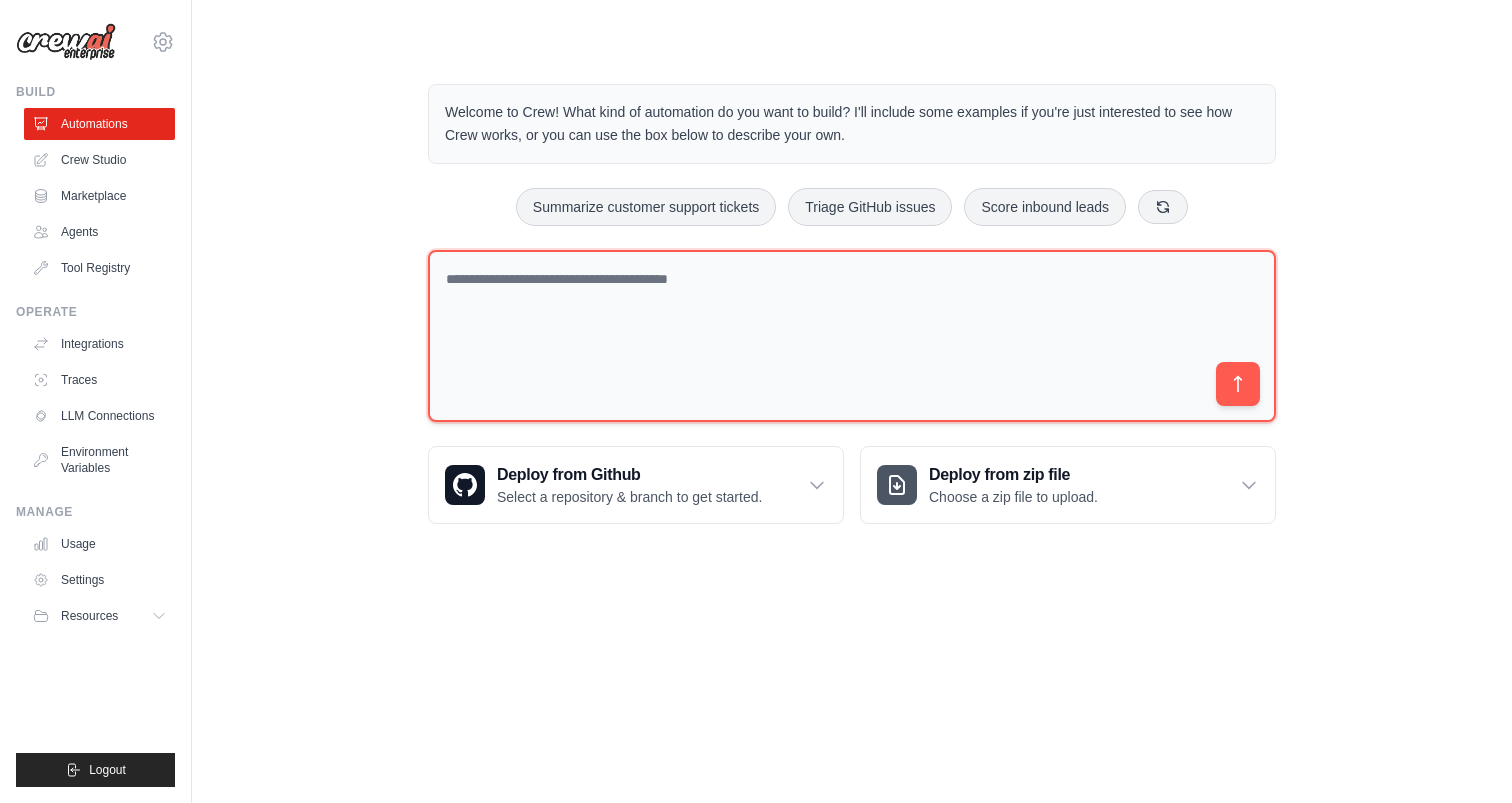 click at bounding box center (852, 336) 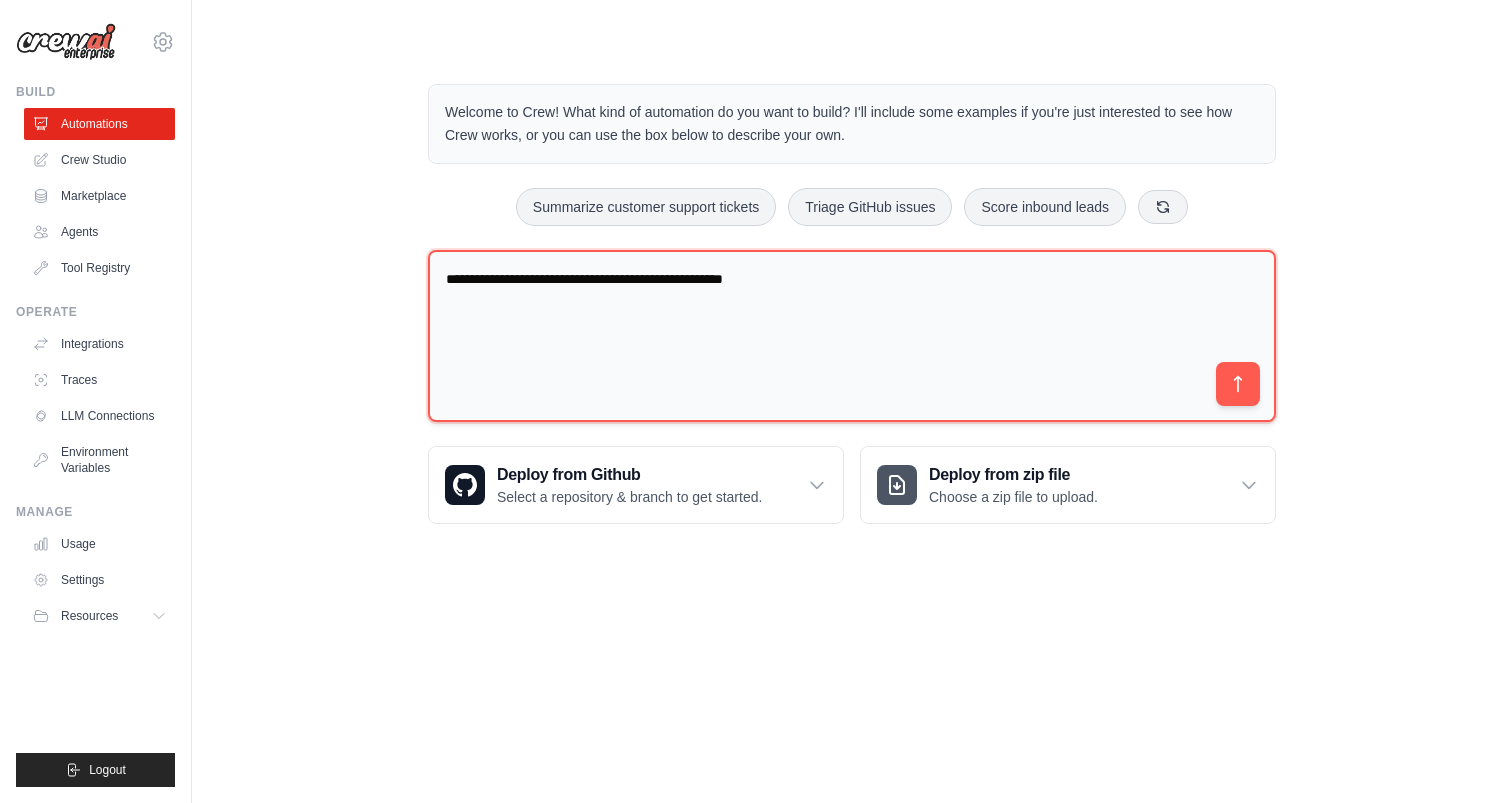 type on "**********" 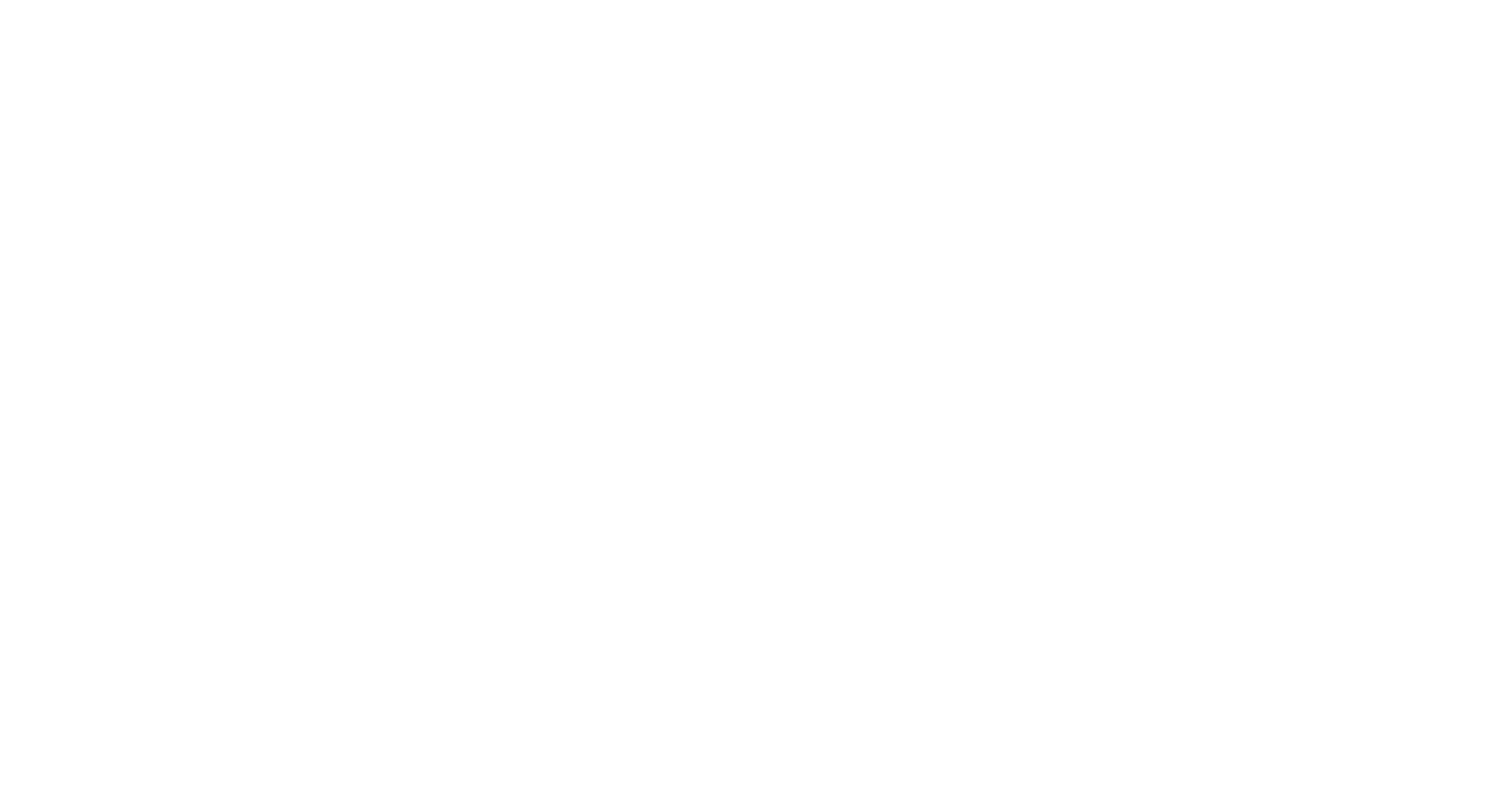 scroll, scrollTop: 0, scrollLeft: 0, axis: both 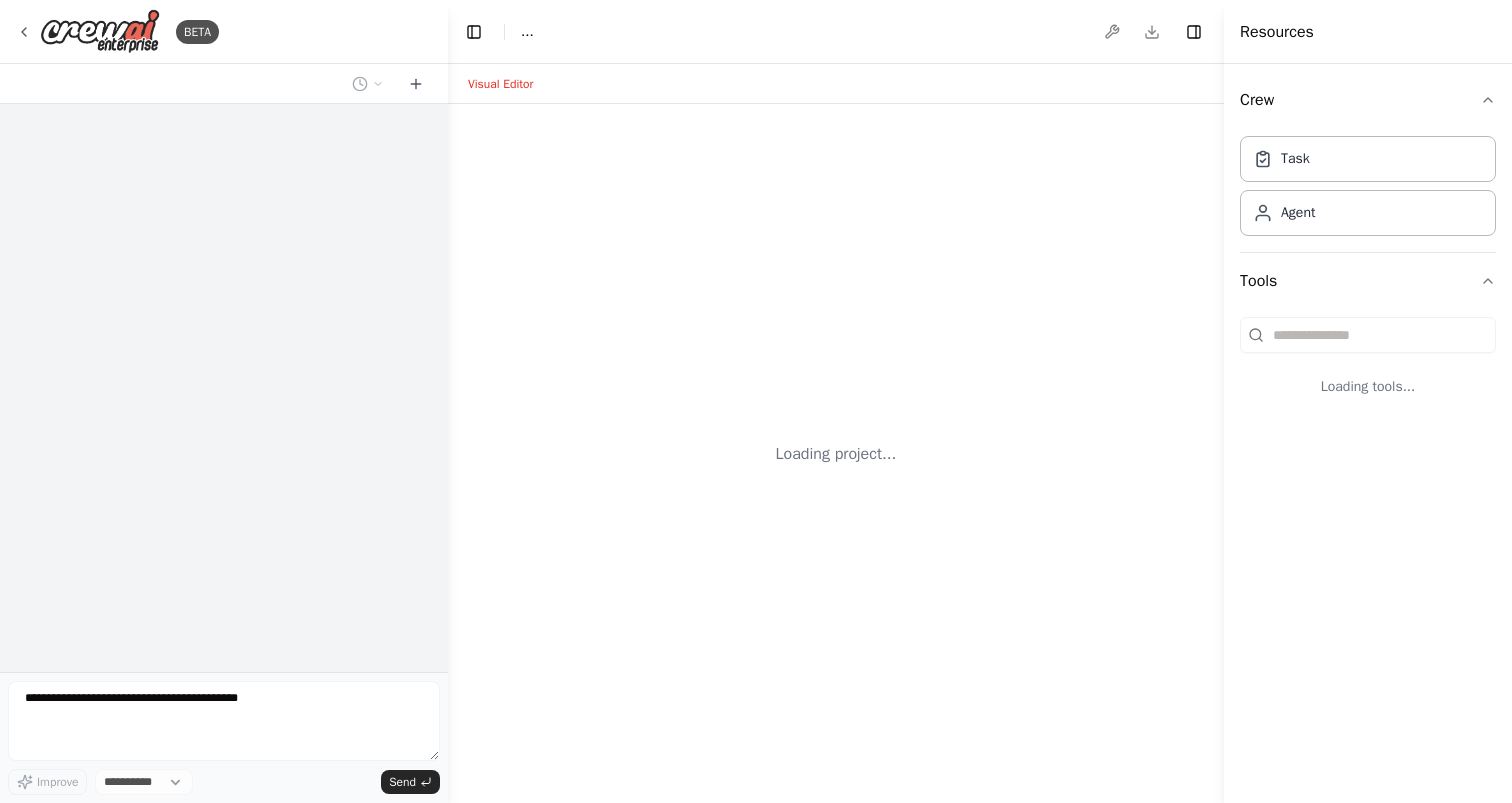 select on "****" 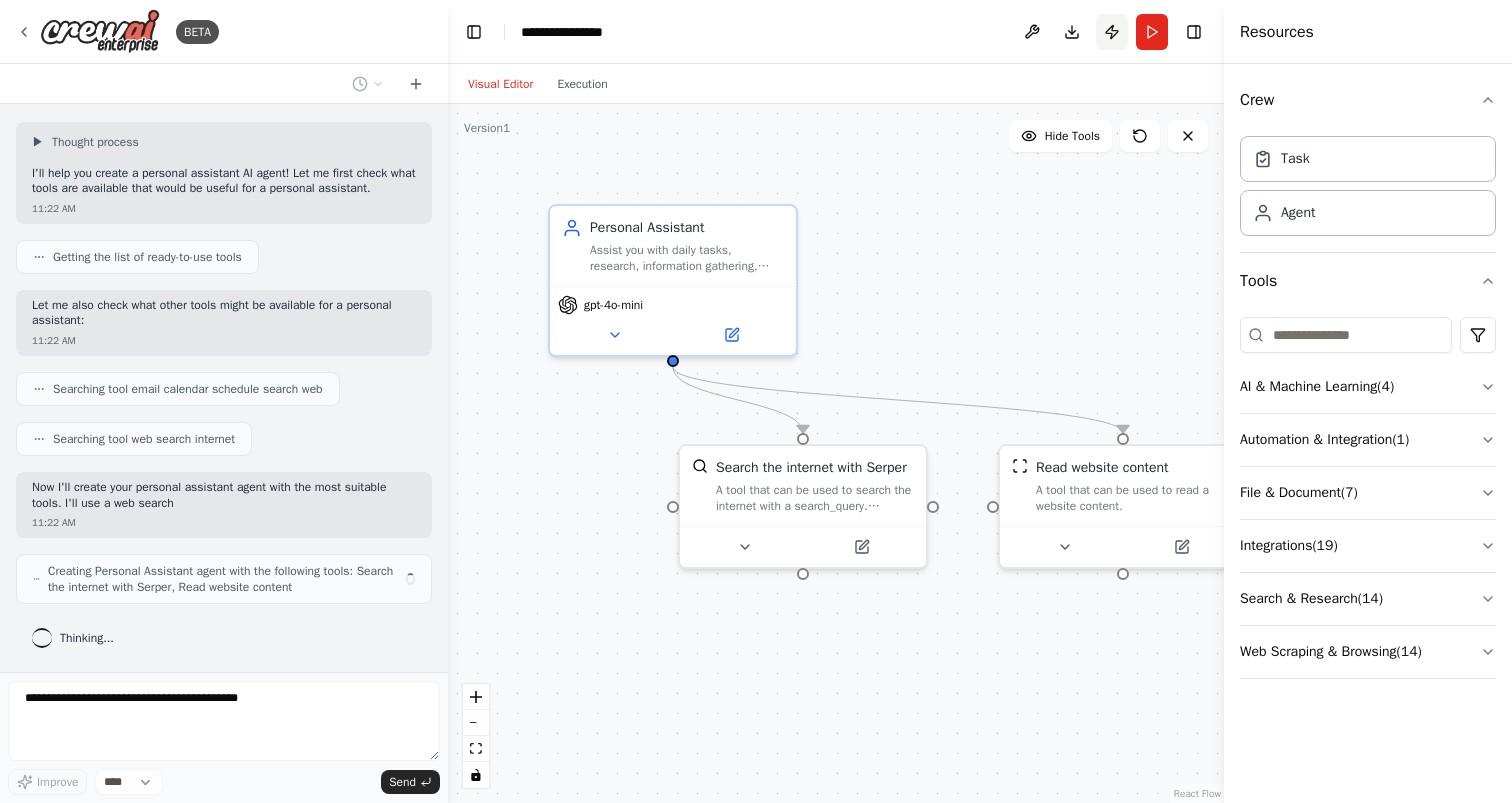 scroll, scrollTop: 96, scrollLeft: 0, axis: vertical 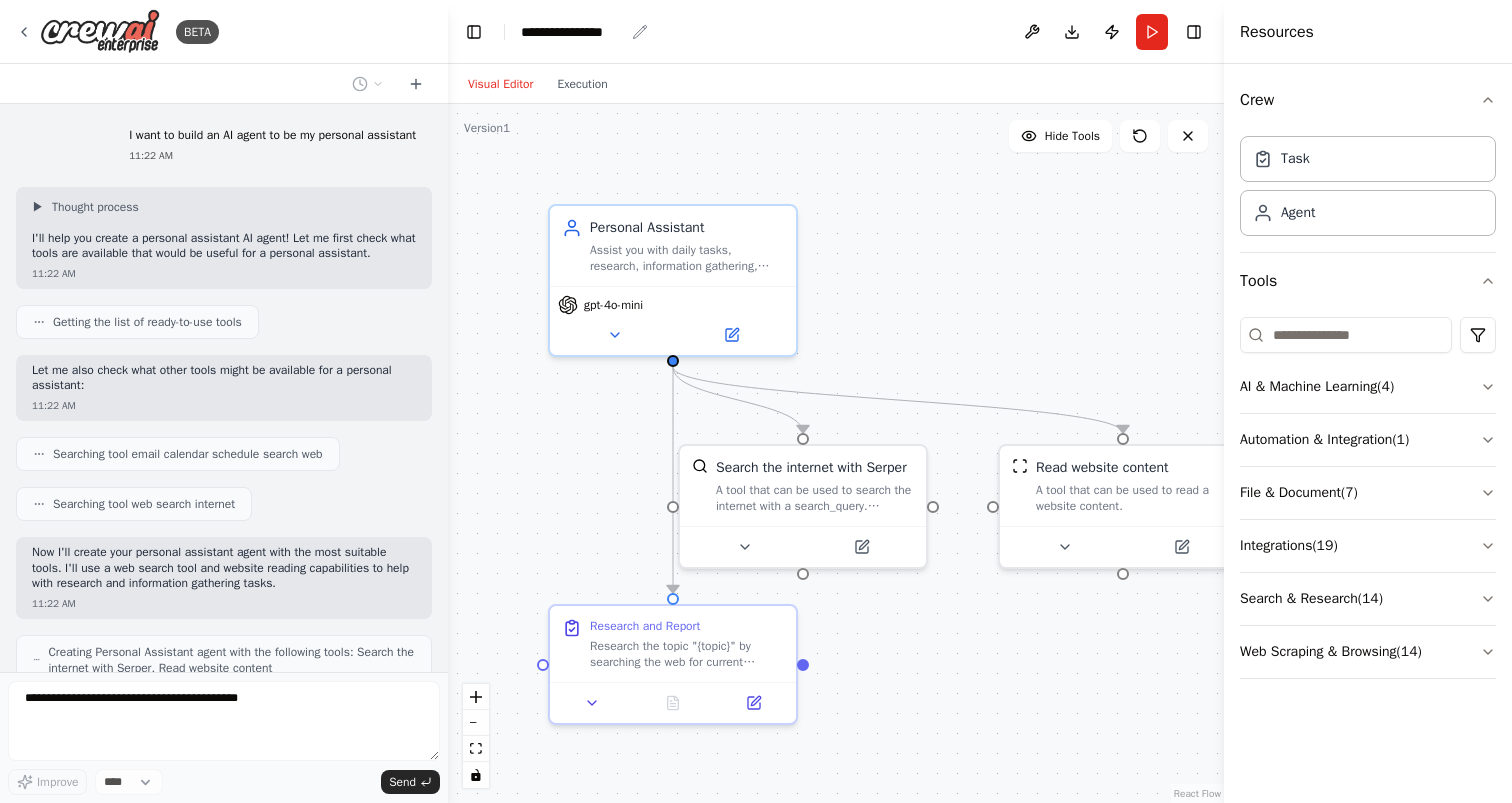click on "**********" at bounding box center (572, 32) 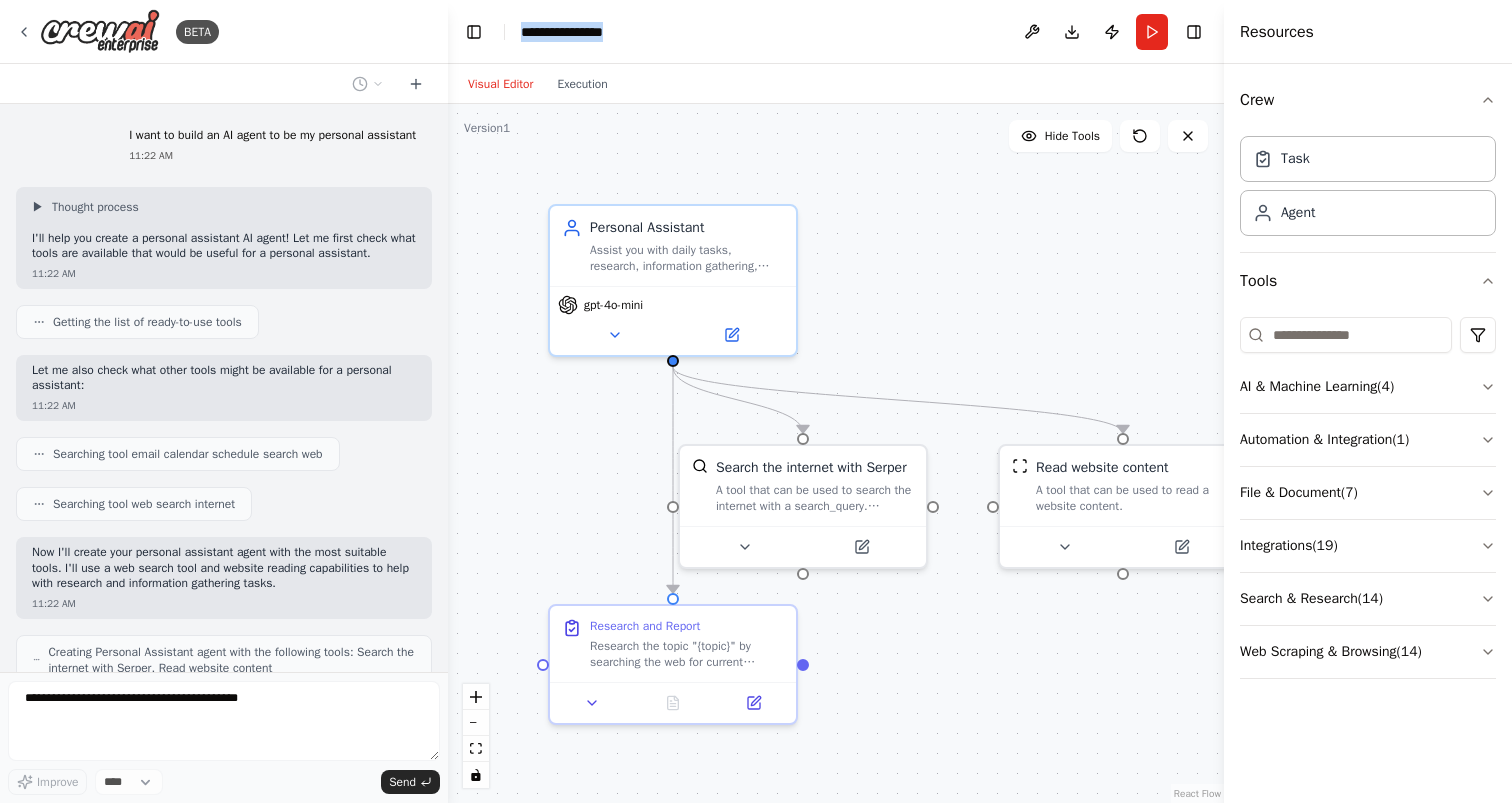 type 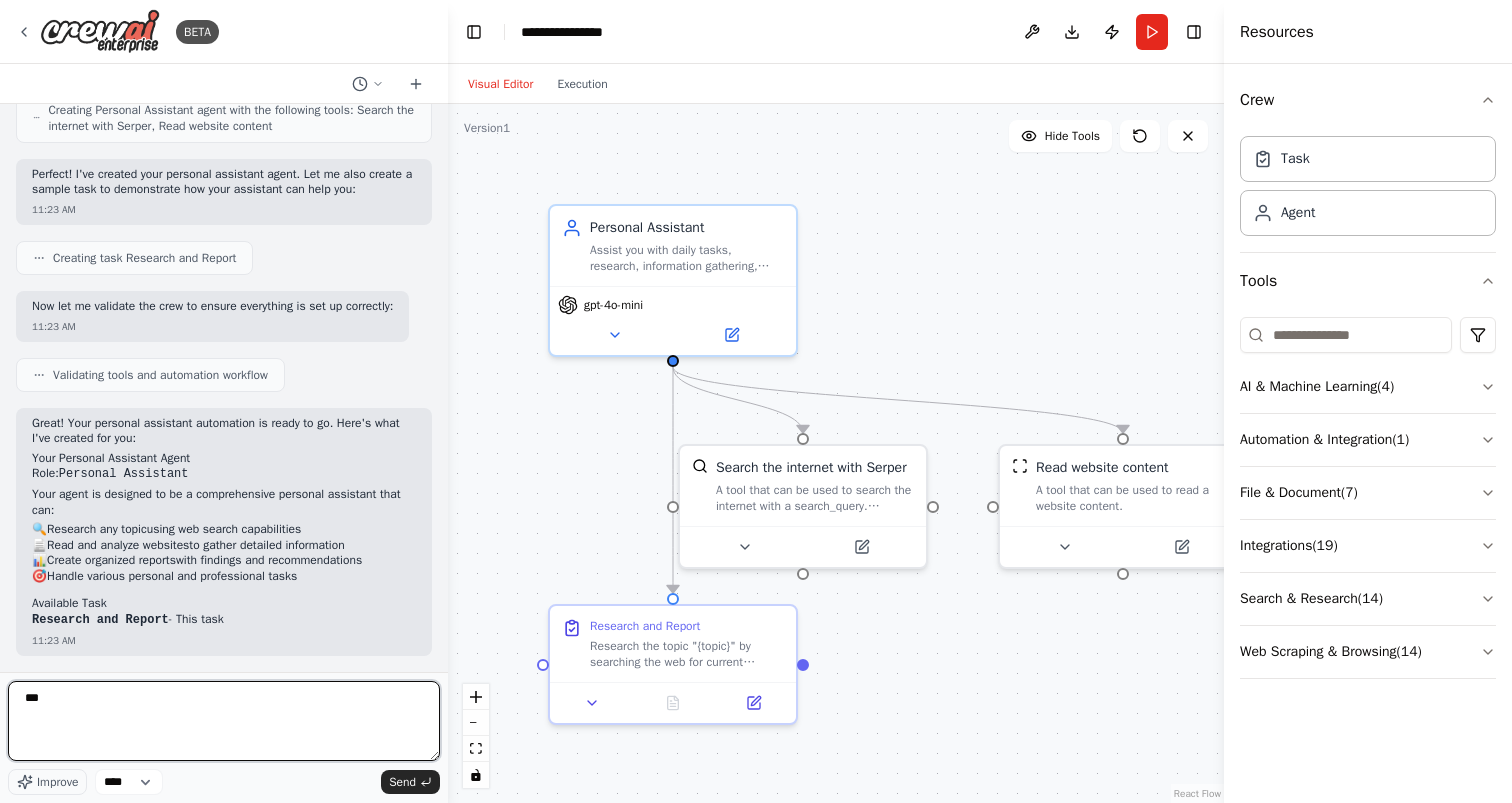 type on "**" 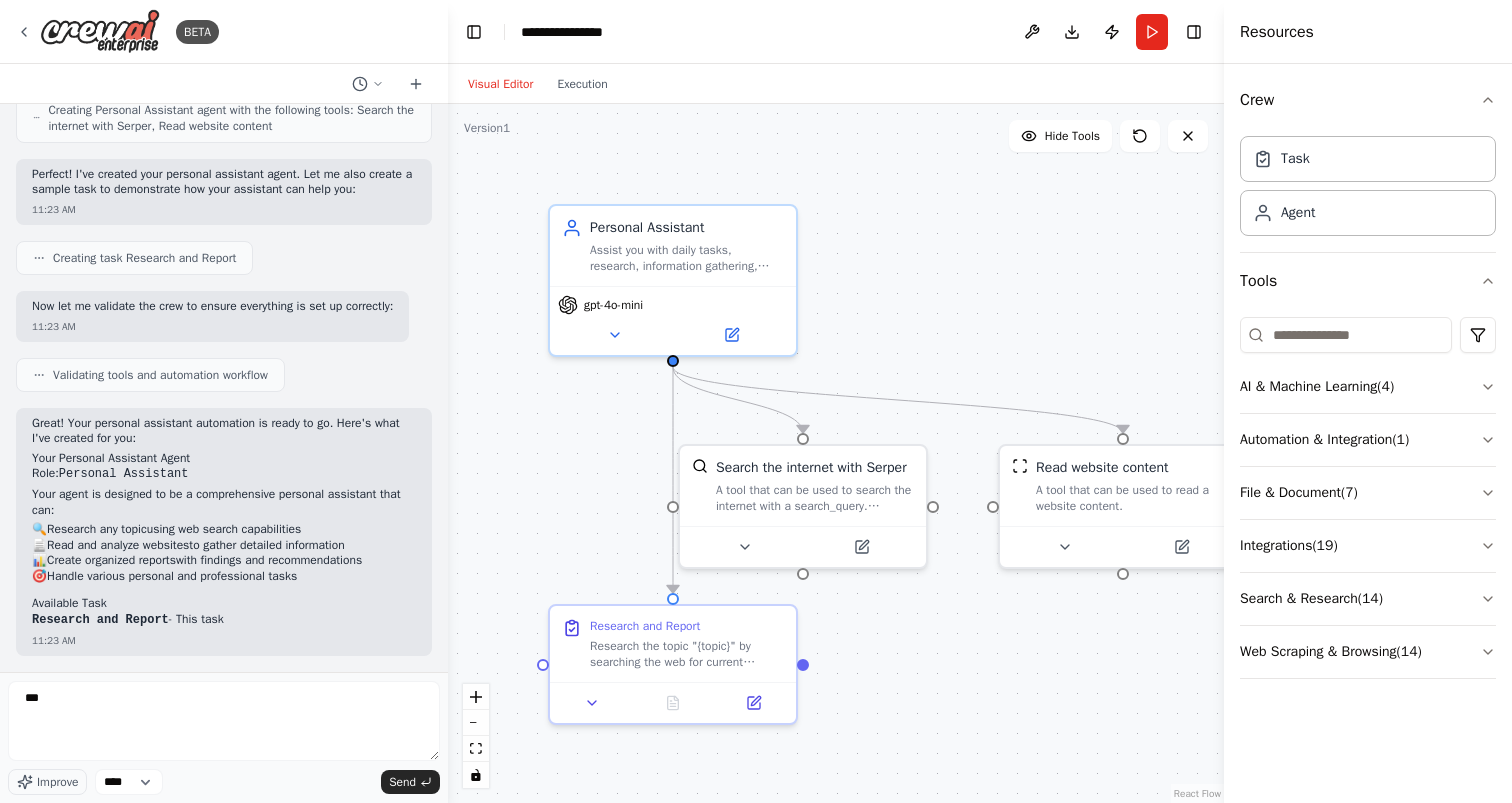 click on "**********" at bounding box center (572, 32) 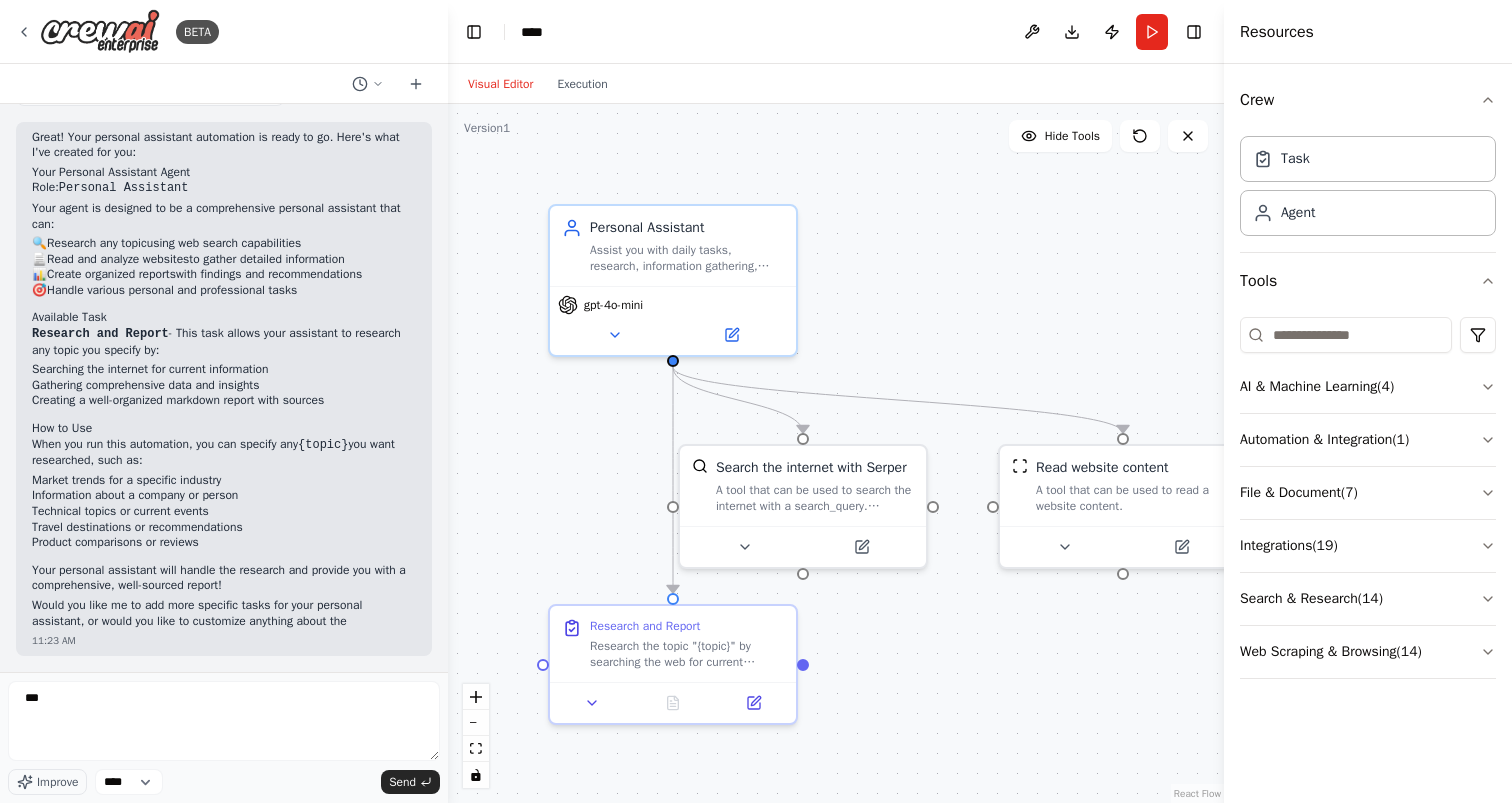 scroll, scrollTop: 889, scrollLeft: 0, axis: vertical 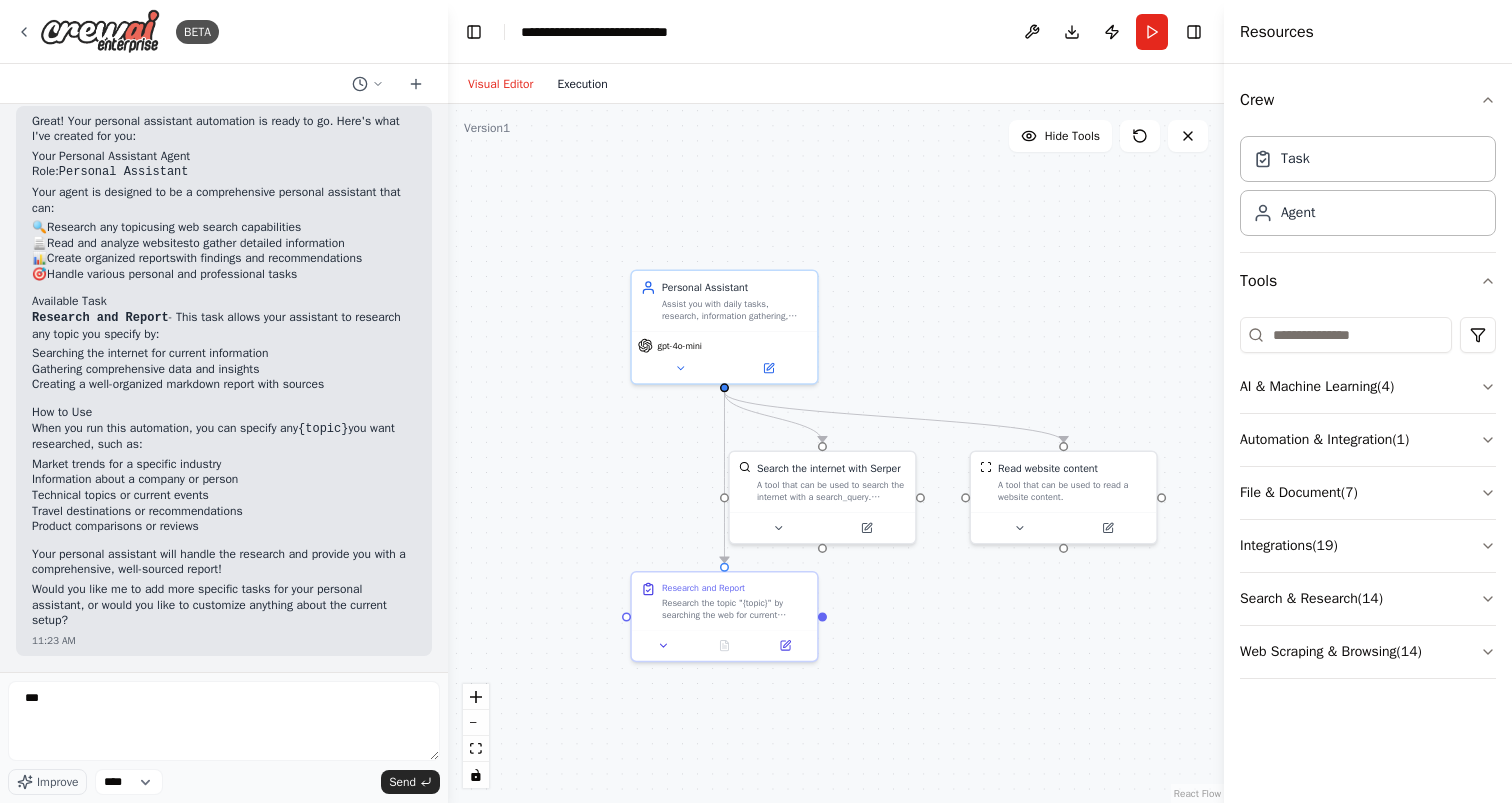 click on "Execution" at bounding box center (582, 84) 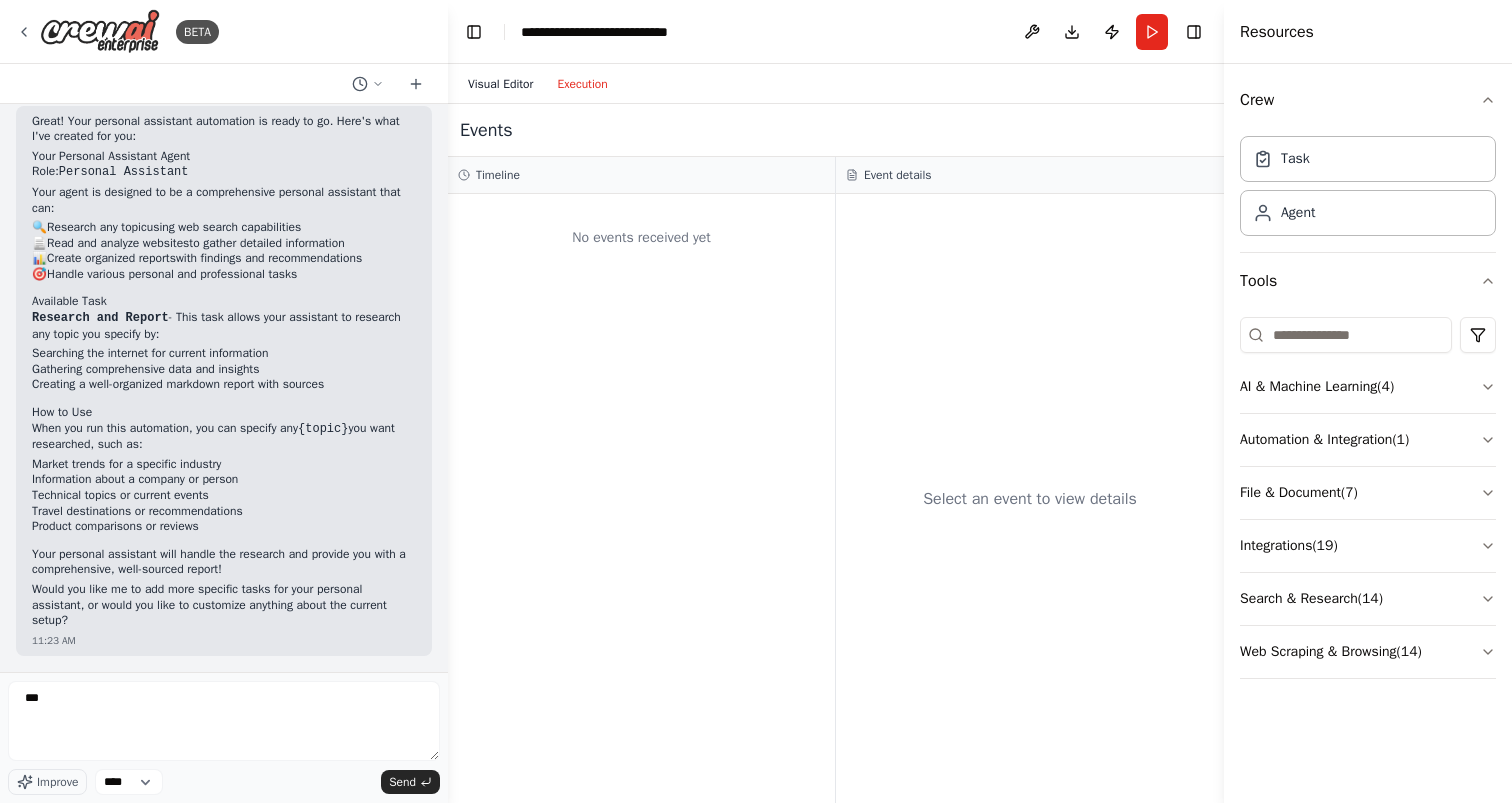 click on "Visual Editor" at bounding box center [500, 84] 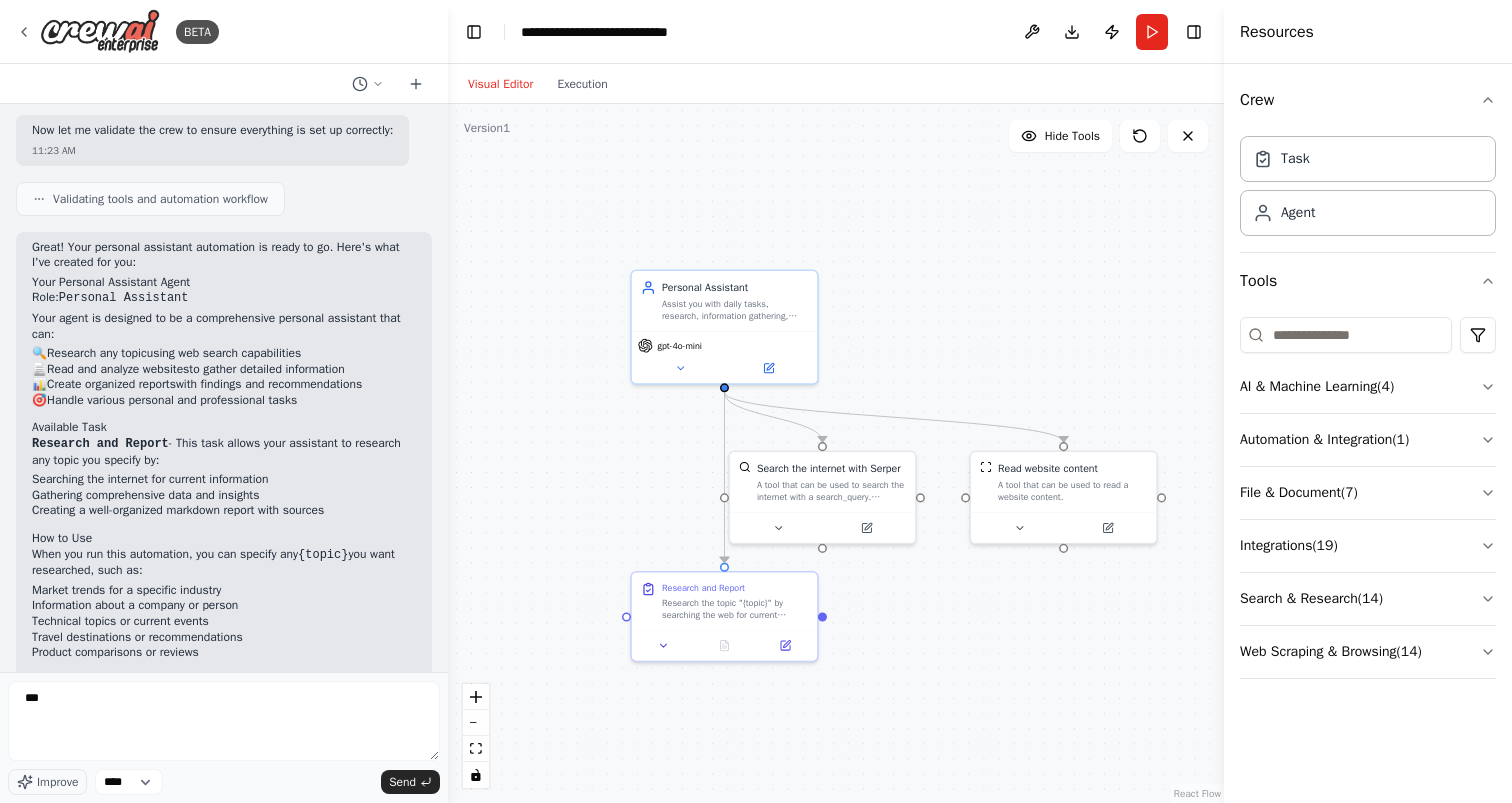 scroll, scrollTop: 282, scrollLeft: 0, axis: vertical 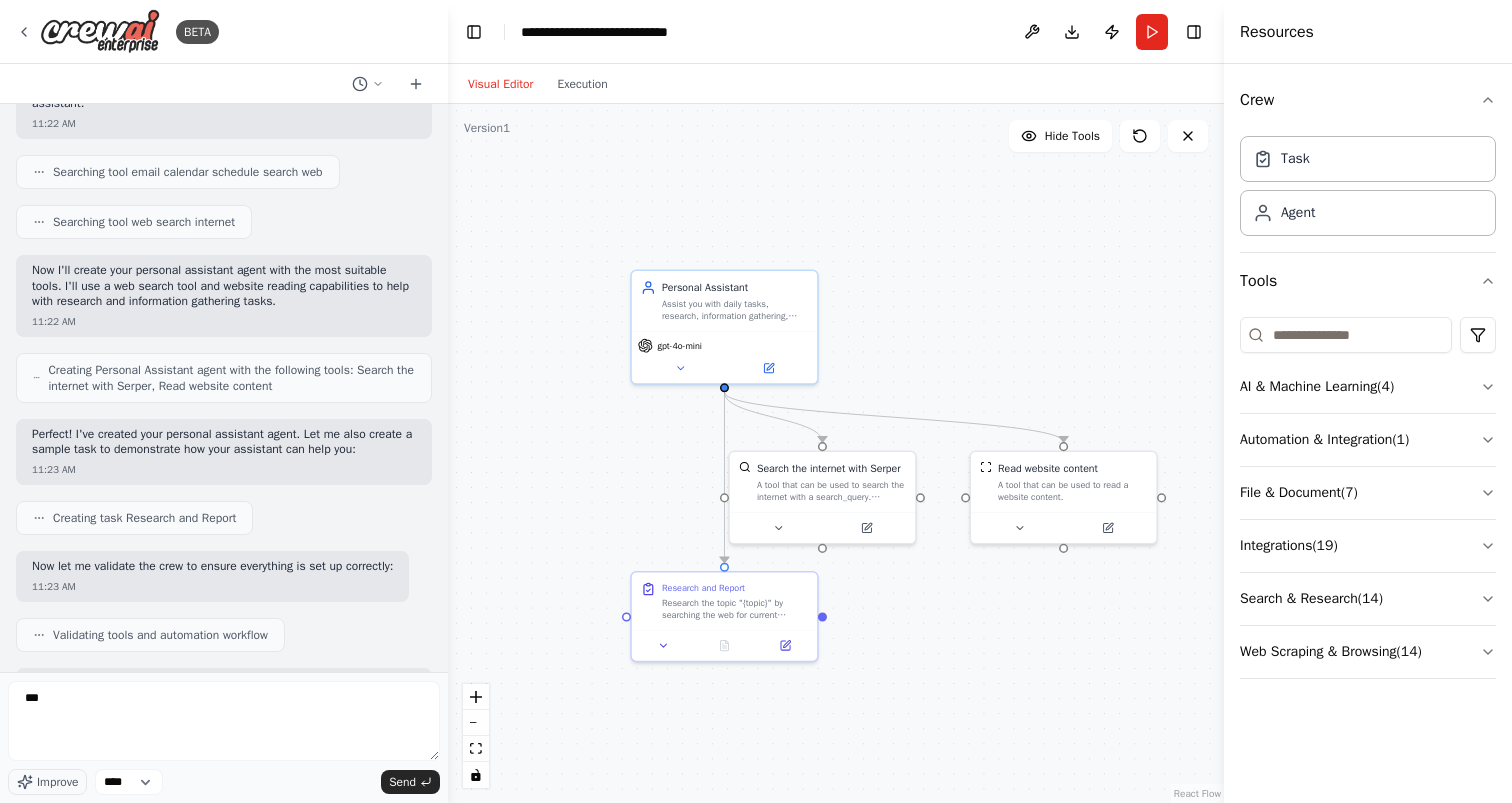 type 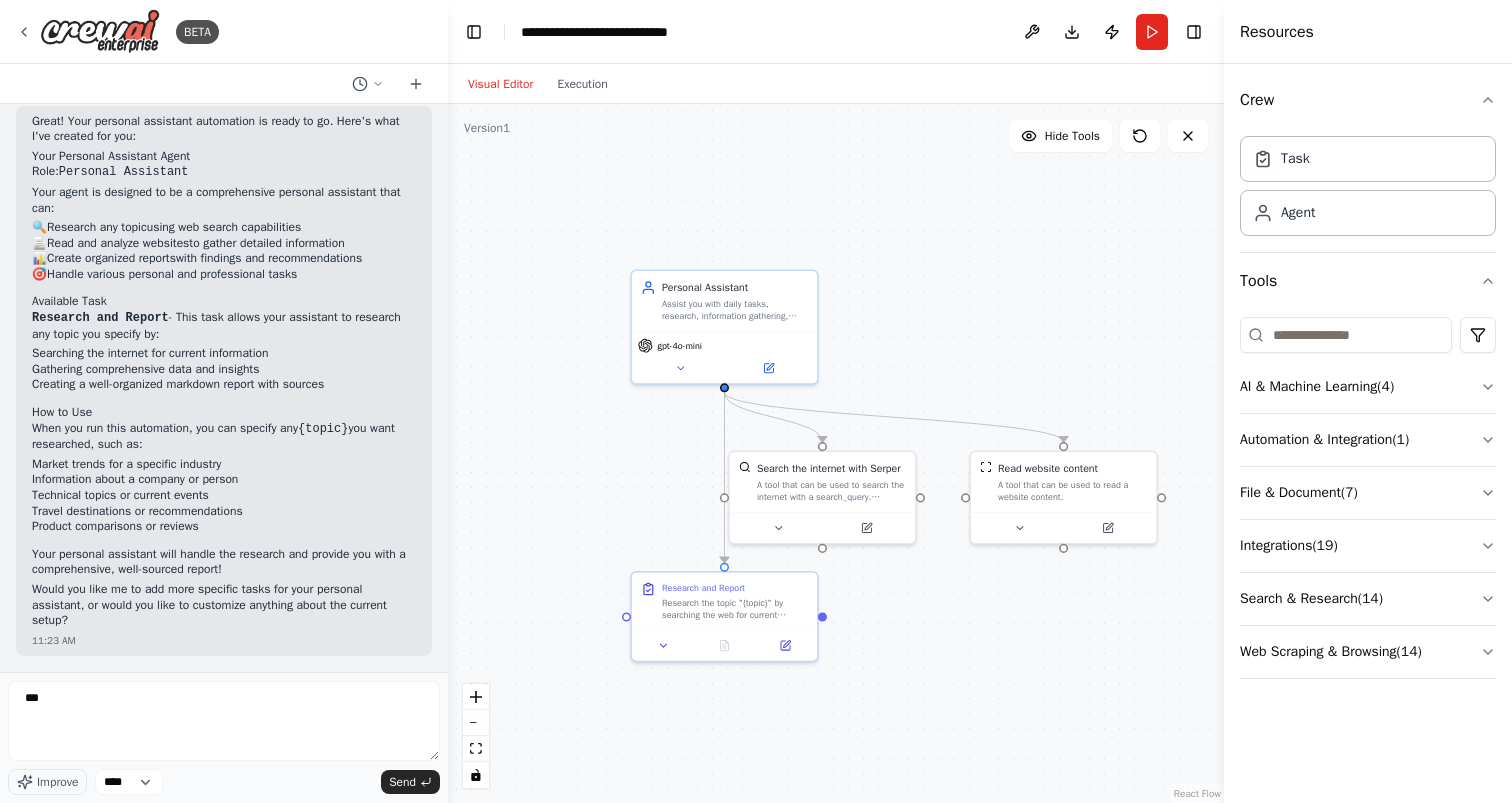 scroll, scrollTop: 889, scrollLeft: 0, axis: vertical 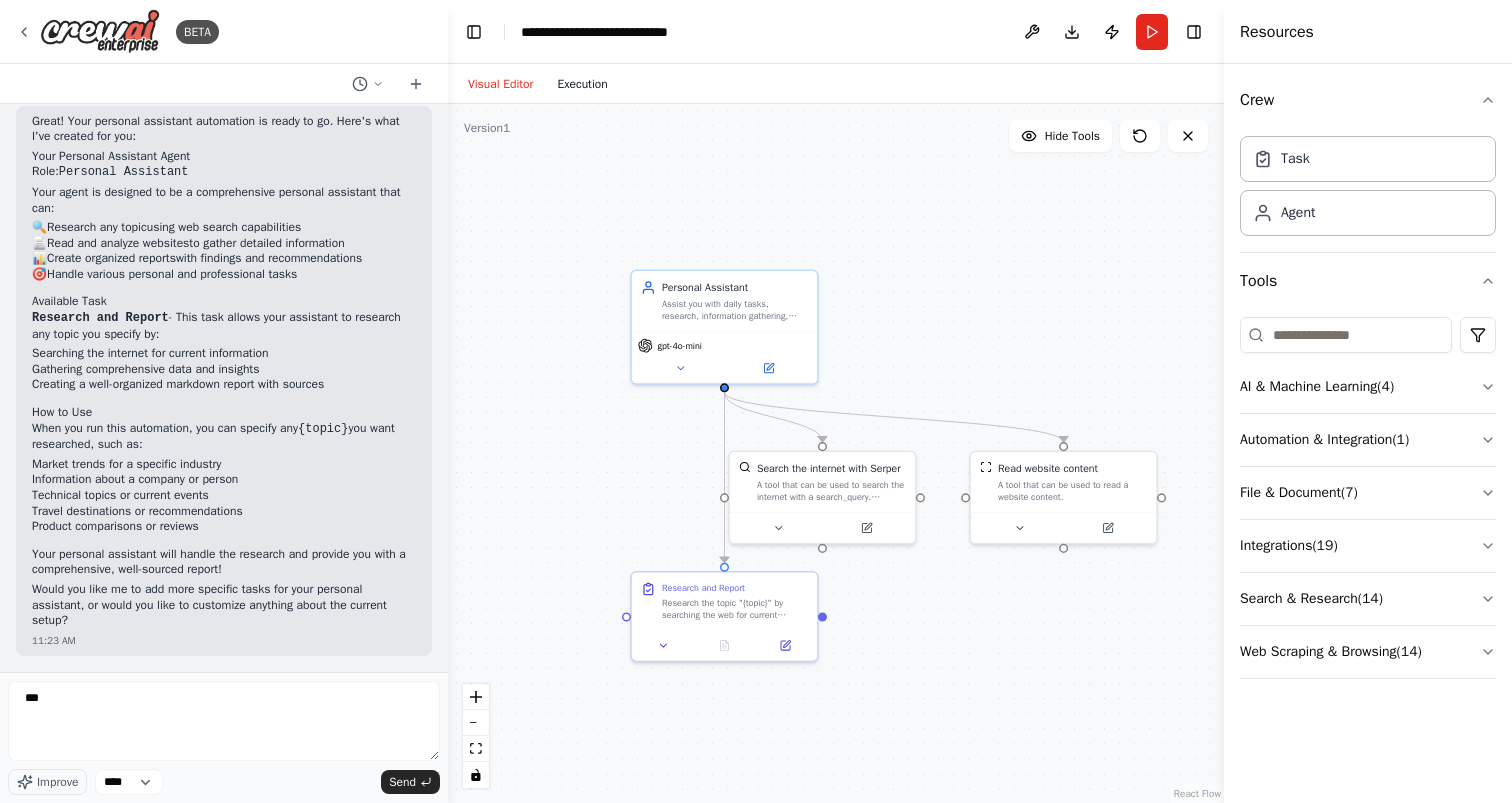click on "Execution" at bounding box center (582, 84) 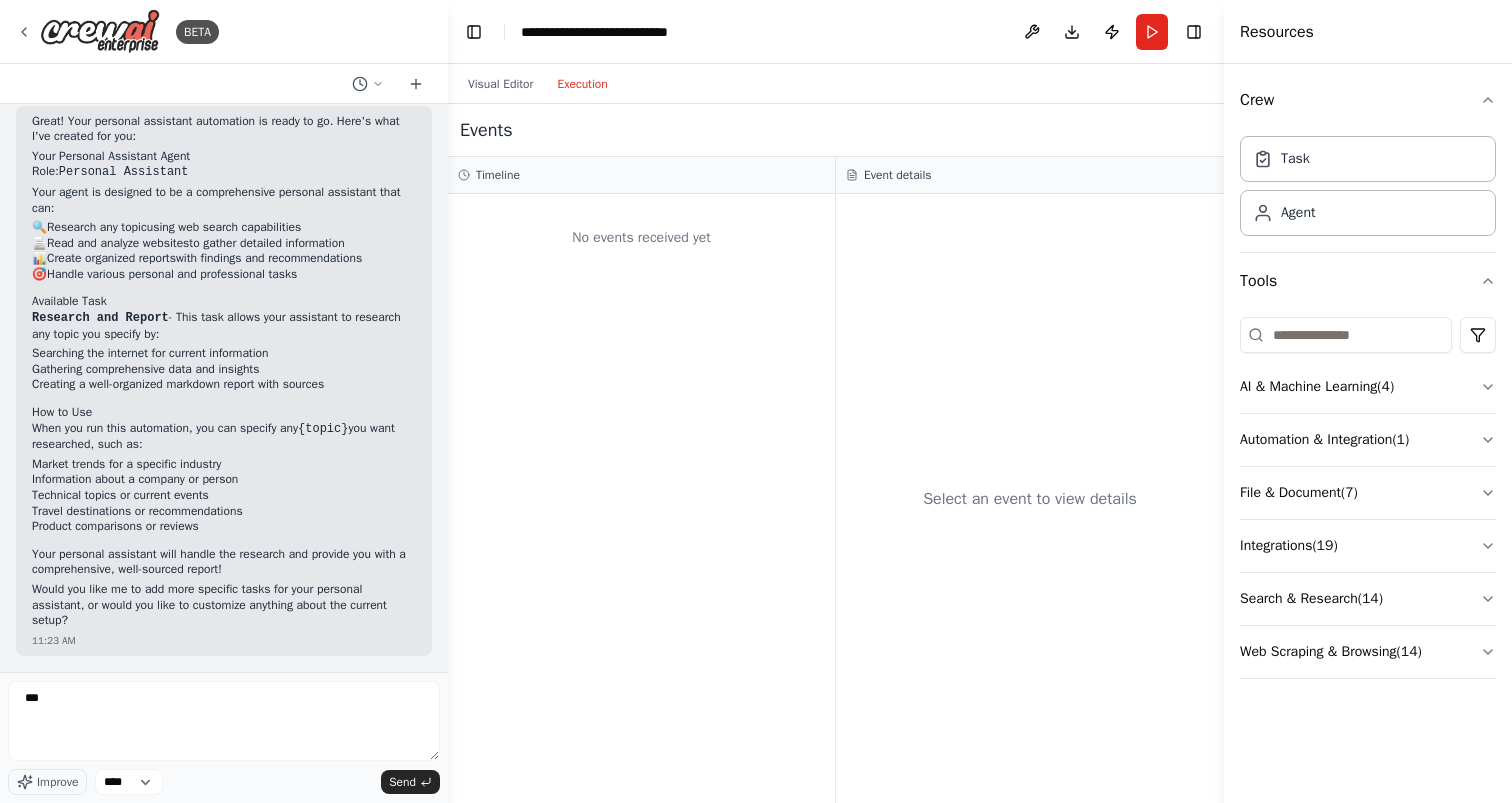 click on "No events received yet" at bounding box center (641, 238) 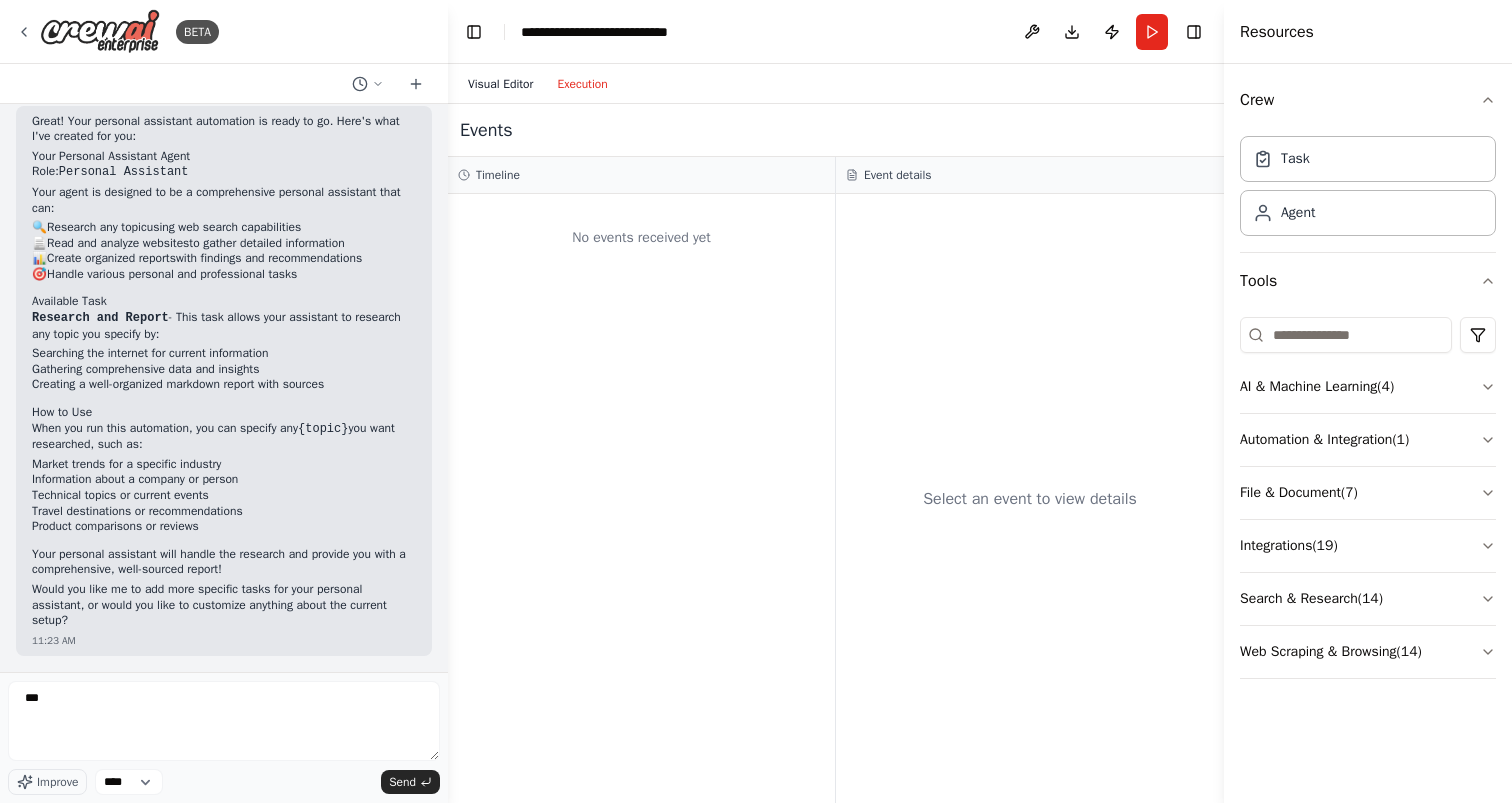 click on "Visual Editor" at bounding box center (500, 84) 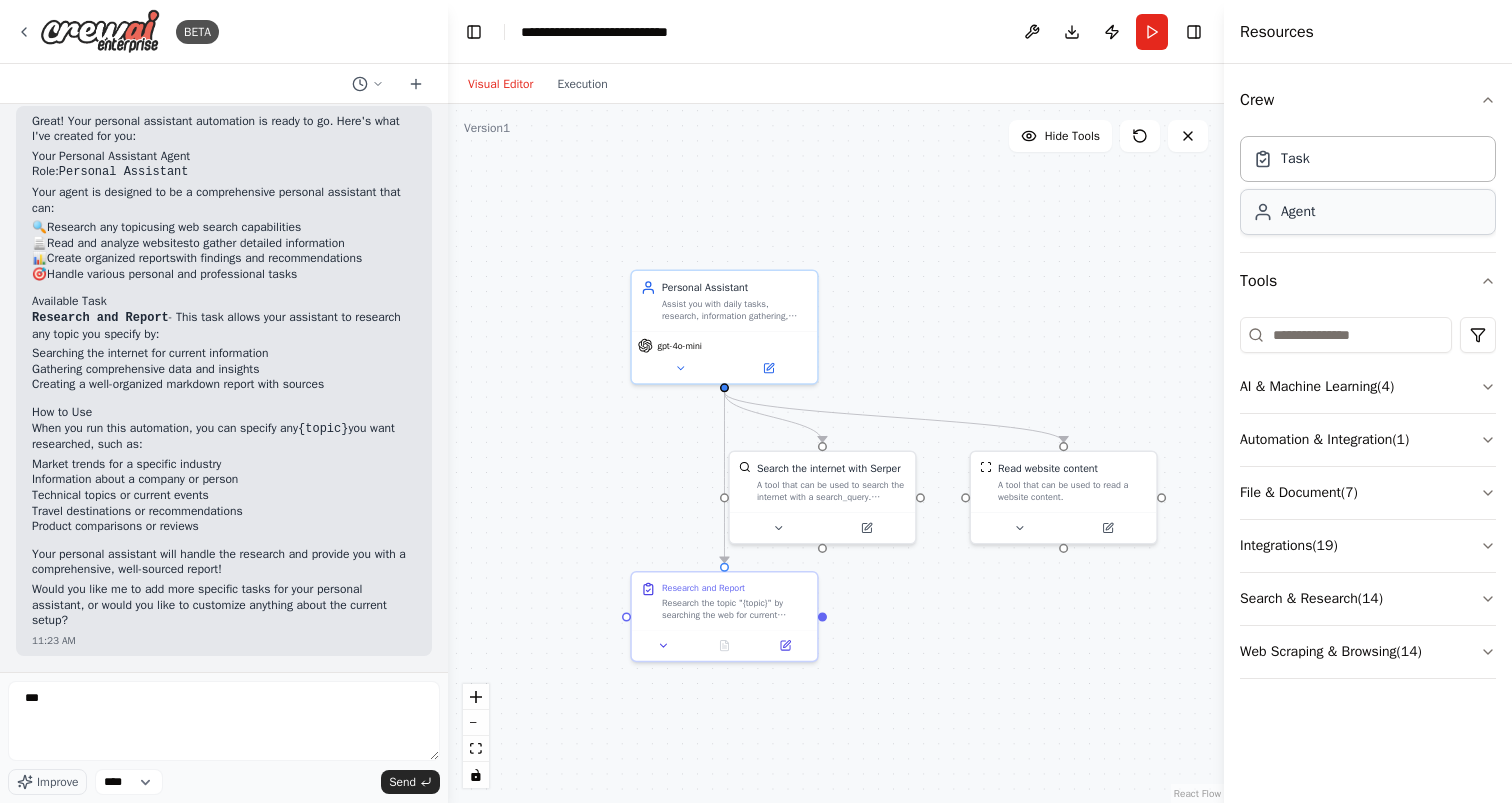 click on "Agent" at bounding box center [1368, 212] 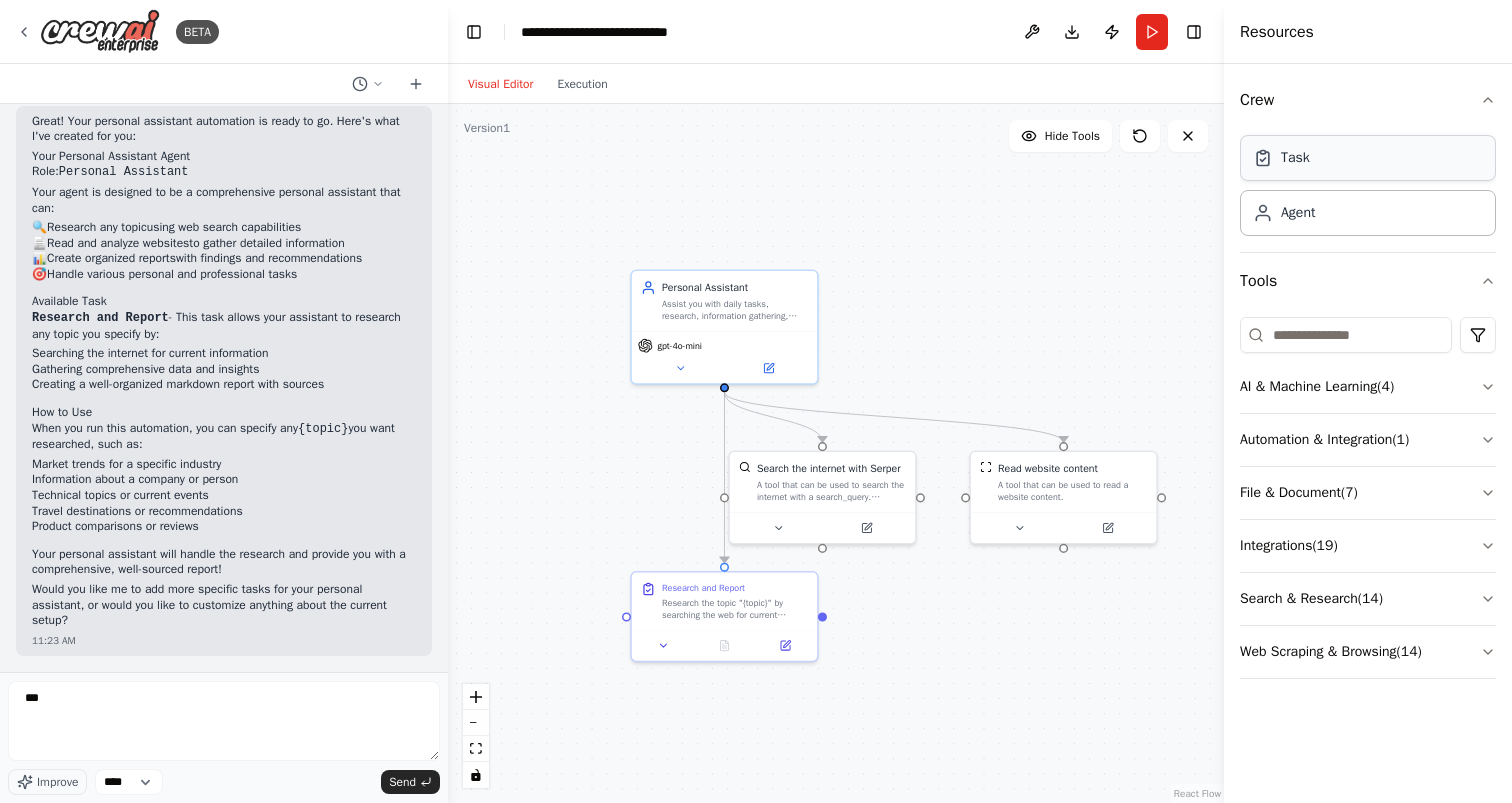 click on "Task" at bounding box center [1368, 158] 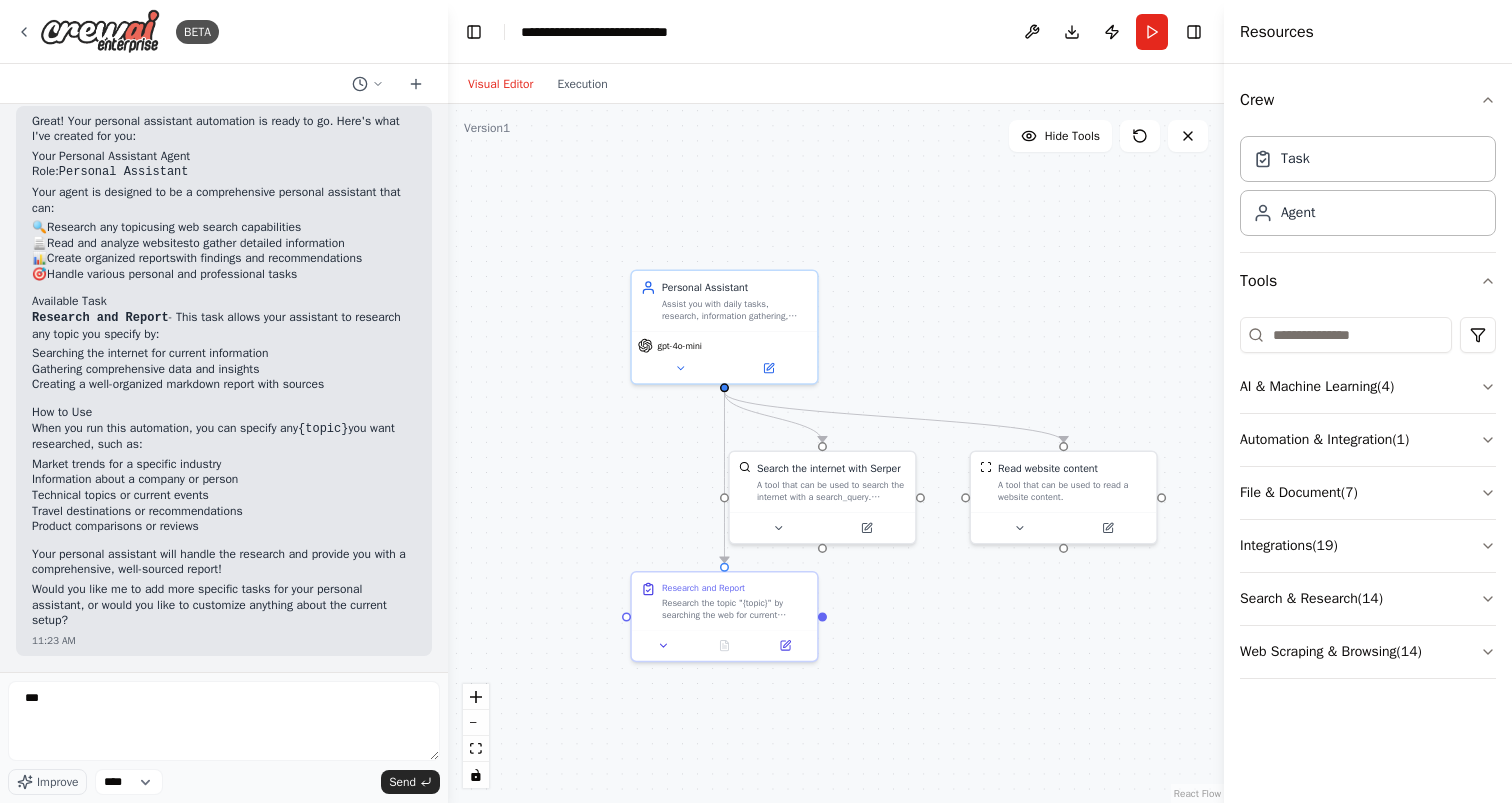 click on ".deletable-edge-delete-btn {
width: 20px;
height: 20px;
border: 0px solid #ffffff;
color: #6b7280;
background-color: #f8fafc;
cursor: pointer;
border-radius: 50%;
font-size: 12px;
padding: 3px;
display: flex;
align-items: center;
justify-content: center;
transition: all 0.2s cubic-bezier(0.4, 0, 0.2, 1);
box-shadow: 0 2px 4px rgba(0, 0, 0, 0.1);
}
.deletable-edge-delete-btn:hover {
background-color: #ef4444;
color: #ffffff;
border-color: #dc2626;
transform: scale(1.1);
box-shadow: 0 4px 12px rgba(239, 68, 68, 0.4);
}
.deletable-edge-delete-btn:active {
transform: scale(0.95);
box-shadow: 0 2px 4px rgba(239, 68, 68, 0.3);
}
Personal Assistant gpt-4o-mini Search the internet with Serper" at bounding box center [836, 453] 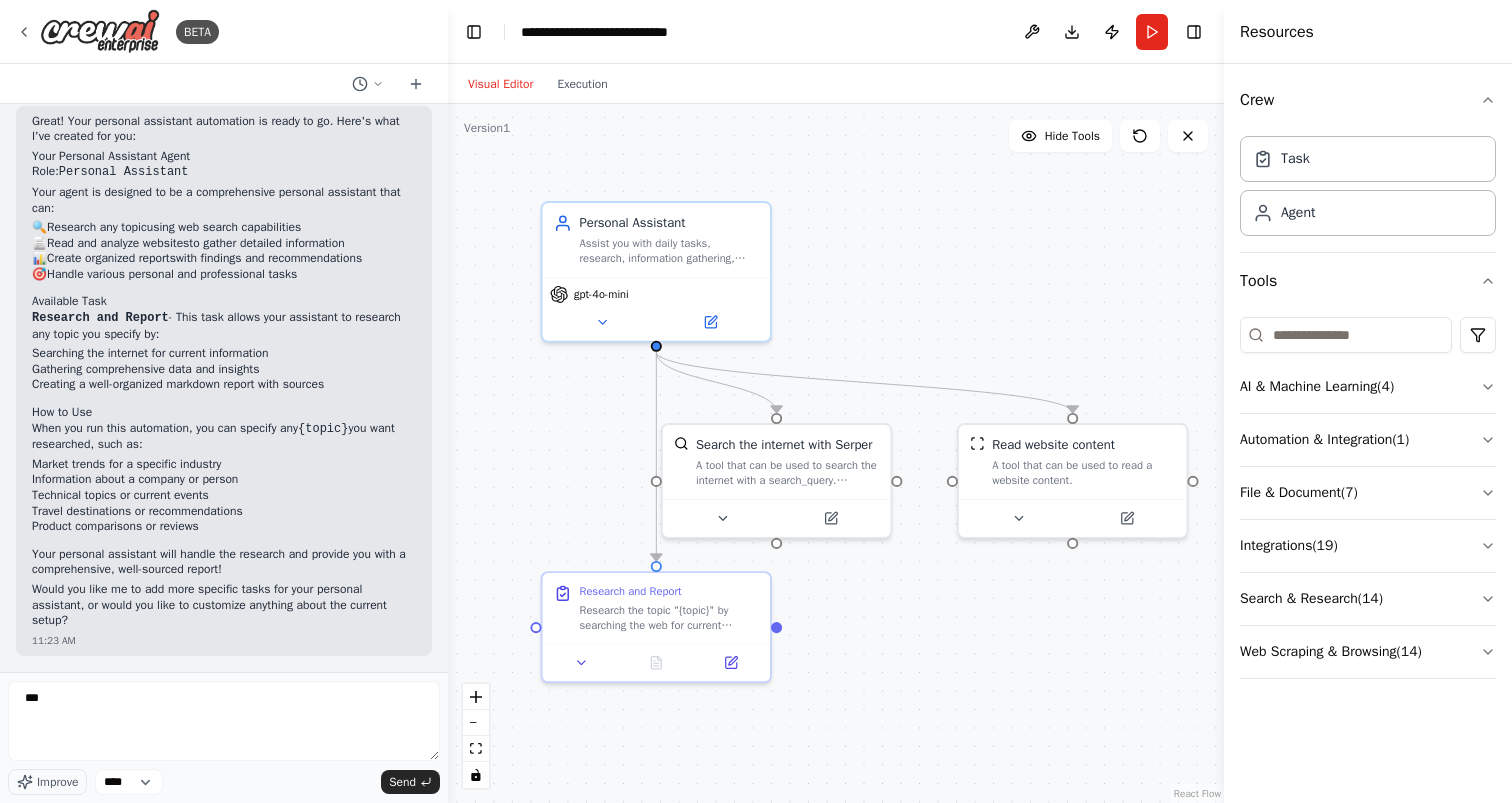 drag, startPoint x: 1018, startPoint y: 347, endPoint x: 960, endPoint y: 287, distance: 83.450584 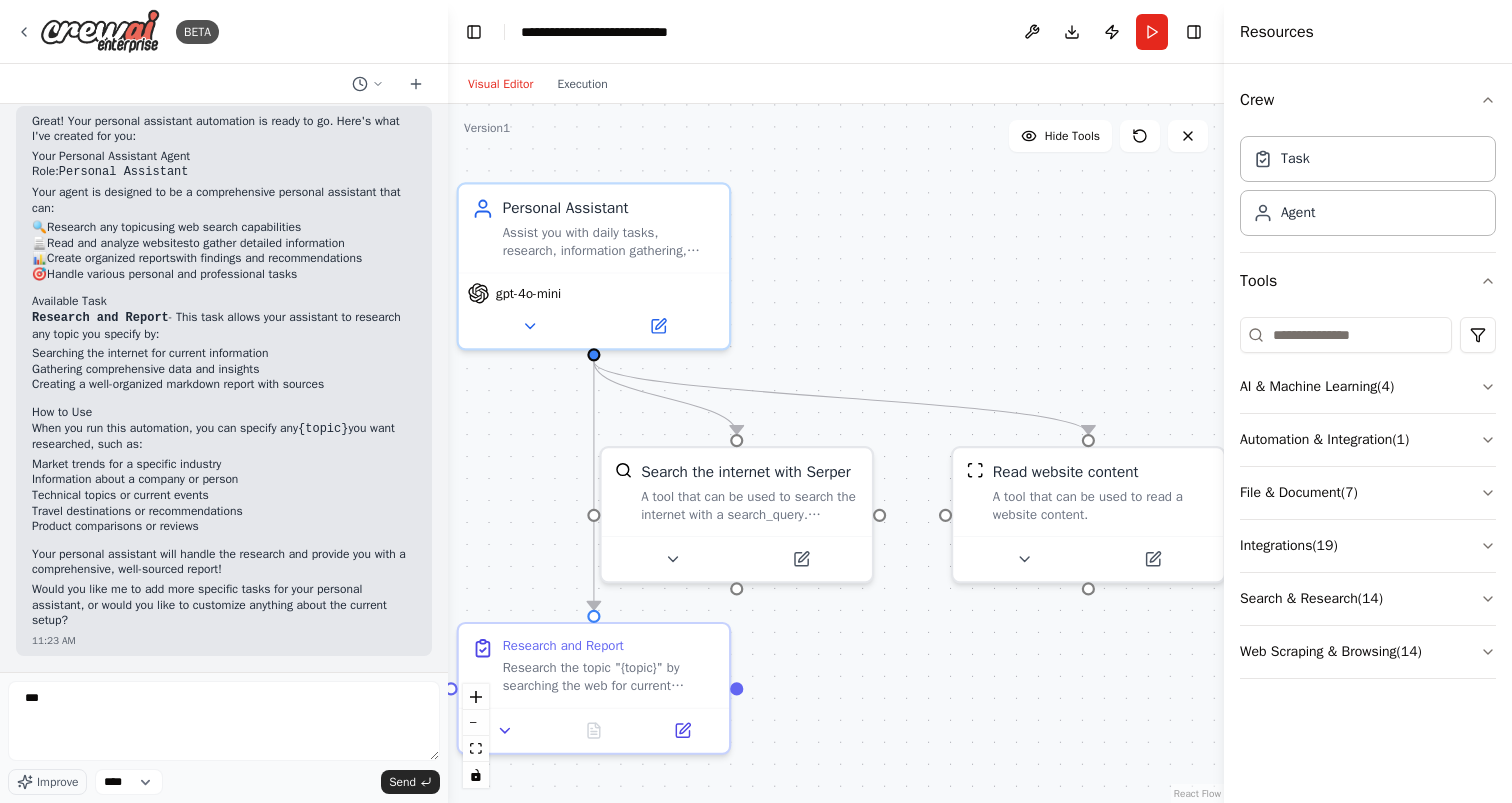 click on ".deletable-edge-delete-btn {
width: 20px;
height: 20px;
border: 0px solid #ffffff;
color: #6b7280;
background-color: #f8fafc;
cursor: pointer;
border-radius: 50%;
font-size: 12px;
padding: 3px;
display: flex;
align-items: center;
justify-content: center;
transition: all 0.2s cubic-bezier(0.4, 0, 0.2, 1);
box-shadow: 0 2px 4px rgba(0, 0, 0, 0.1);
}
.deletable-edge-delete-btn:hover {
background-color: #ef4444;
color: #ffffff;
border-color: #dc2626;
transform: scale(1.1);
box-shadow: 0 4px 12px rgba(239, 68, 68, 0.4);
}
.deletable-edge-delete-btn:active {
transform: scale(0.95);
box-shadow: 0 2px 4px rgba(239, 68, 68, 0.3);
}
Personal Assistant gpt-4o-mini Search the internet with Serper" at bounding box center [836, 453] 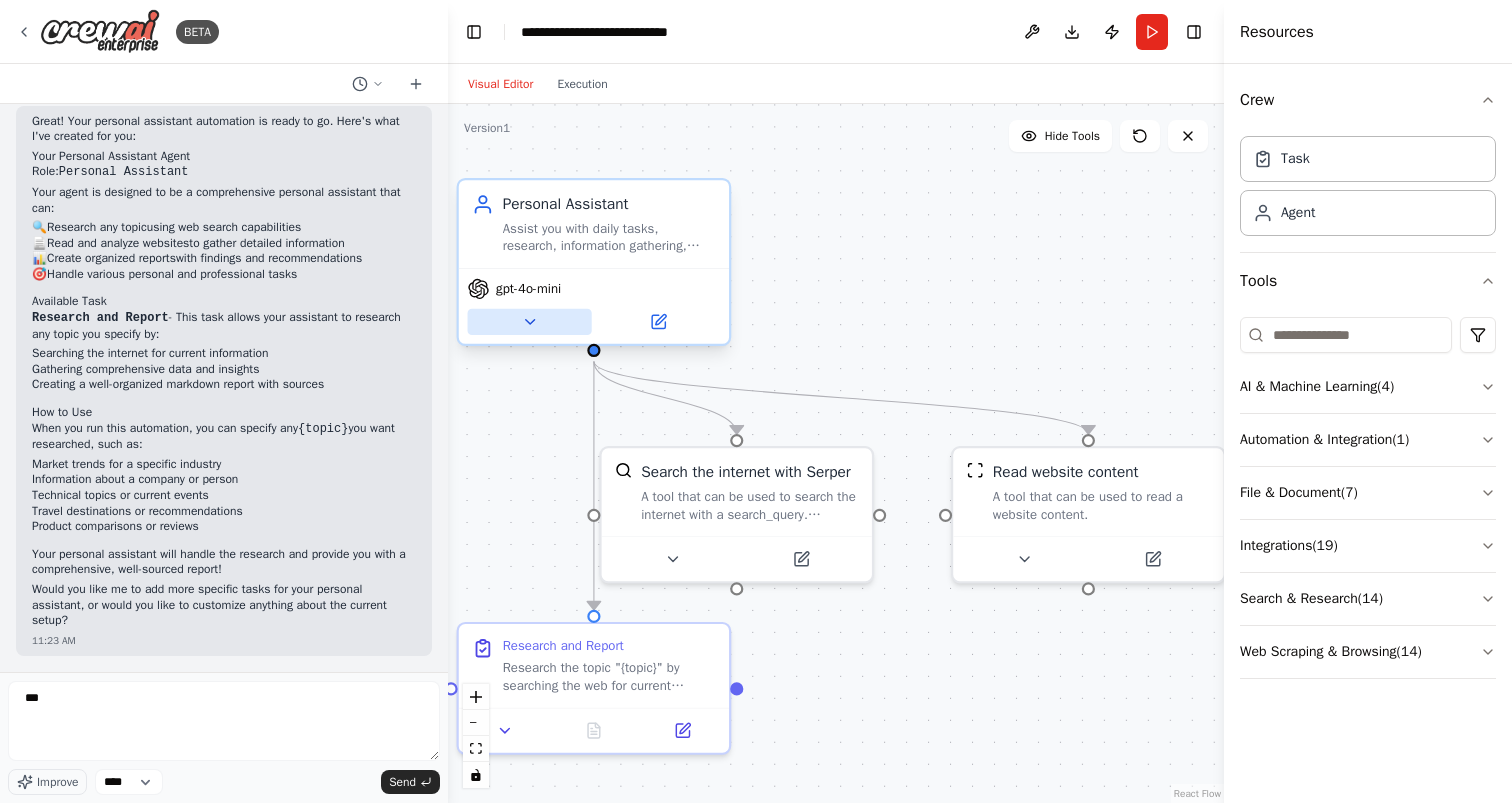 click at bounding box center (530, 322) 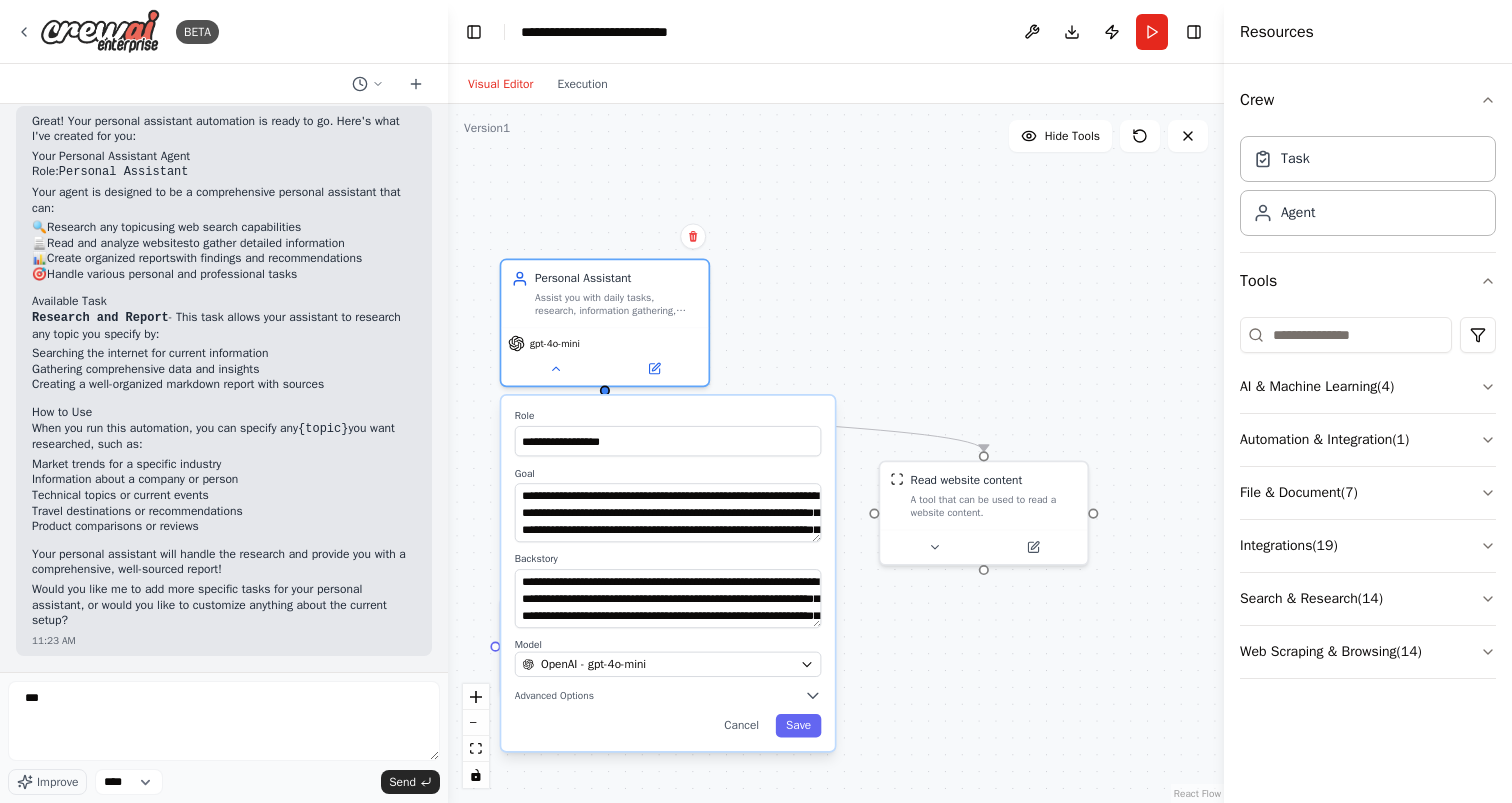 click on "**********" at bounding box center (836, 453) 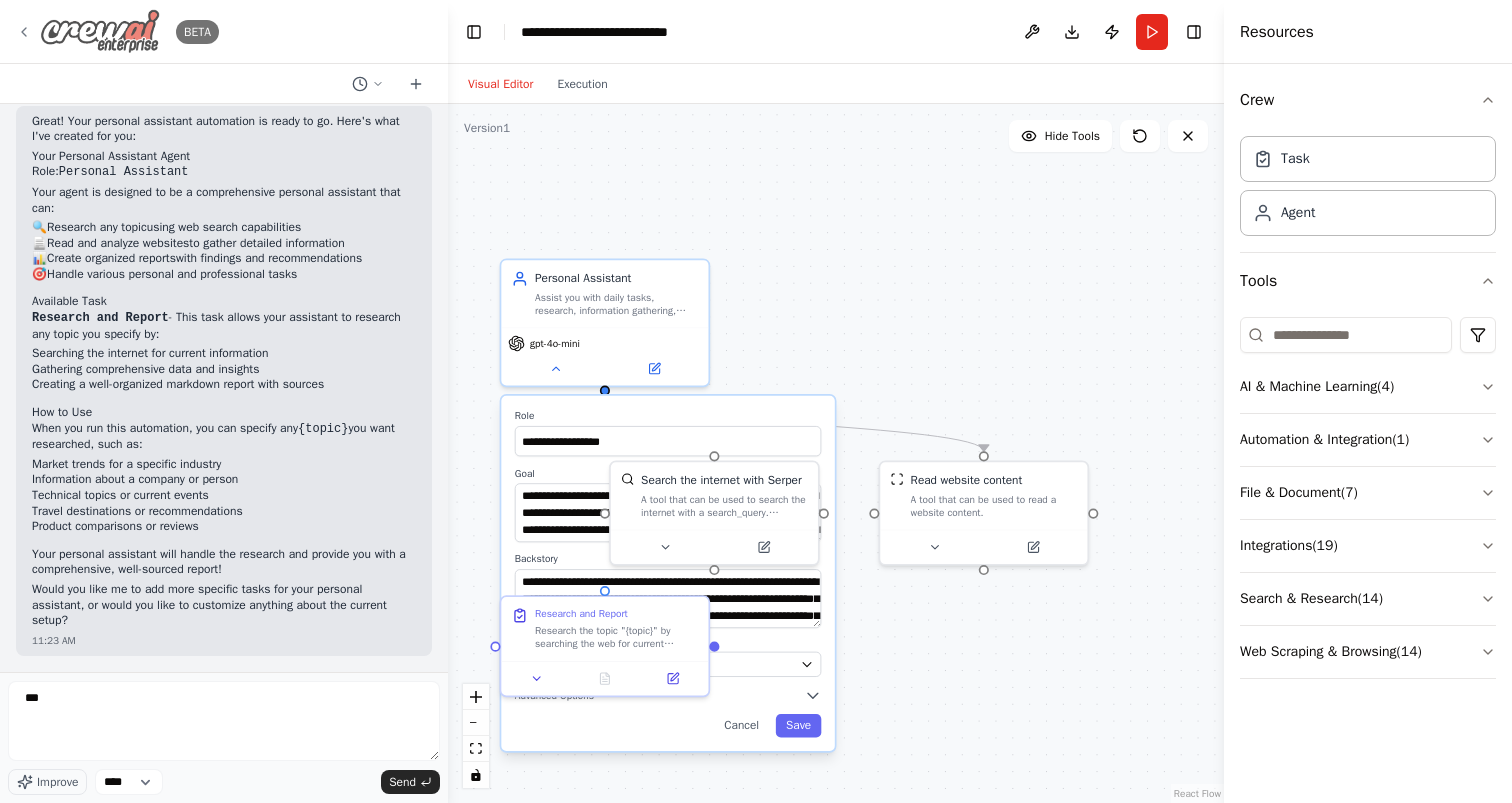 click on "BETA" at bounding box center (117, 31) 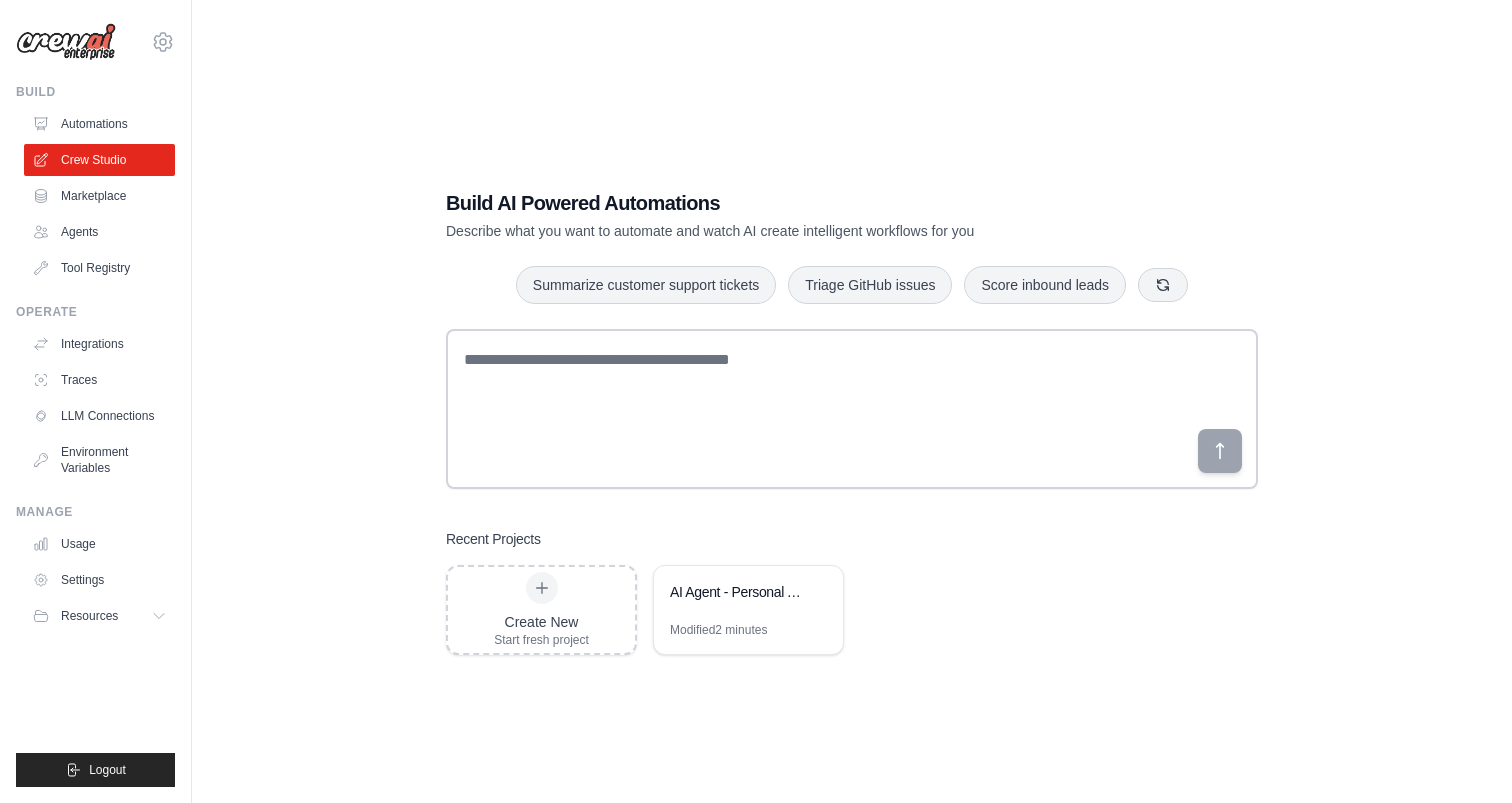 scroll, scrollTop: 0, scrollLeft: 0, axis: both 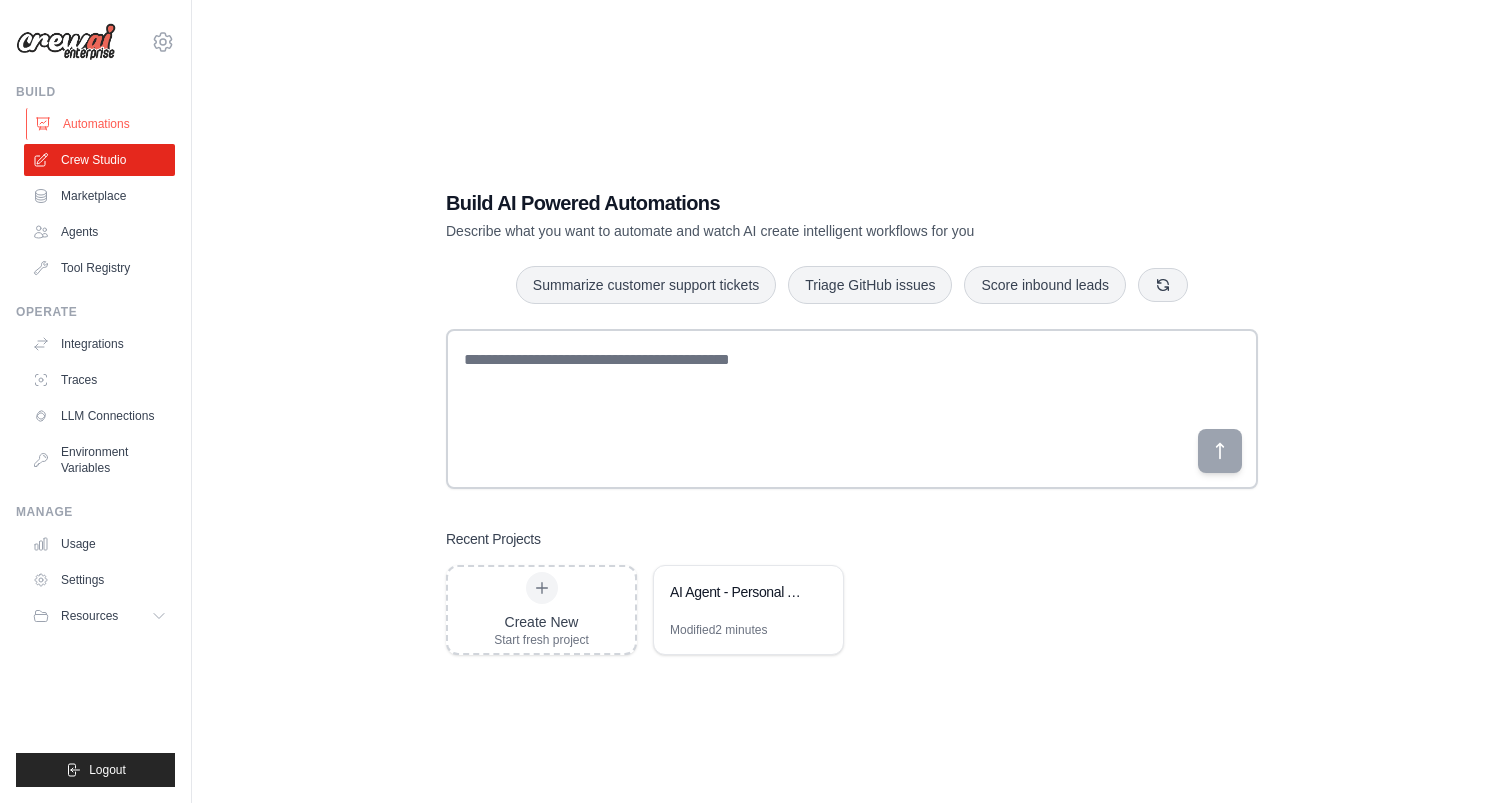 click on "Automations" at bounding box center (101, 124) 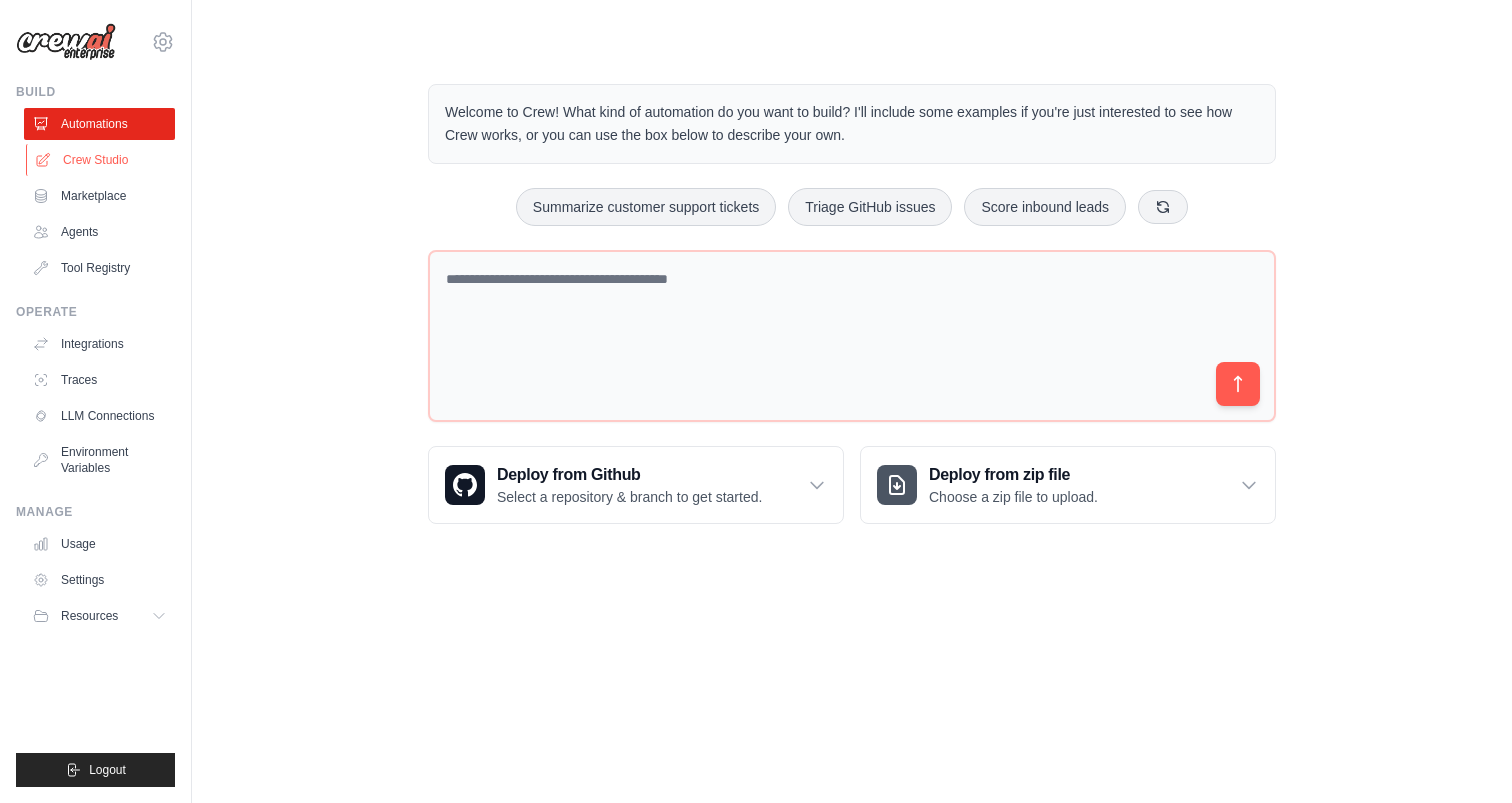 click on "Crew Studio" at bounding box center (101, 160) 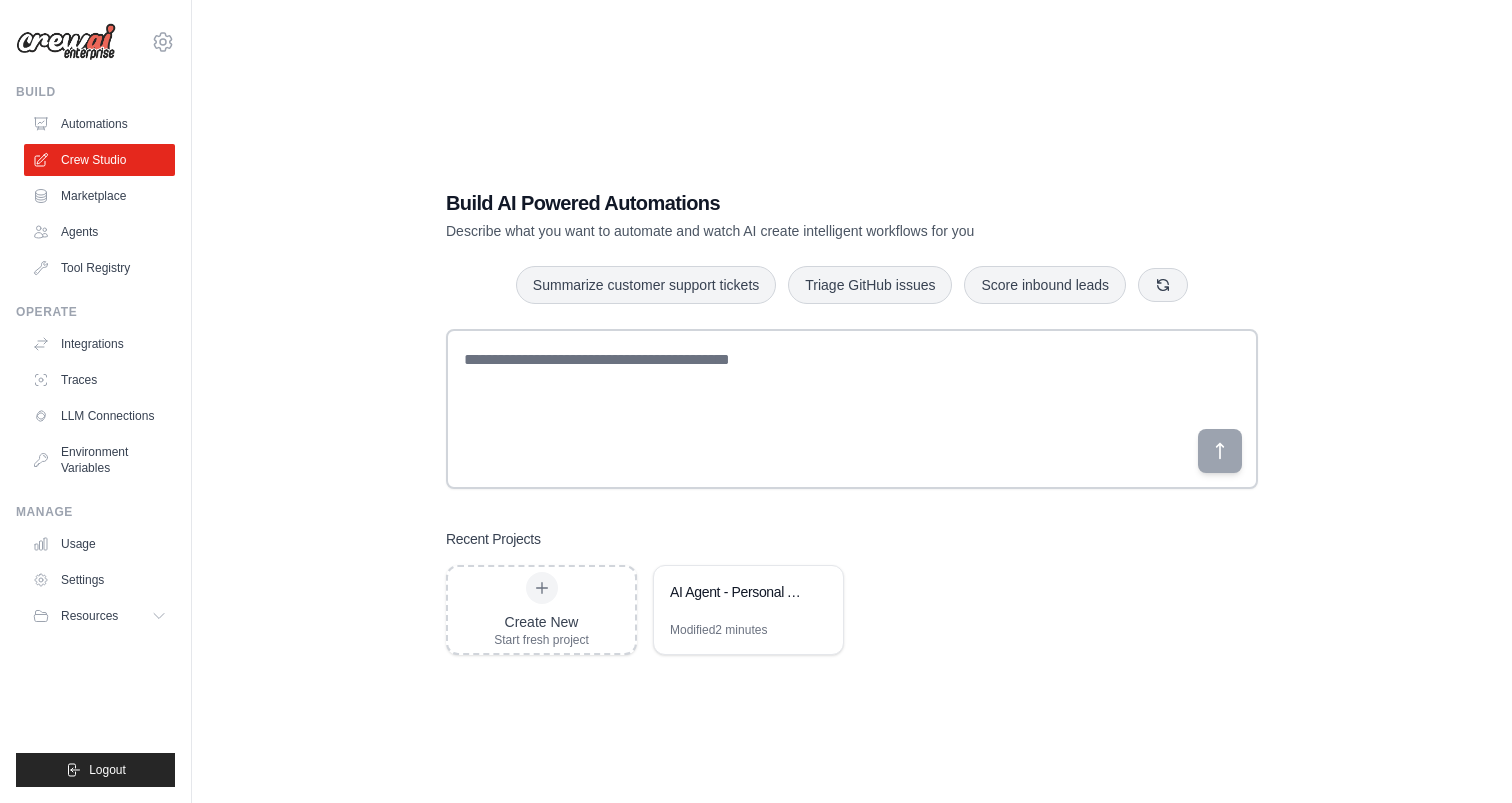 scroll, scrollTop: 0, scrollLeft: 0, axis: both 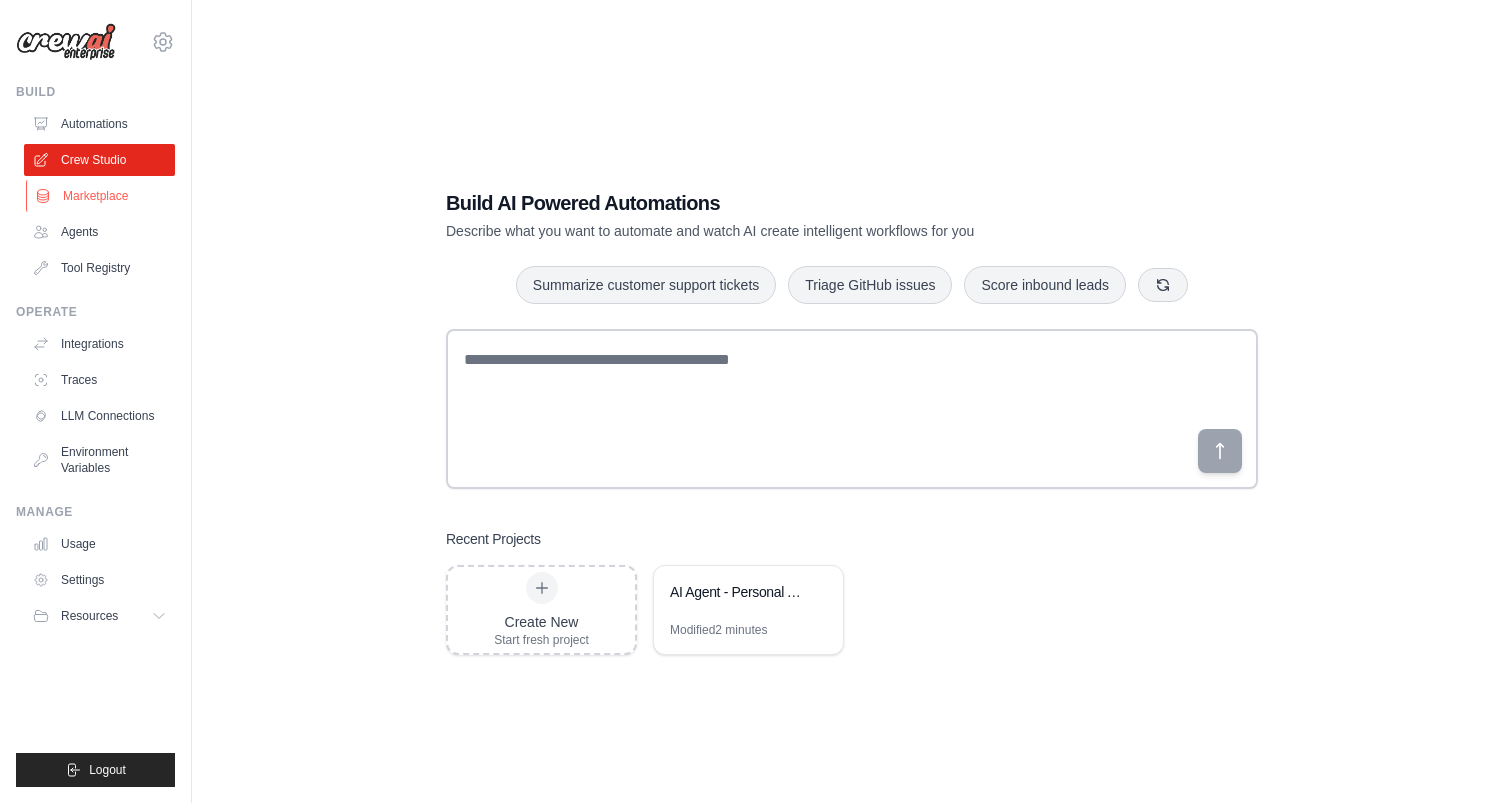 click on "Marketplace" at bounding box center (101, 196) 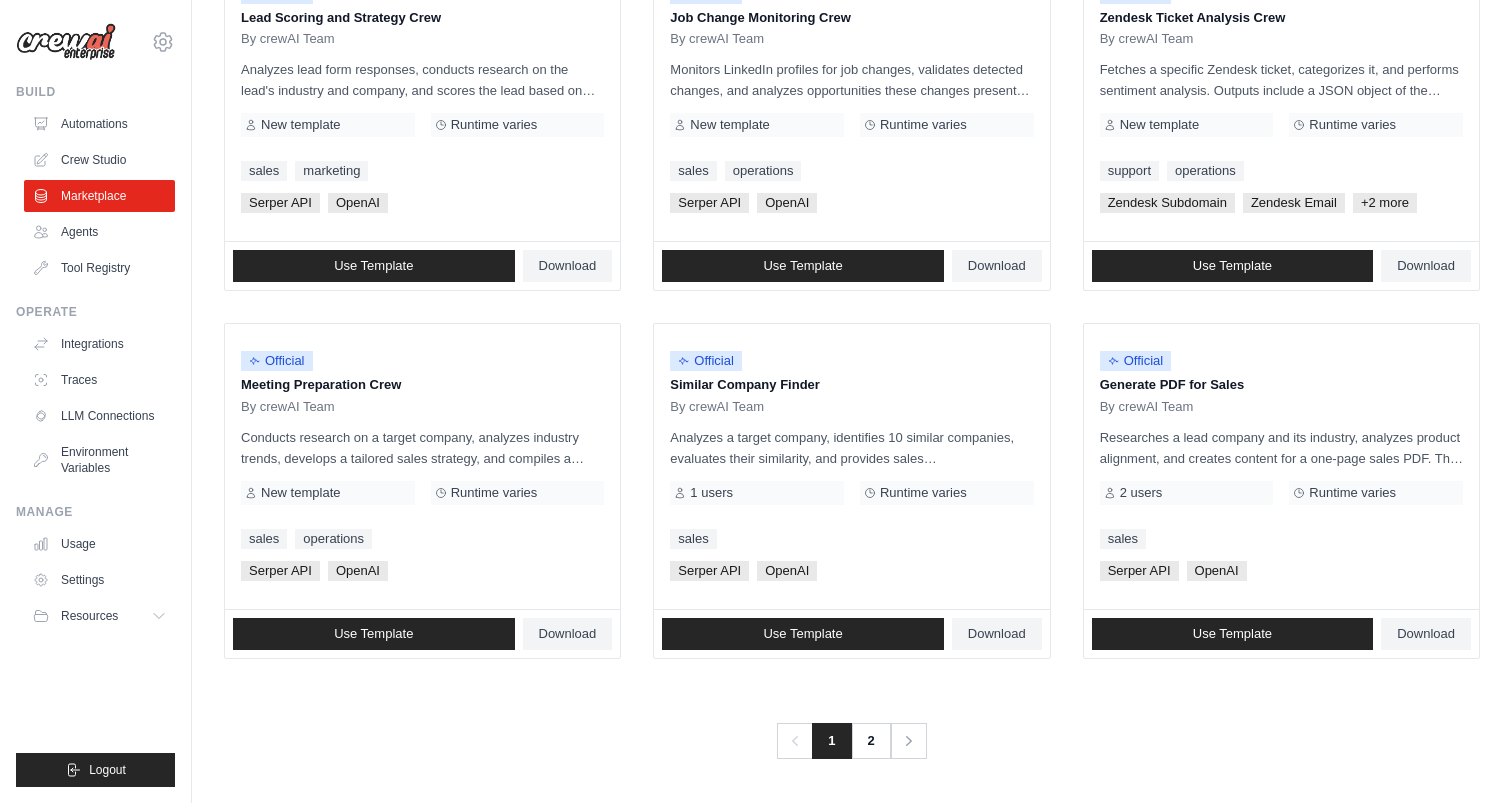 scroll, scrollTop: 0, scrollLeft: 0, axis: both 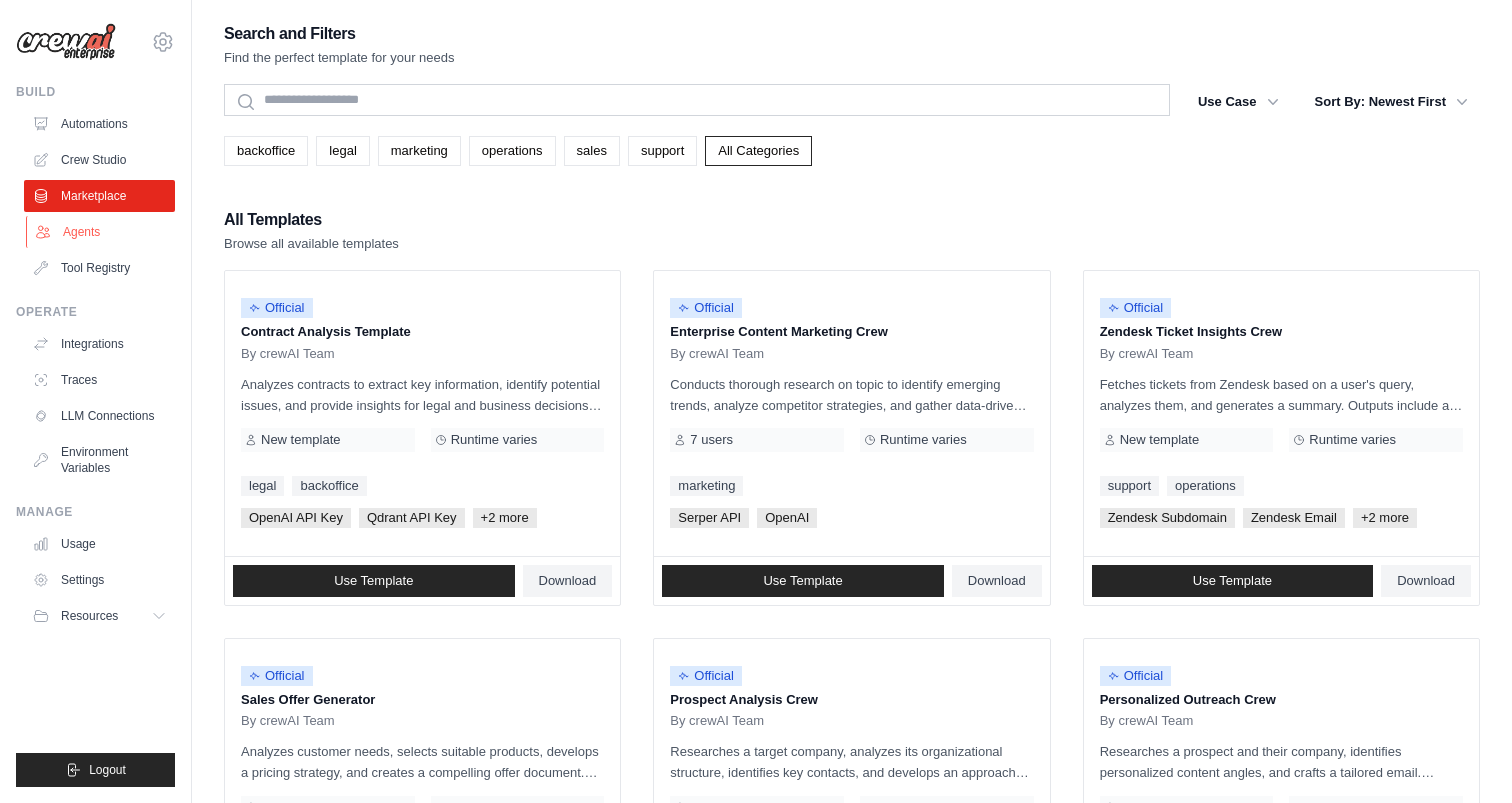 click on "Agents" at bounding box center [101, 232] 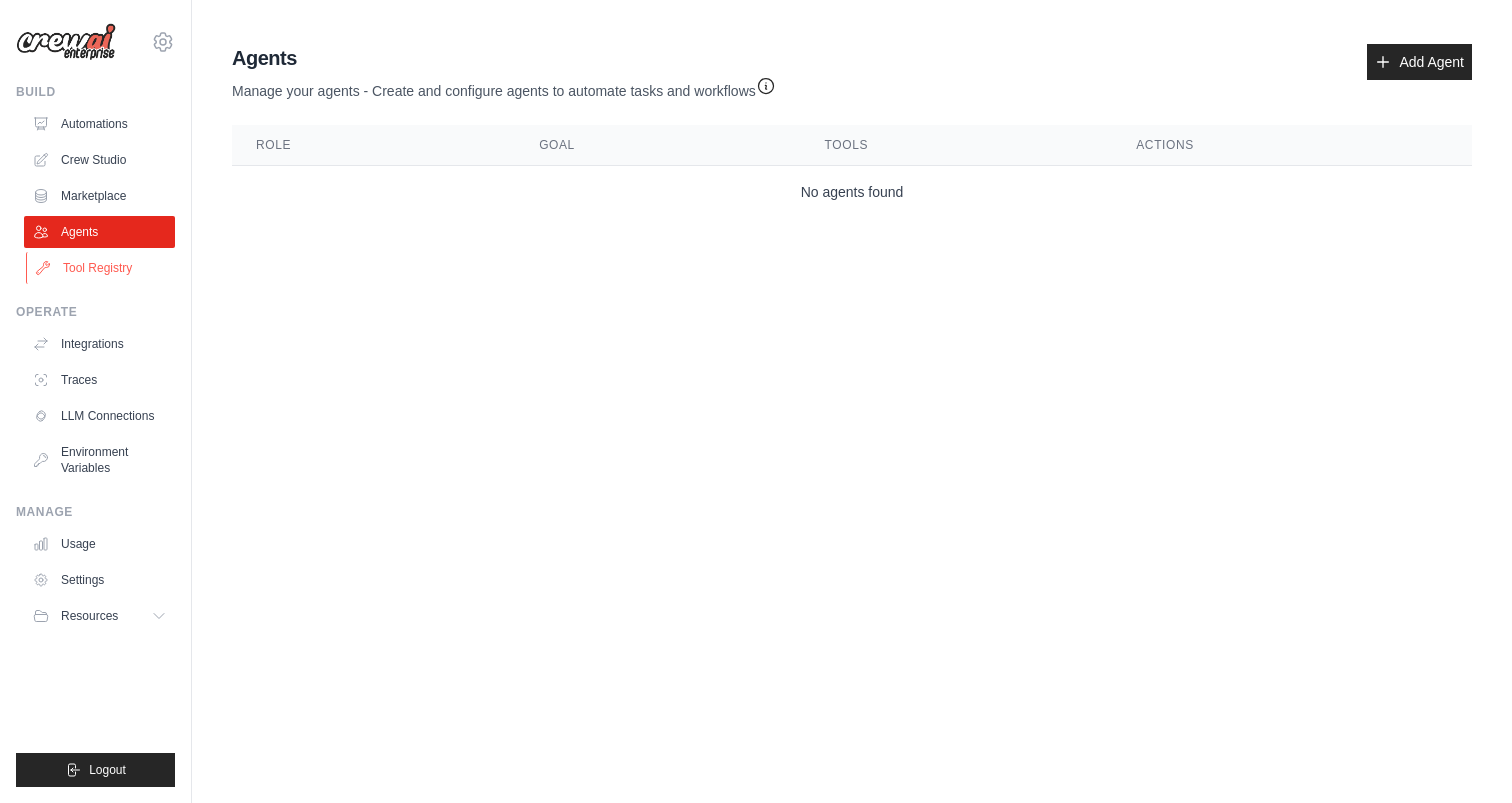 click on "Tool Registry" at bounding box center (101, 268) 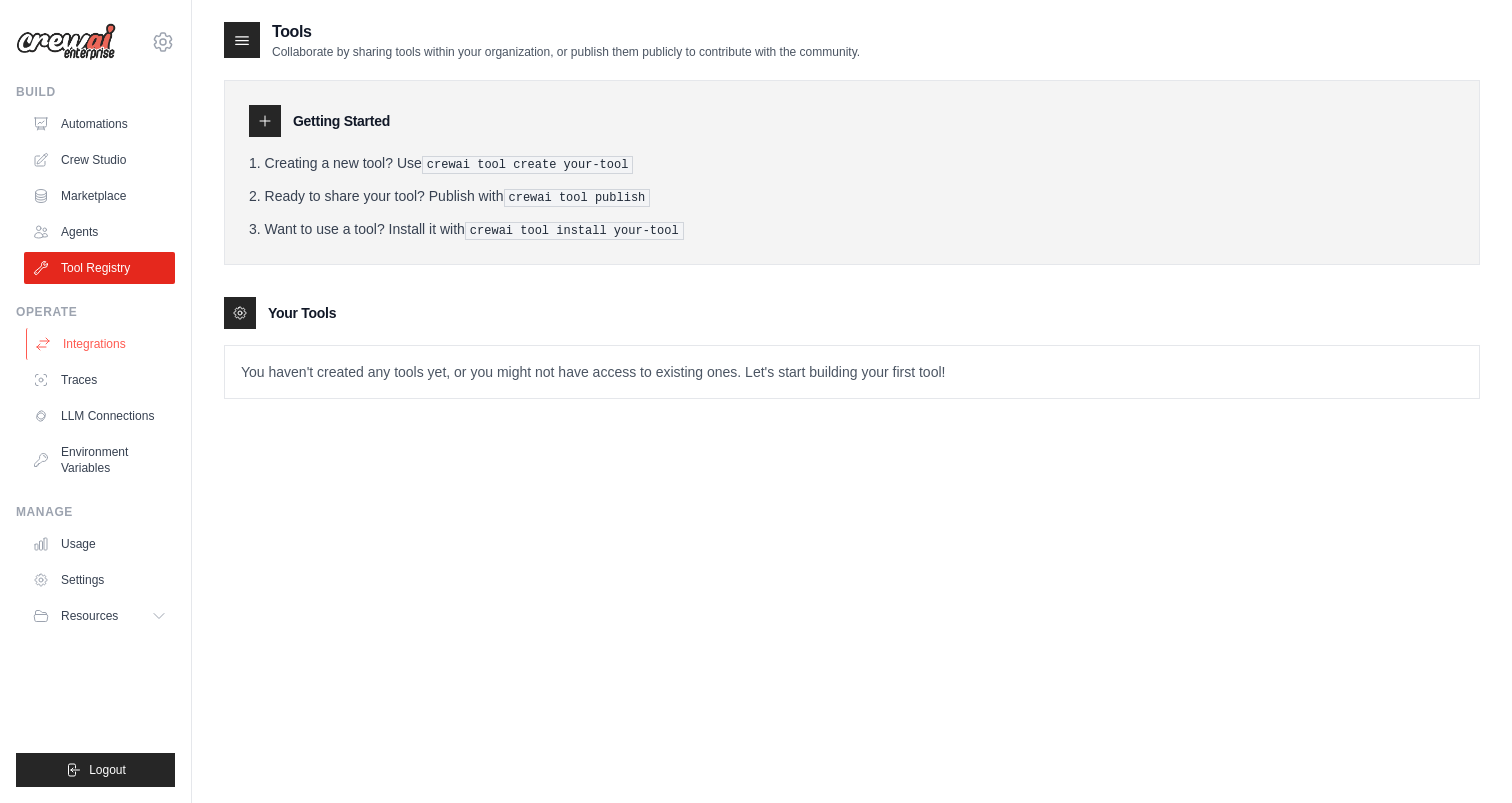 click on "Integrations" at bounding box center (101, 344) 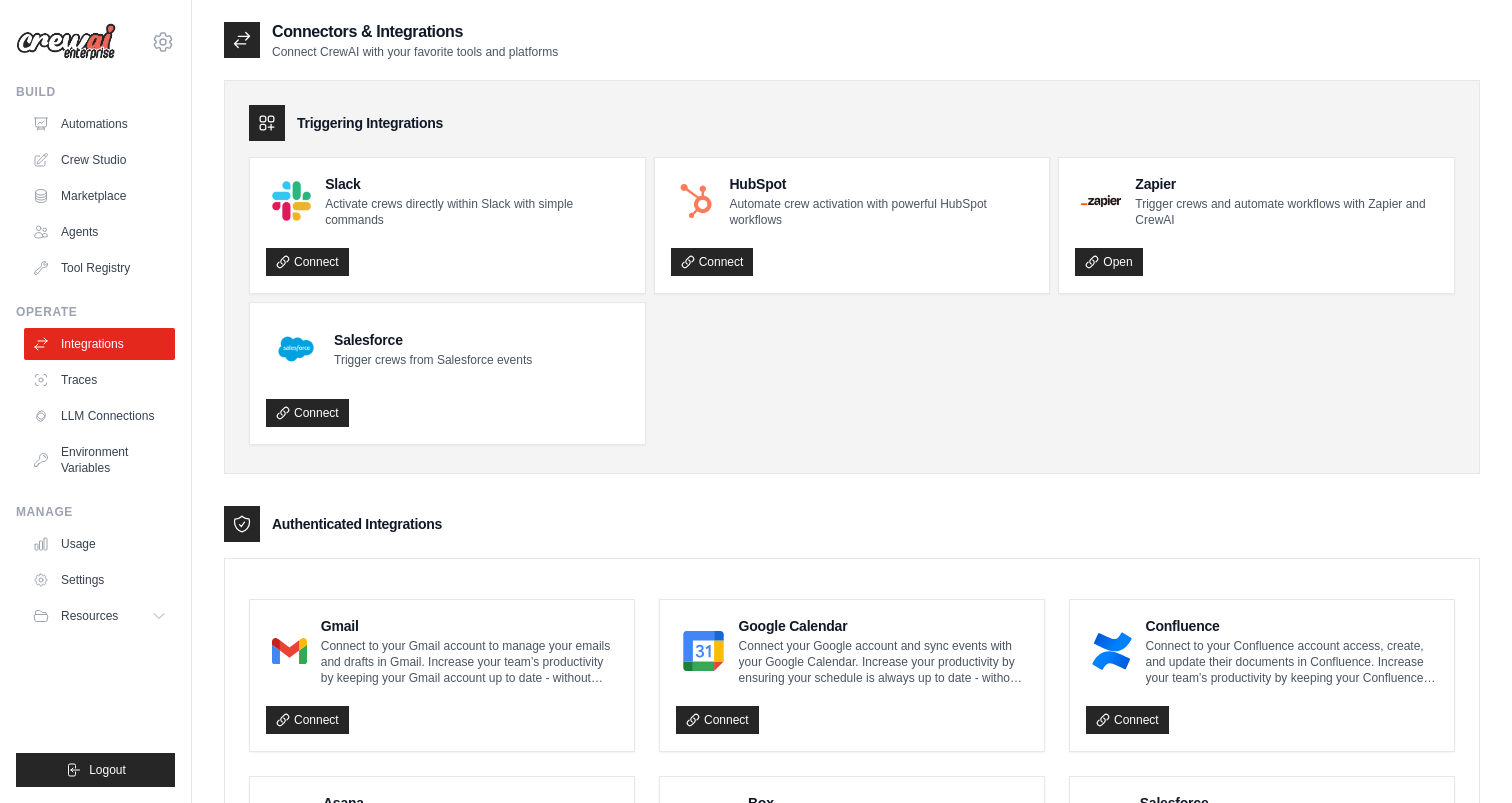 click on "Triggering Integrations
Slack
Activate crews directly within Slack with simple commands
Connect
HubSpot
Automate crew activation with powerful HubSpot workflows
Connect
Zapier" at bounding box center [852, 277] 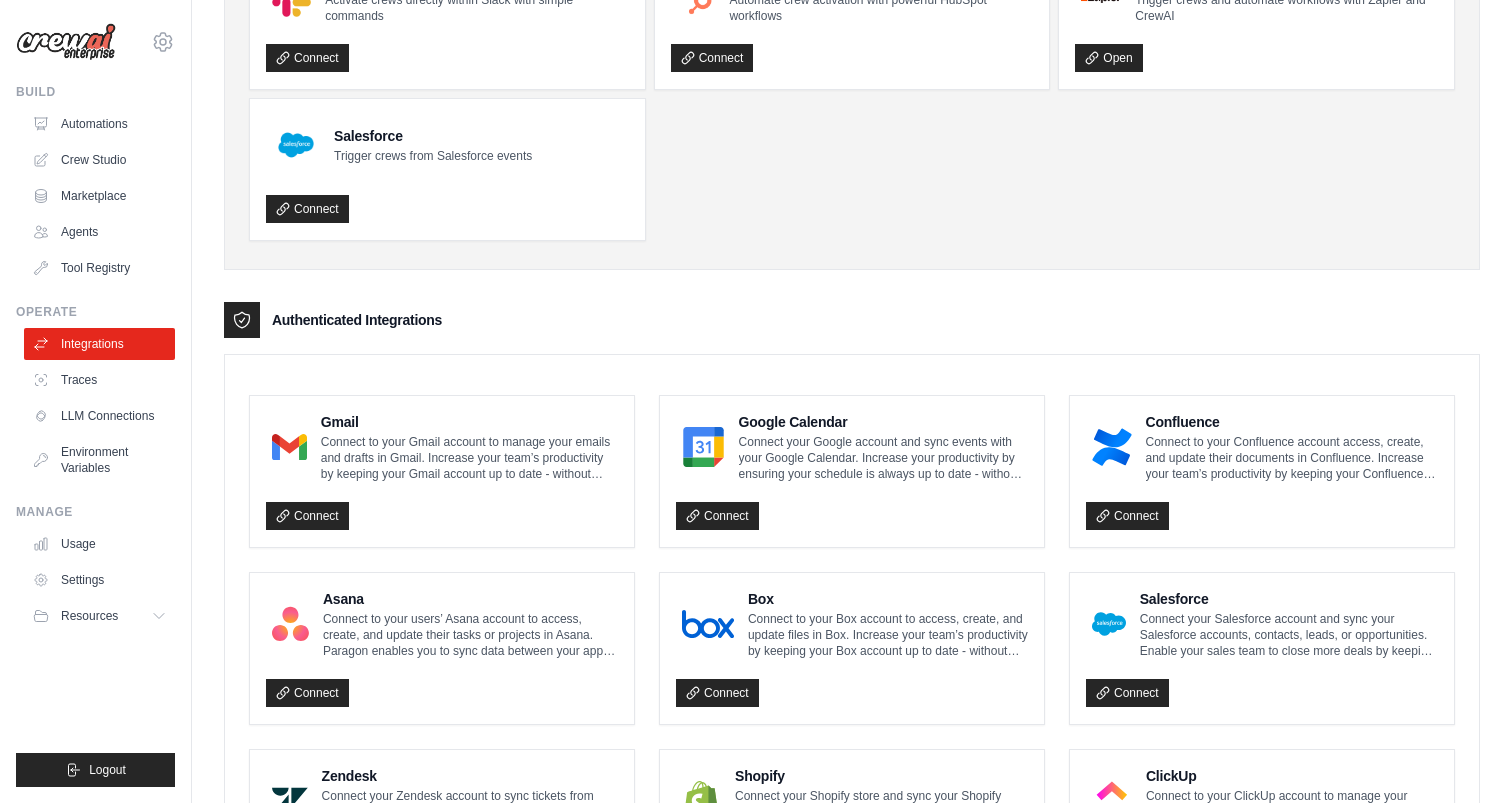 scroll, scrollTop: 0, scrollLeft: 0, axis: both 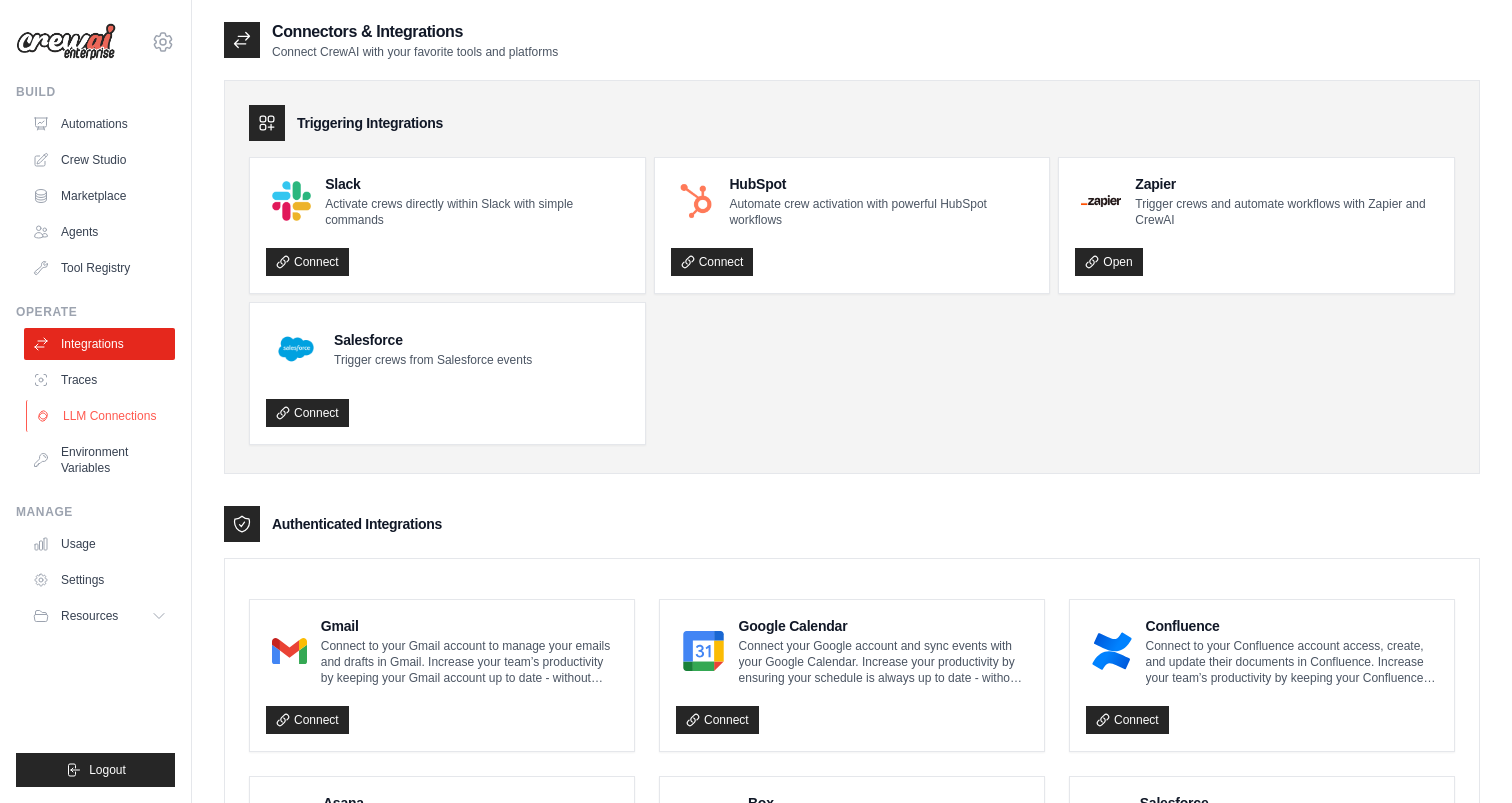 click on "LLM Connections" at bounding box center [101, 416] 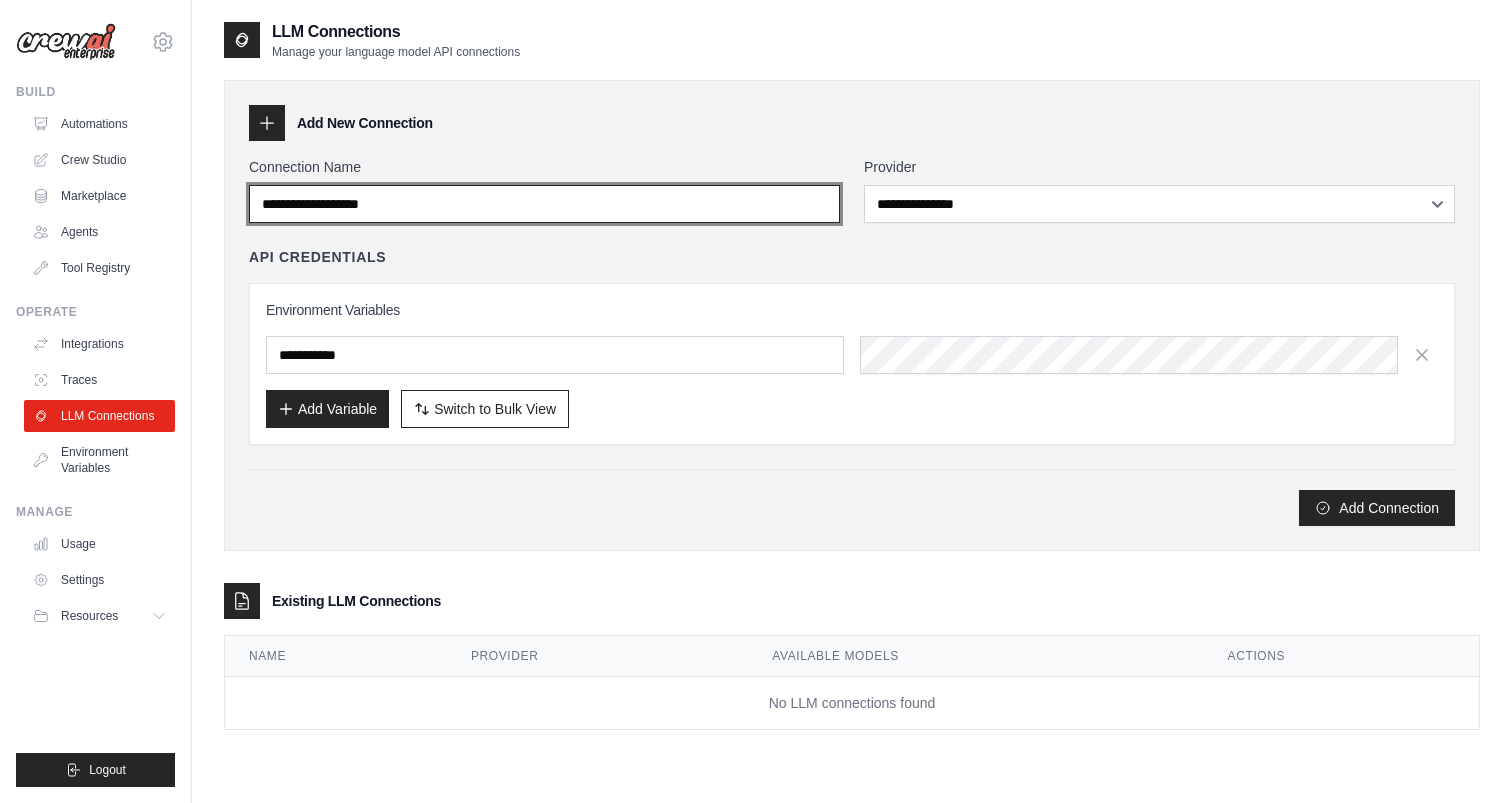 click on "Connection Name" at bounding box center [544, 204] 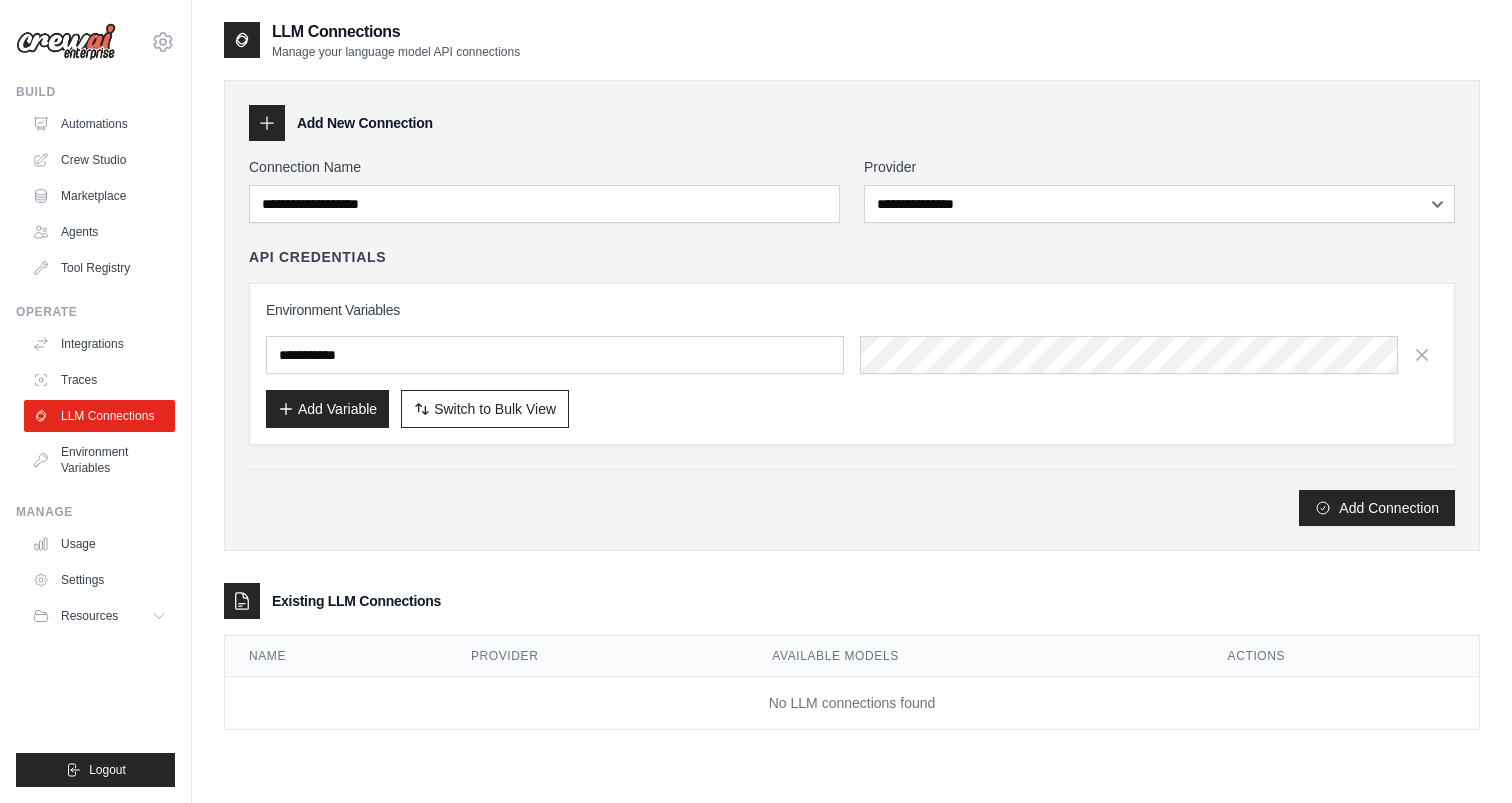 click on "API Credentials" at bounding box center (852, 257) 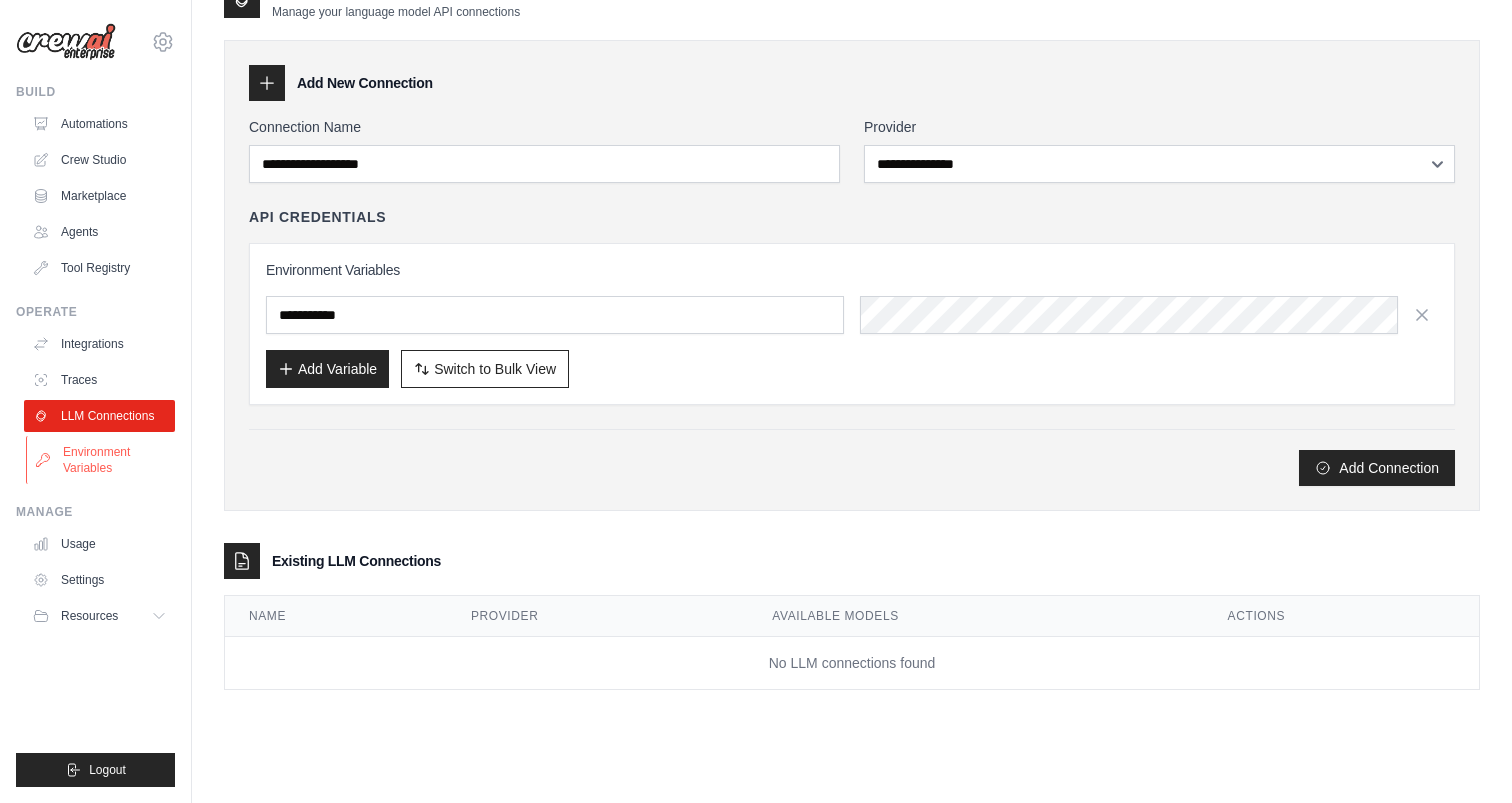 click on "Environment Variables" at bounding box center [101, 460] 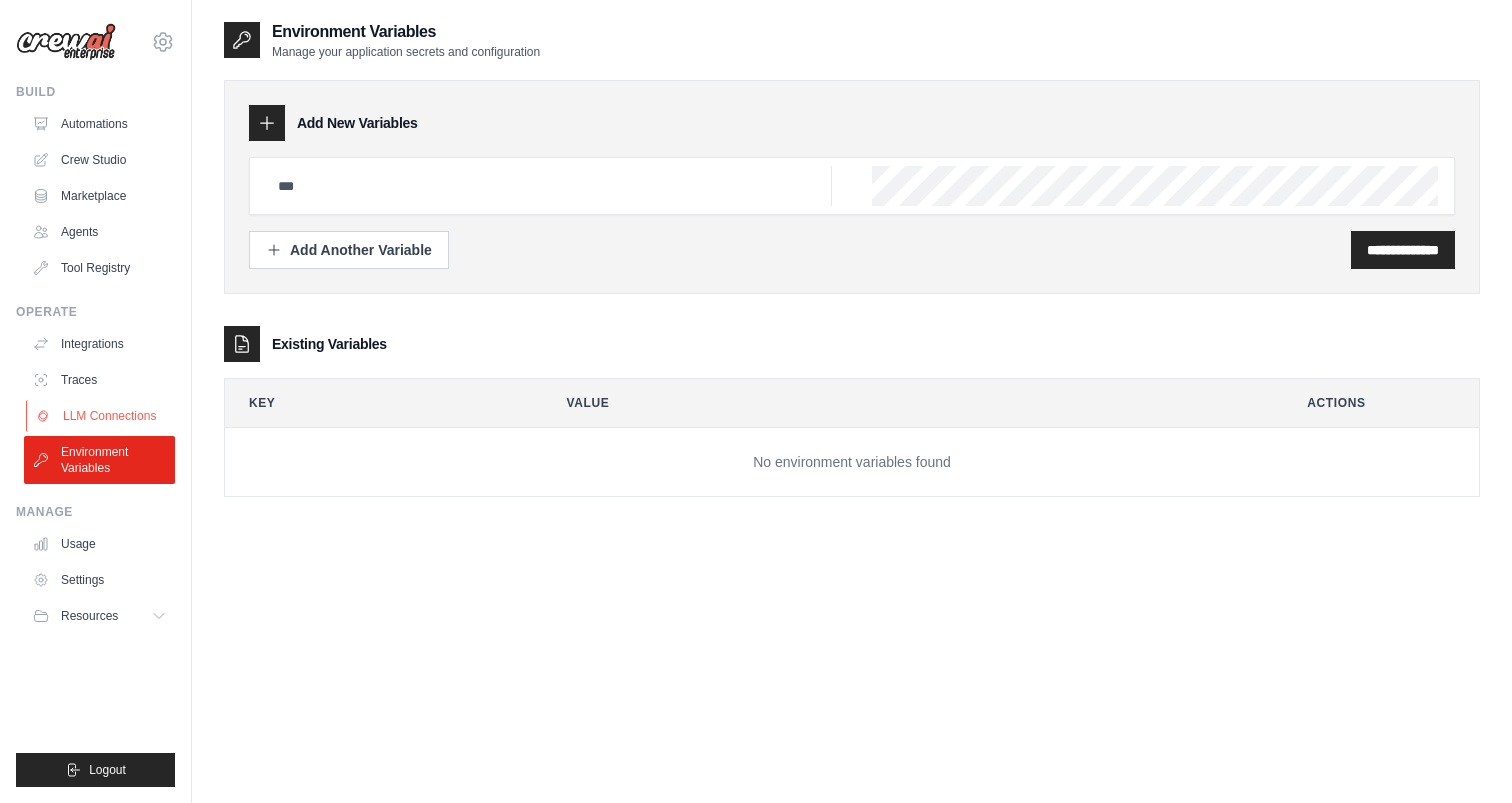 click on "LLM Connections" at bounding box center (101, 416) 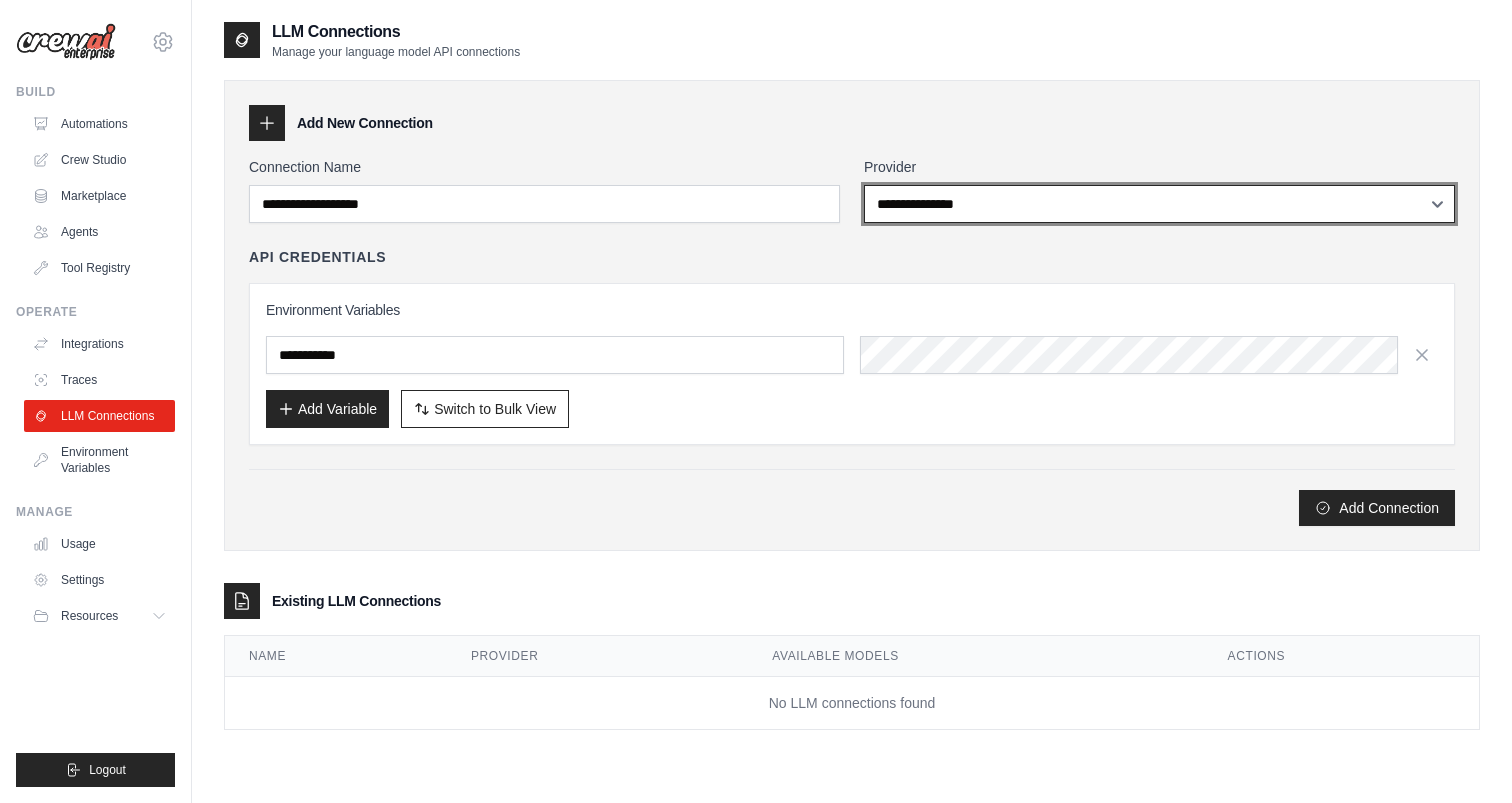 click on "**********" at bounding box center (1159, 204) 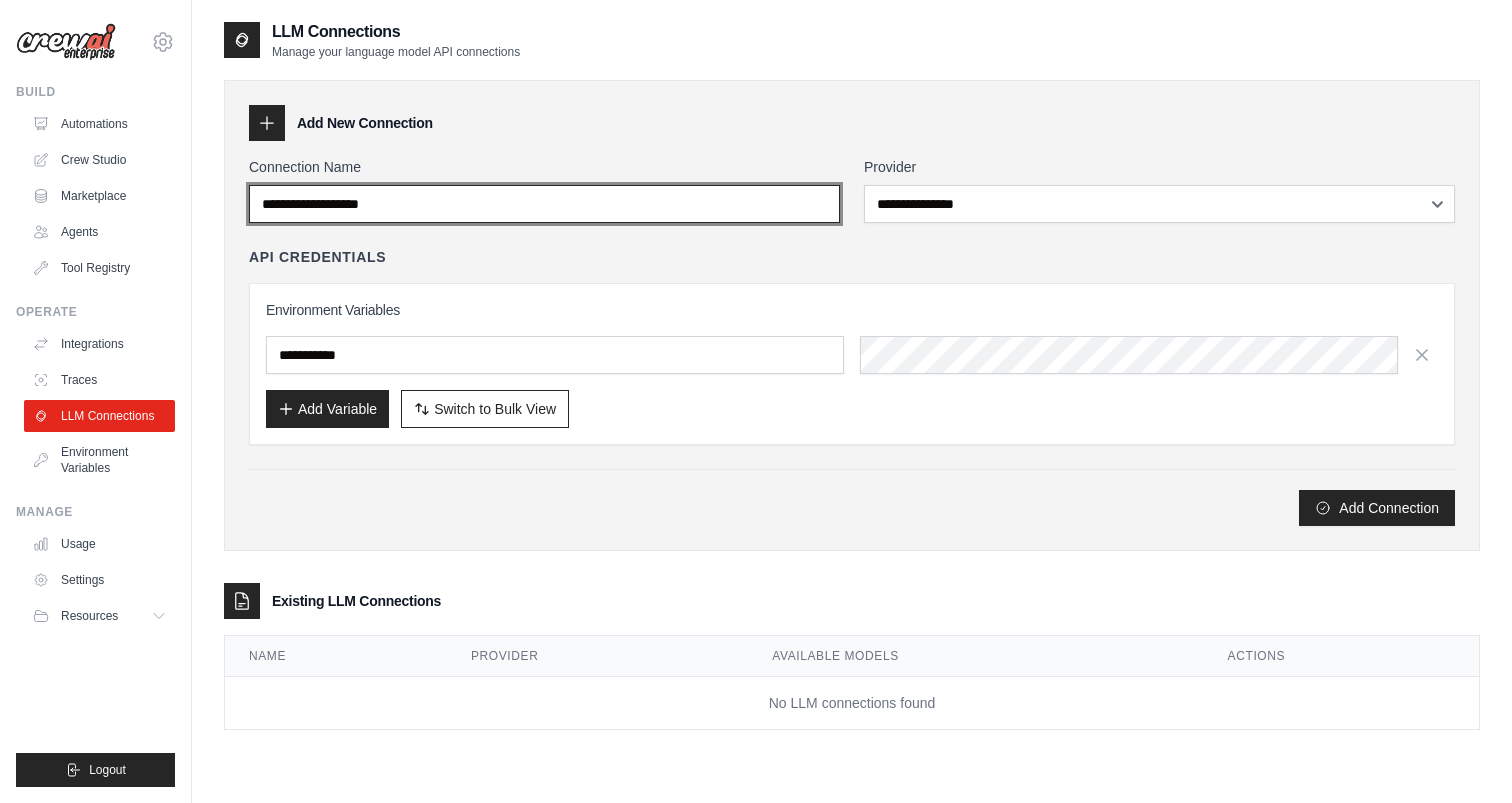 click on "Connection Name" at bounding box center [544, 204] 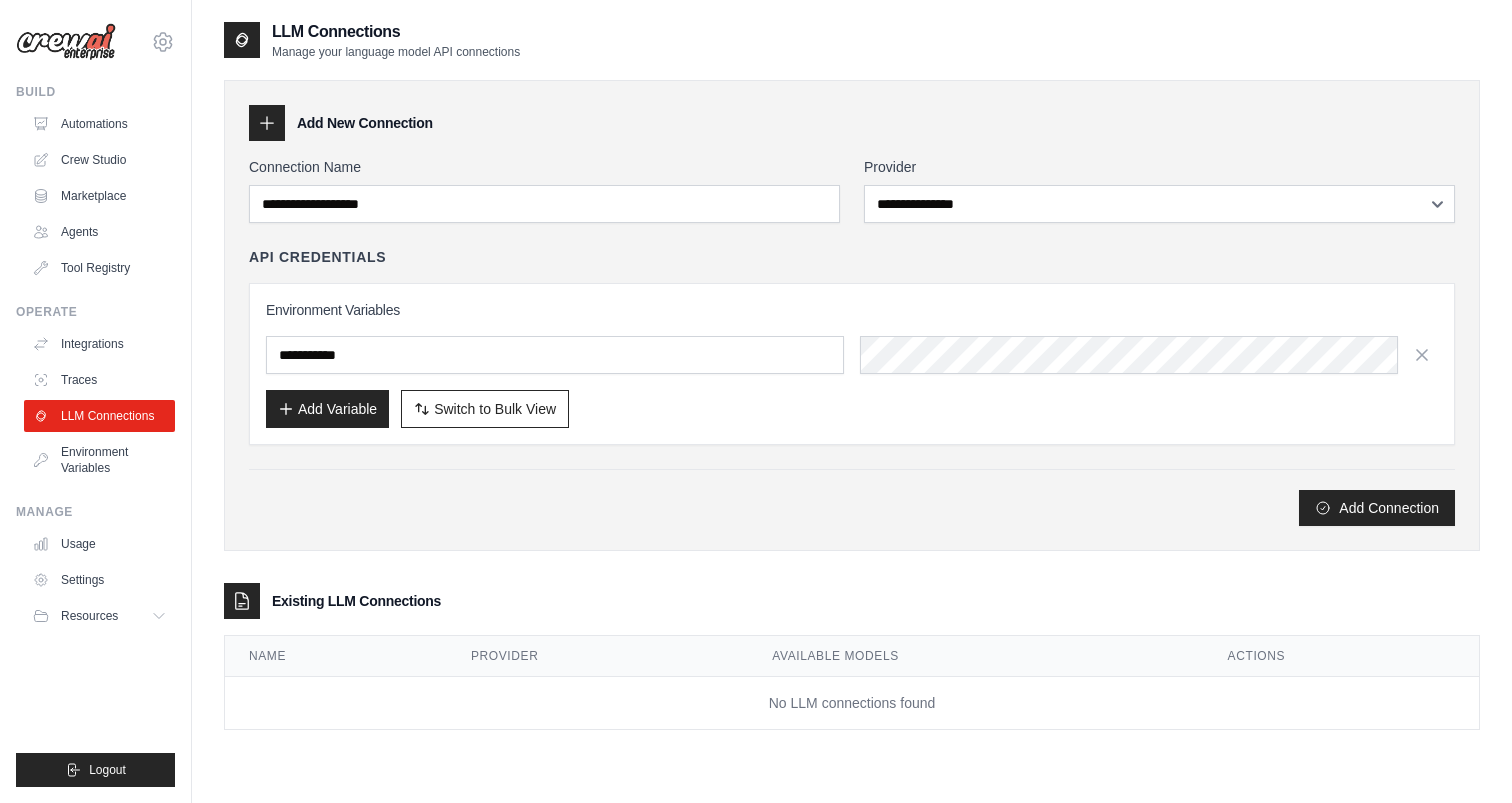 click on "Add Connection" at bounding box center (852, 508) 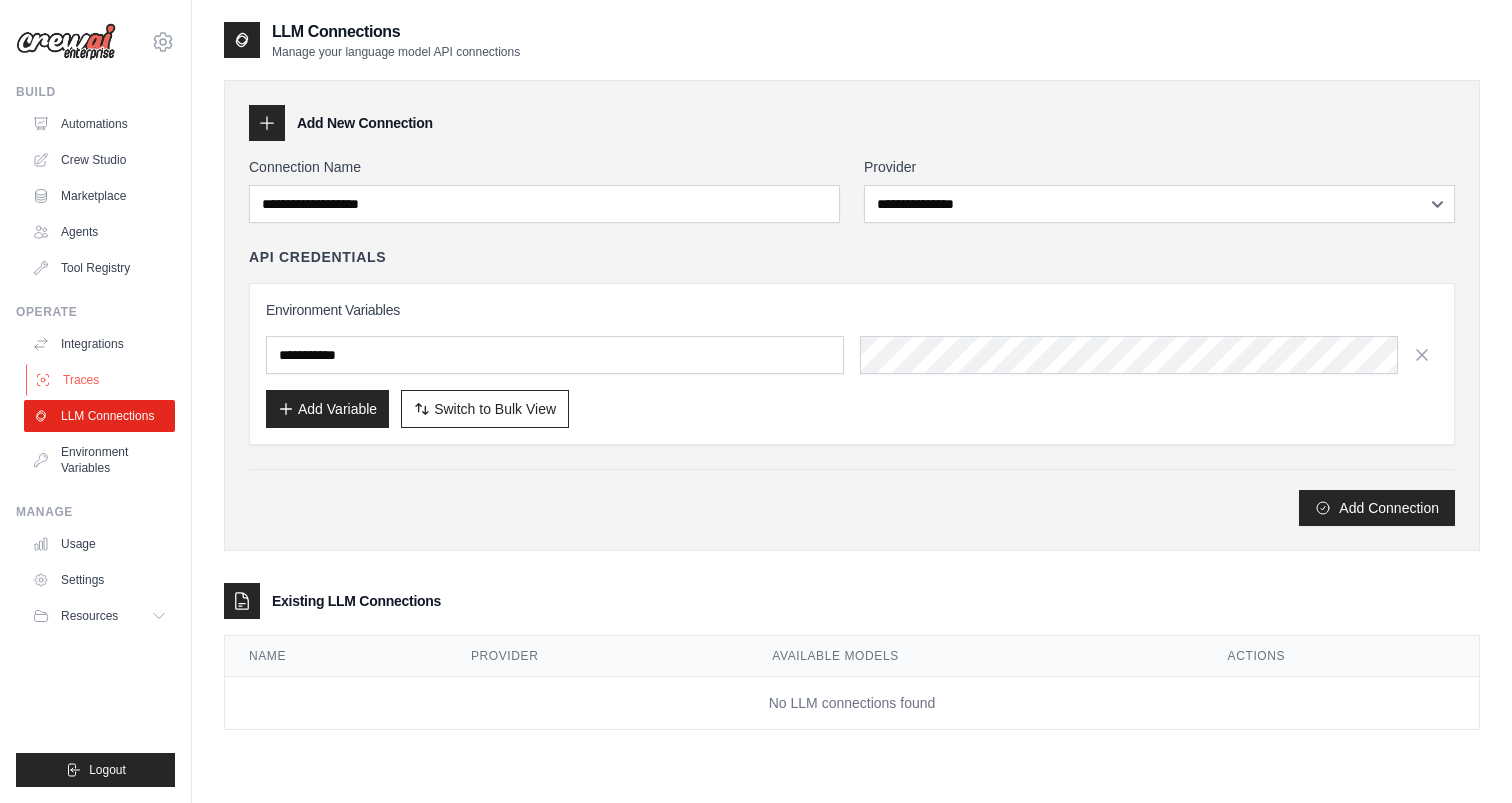 click on "Traces" at bounding box center [101, 380] 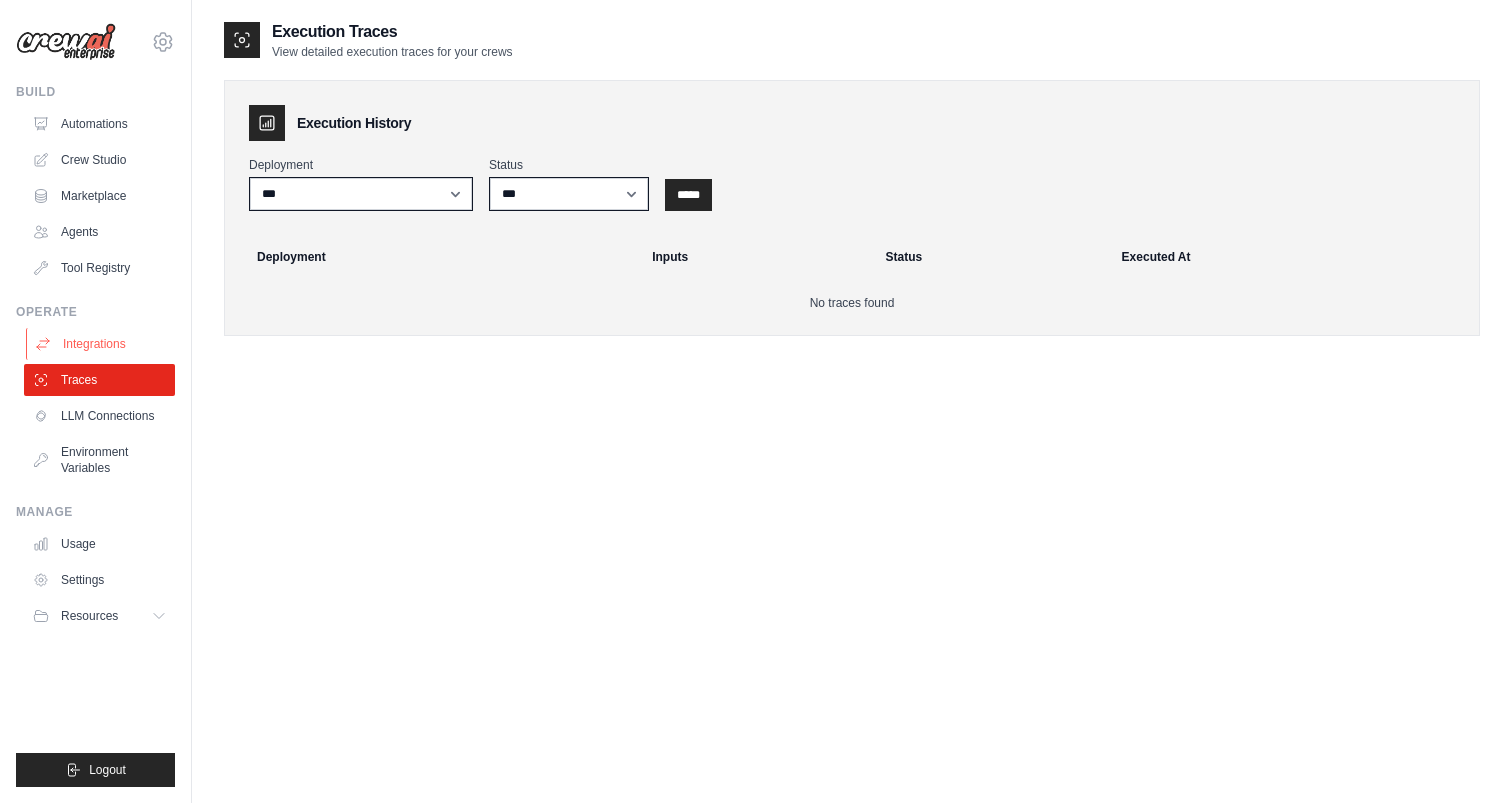 click on "Integrations" at bounding box center [101, 344] 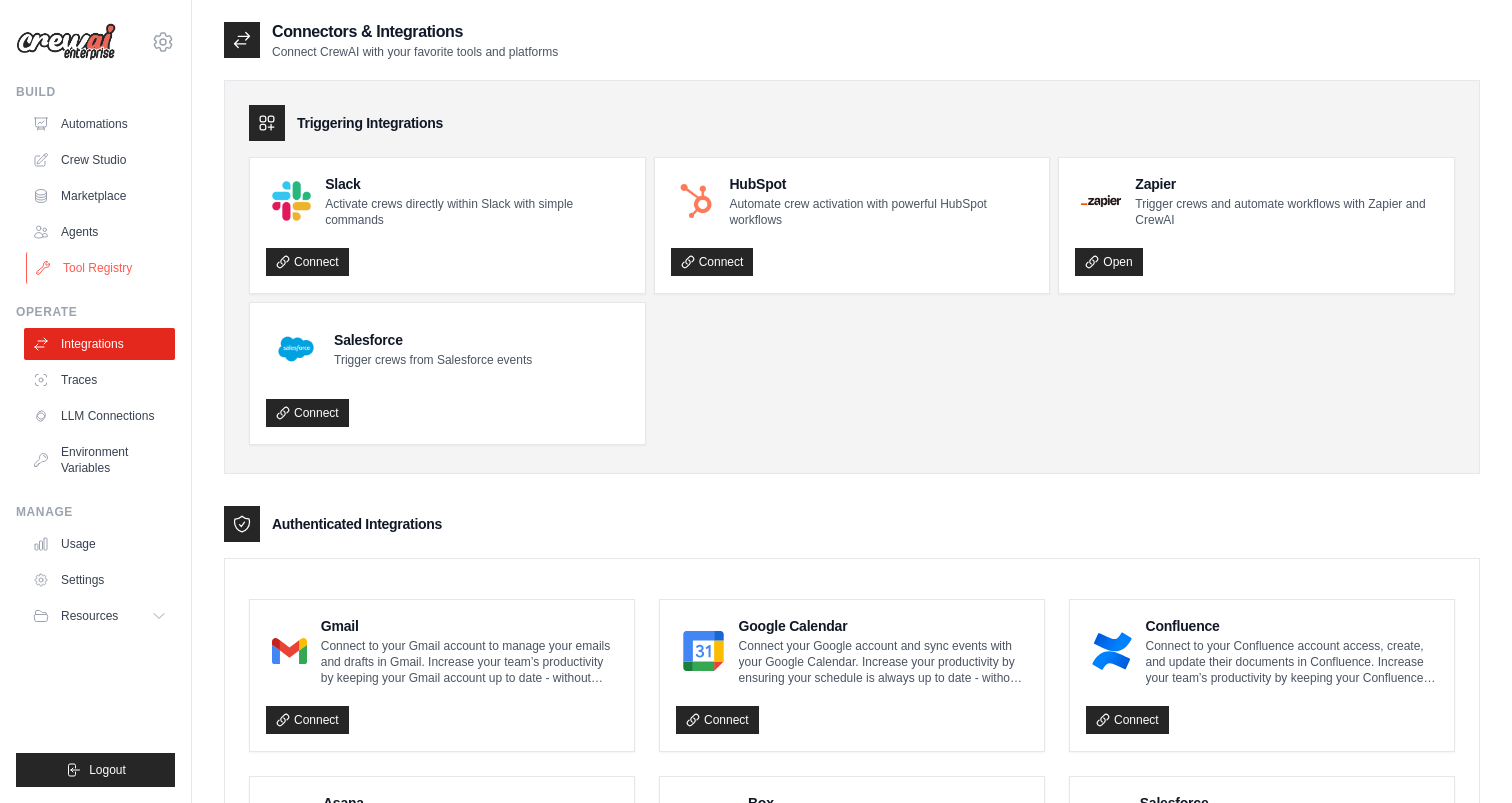 click on "Tool Registry" at bounding box center (101, 268) 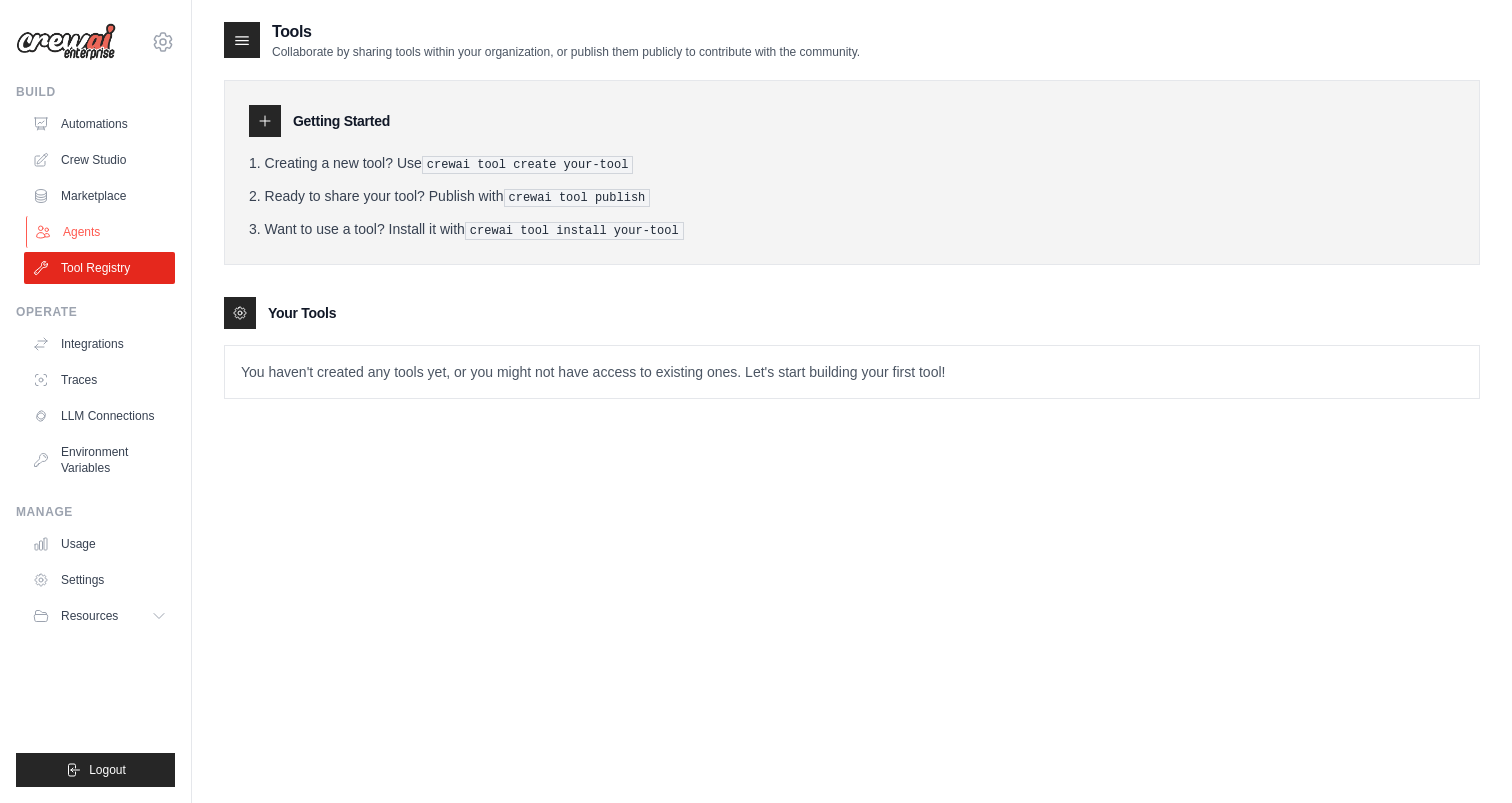 click on "Agents" at bounding box center (101, 232) 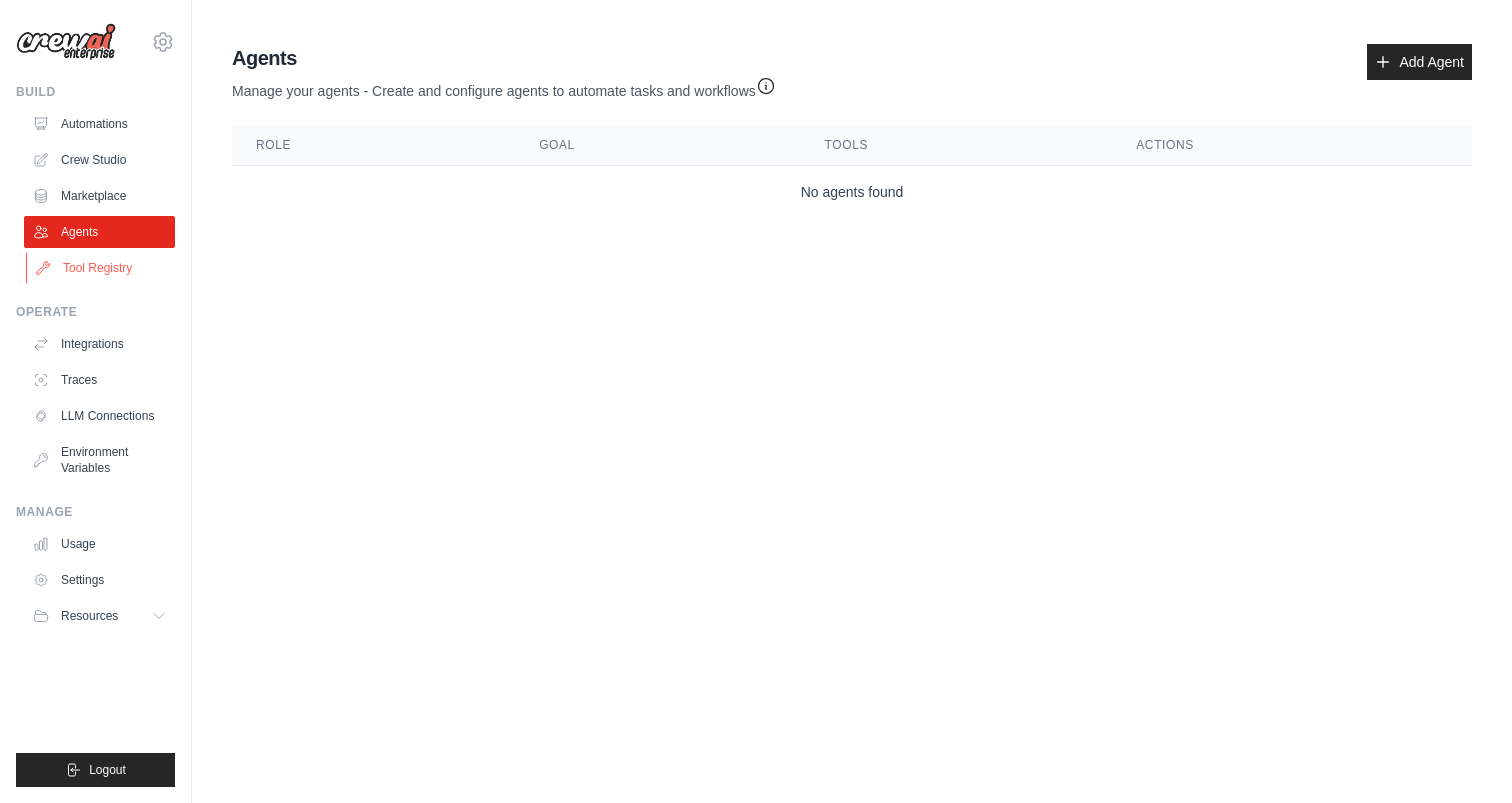 click on "Tool Registry" at bounding box center (101, 268) 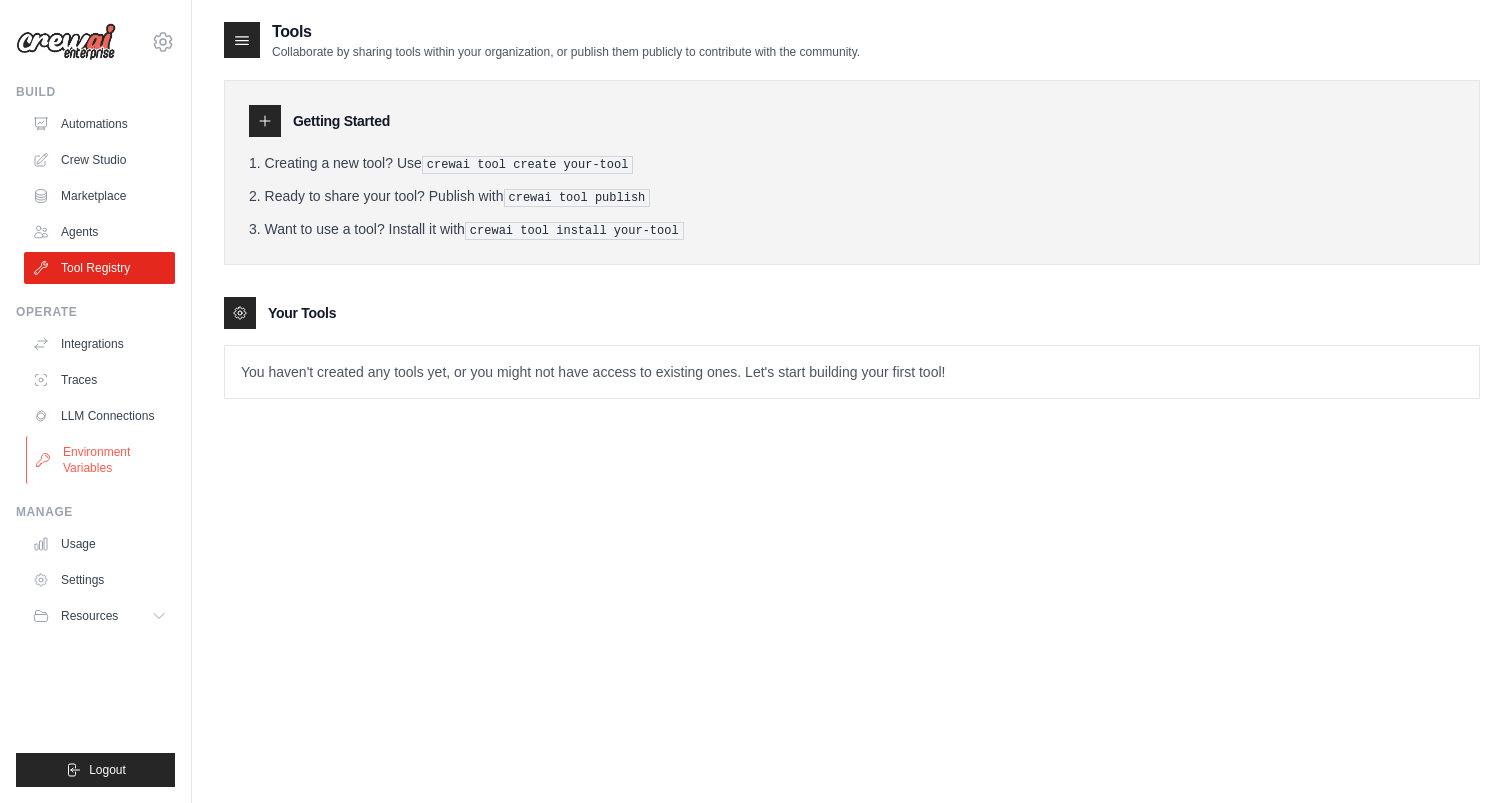 click on "Environment Variables" at bounding box center (101, 460) 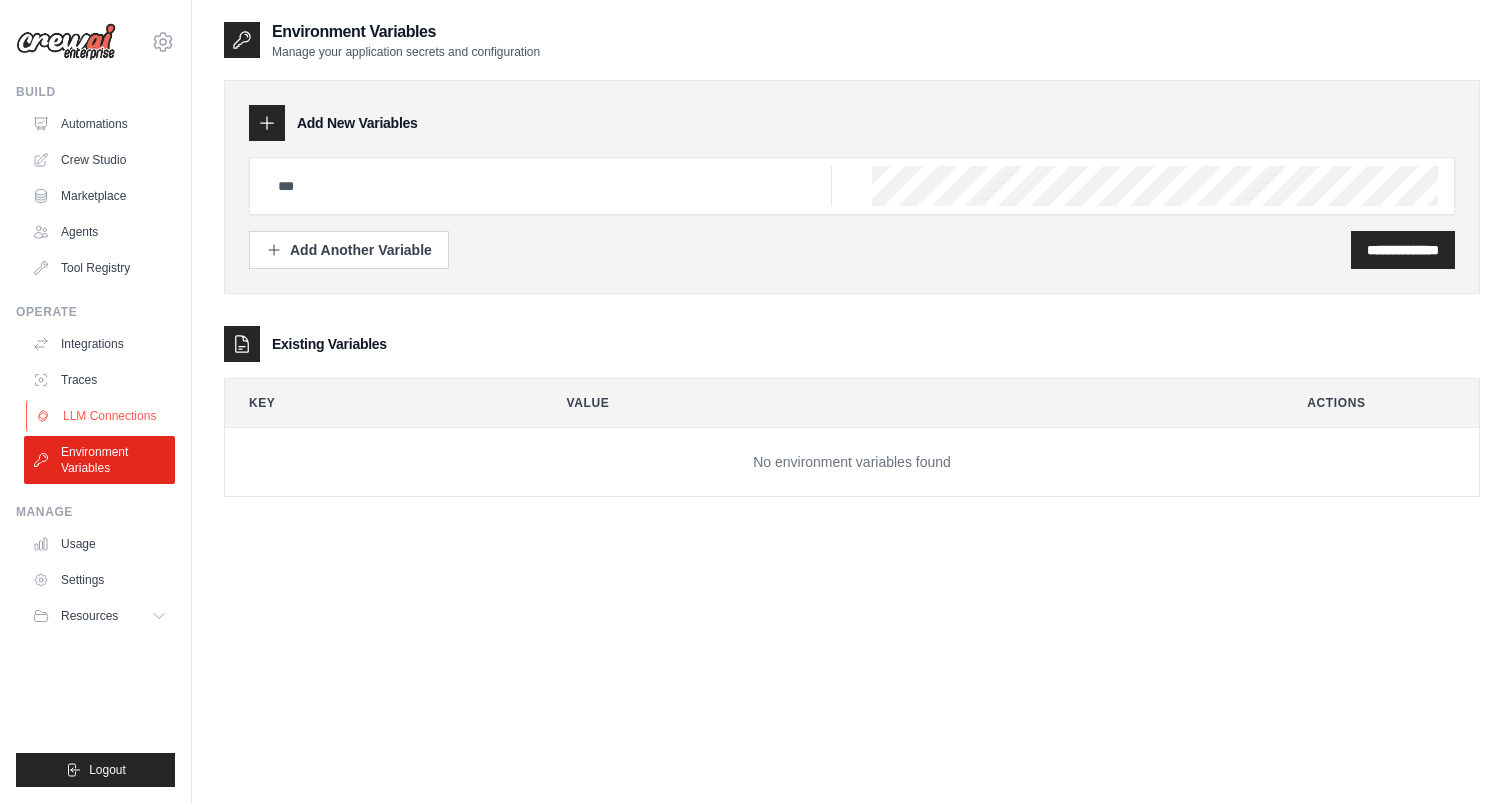 click on "LLM Connections" at bounding box center (101, 416) 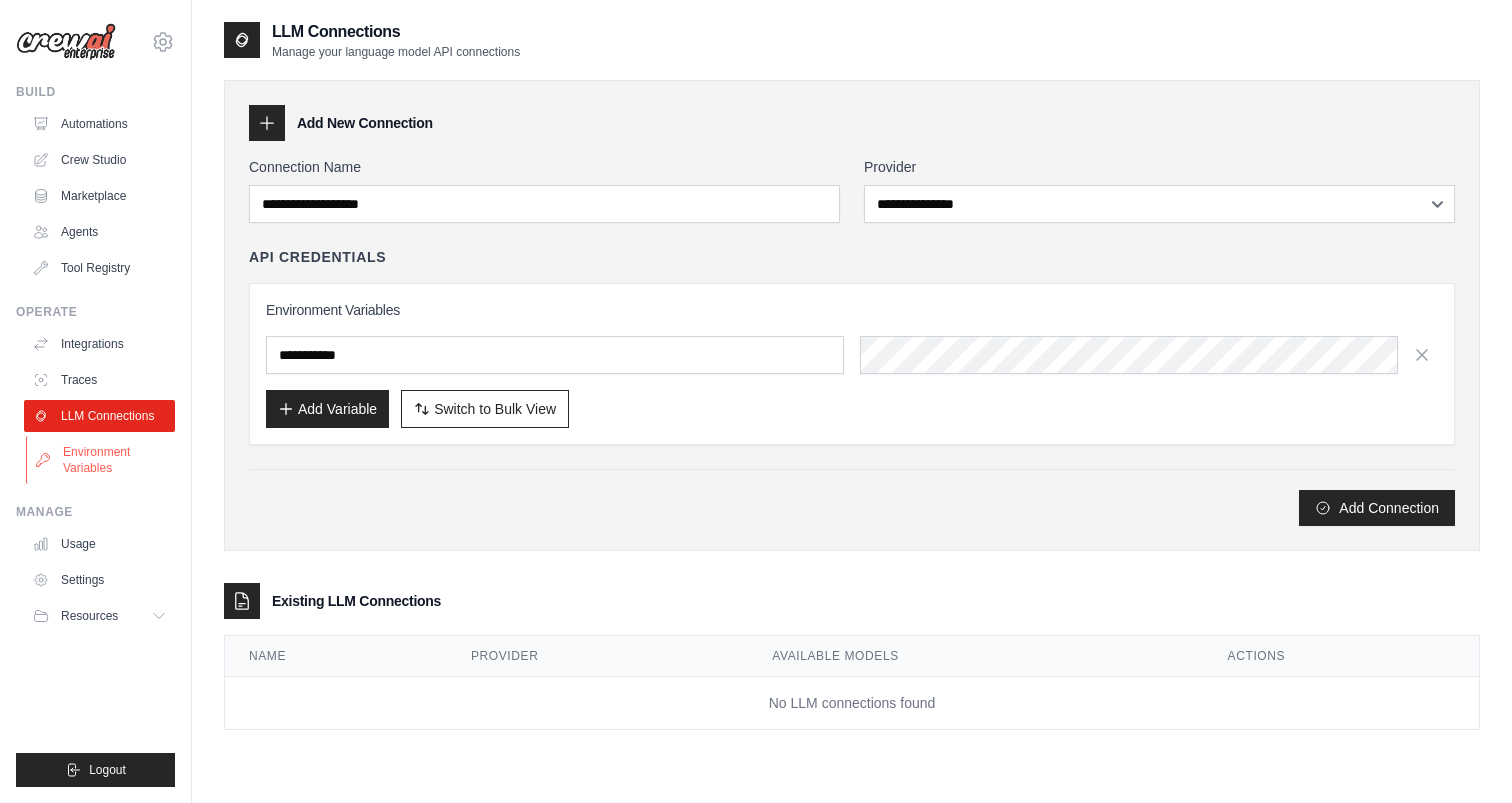 click on "Environment Variables" at bounding box center [101, 460] 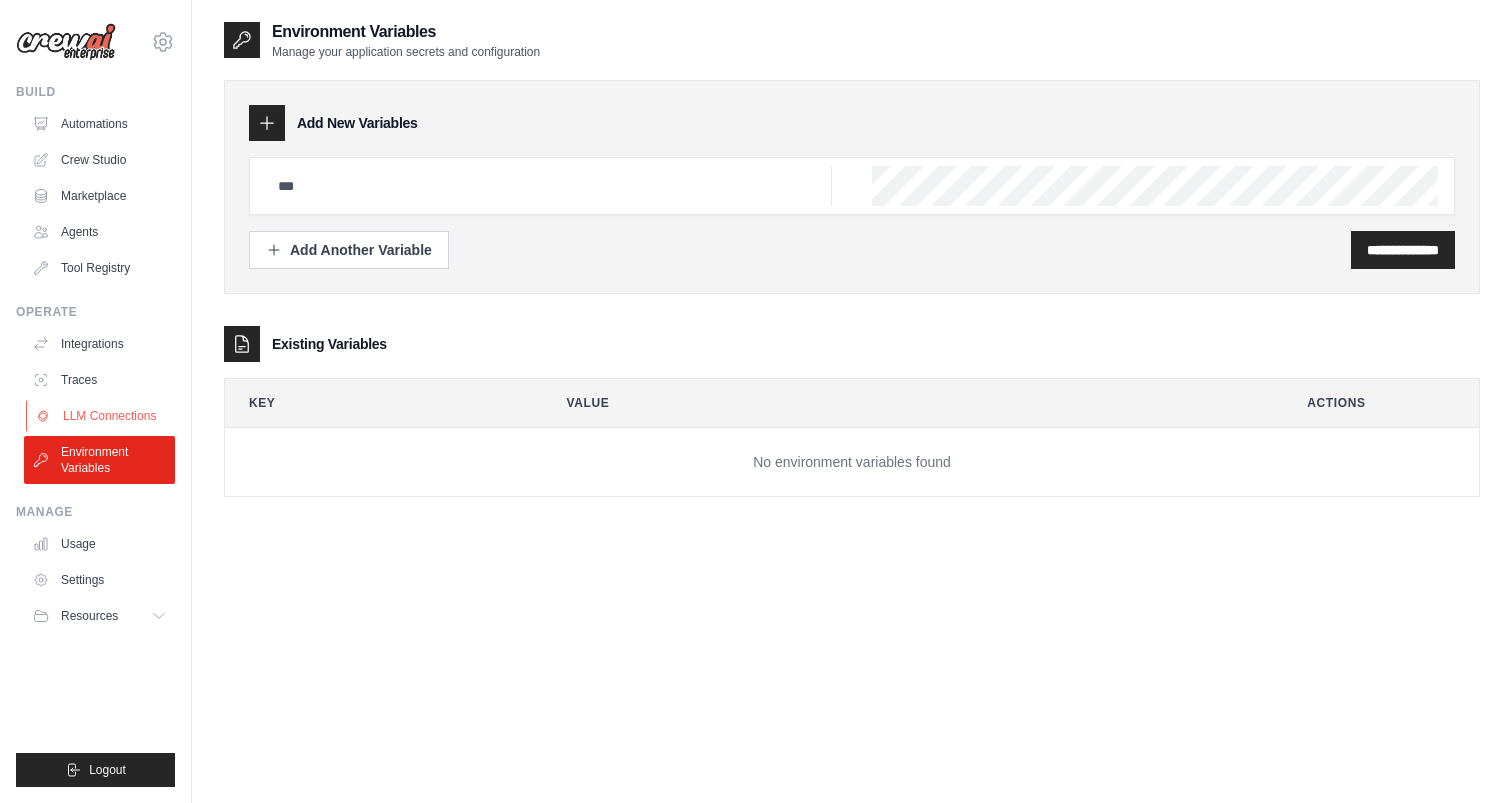 click on "LLM Connections" at bounding box center (101, 416) 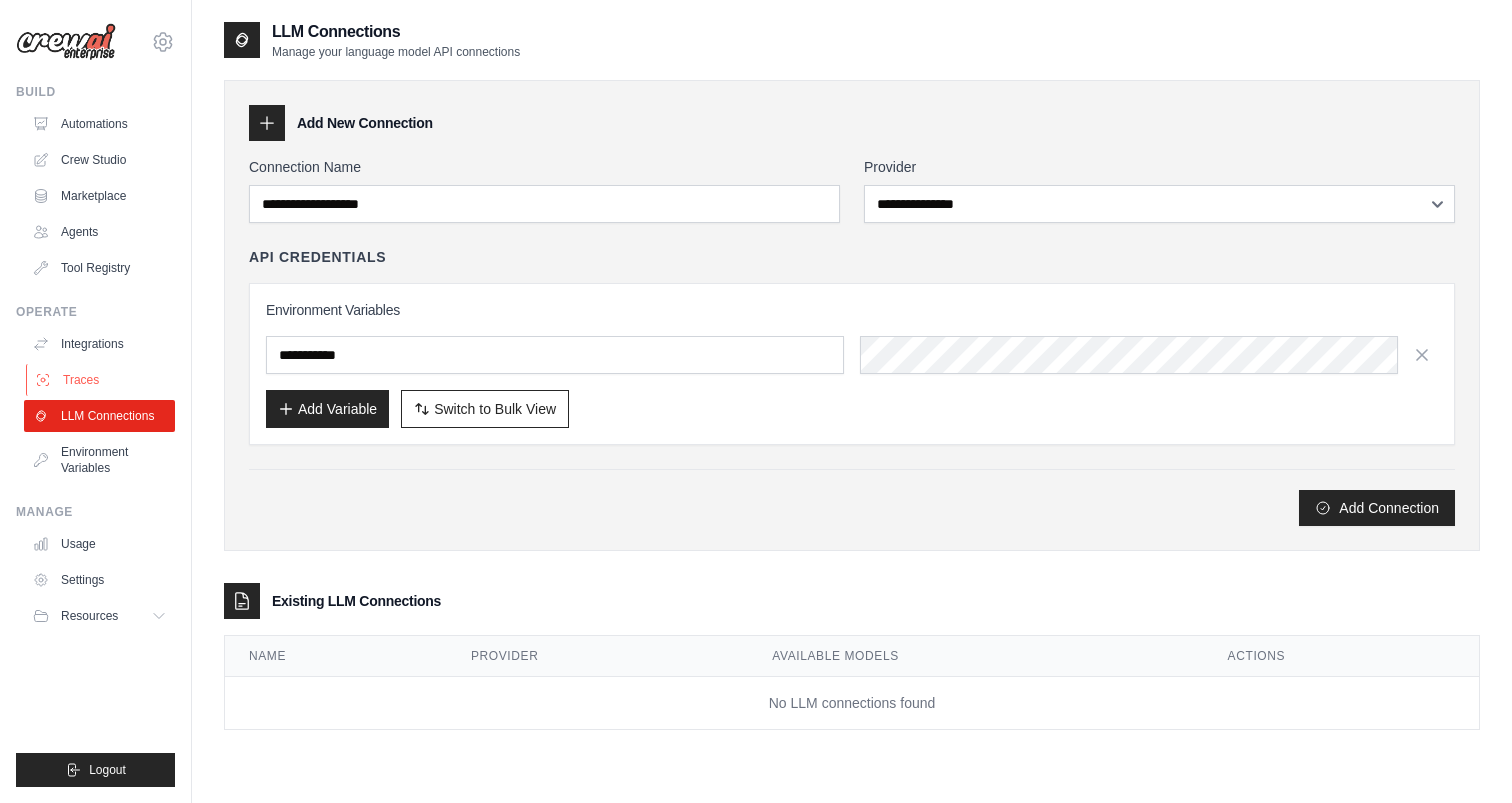click on "Traces" at bounding box center (101, 380) 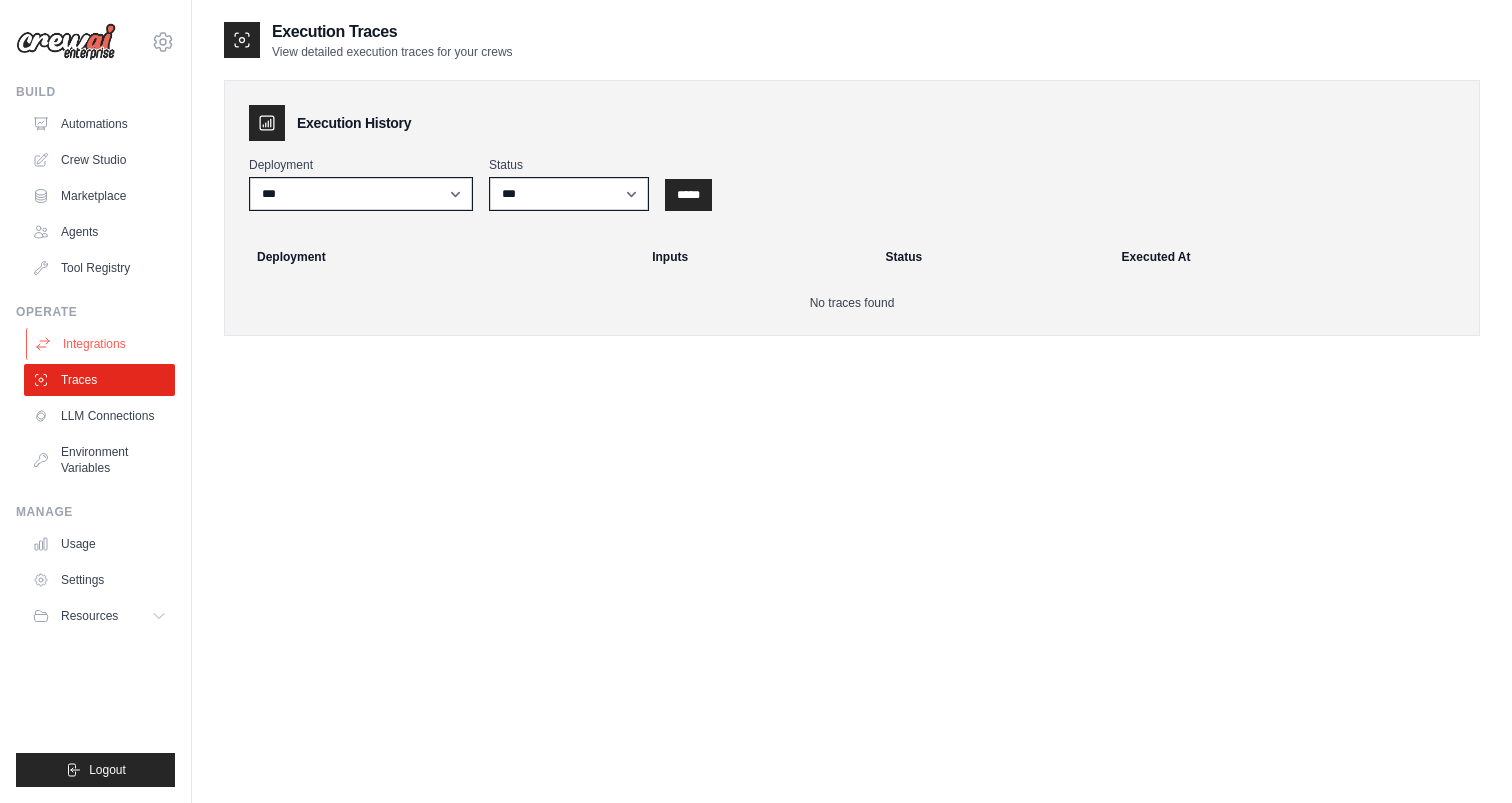 click on "Integrations" at bounding box center (101, 344) 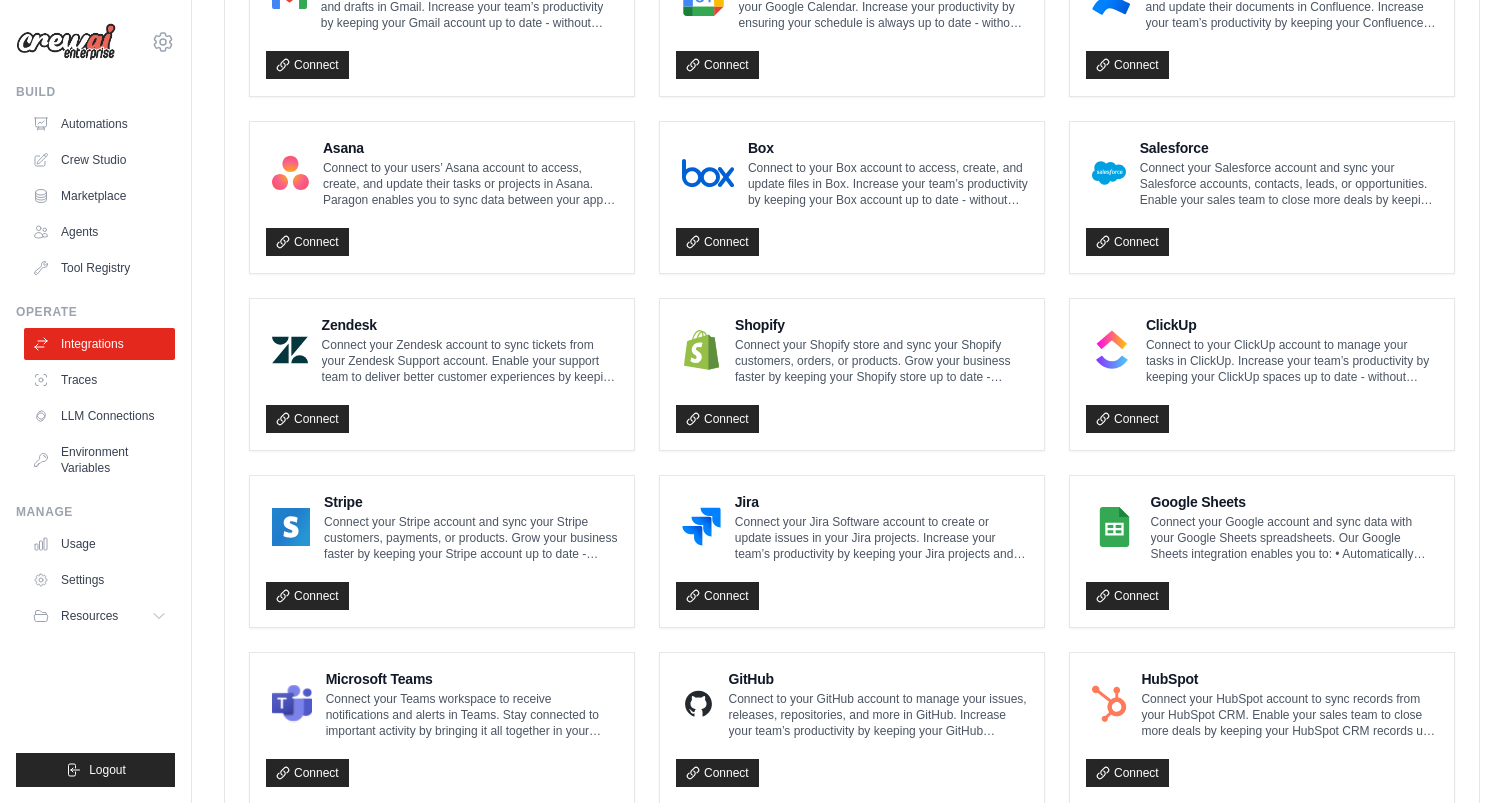 scroll, scrollTop: 0, scrollLeft: 0, axis: both 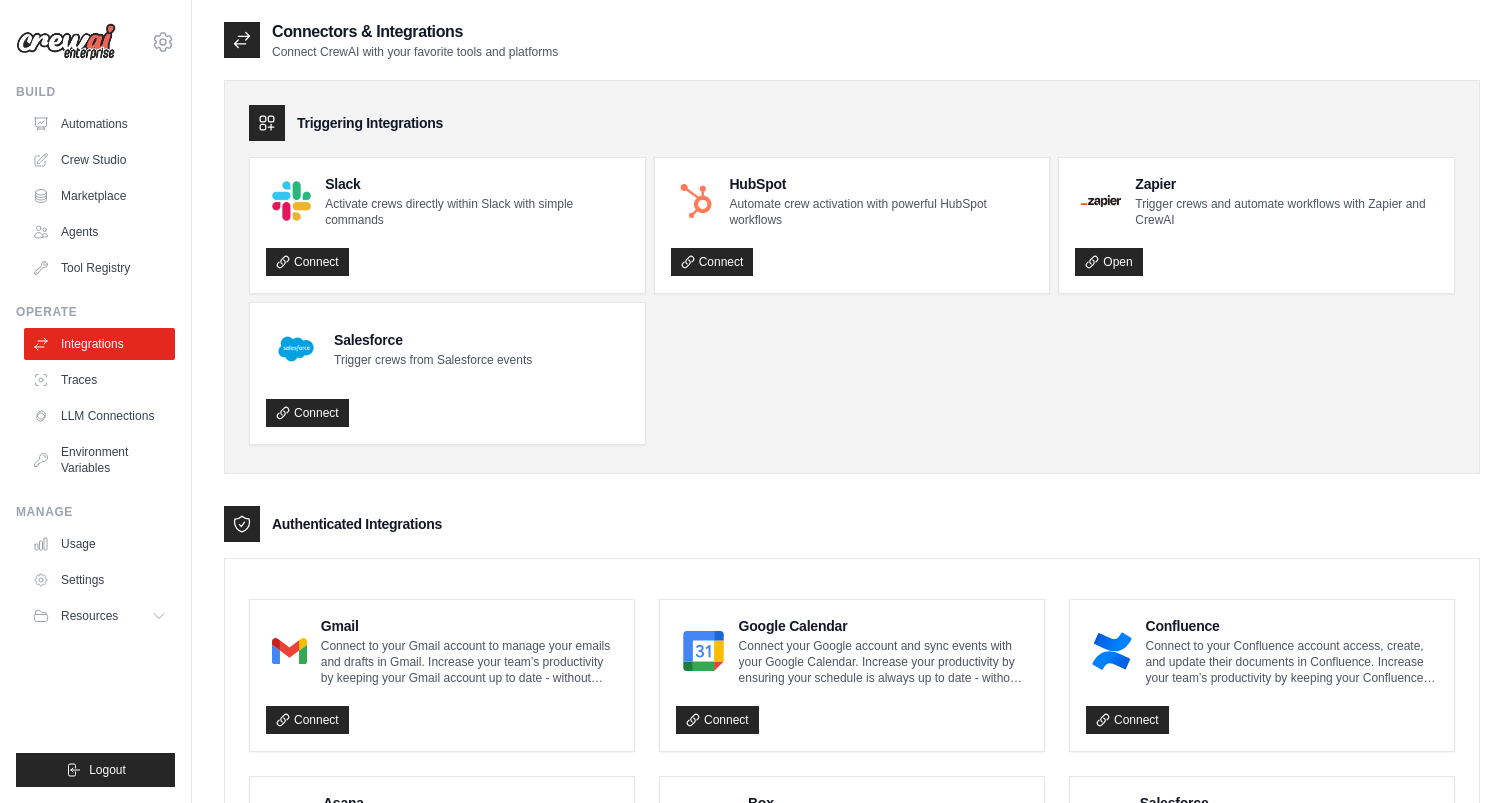 click on "Slack
Activate crews directly within Slack with simple commands
Connect
HubSpot
Automate crew activation with powerful HubSpot workflows
Connect
Zapier
Trigger crews and automate workflows with Zapier and CrewAI
Open" at bounding box center [852, 301] 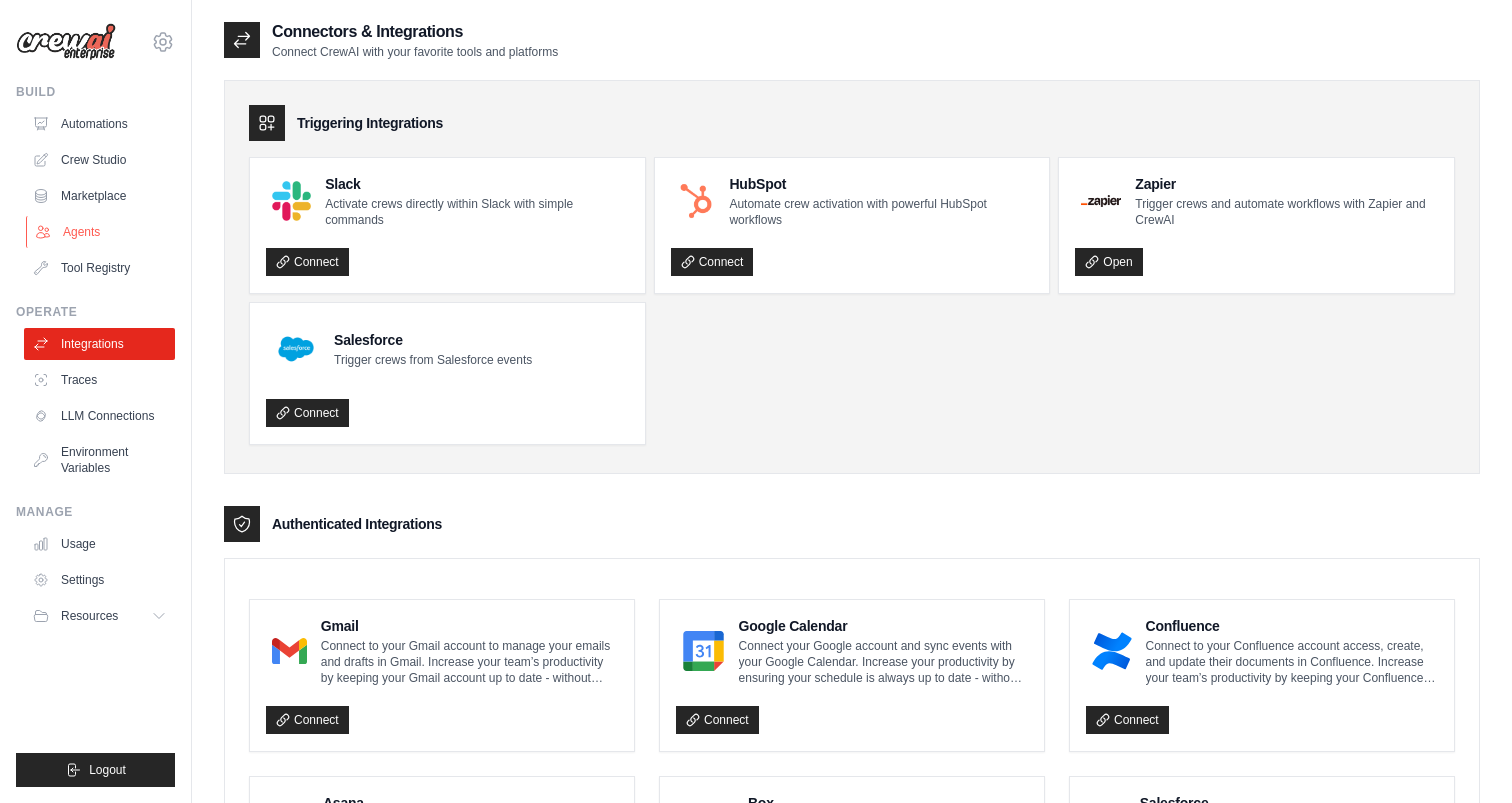 click on "Agents" at bounding box center [101, 232] 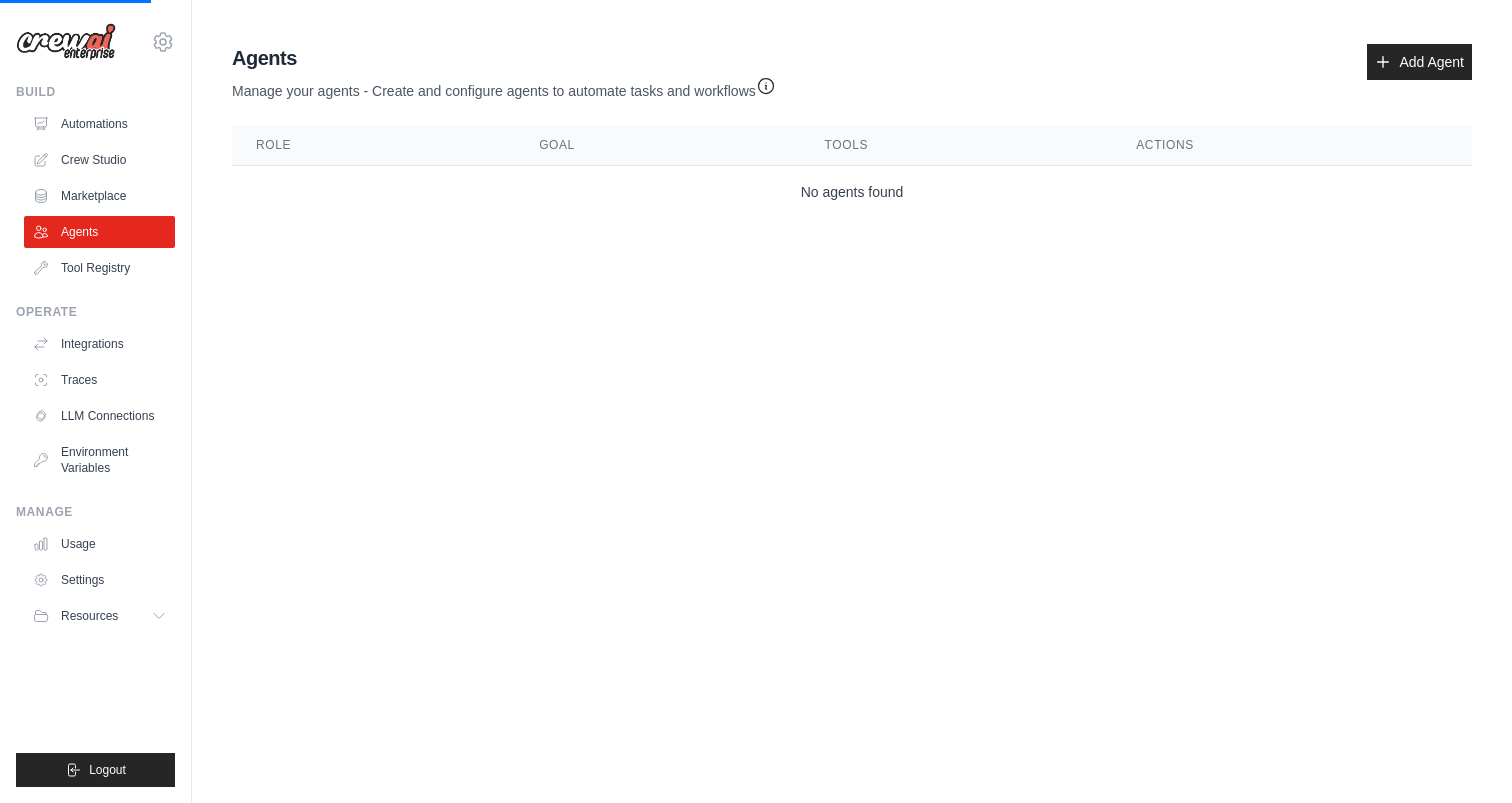 click on "Agent Usage Guide
To use an agent in your CrewAI project, you can initialize it with
the following code:
from crewai import Agent, Crew
agent = Agent(from_repository="agent-role")
crew = Crew(agents=[agent])
result = crew.kickoff()
Key points to remember:
Make sure you have permission to use the agent
Close
Agents
Manage your agents - Create and configure agents to automate tasks
and workflows" at bounding box center (852, 135) 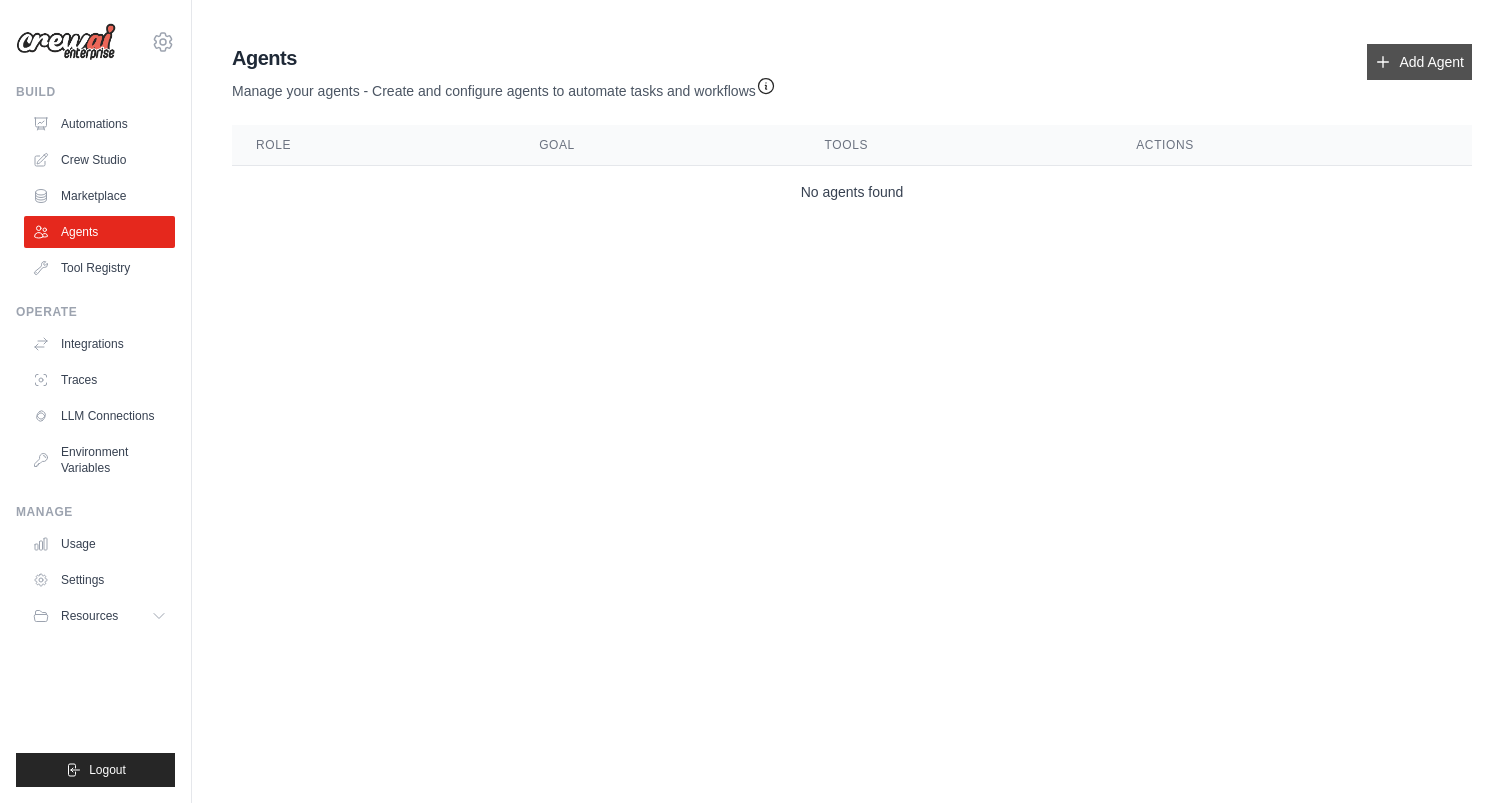 click on "Add Agent" at bounding box center (1419, 62) 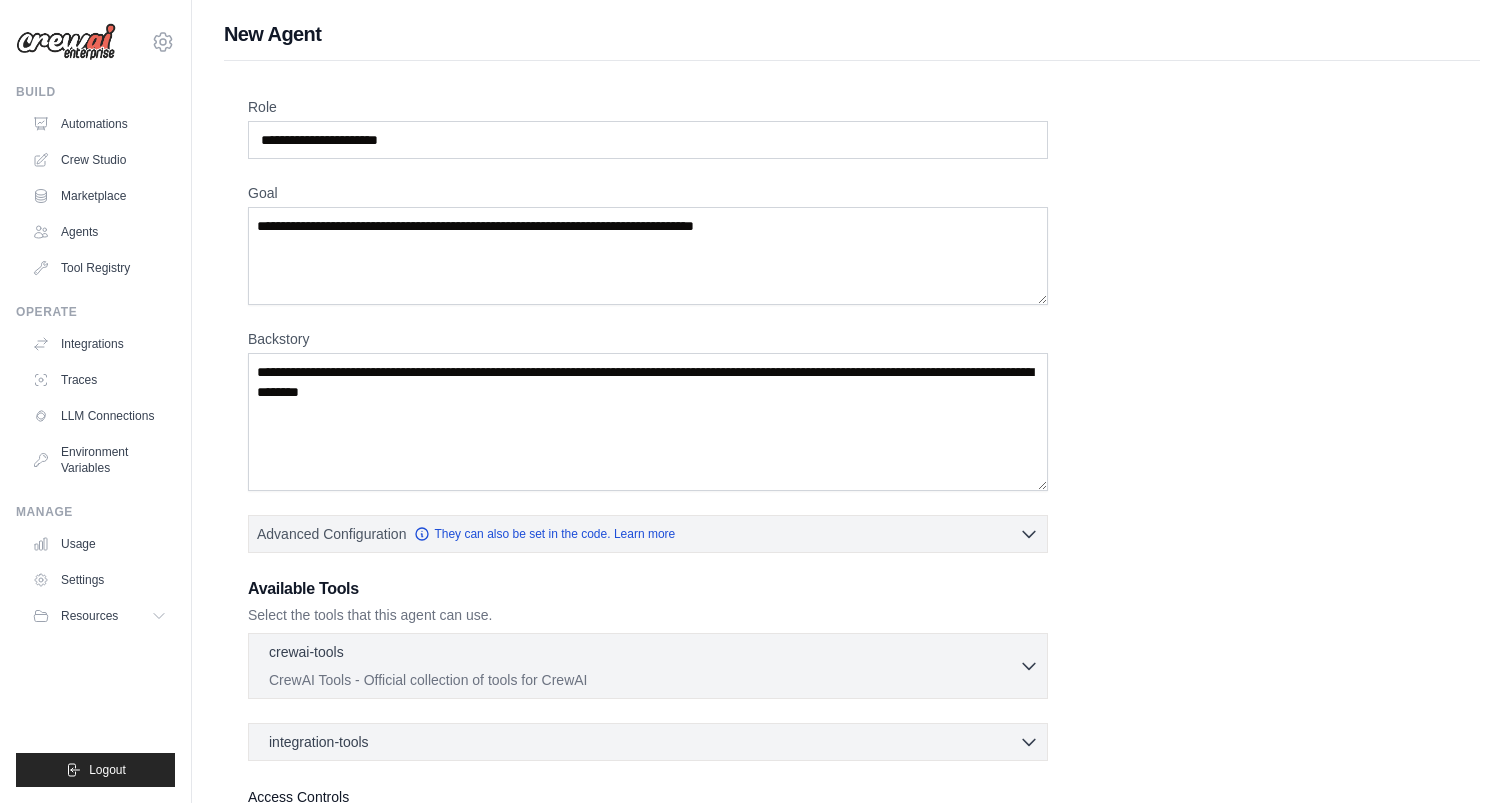 scroll, scrollTop: 180, scrollLeft: 0, axis: vertical 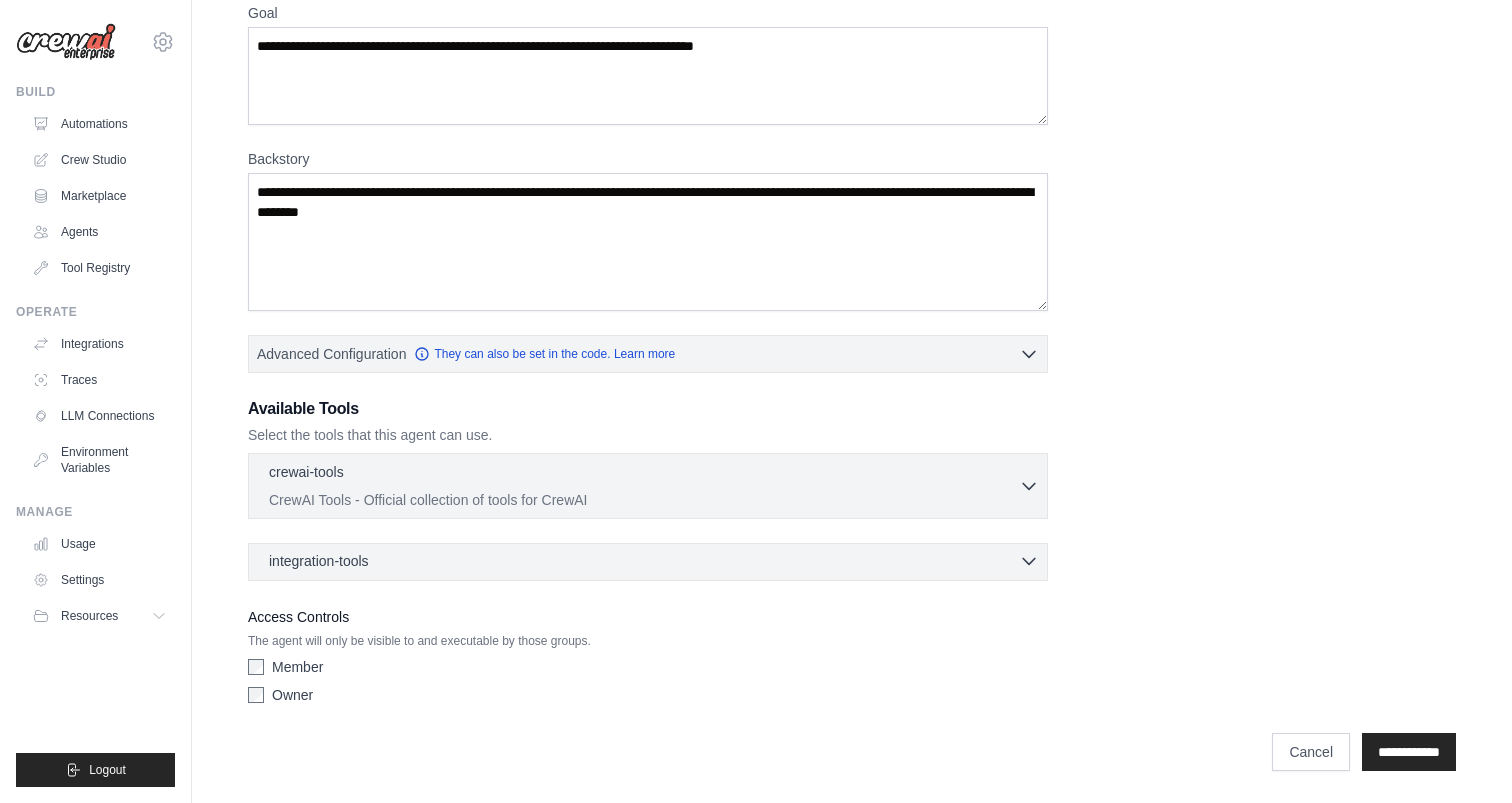 click on "integration-tools
0 selected" at bounding box center (654, 561) 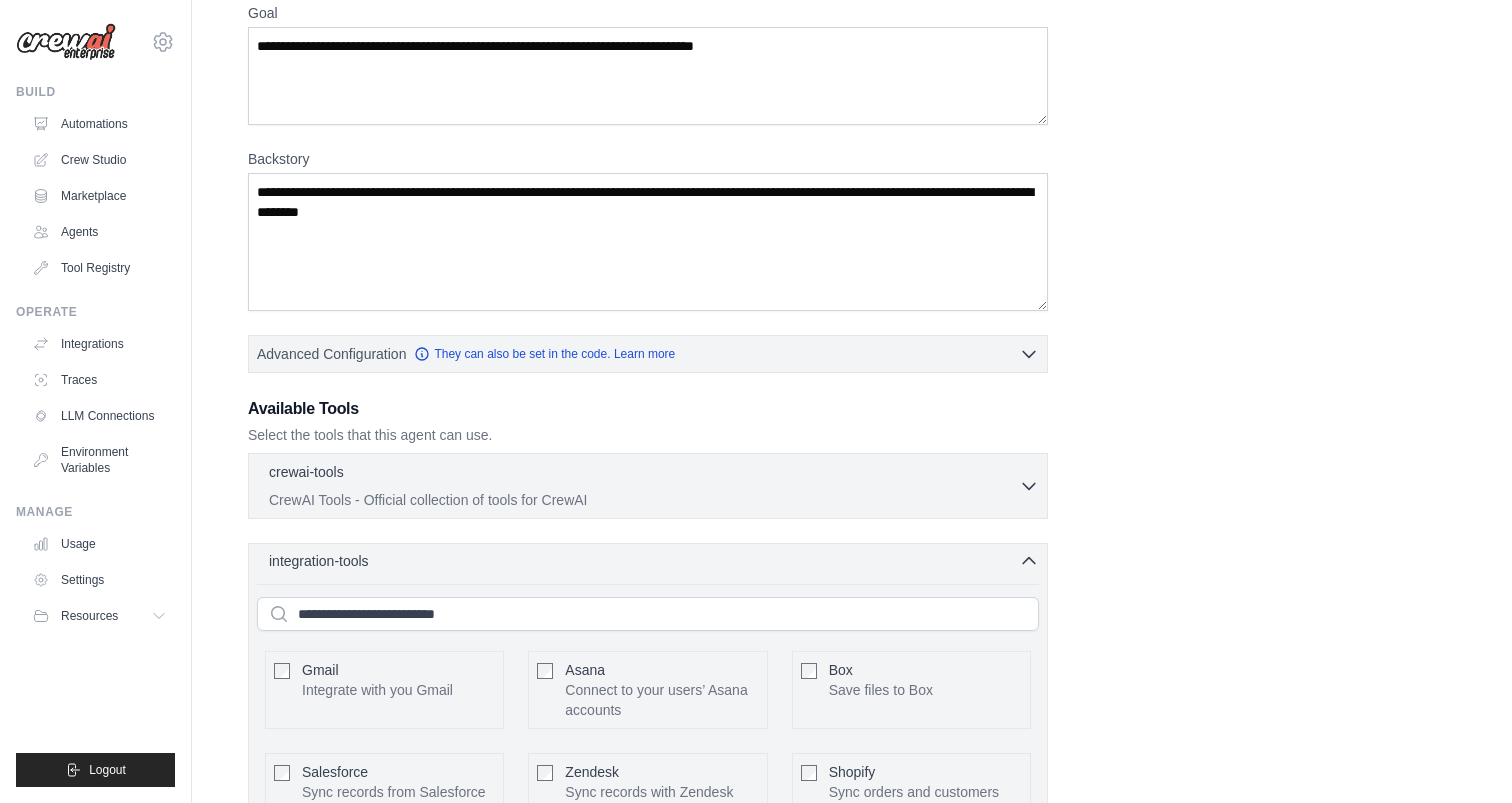 click on "integration-tools
0 selected" at bounding box center (654, 561) 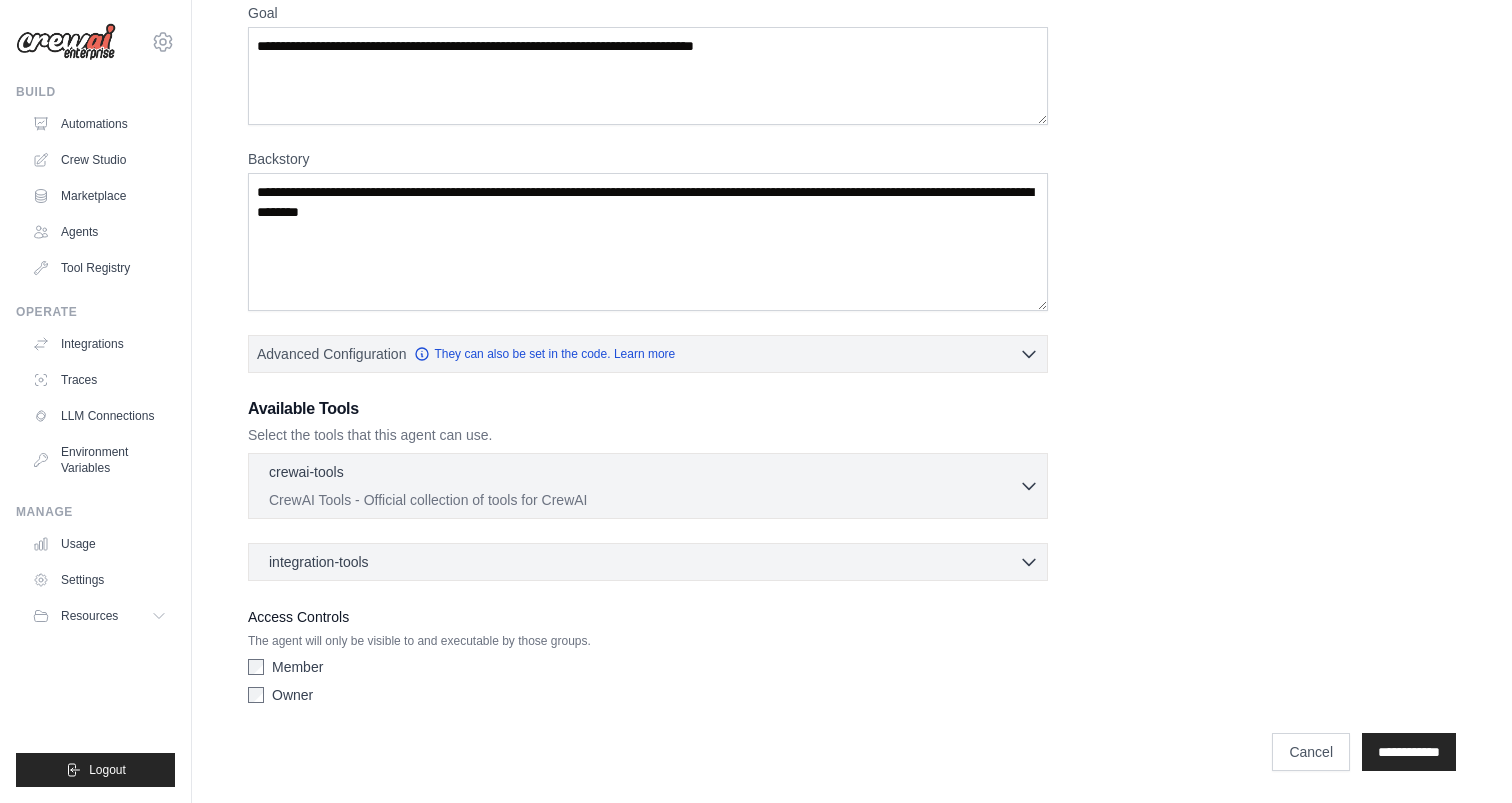 click on "**********" at bounding box center (852, 742) 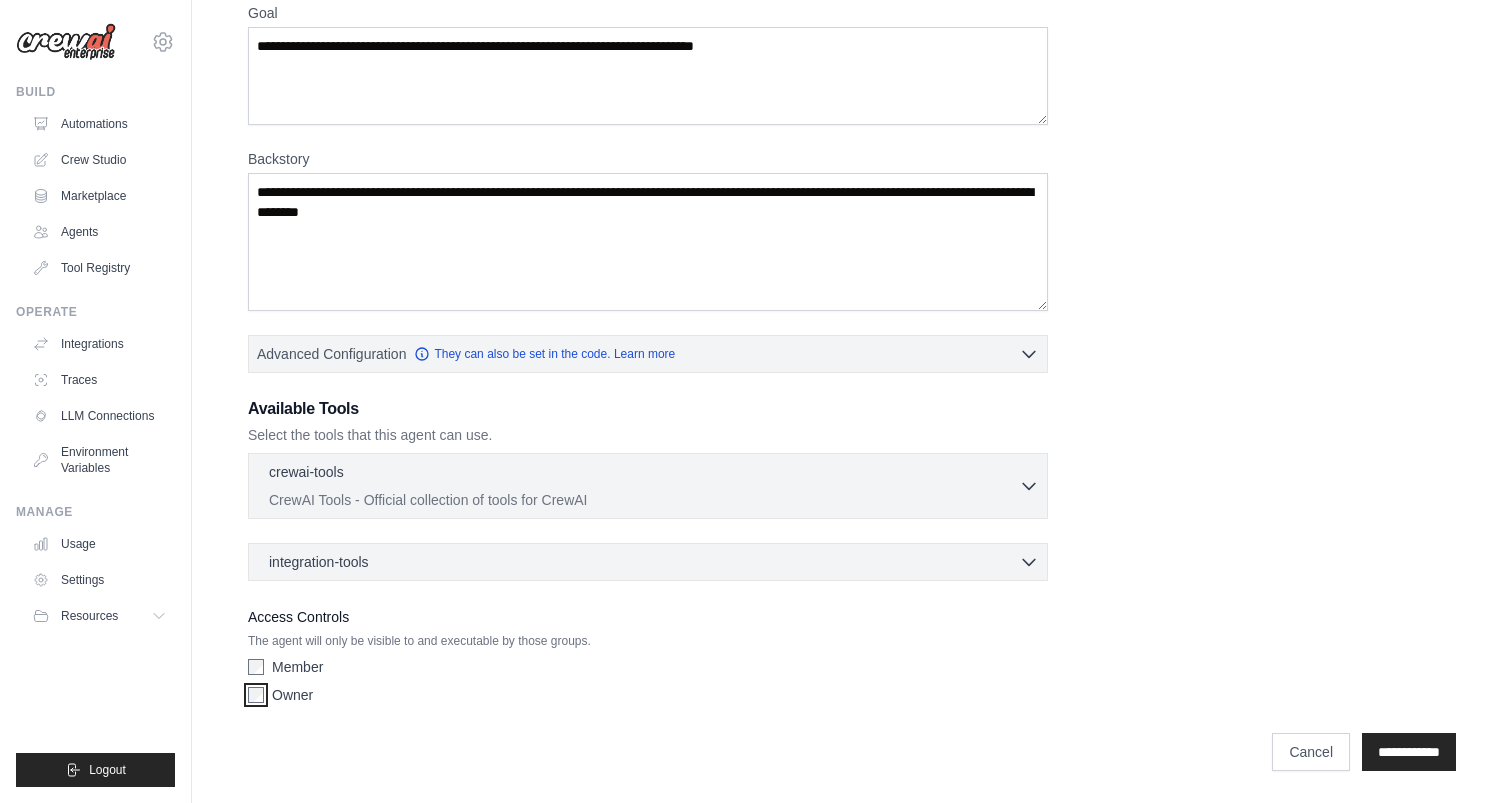 scroll, scrollTop: 0, scrollLeft: 0, axis: both 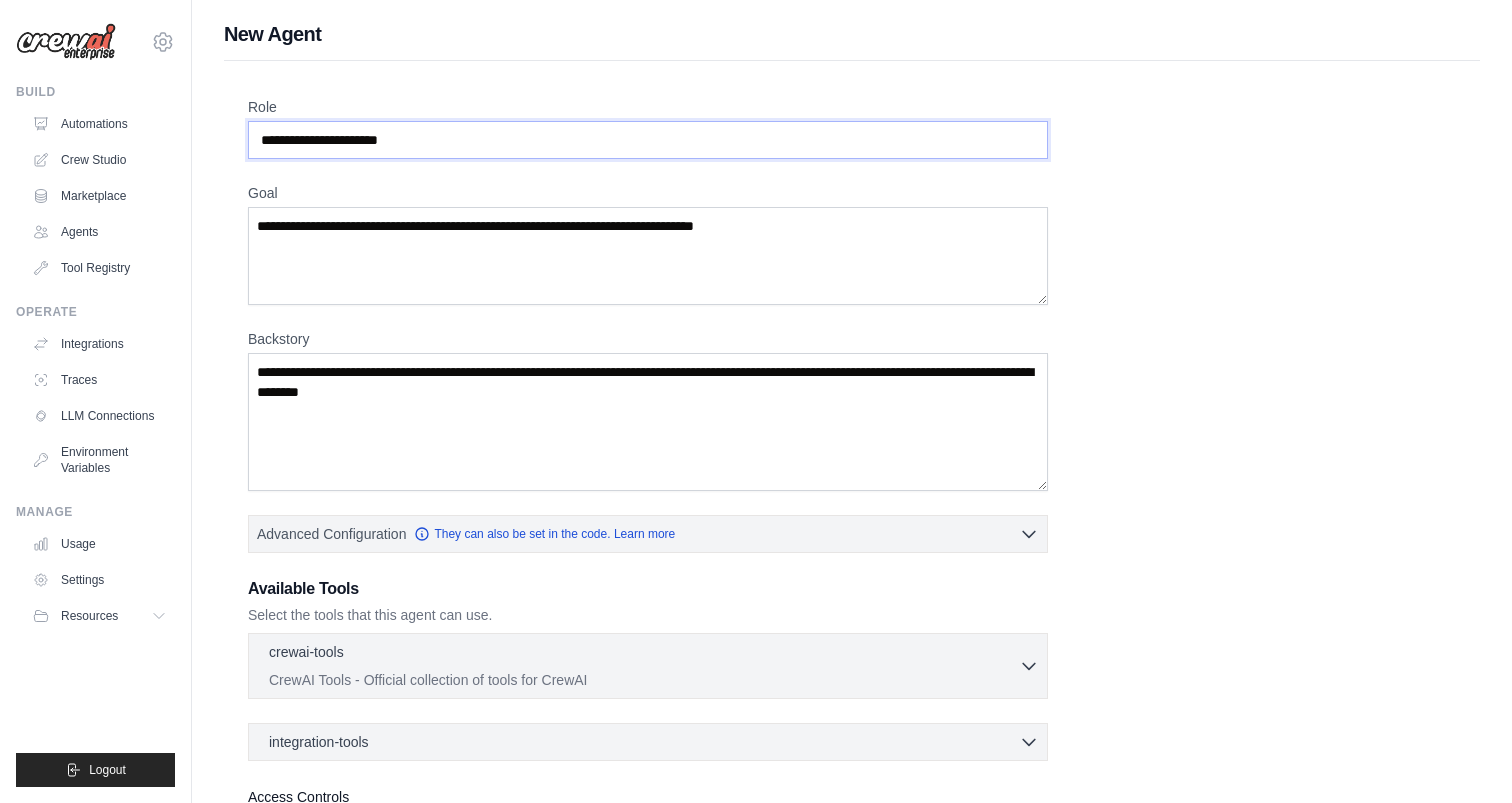 click on "Role" at bounding box center (648, 140) 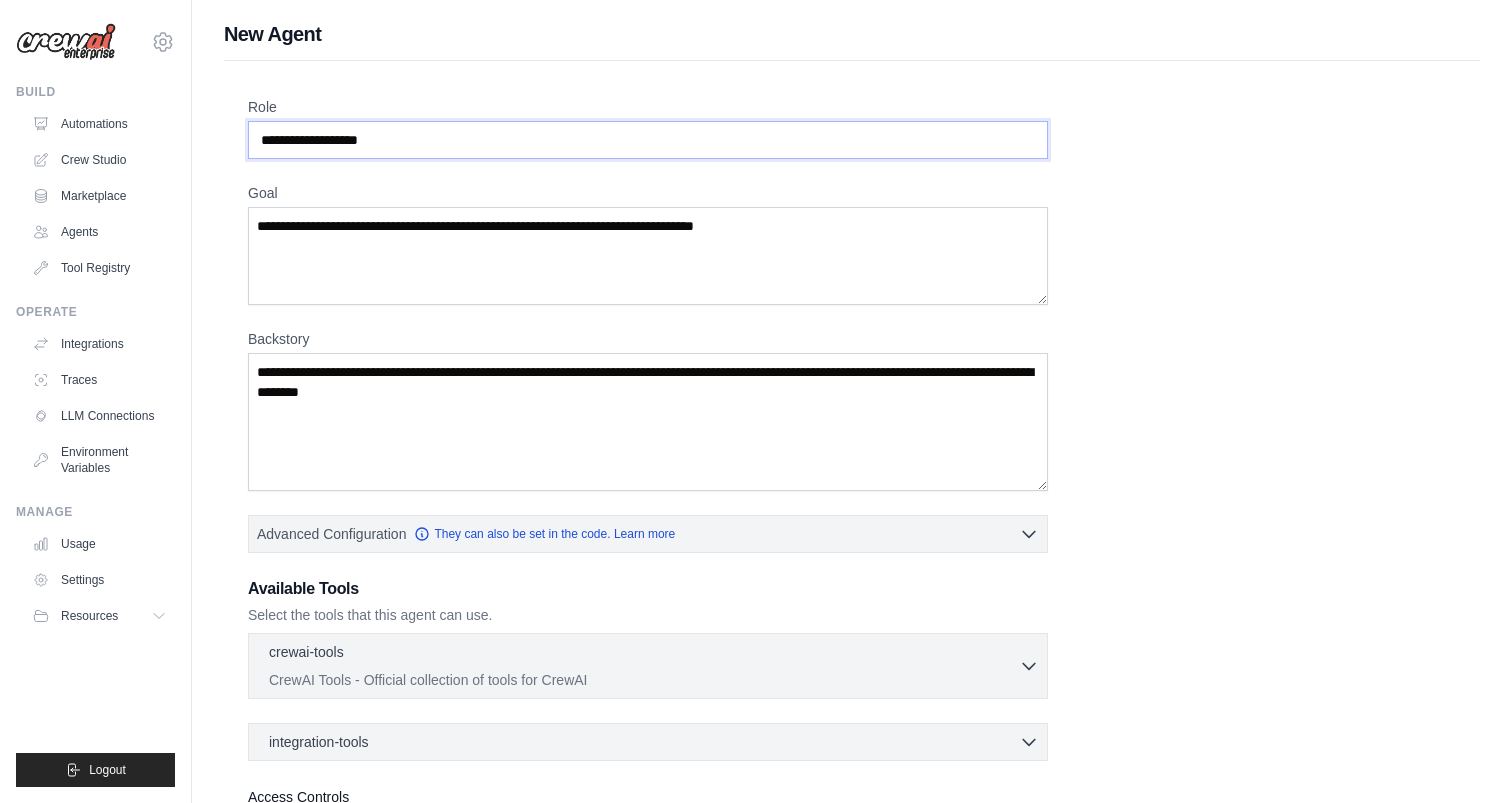 type on "**********" 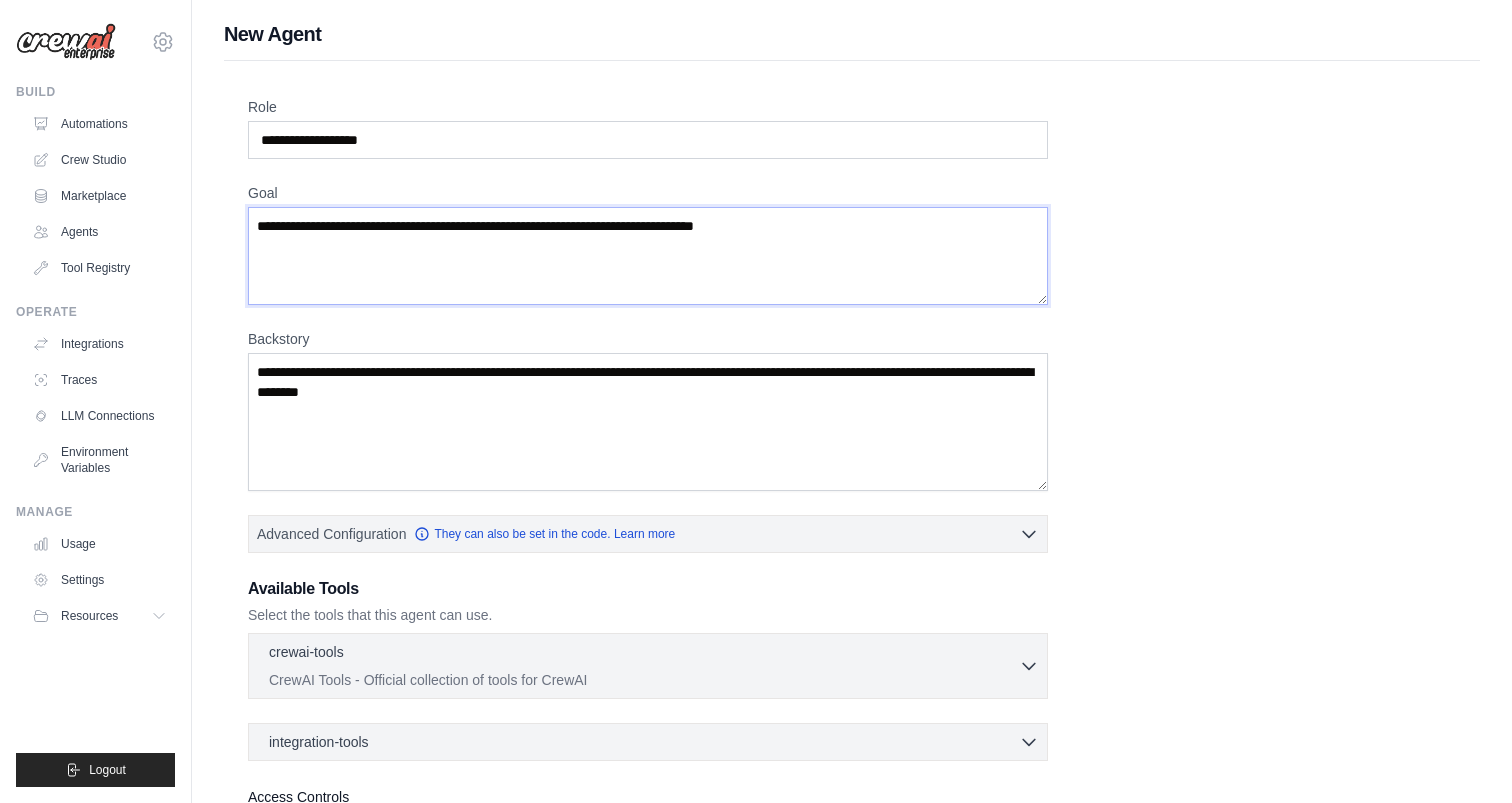 click on "Goal" at bounding box center [648, 256] 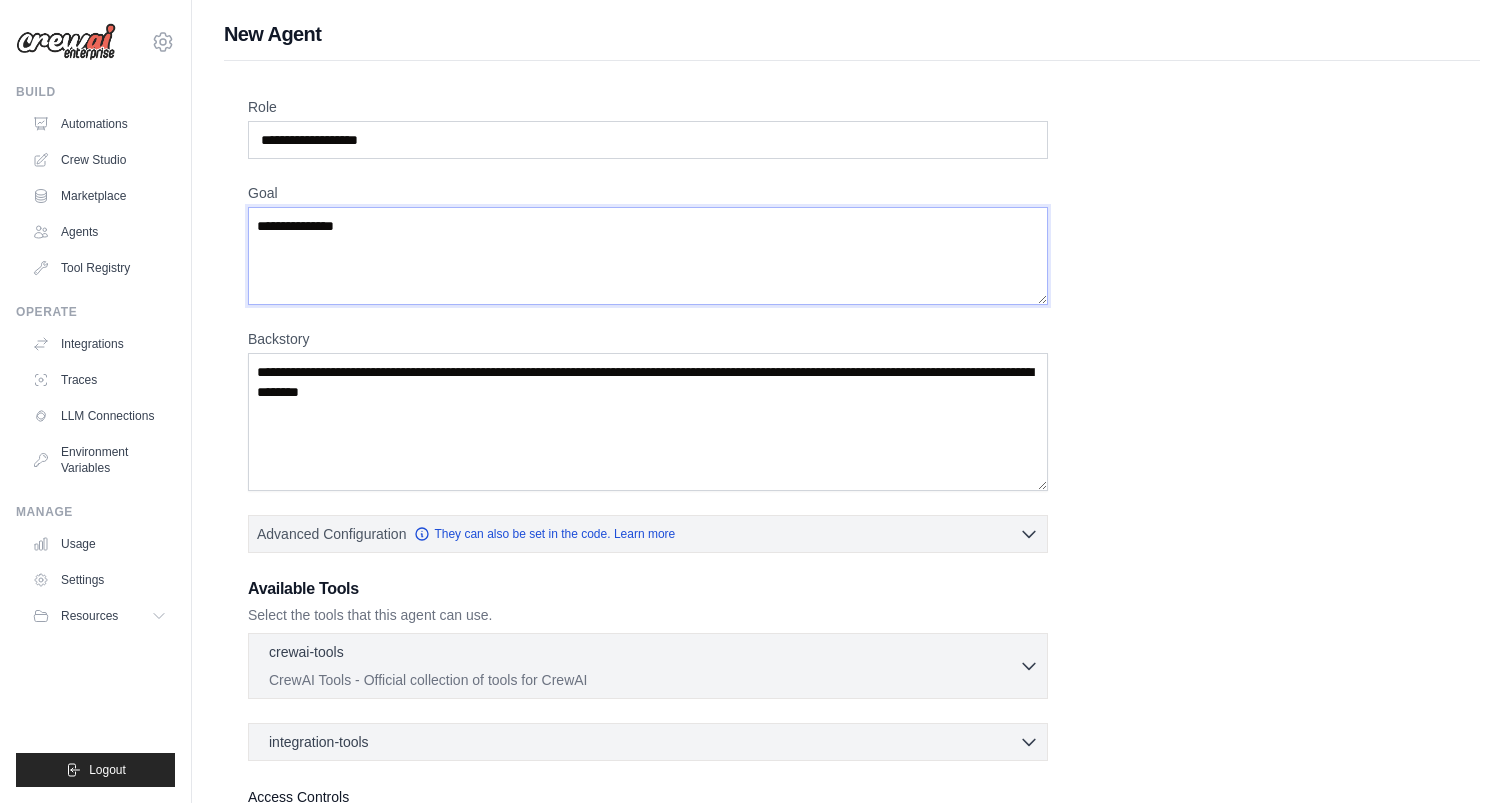 type on "**********" 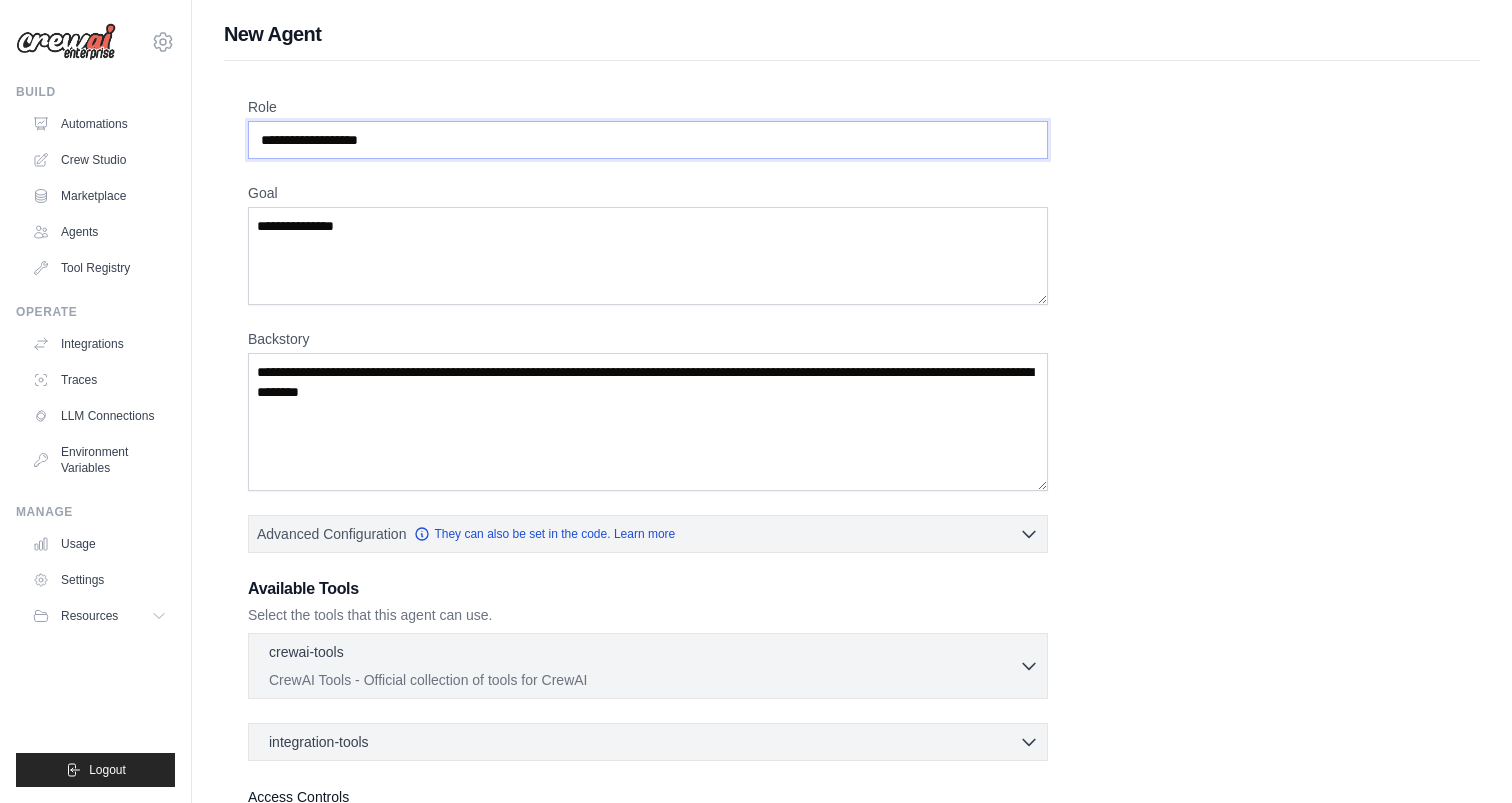 click on "**********" at bounding box center [648, 140] 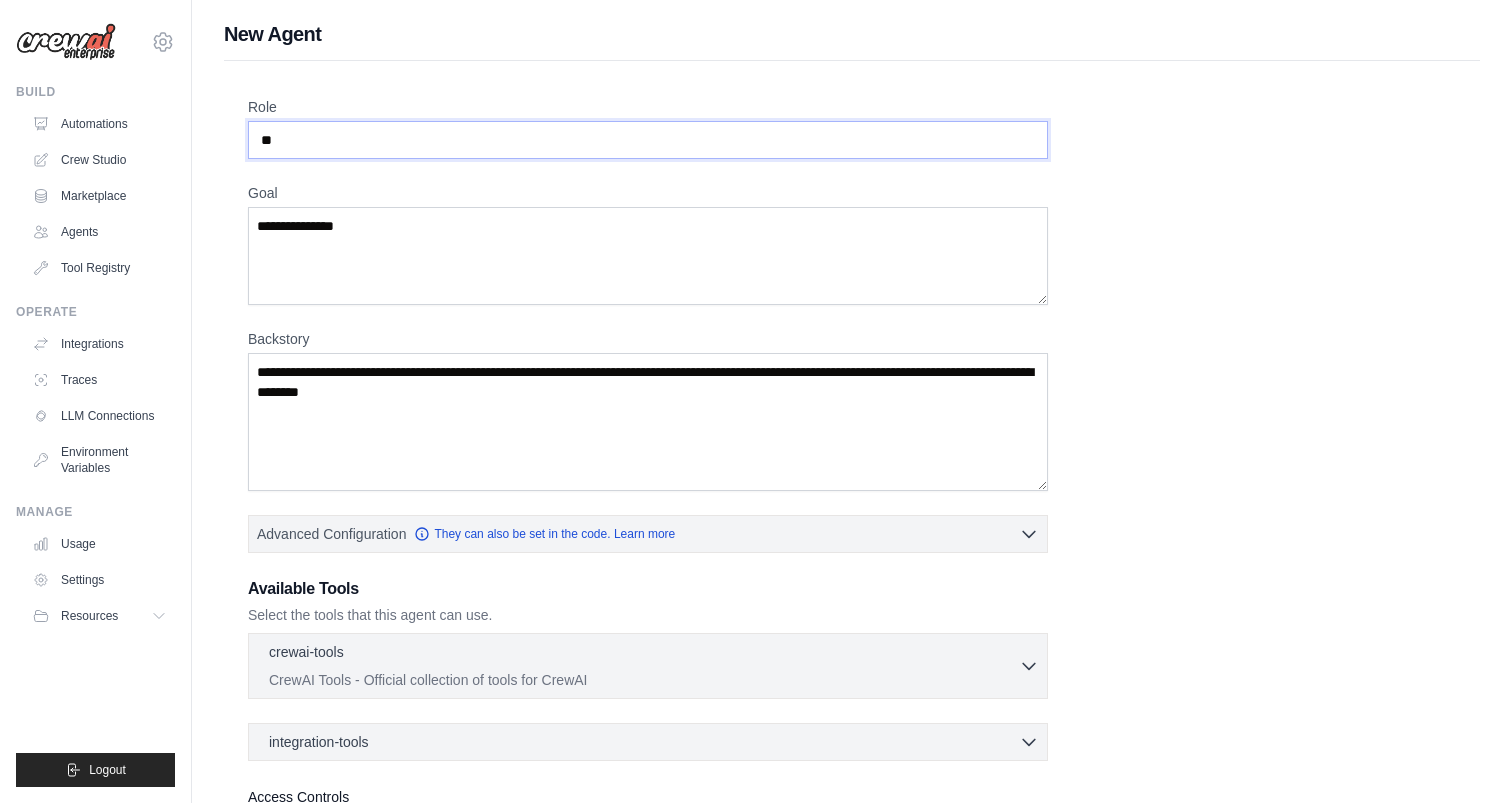 type on "*" 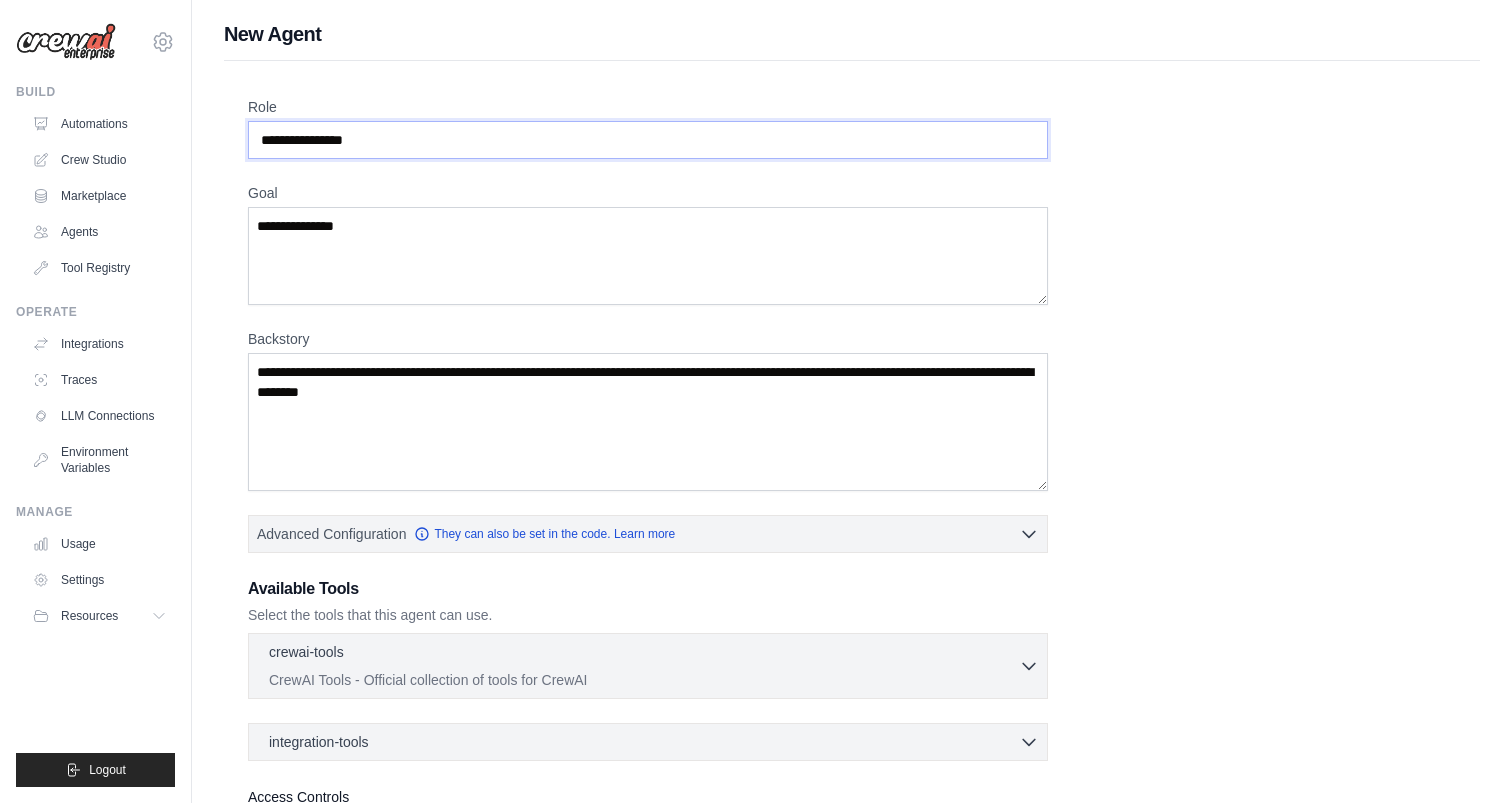 type on "**********" 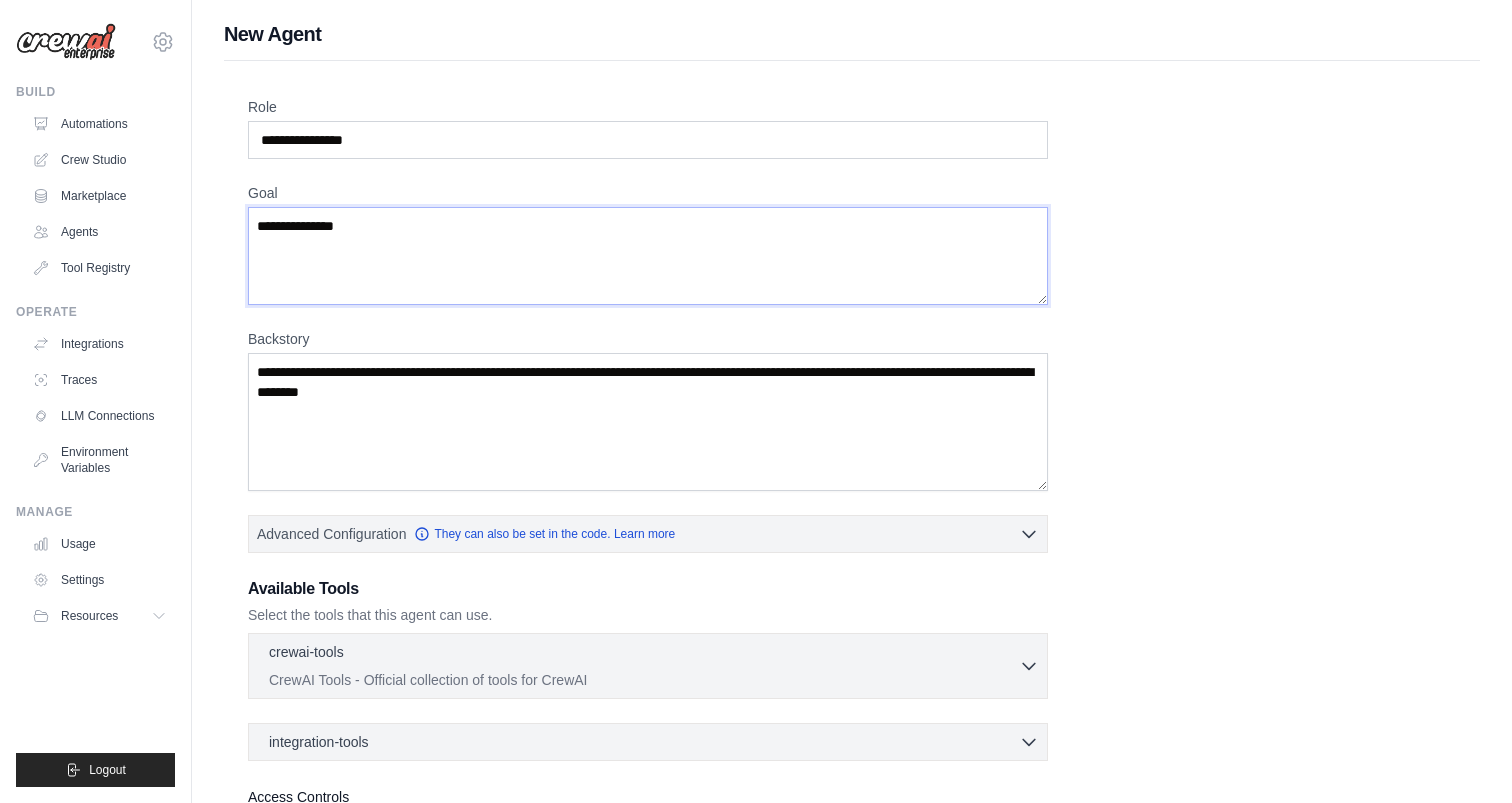 click on "**********" at bounding box center [648, 256] 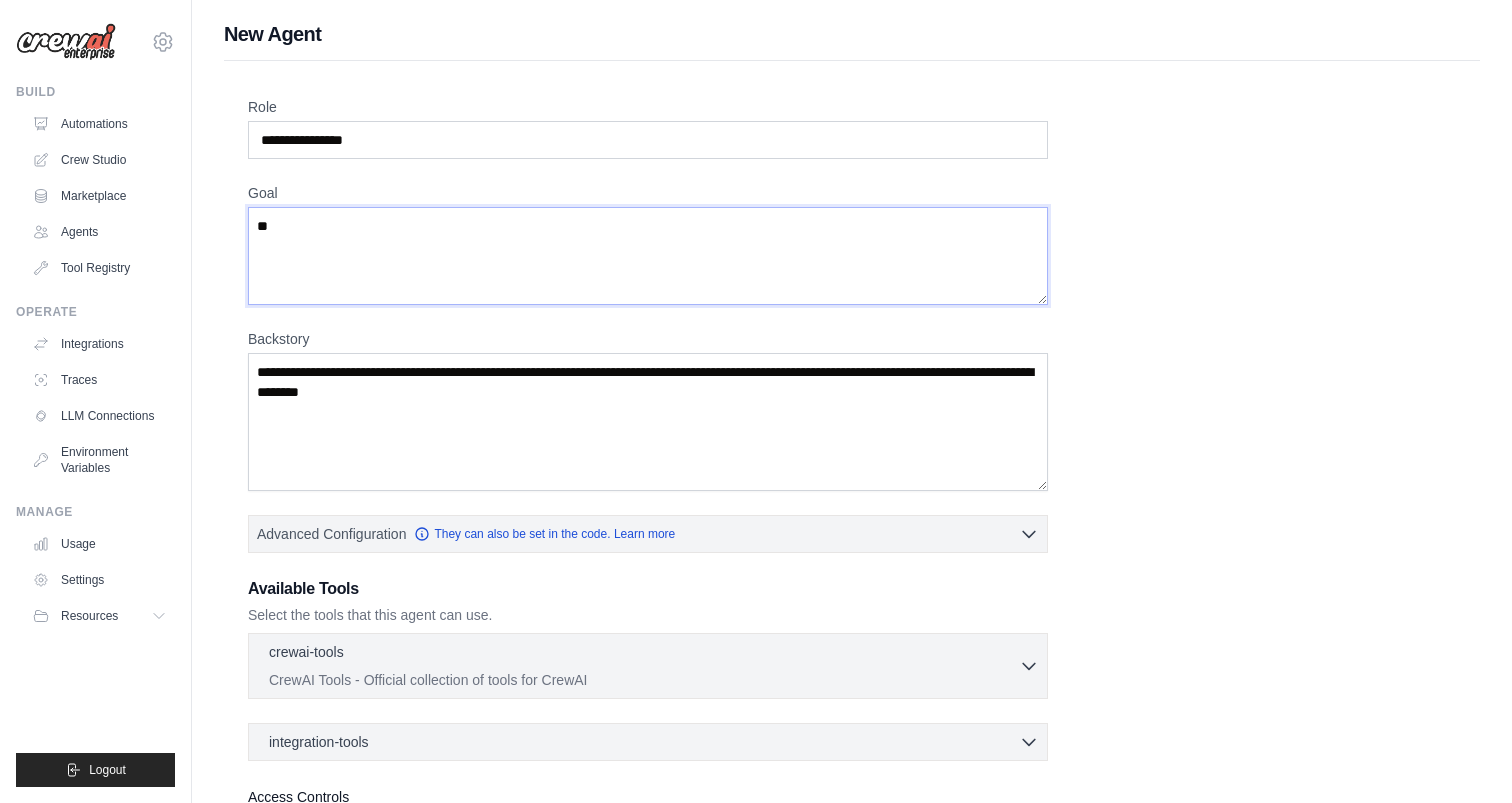 type on "*" 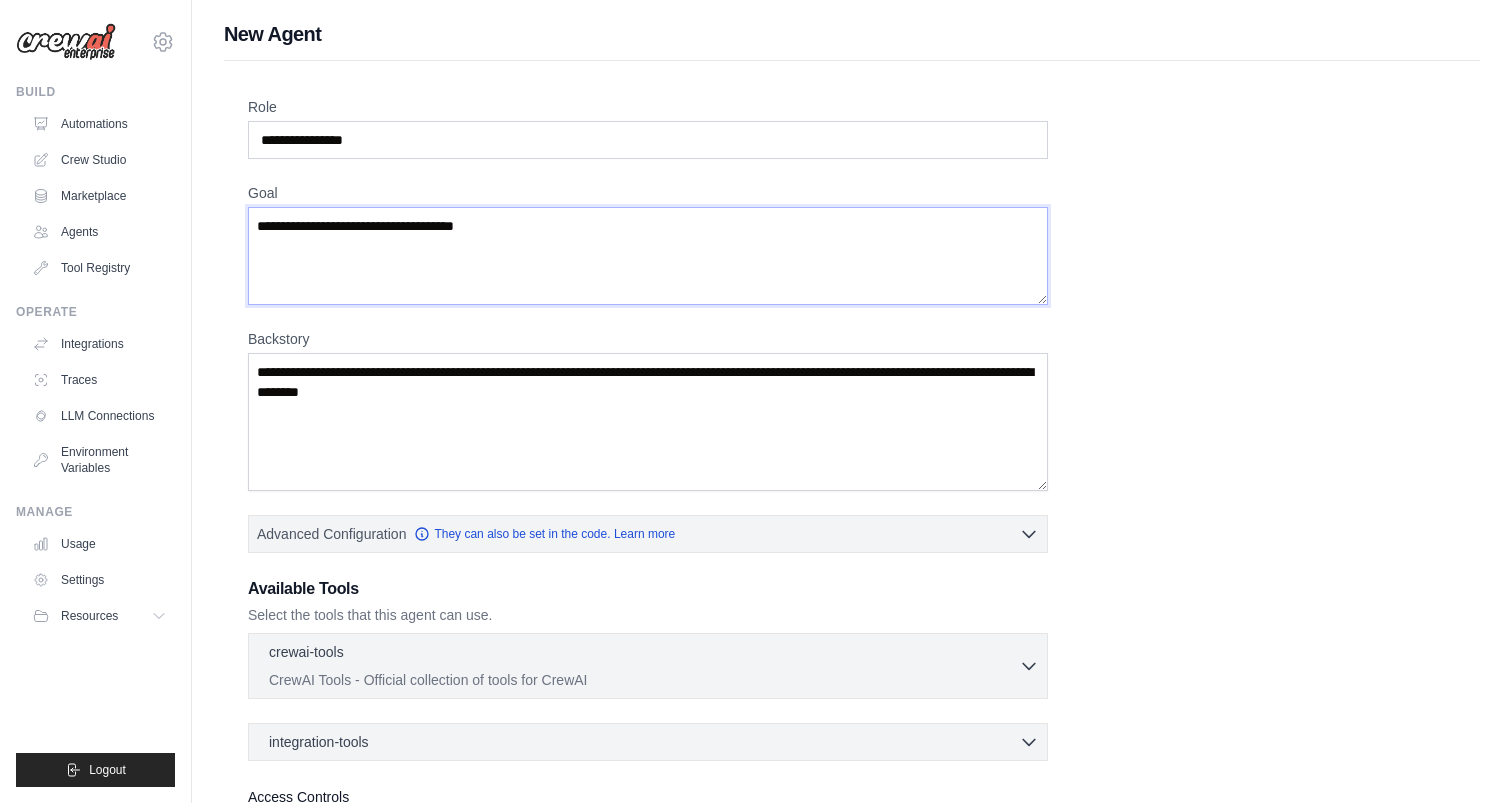 type on "**********" 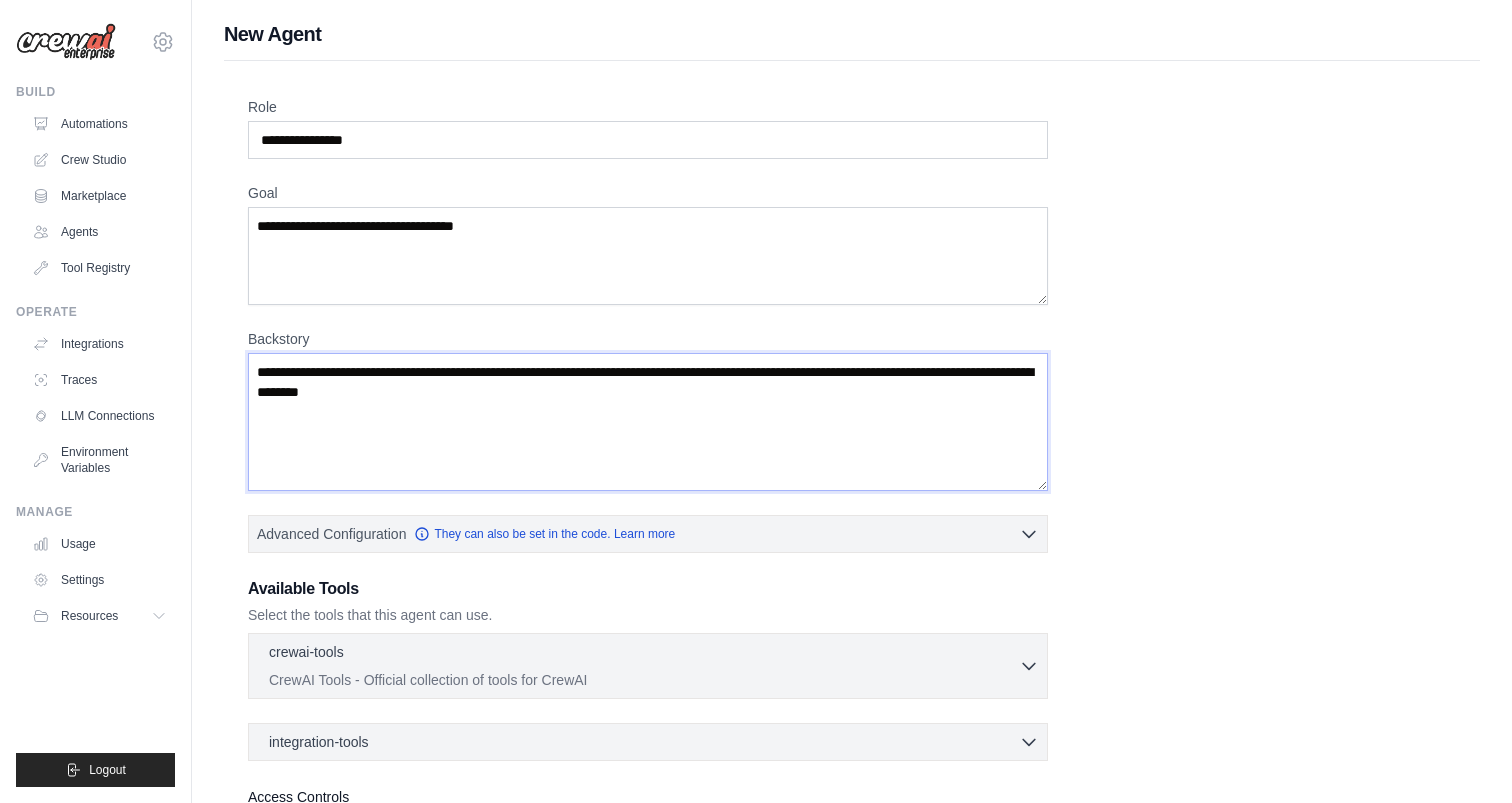 click on "Backstory" at bounding box center (648, 422) 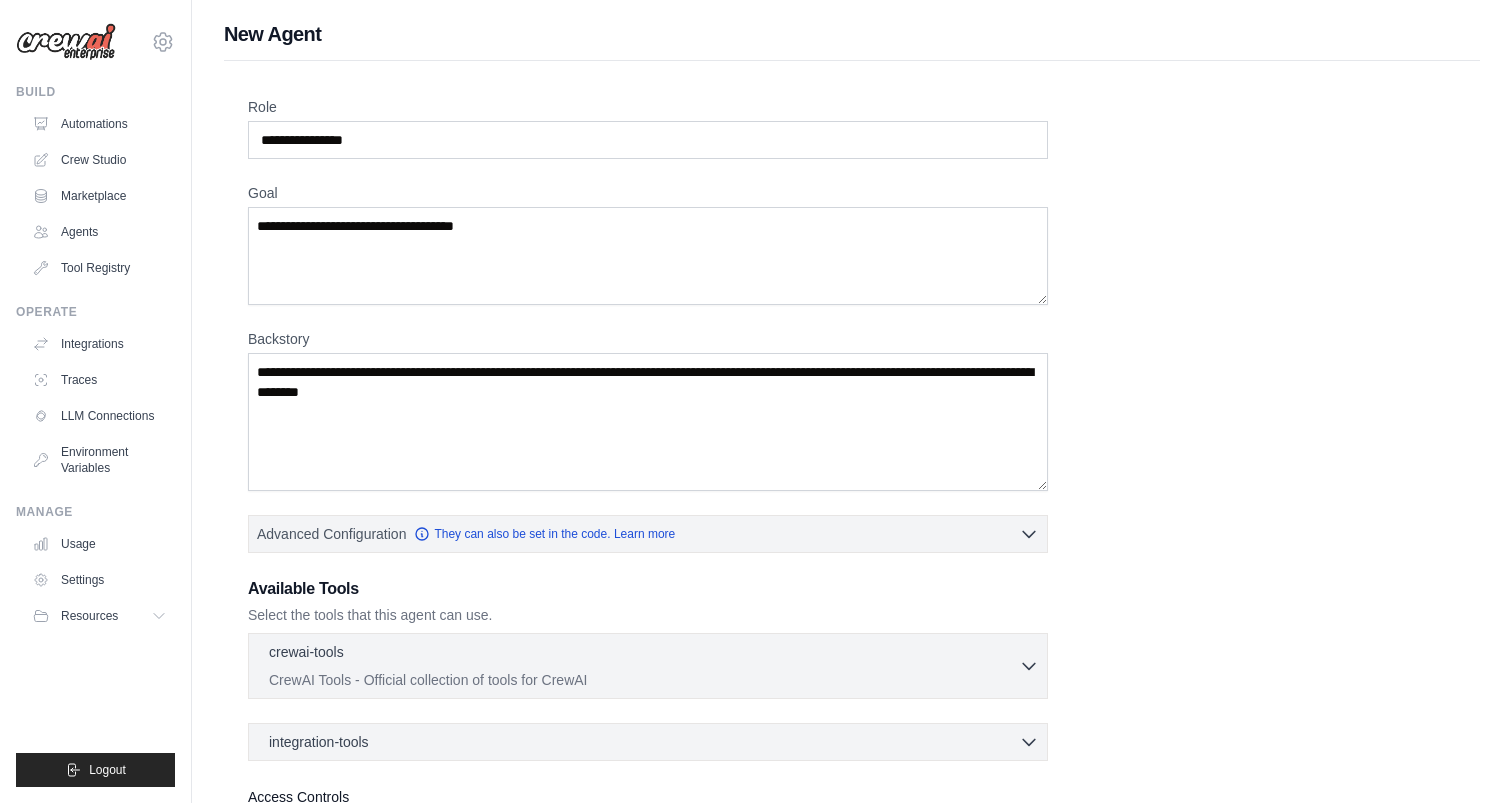 click on "**********" at bounding box center [852, 495] 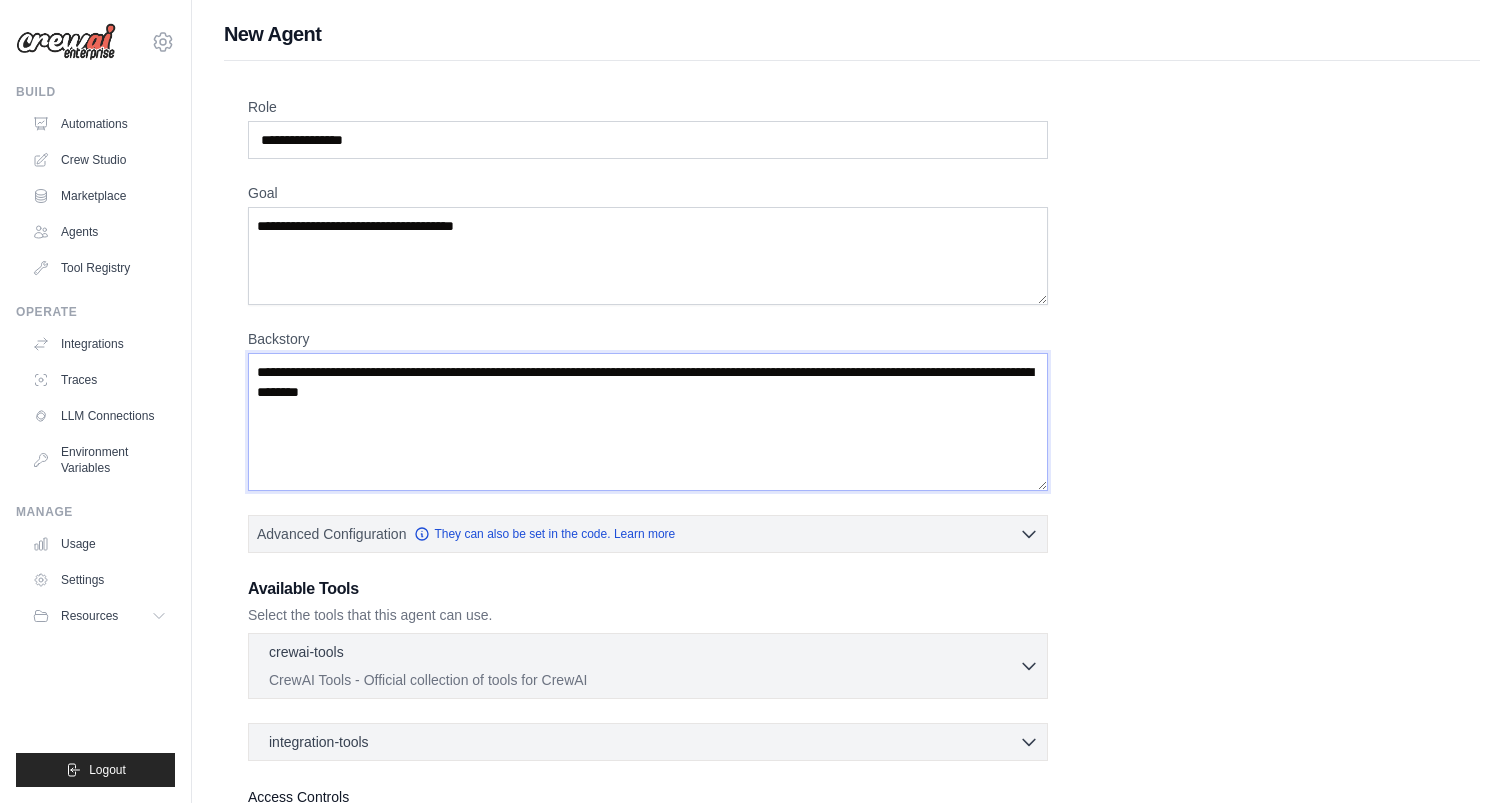 click on "Backstory" at bounding box center (648, 422) 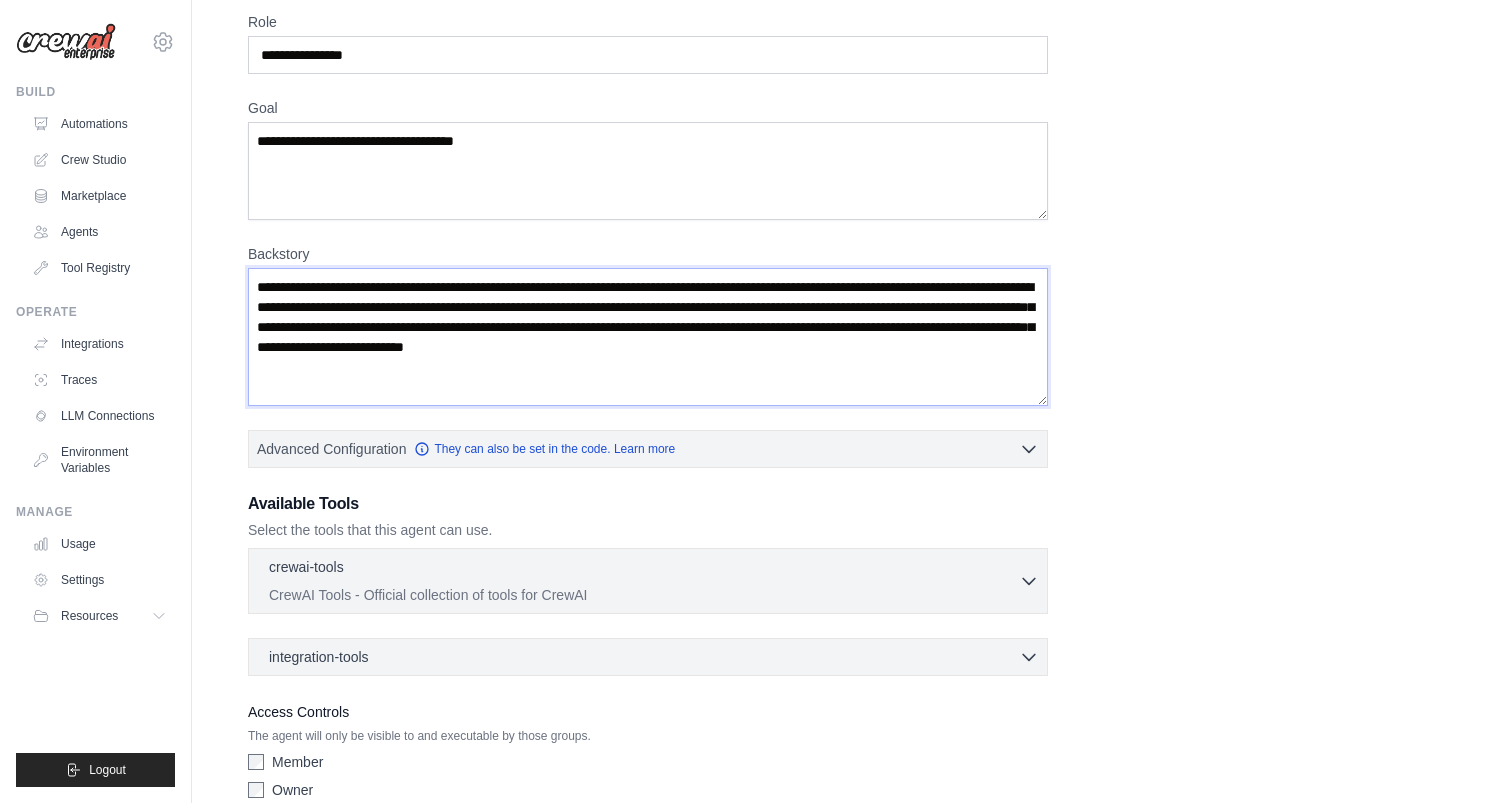 scroll, scrollTop: 91, scrollLeft: 0, axis: vertical 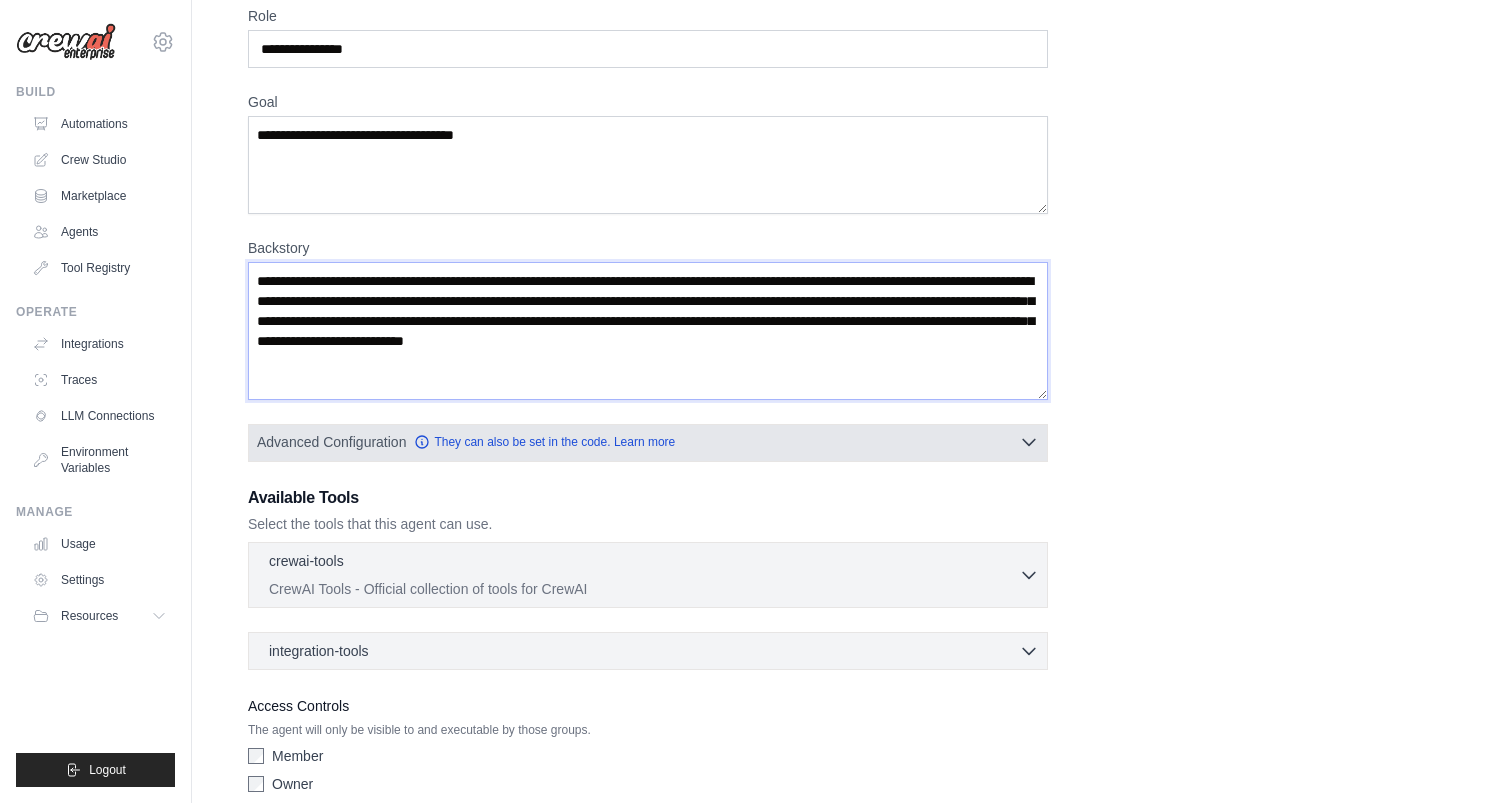 type on "**********" 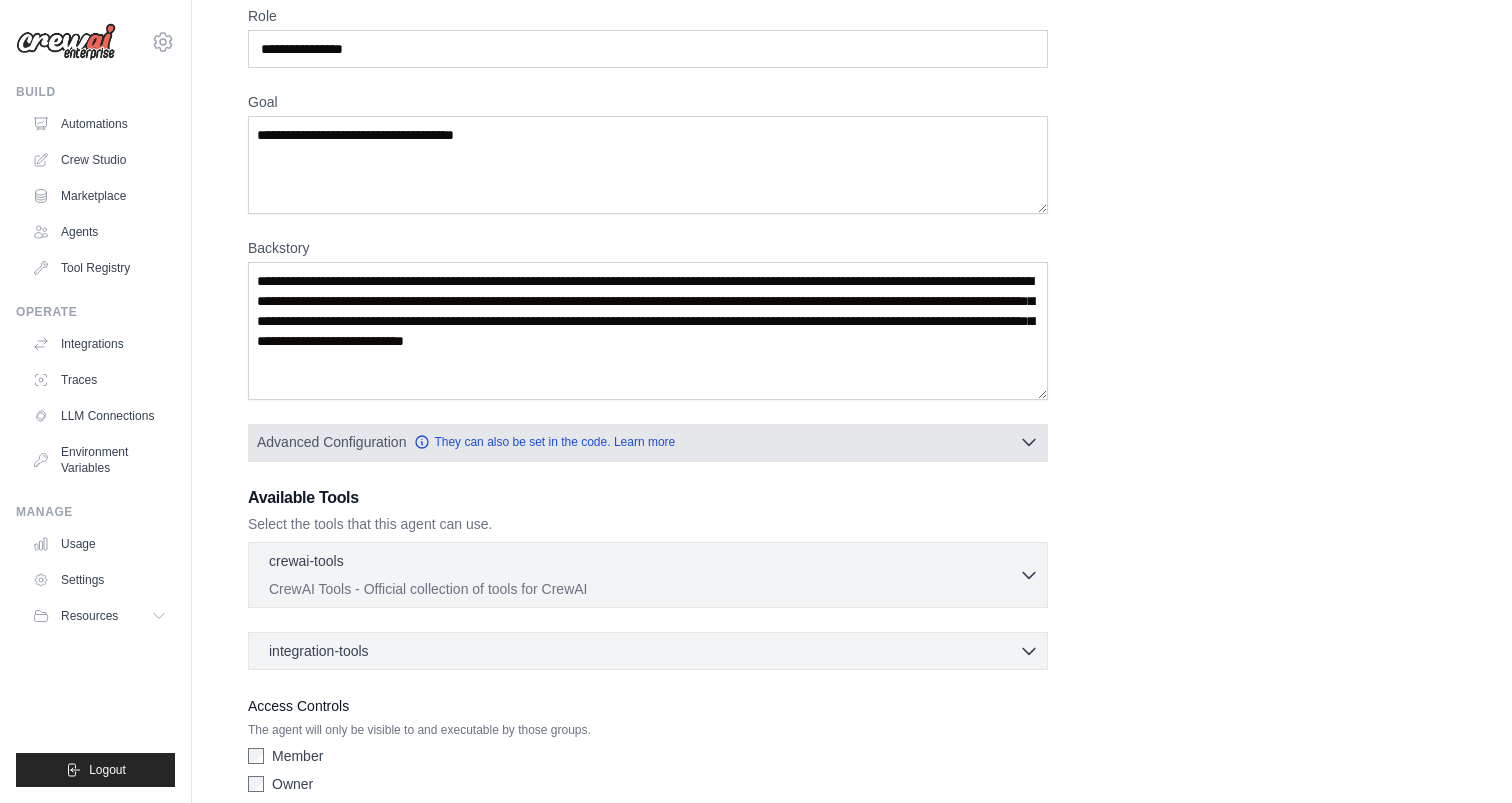 click on "Advanced Configuration
They can also be set in the code. Learn more" at bounding box center [648, 442] 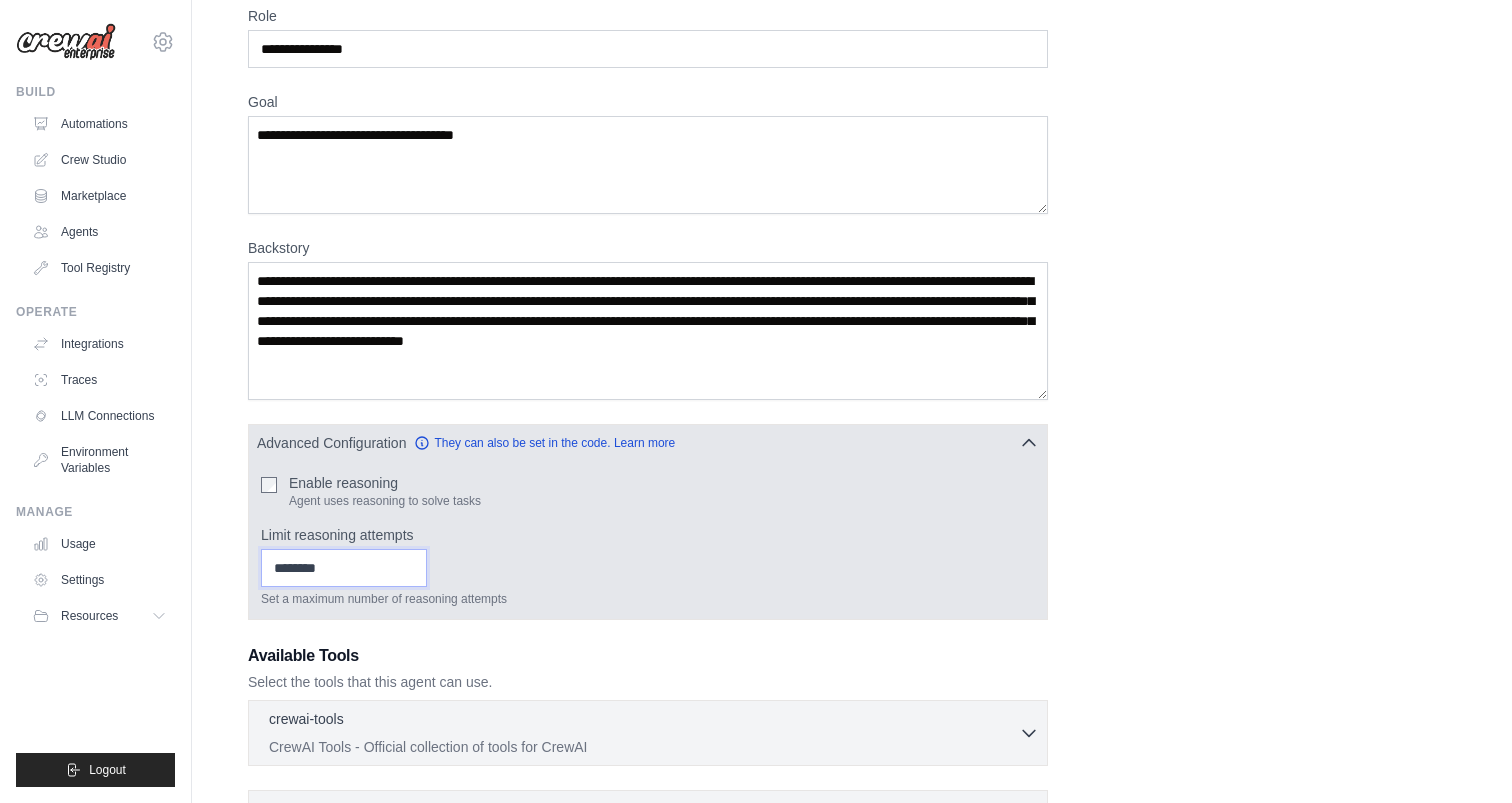 type on "*" 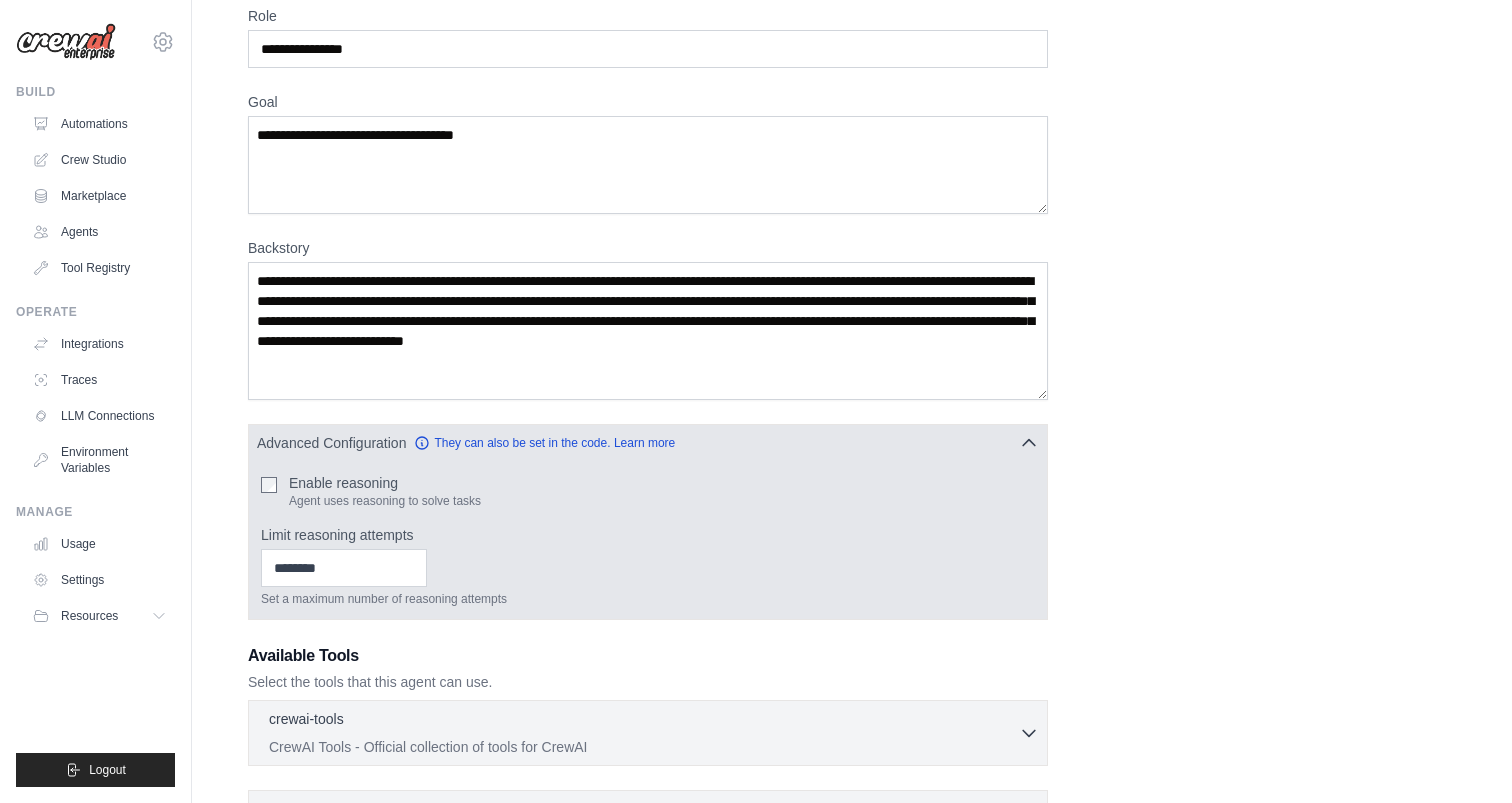 click on "*
Set a maximum number of reasoning attempts" at bounding box center (648, 578) 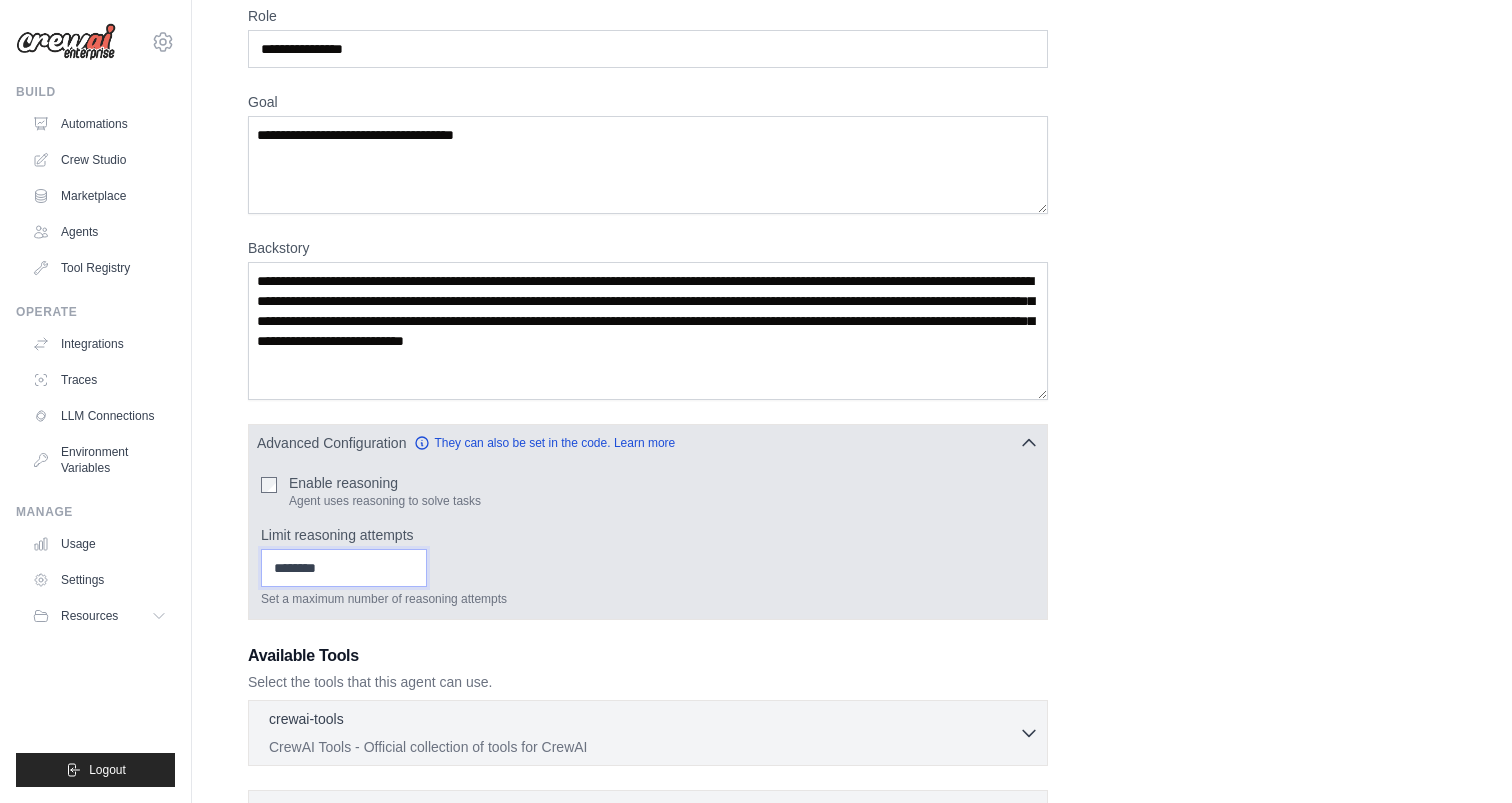 click on "*" at bounding box center (344, 568) 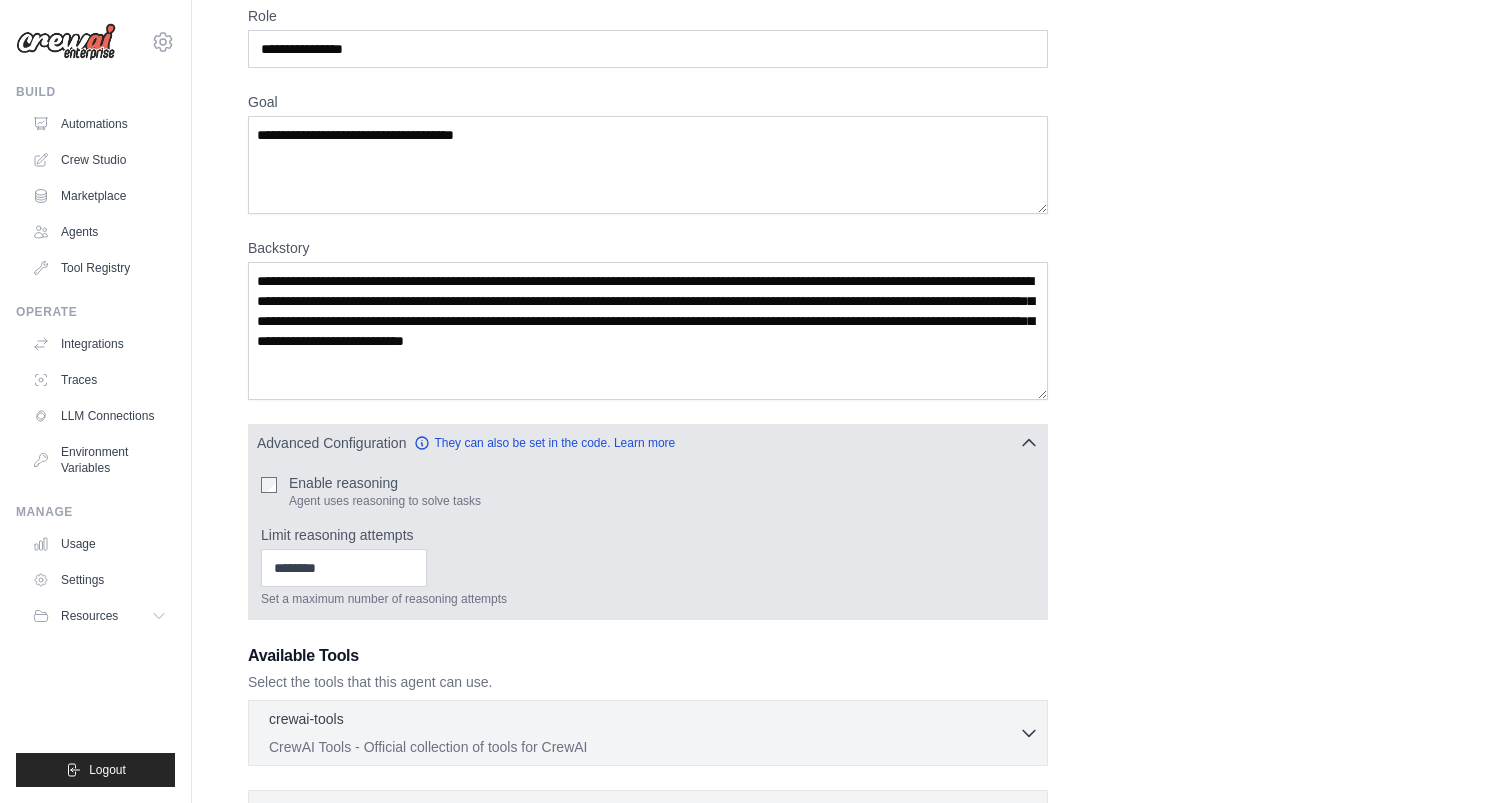 click on "Limit reasoning attempts" at bounding box center (648, 535) 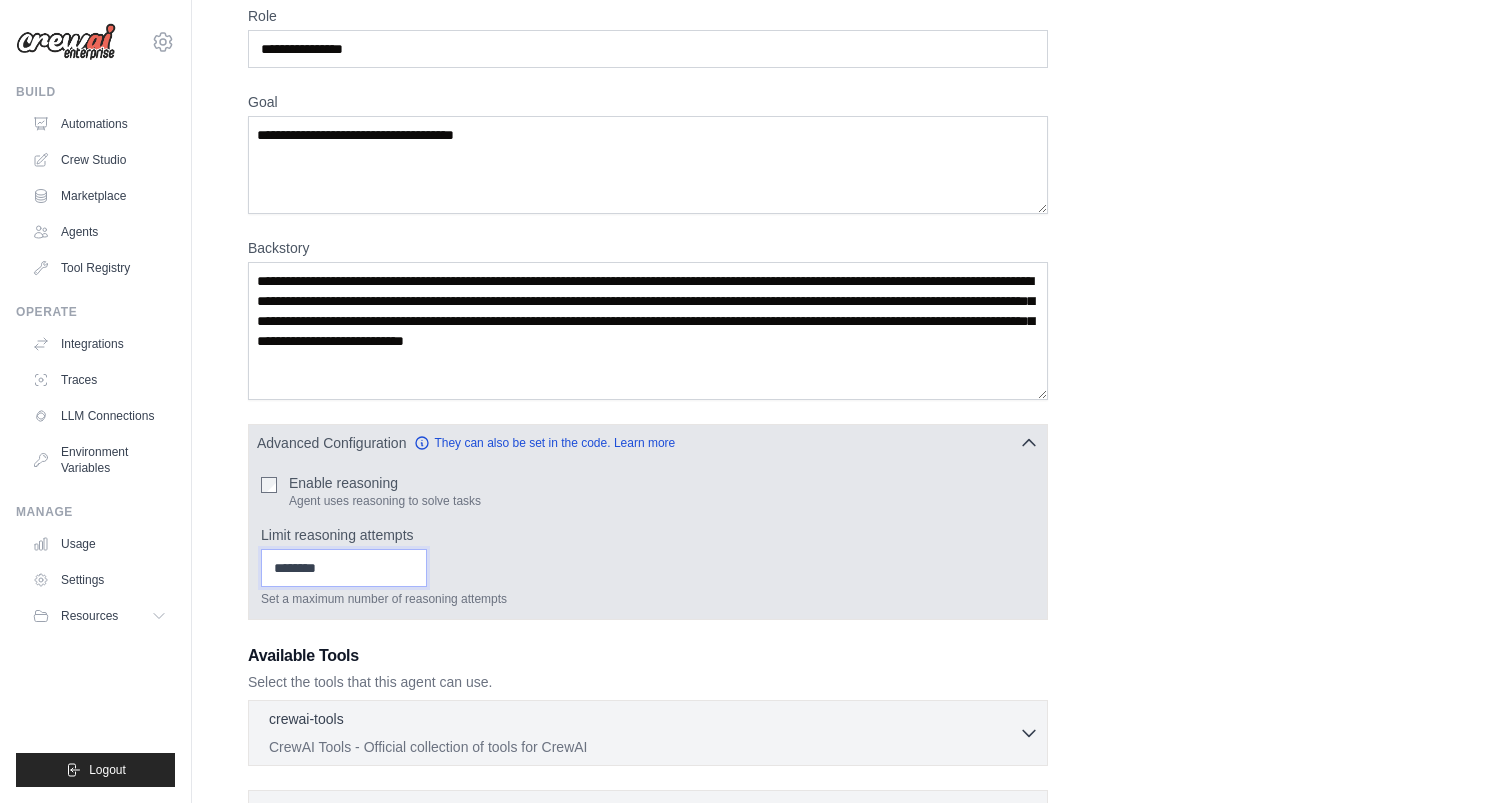 click on "Limit reasoning attempts" at bounding box center (344, 568) 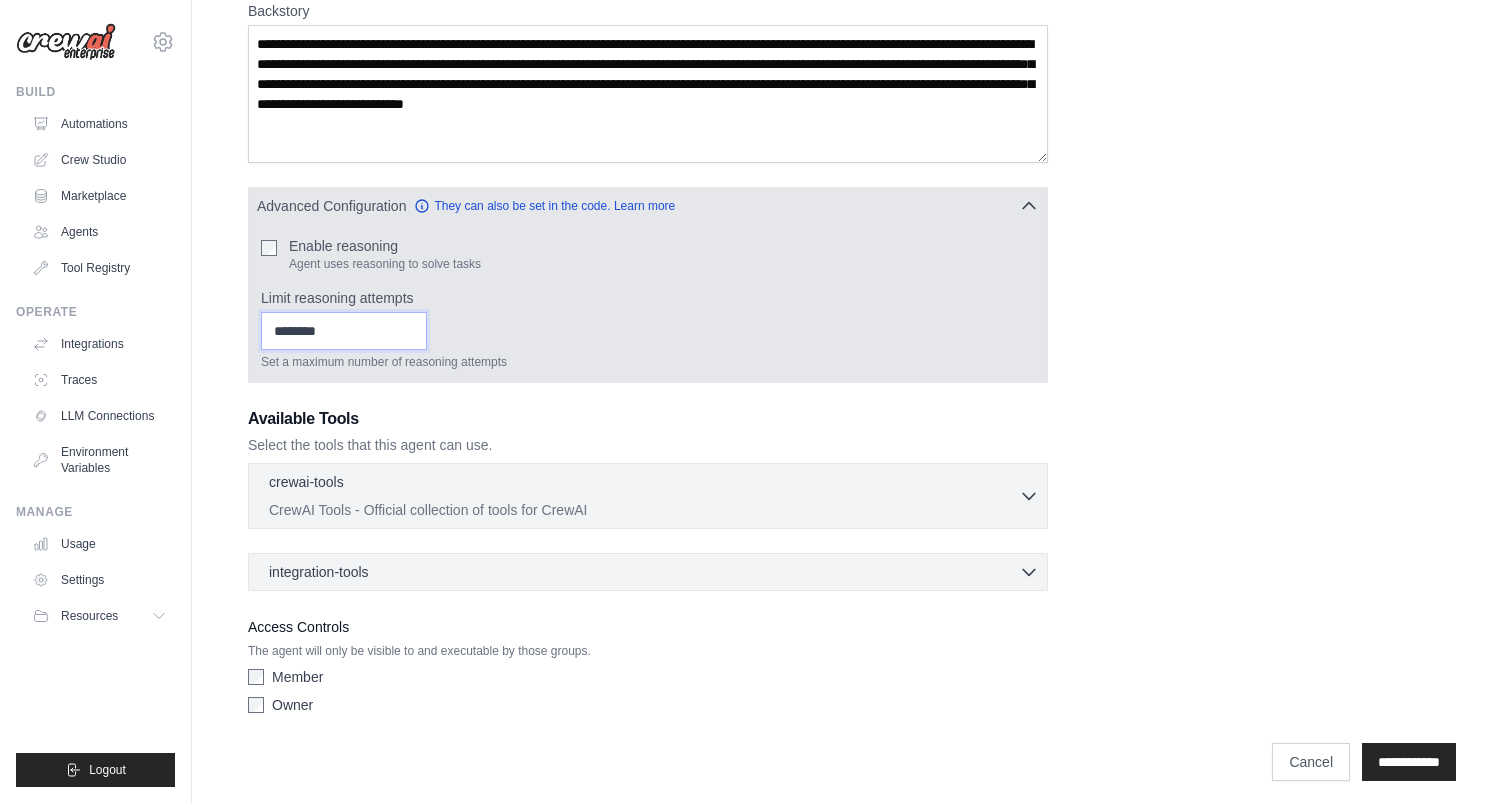 scroll, scrollTop: 338, scrollLeft: 0, axis: vertical 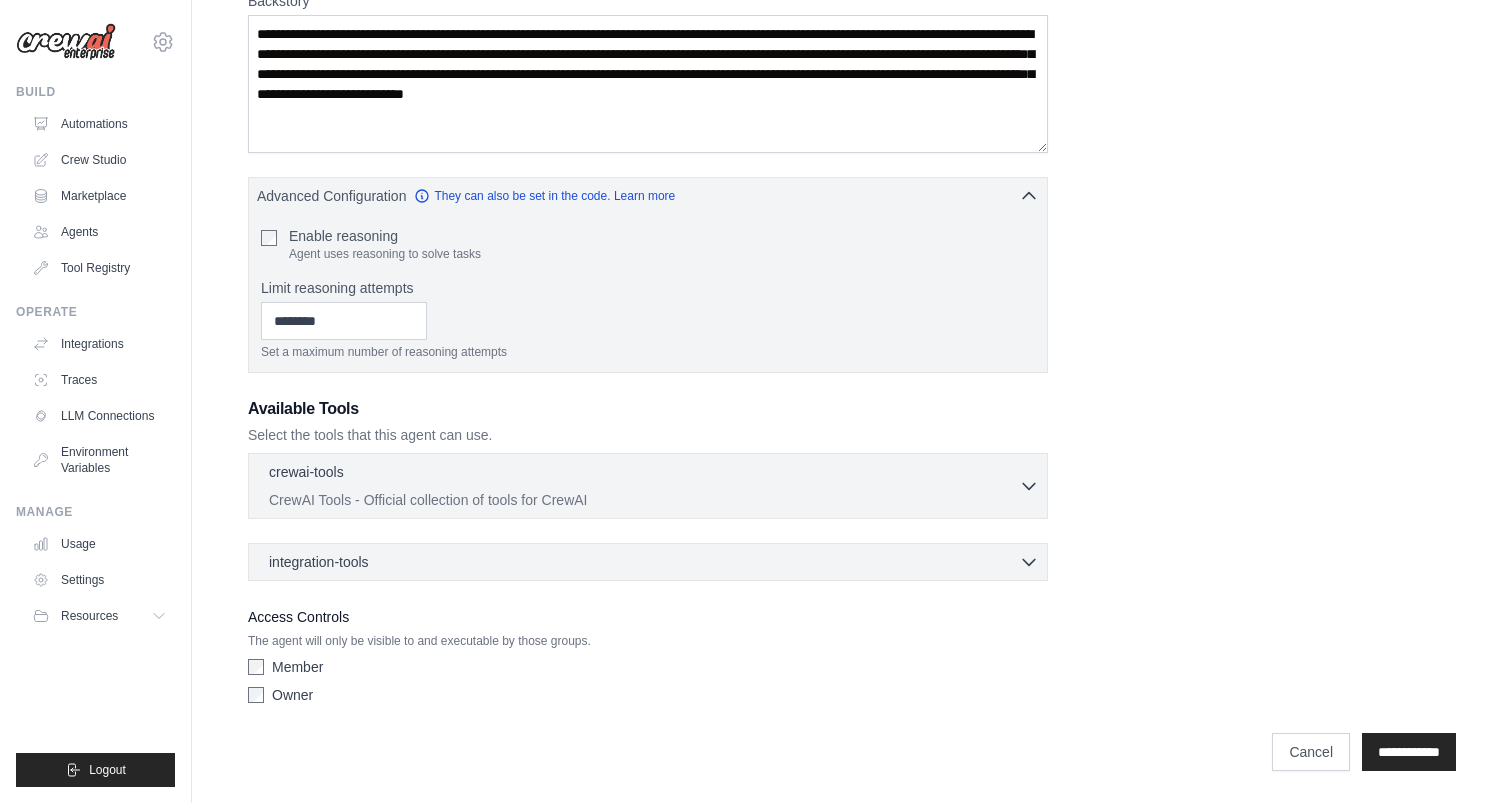 click on "**********" at bounding box center [852, 236] 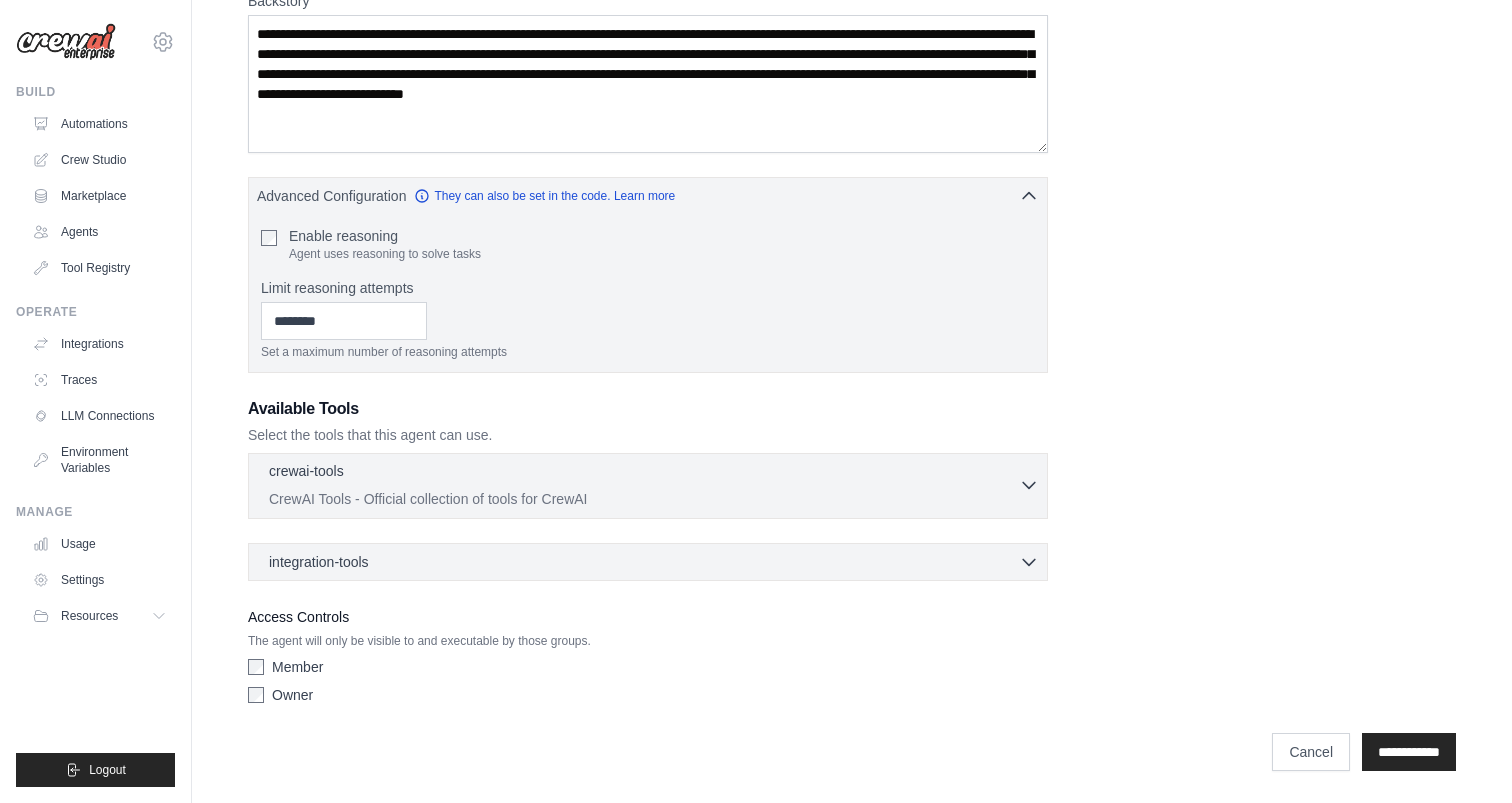 click on "crewai-tools
0 selected" at bounding box center [644, 473] 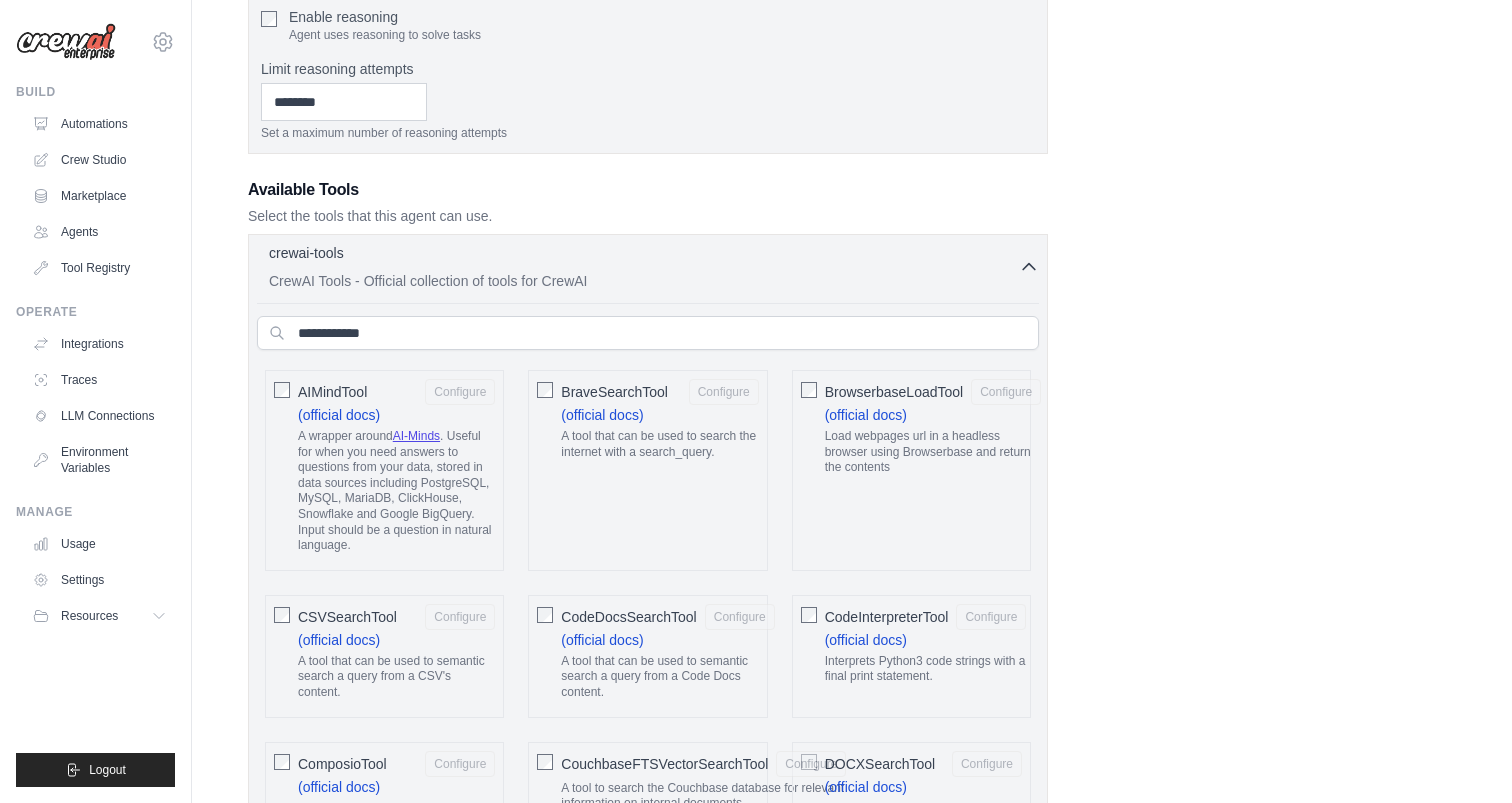 scroll, scrollTop: 455, scrollLeft: 0, axis: vertical 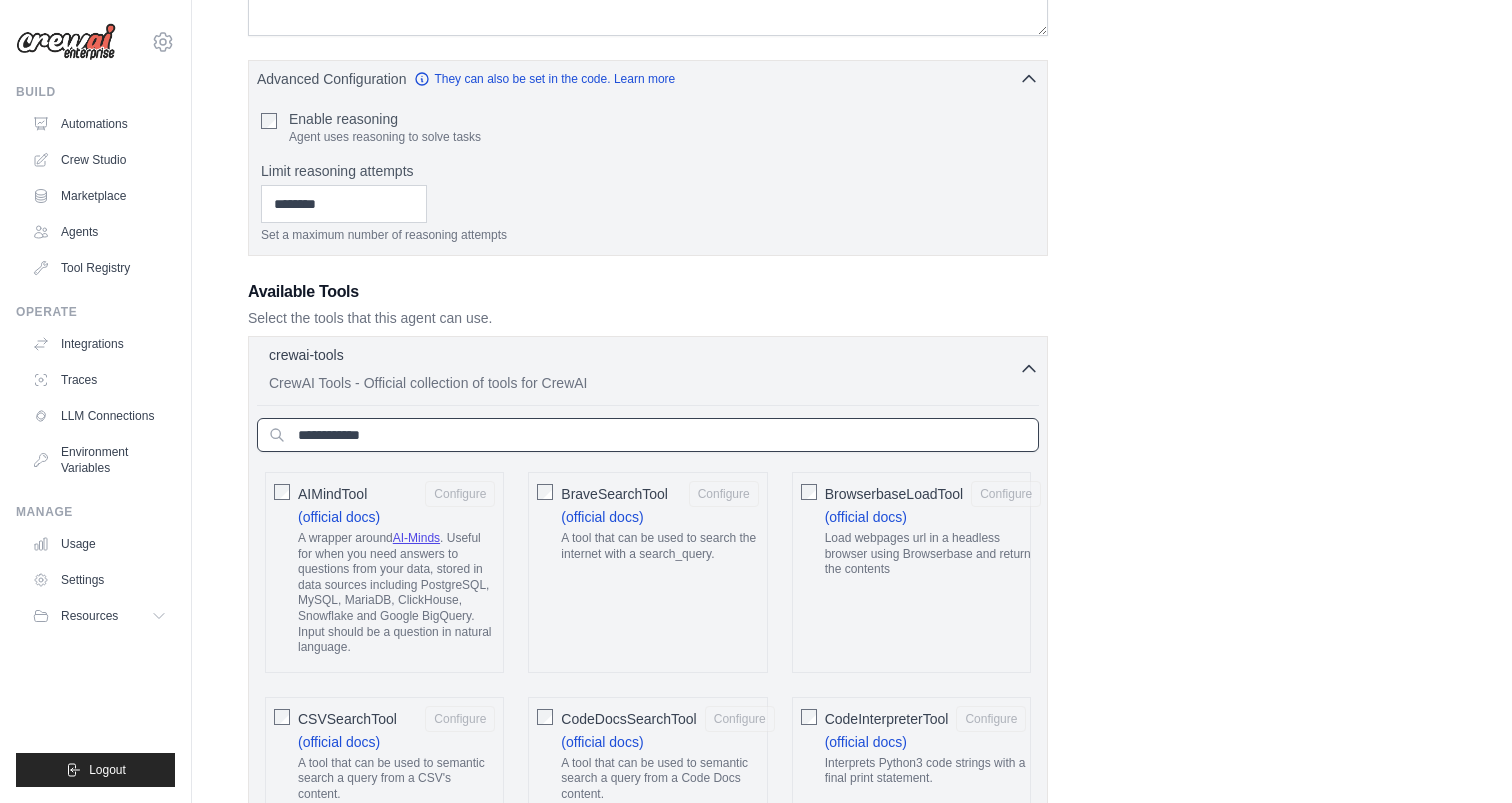 click at bounding box center (648, 435) 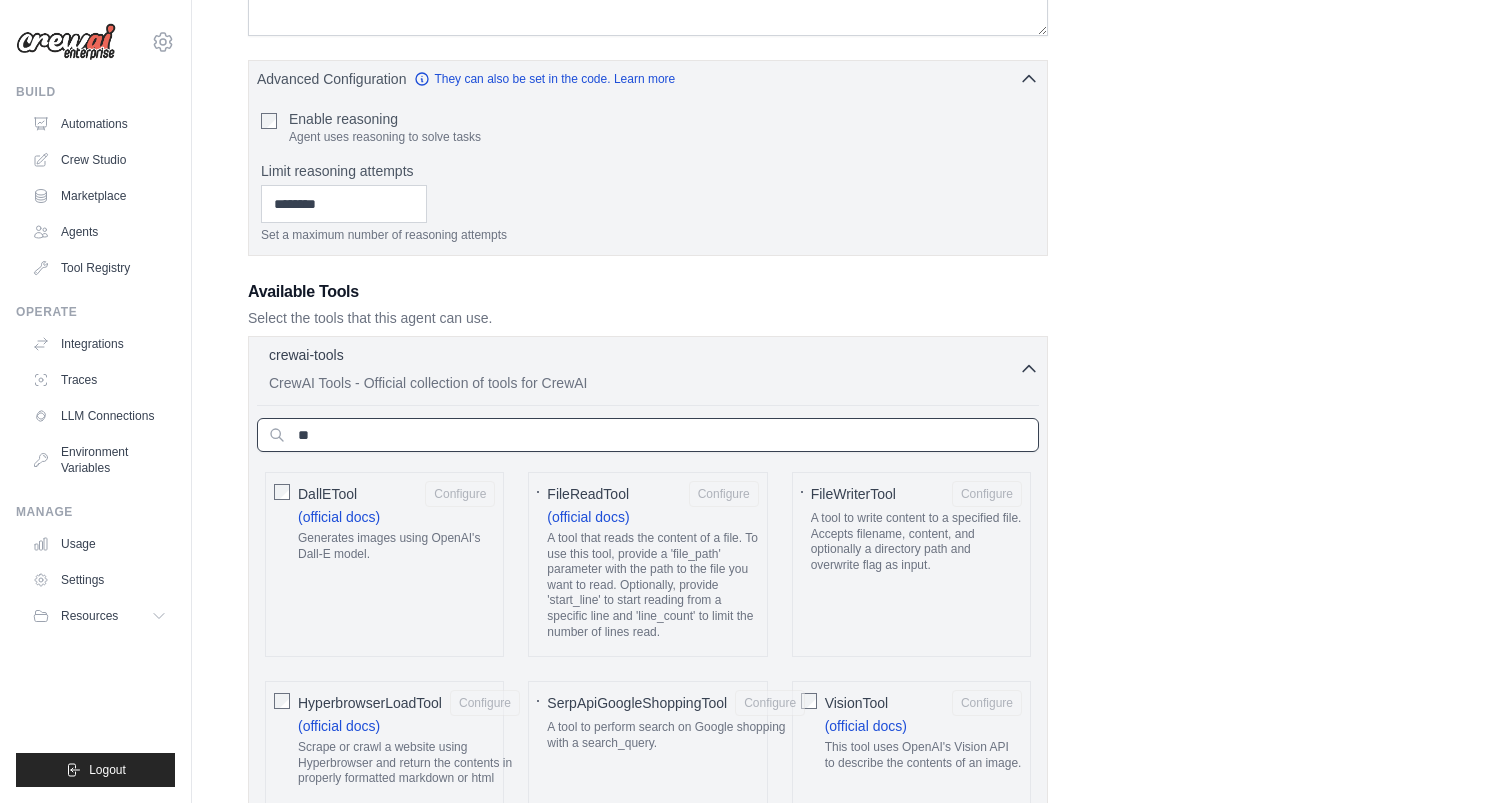 type on "*" 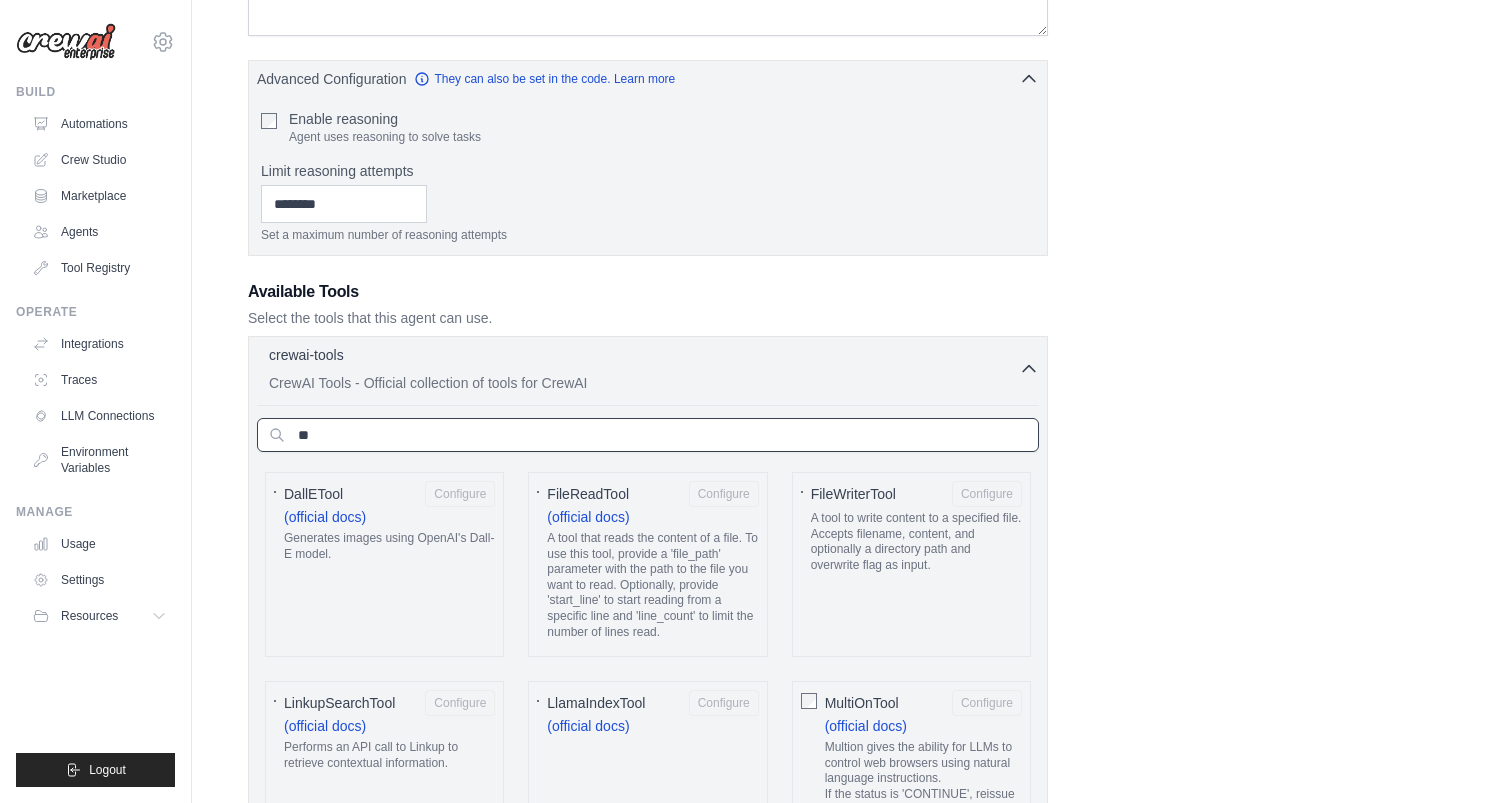 type on "*" 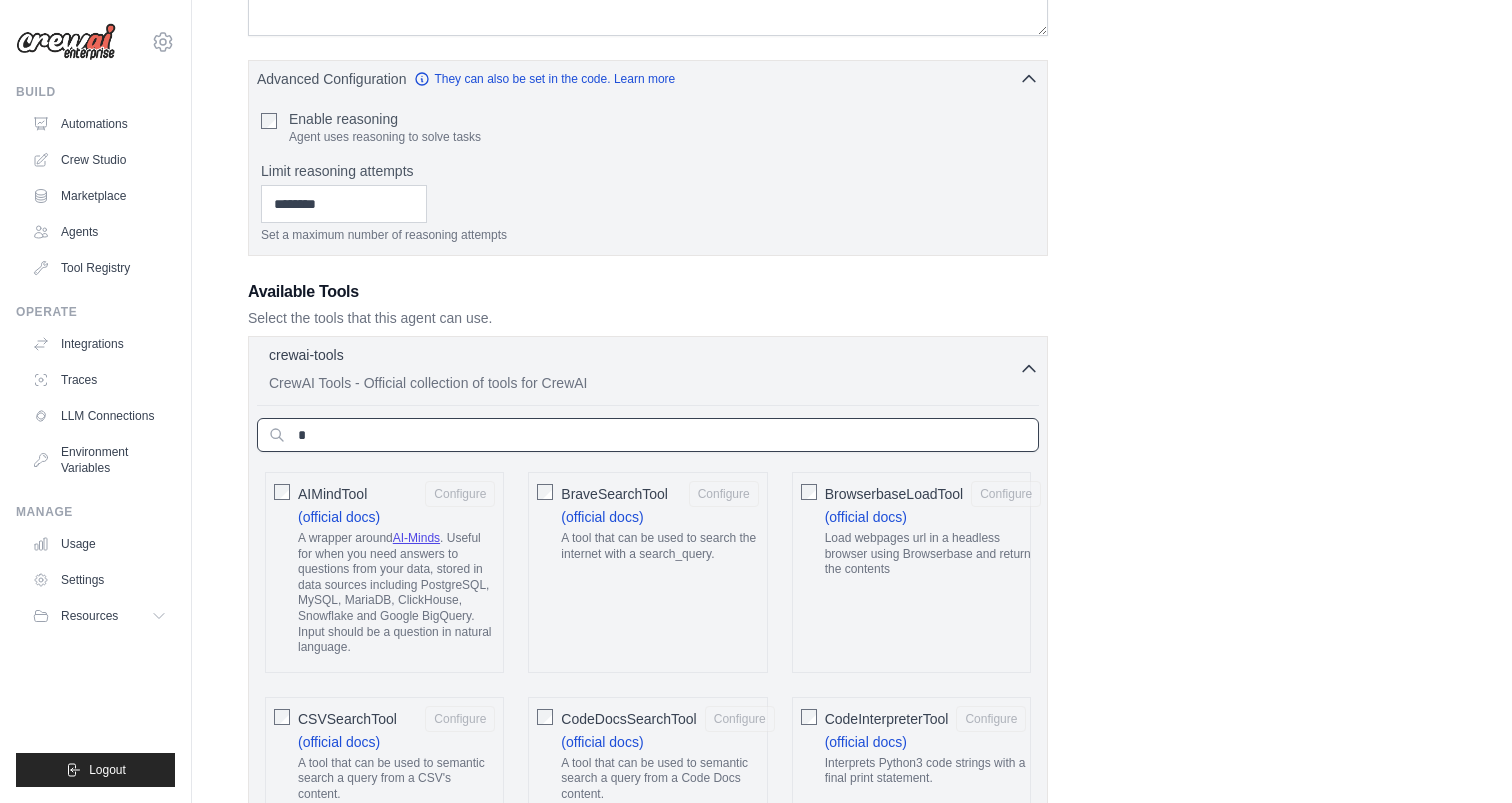 type 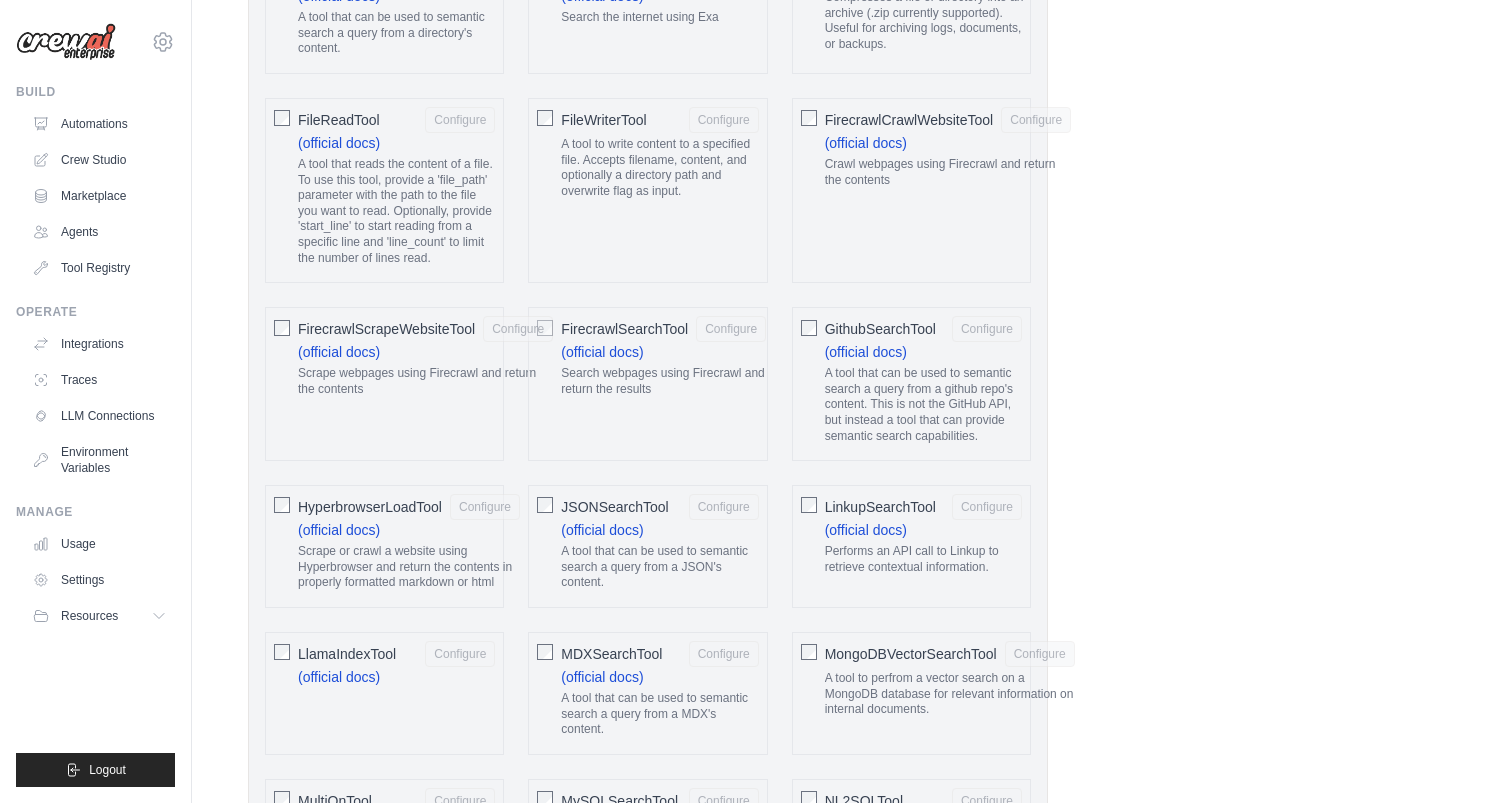 scroll, scrollTop: 1669, scrollLeft: 0, axis: vertical 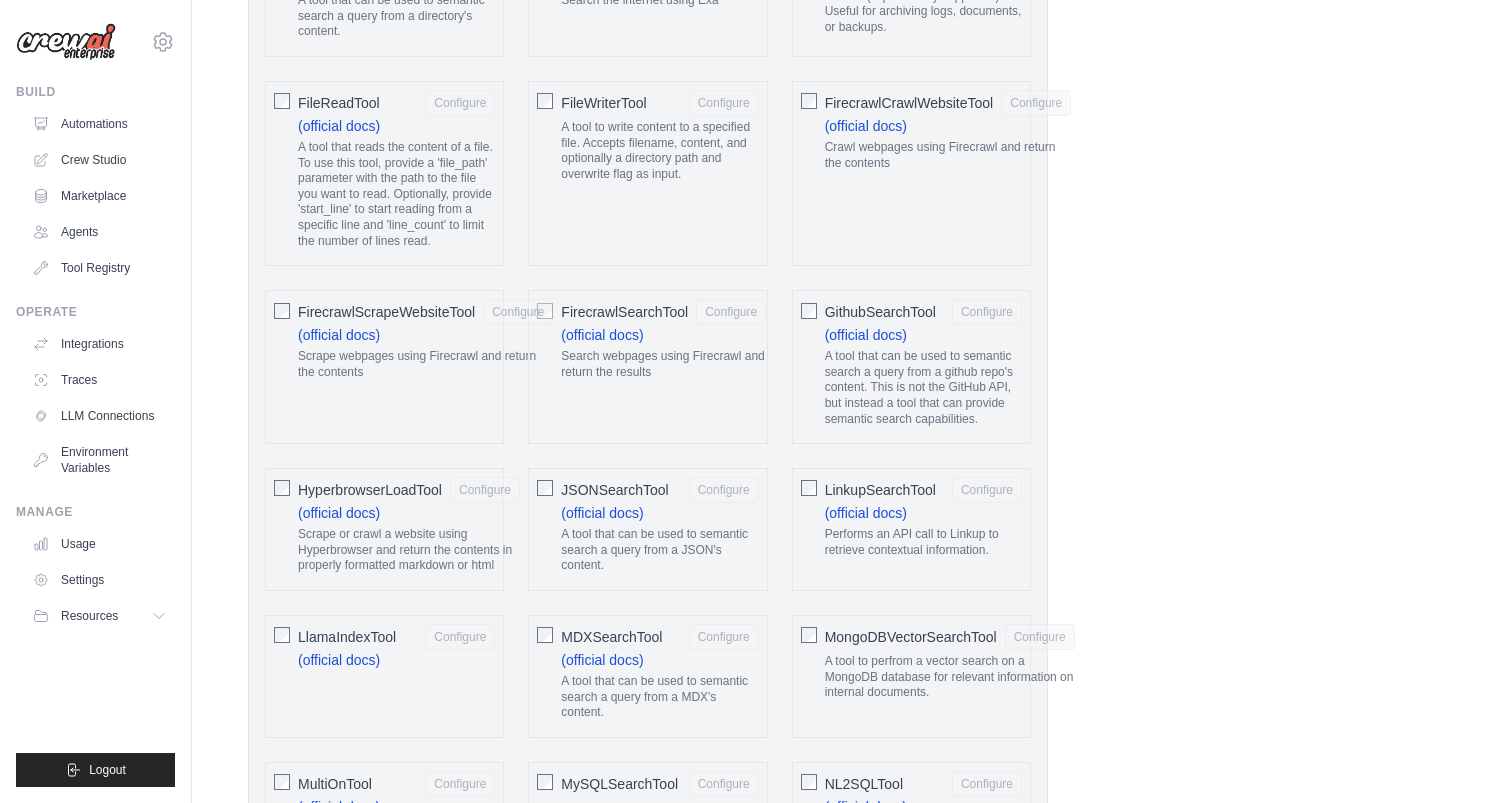 click on "**********" at bounding box center (852, 784) 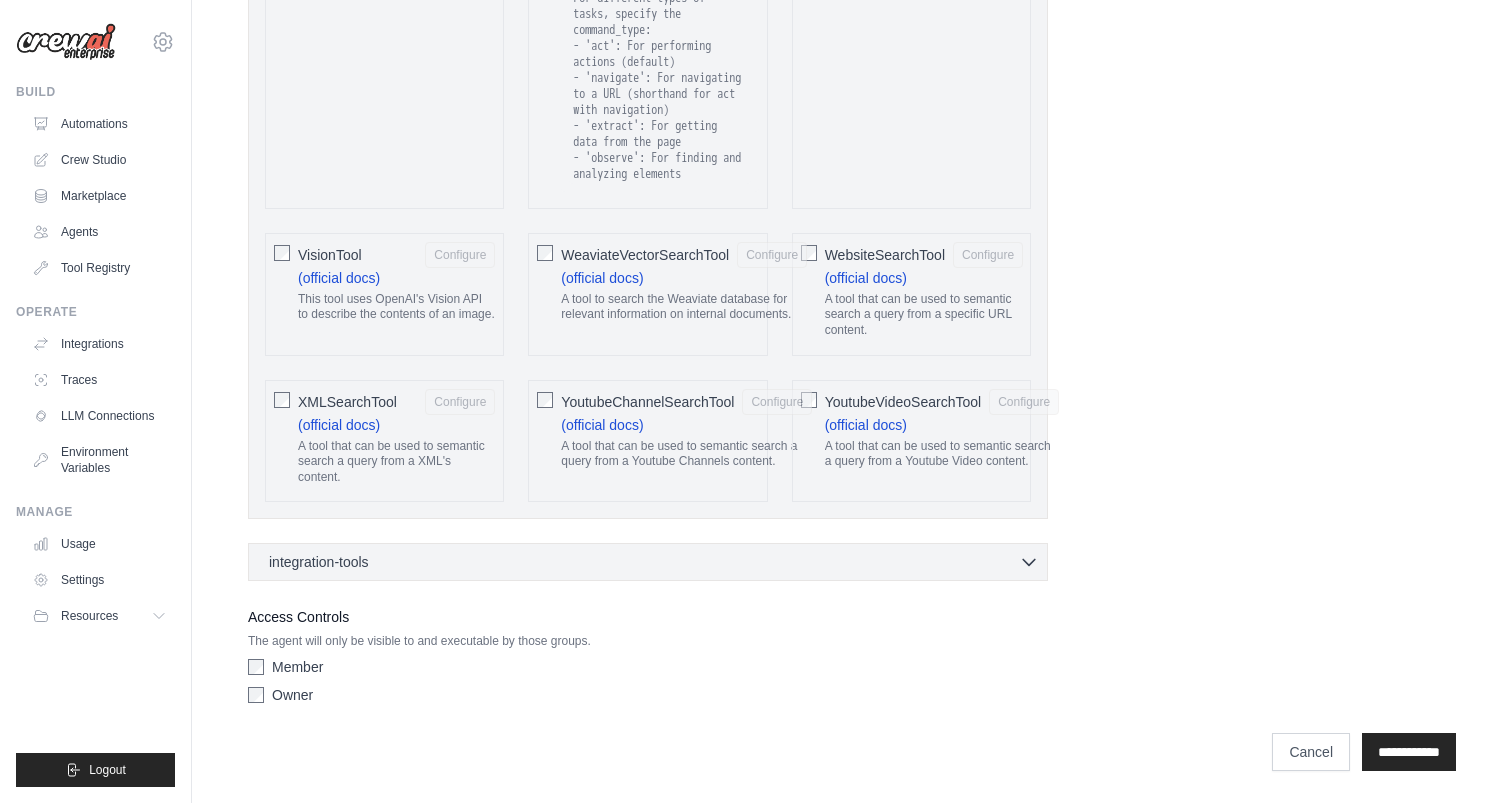 scroll, scrollTop: 4177, scrollLeft: 0, axis: vertical 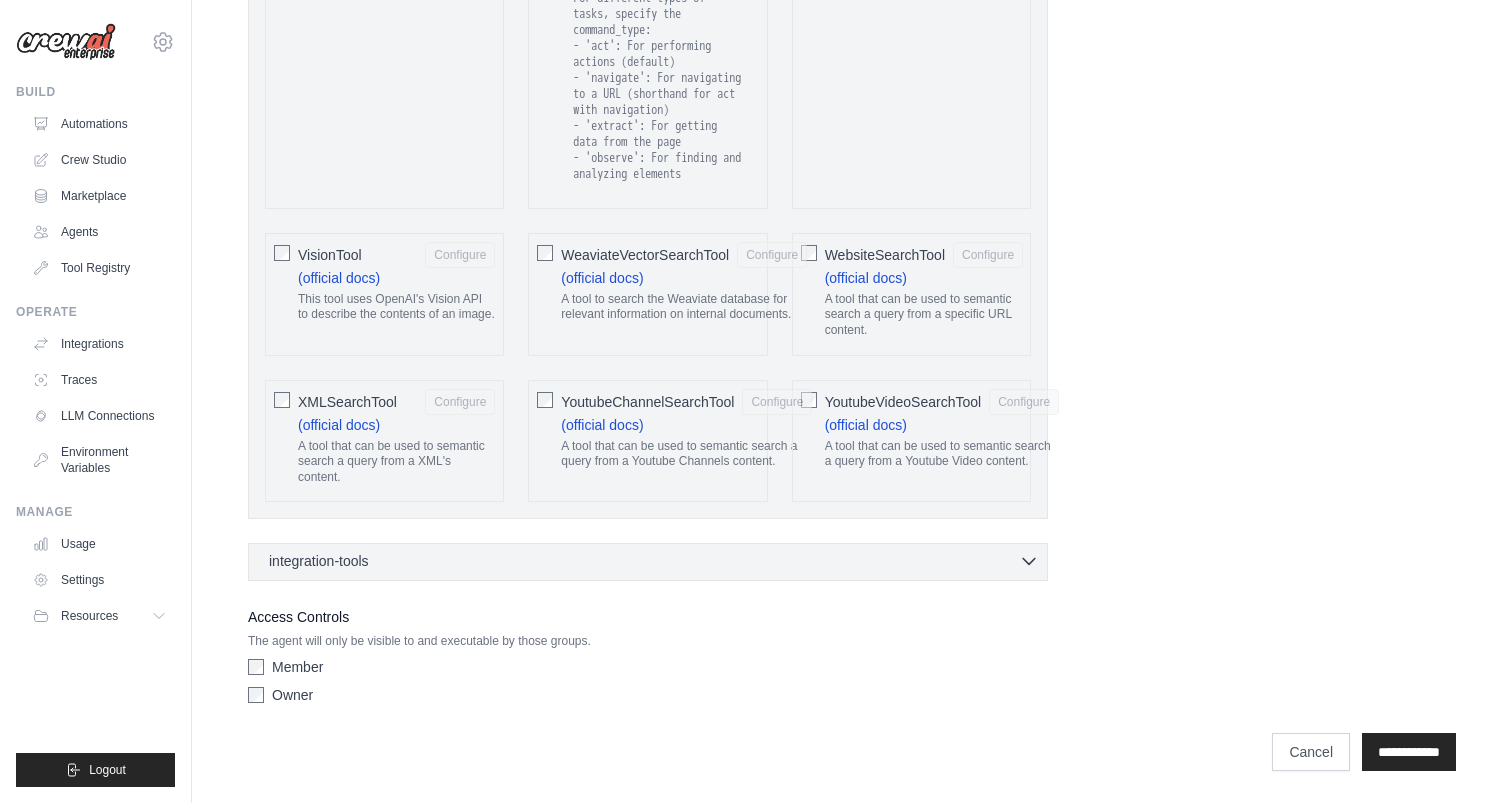 click on "integration-tools
0 selected" at bounding box center (654, 561) 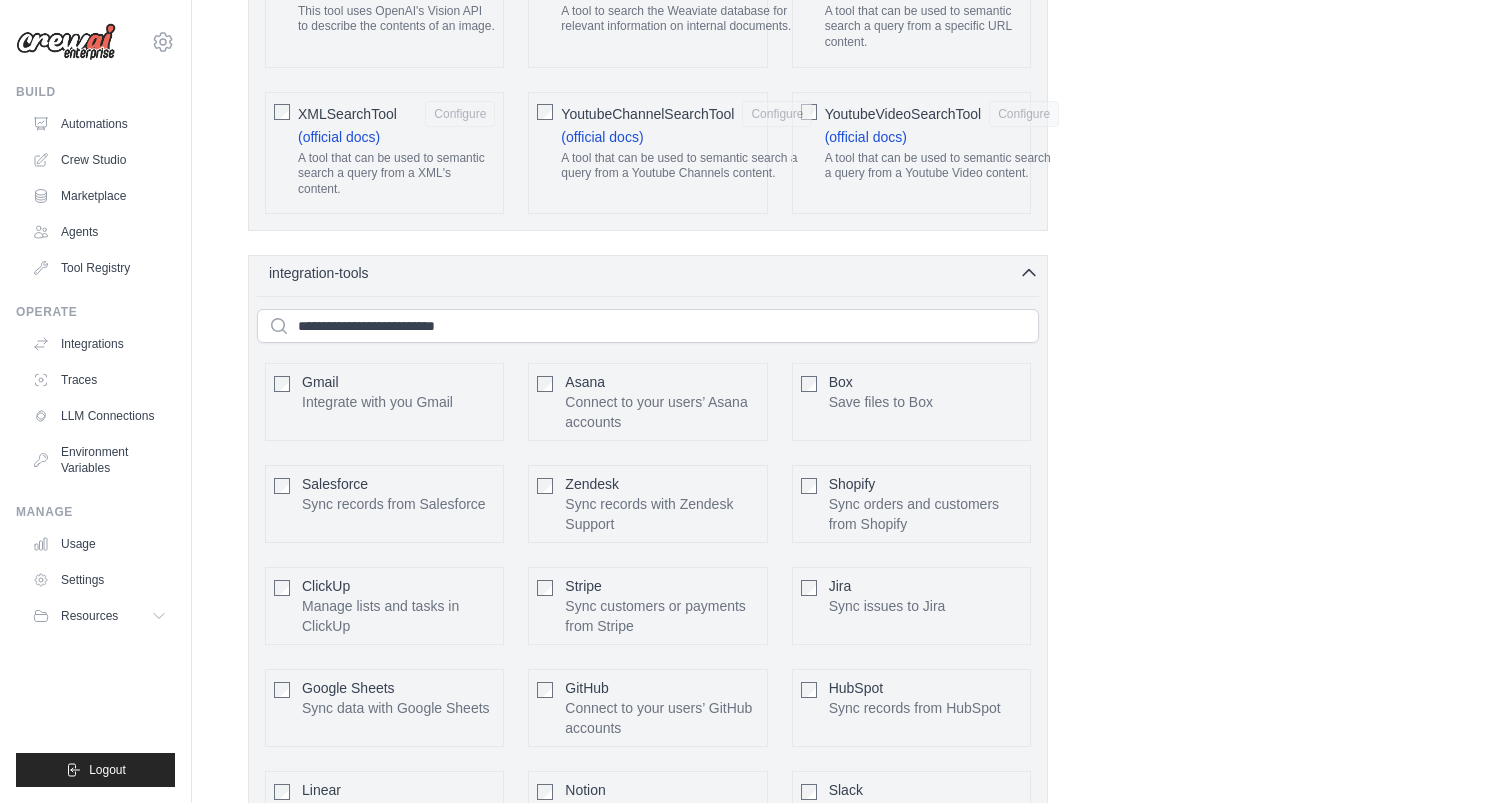 scroll, scrollTop: 4386, scrollLeft: 0, axis: vertical 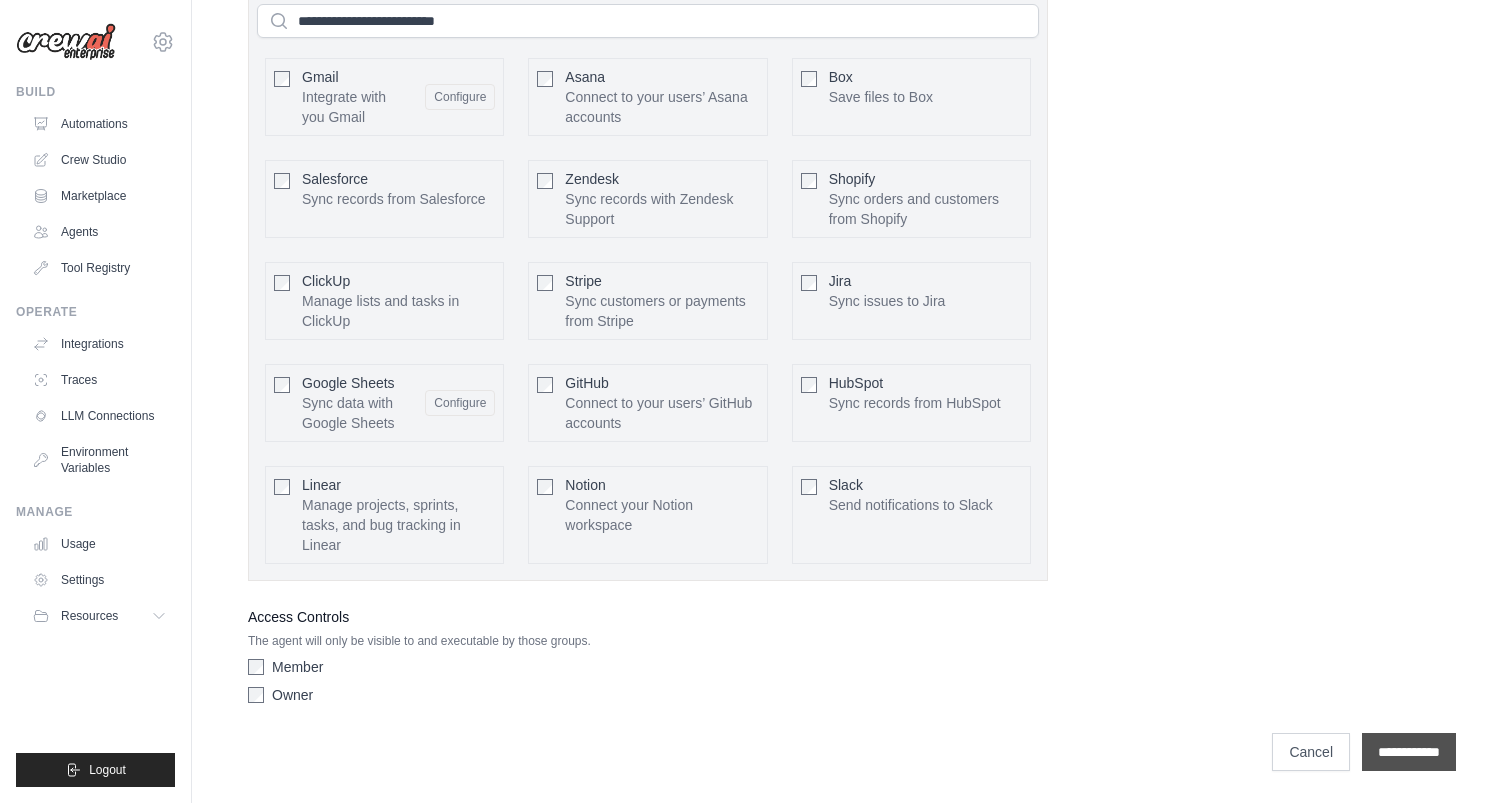 click on "**********" at bounding box center [1409, 752] 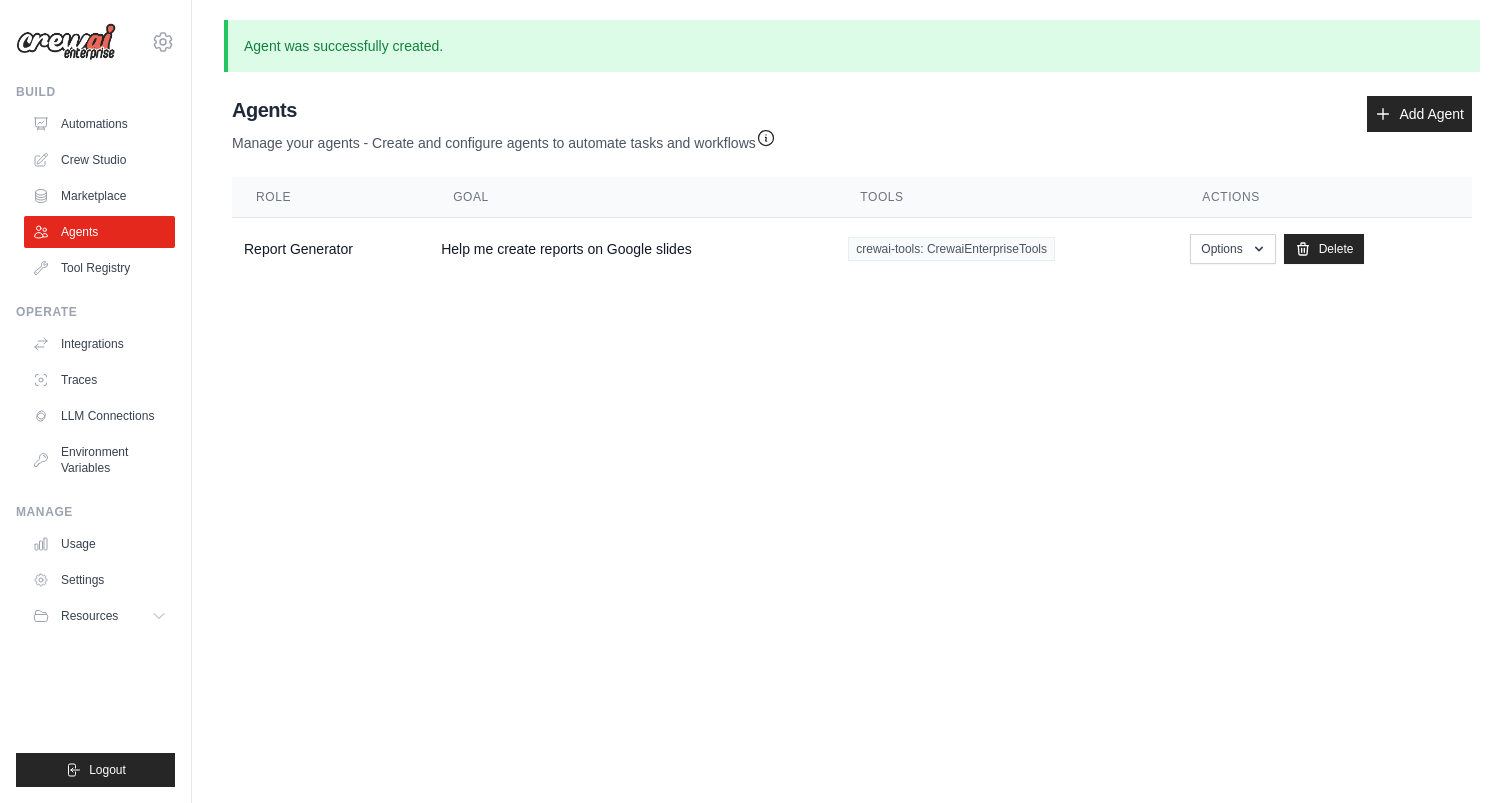 scroll, scrollTop: 0, scrollLeft: 0, axis: both 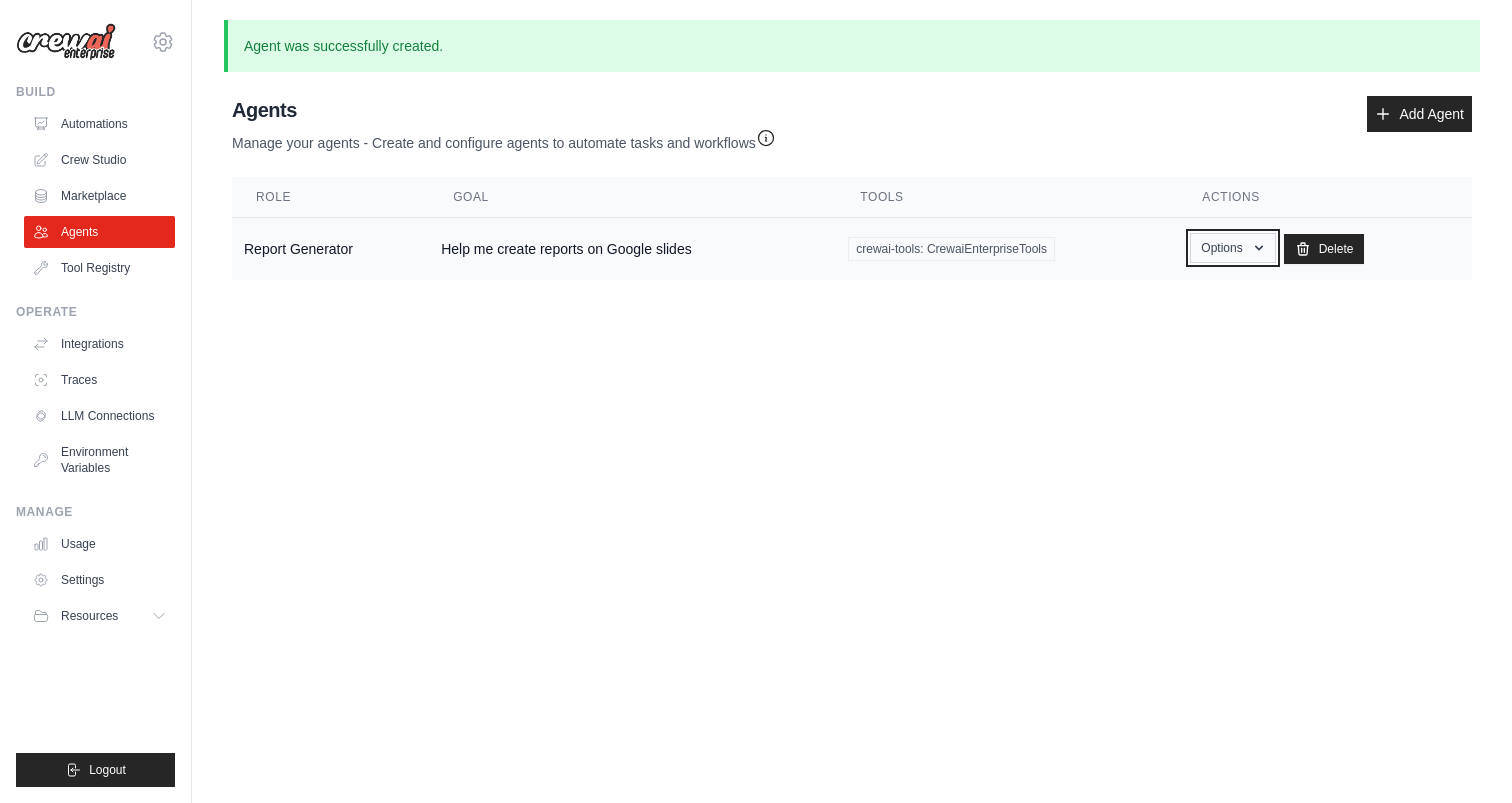 click on "Options" at bounding box center [1232, 248] 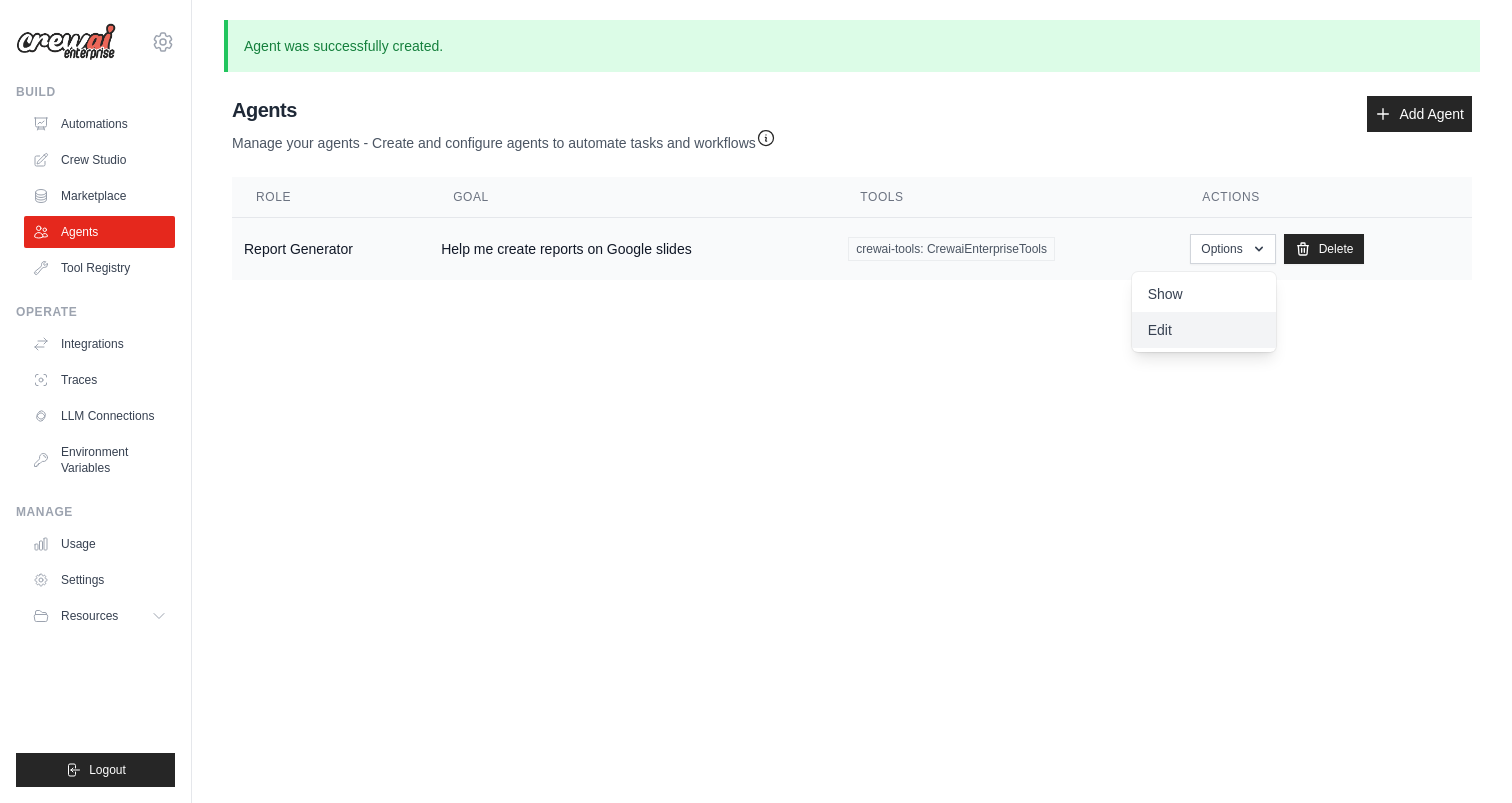 click on "Edit" at bounding box center (1204, 330) 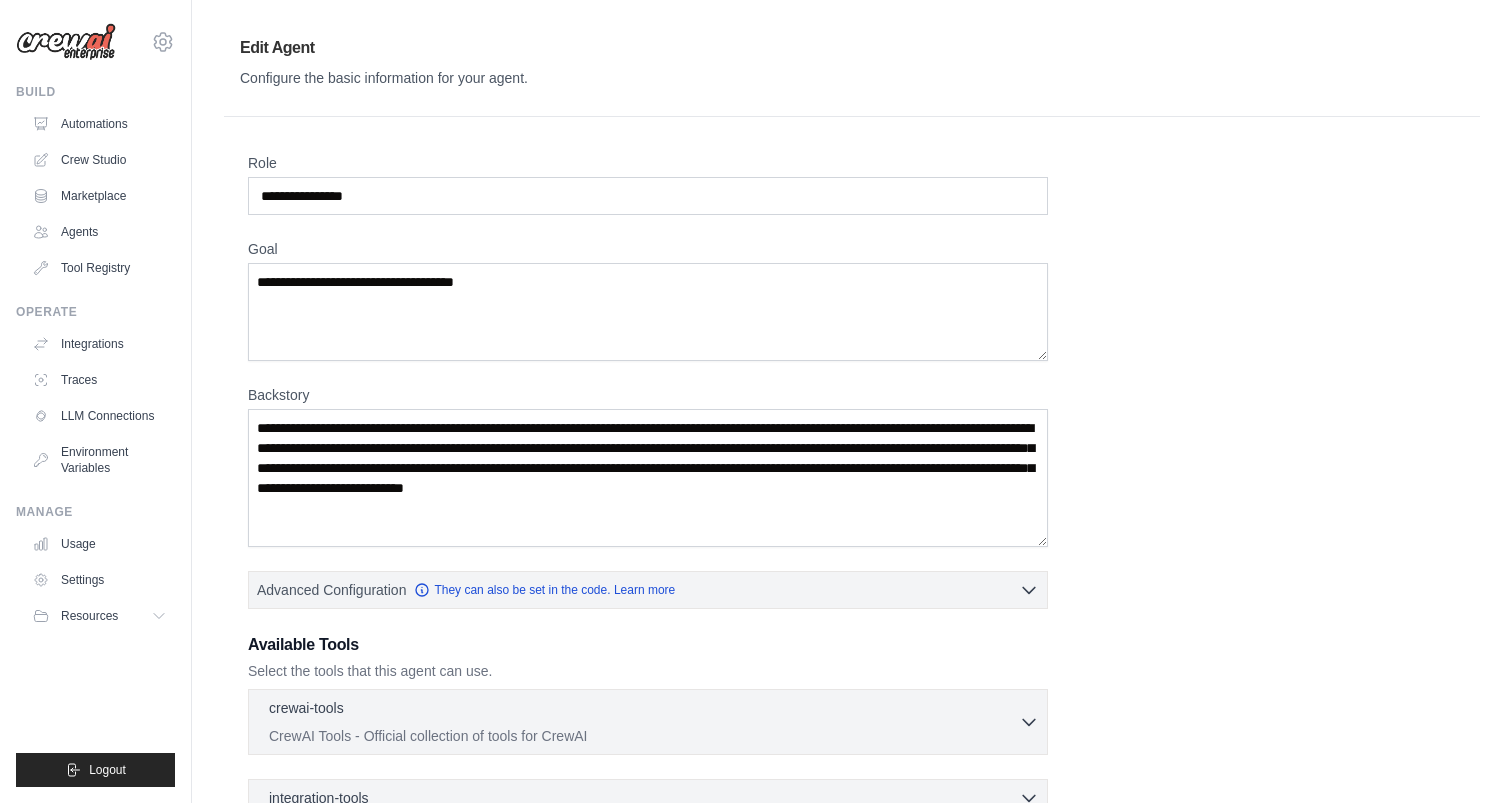 scroll, scrollTop: 236, scrollLeft: 0, axis: vertical 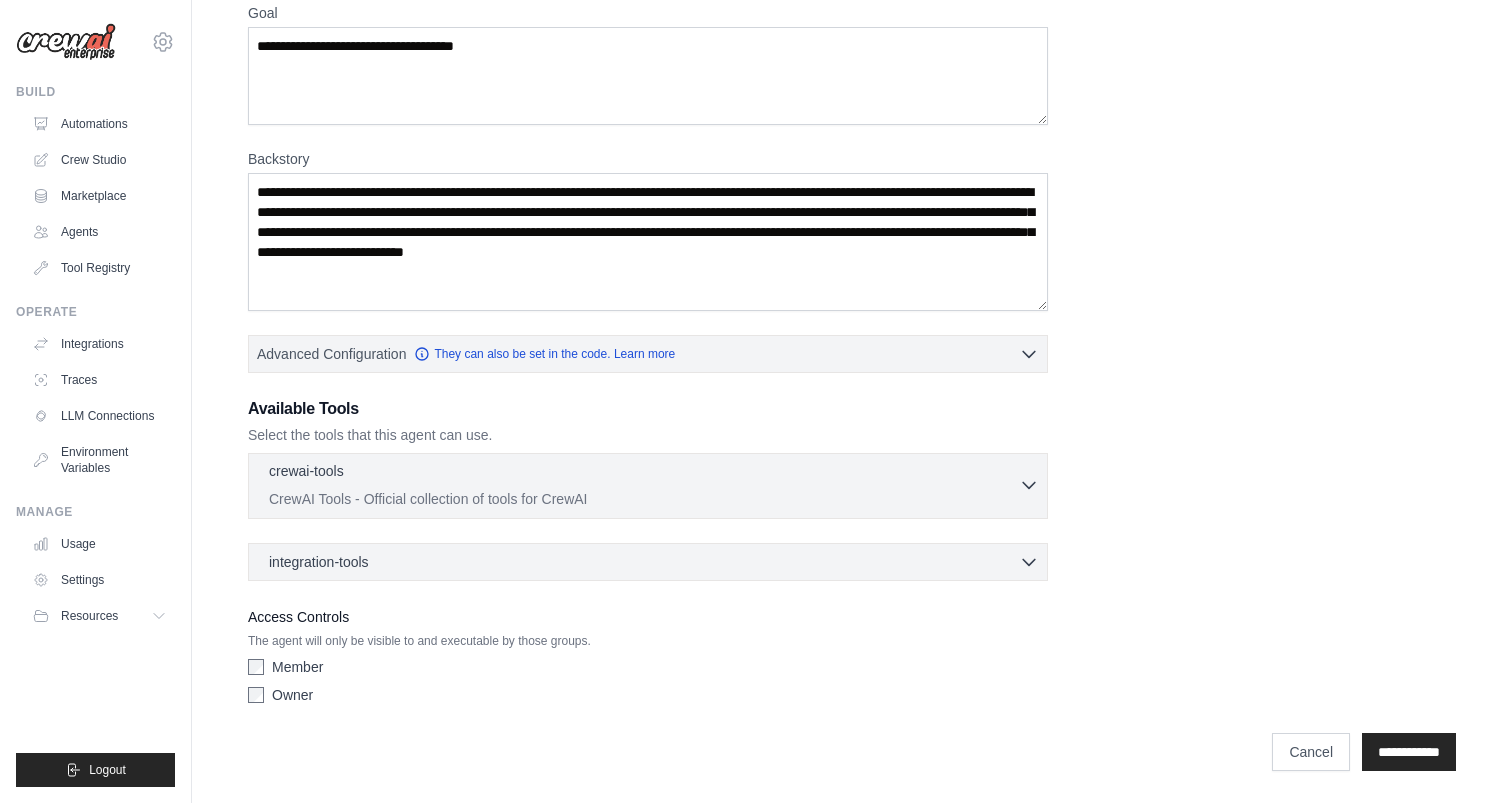 click on "crewai-tools
0 selected" at bounding box center [644, 473] 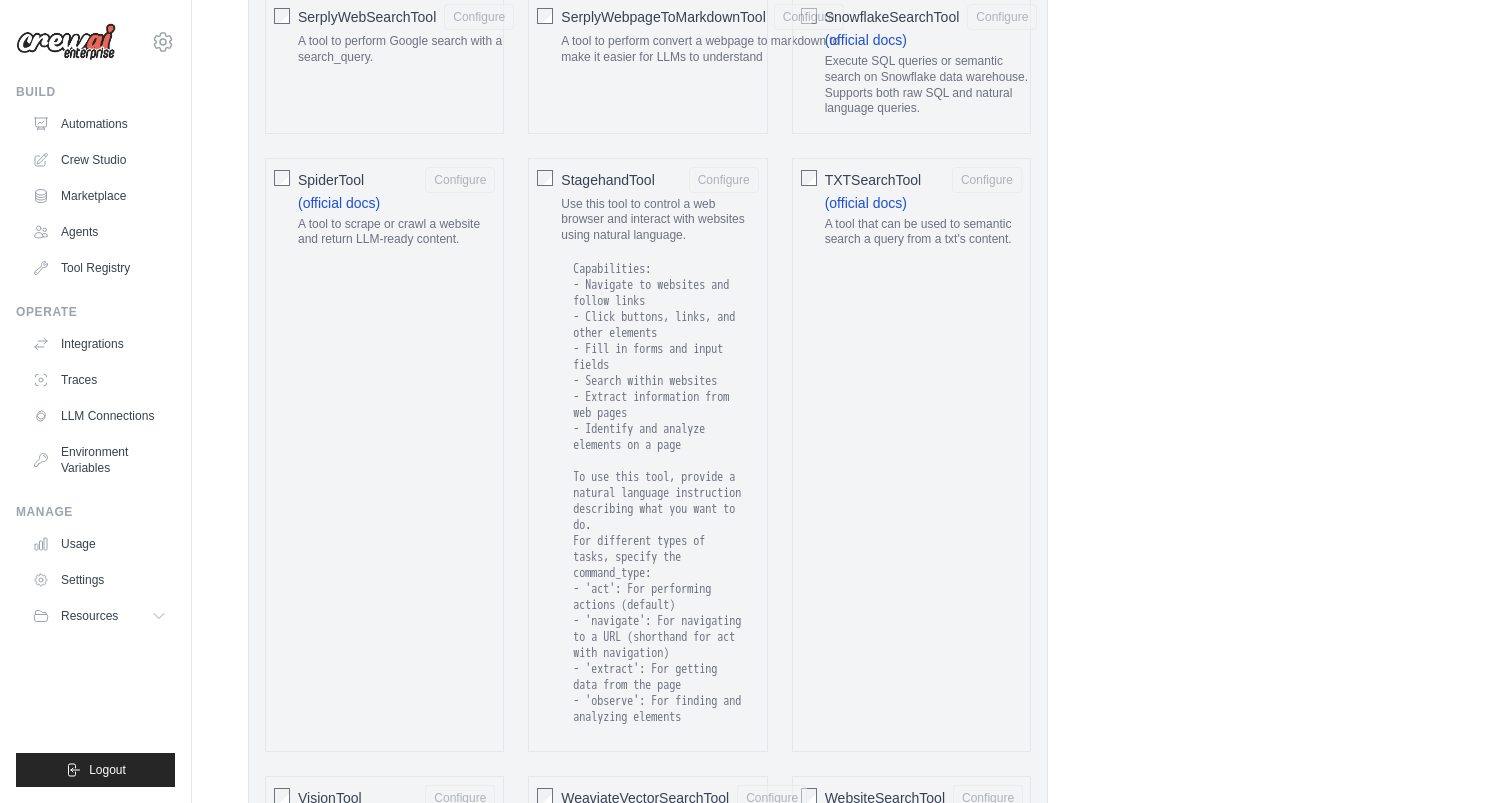 scroll, scrollTop: 4075, scrollLeft: 0, axis: vertical 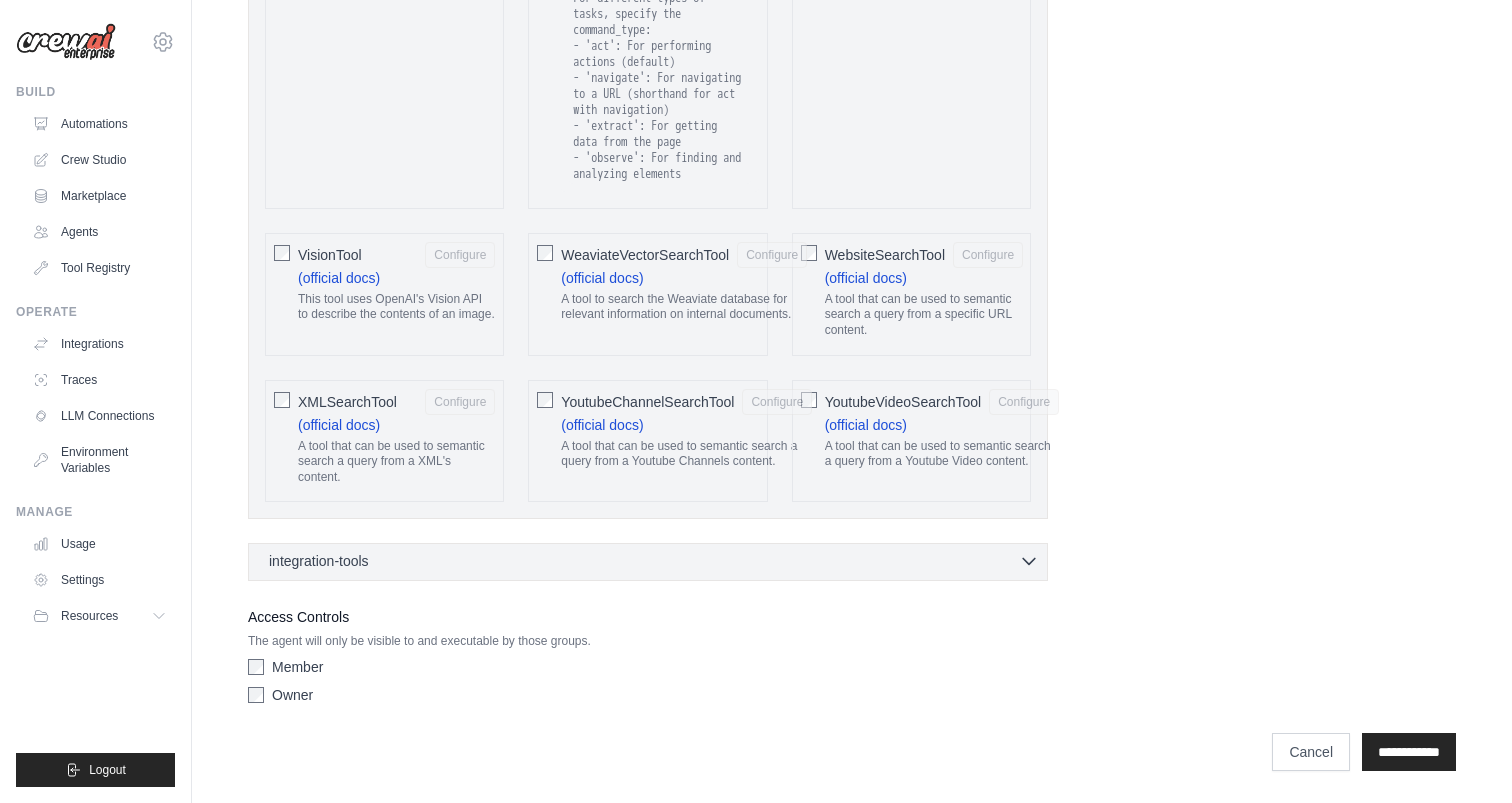 click on "integration-tools
0 selected" at bounding box center [654, 561] 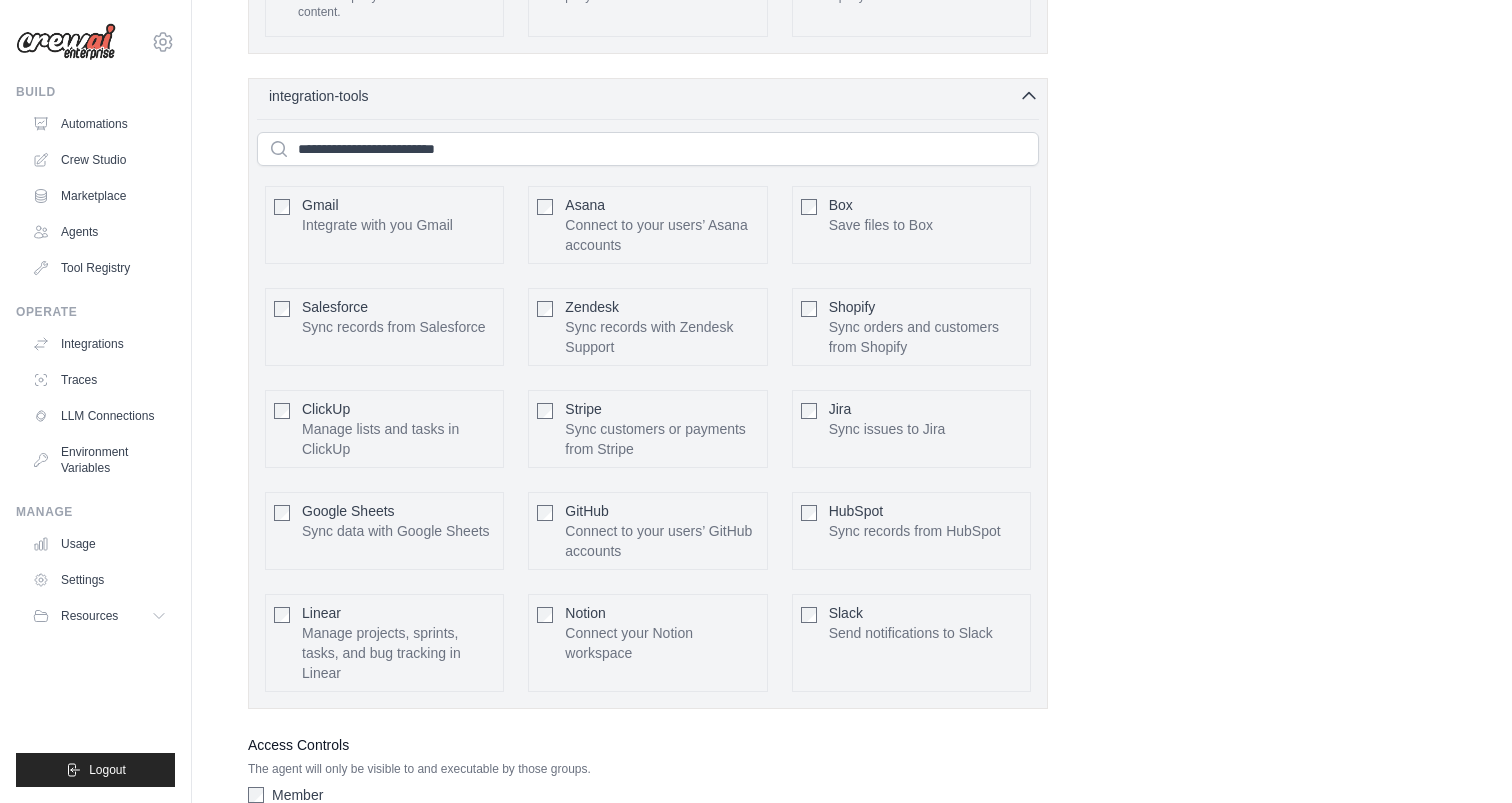 scroll, scrollTop: 4343, scrollLeft: 0, axis: vertical 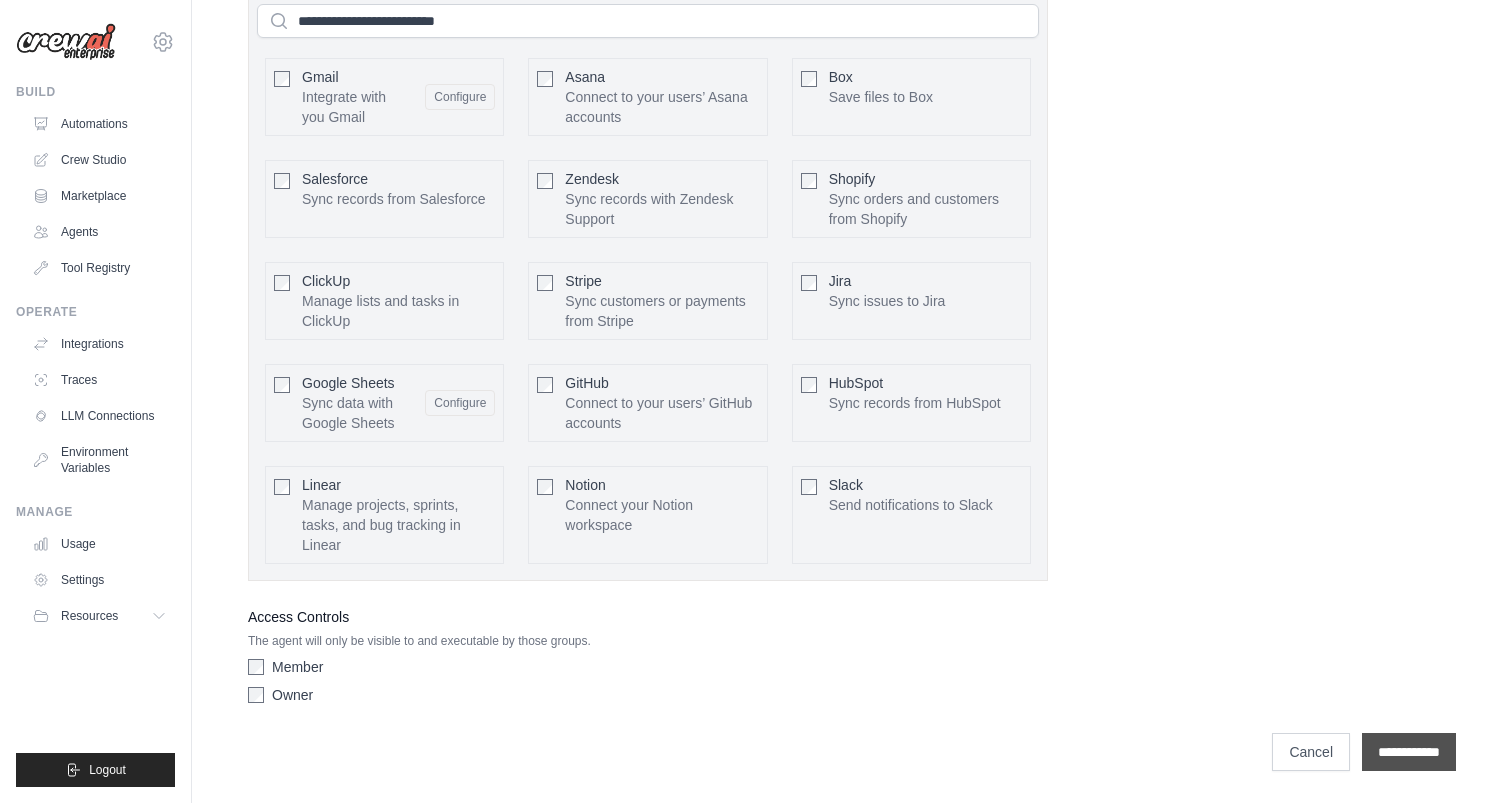 click on "**********" at bounding box center (1409, 752) 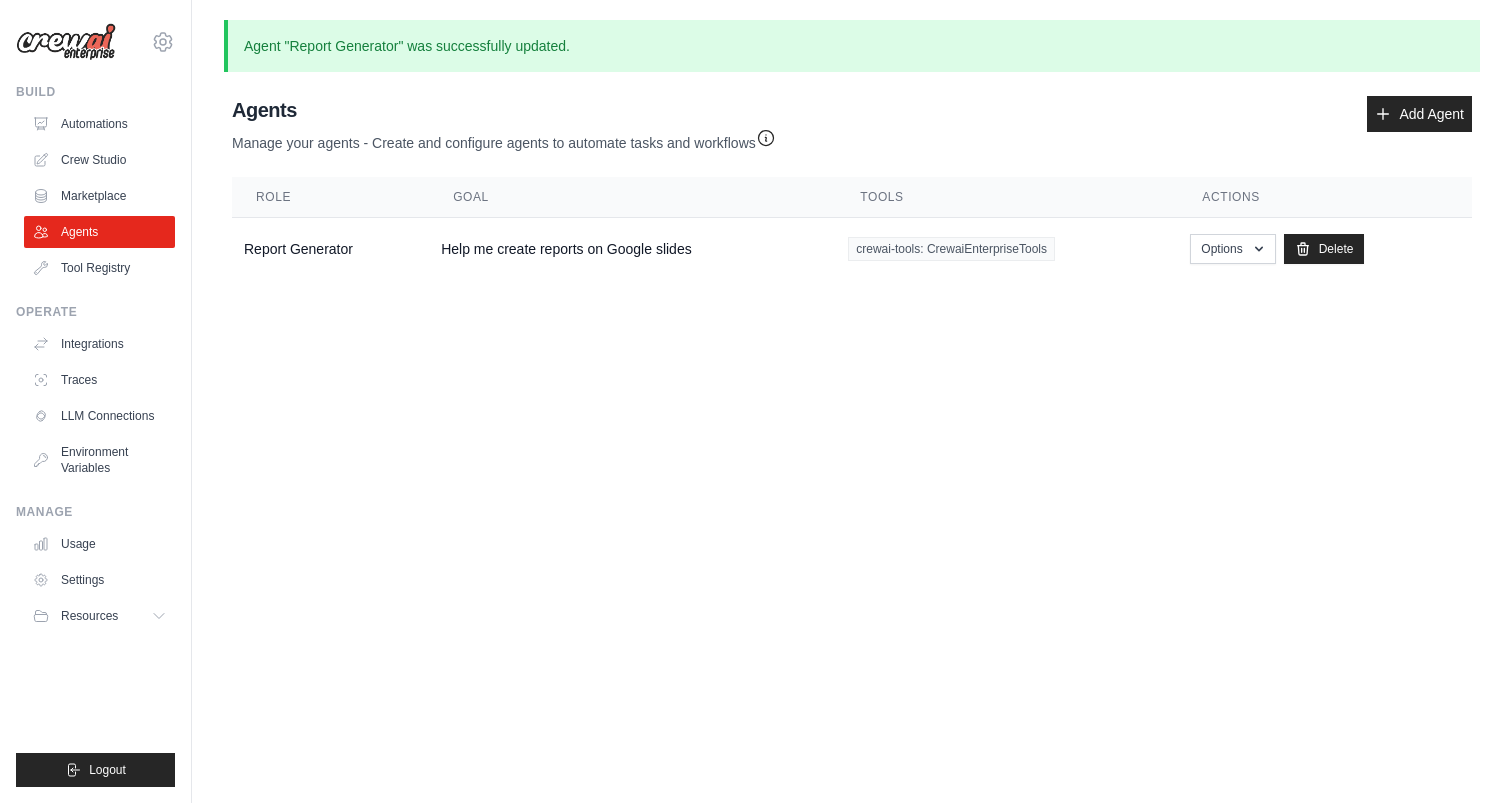 scroll, scrollTop: 0, scrollLeft: 0, axis: both 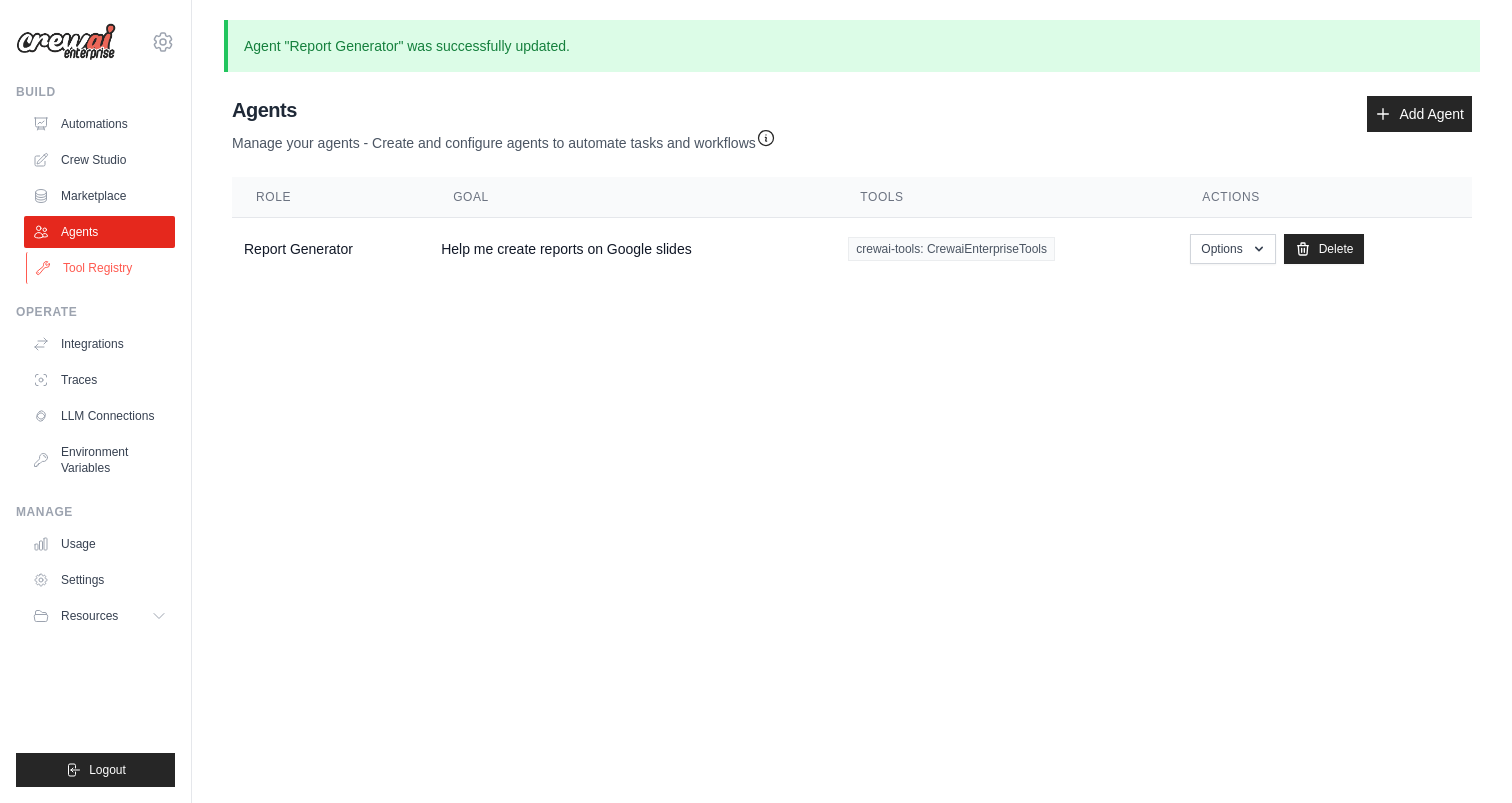 click on "Tool Registry" at bounding box center [101, 268] 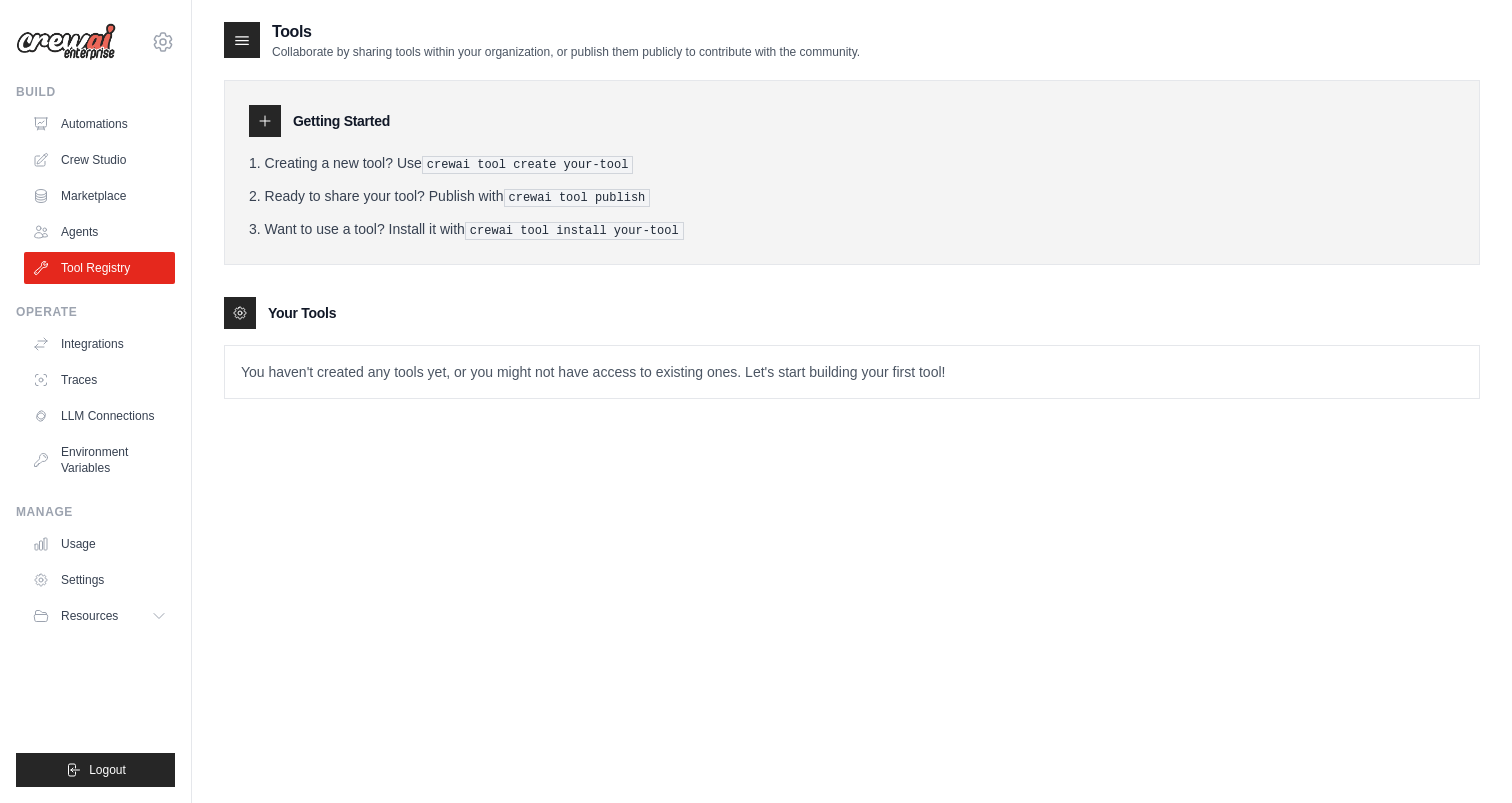 click on "Tools
Collaborate by sharing tools within your organization, or publish them
publicly to contribute with the community.
Getting Started
Creating a new tool? Use
crewai tool create your-tool
Ready to share your tool? Publish with
crewai tool publish
Want to use a tool? Install it with
crewai tool install your-tool
Your Tools" at bounding box center (852, 421) 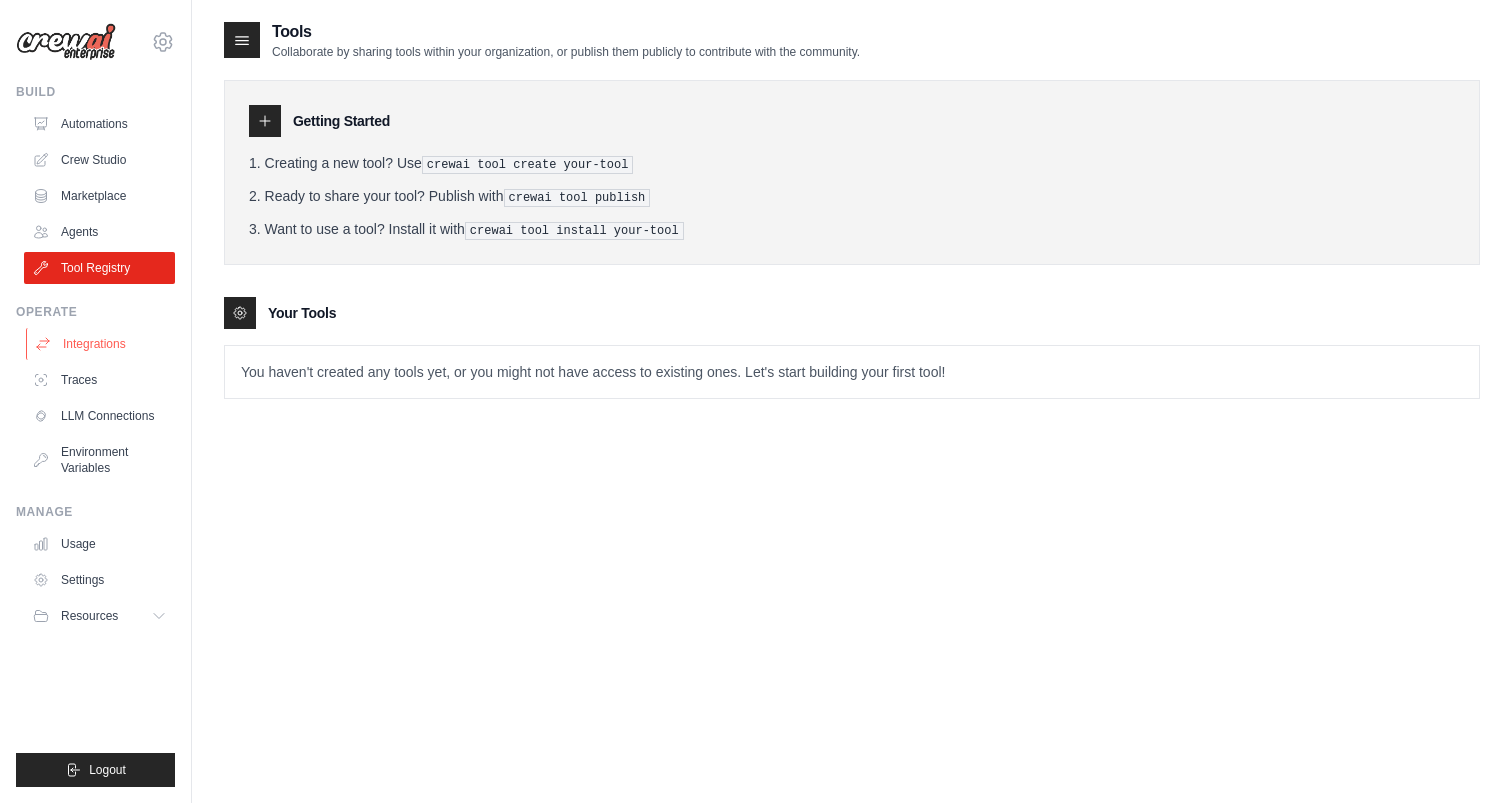 click on "Integrations" at bounding box center (101, 344) 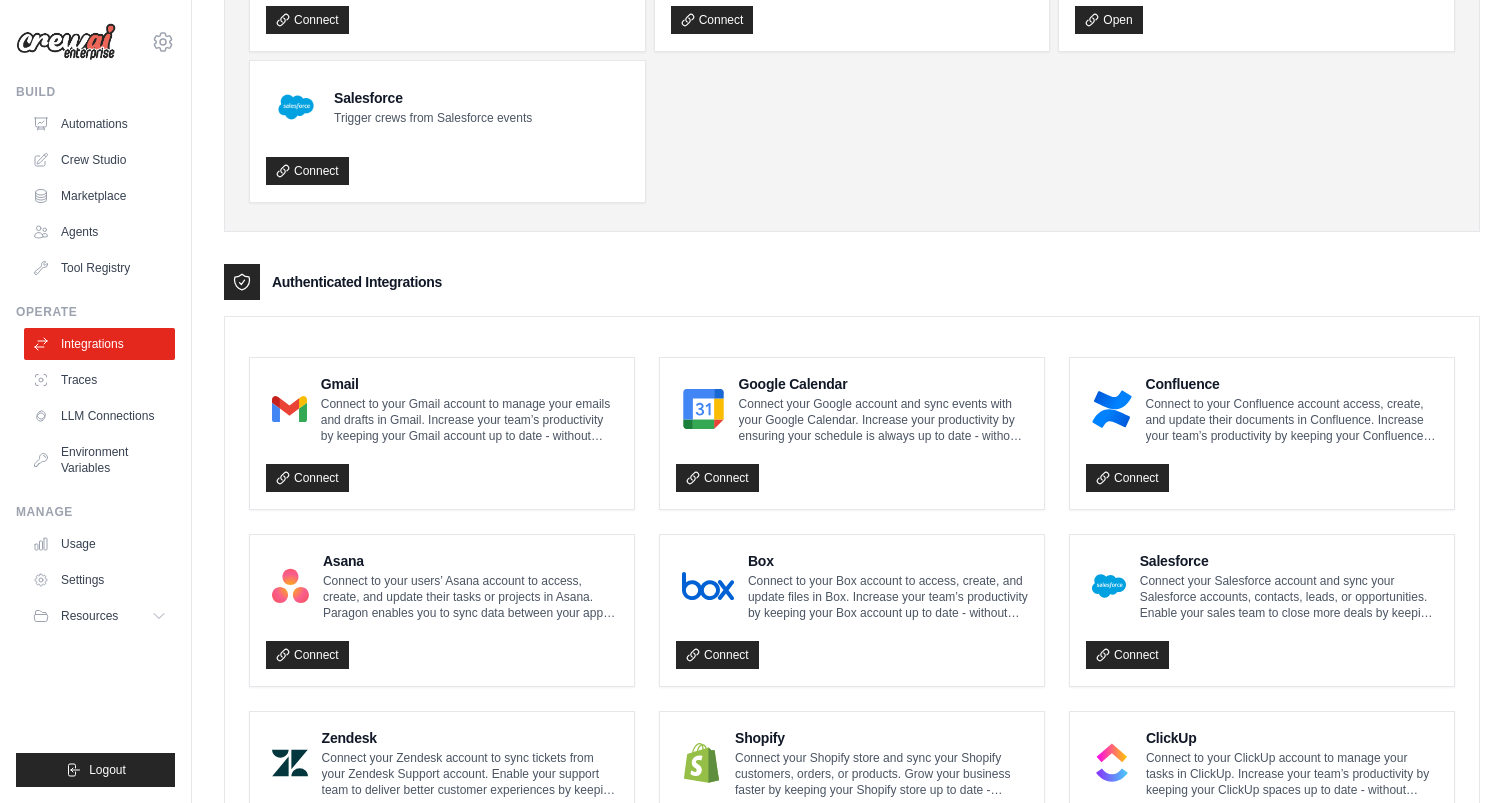 scroll, scrollTop: 243, scrollLeft: 0, axis: vertical 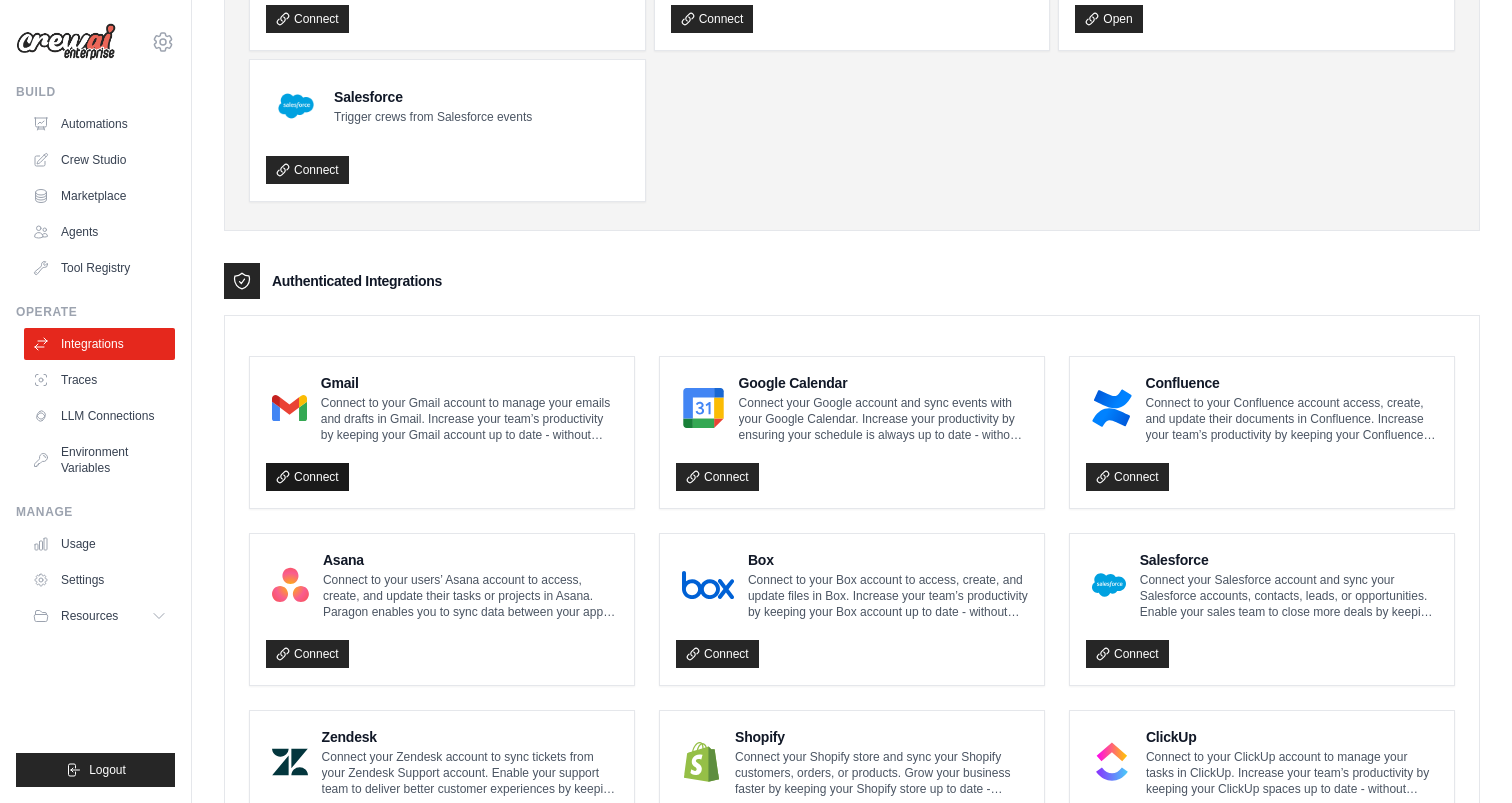 click on "Connect" at bounding box center (307, 477) 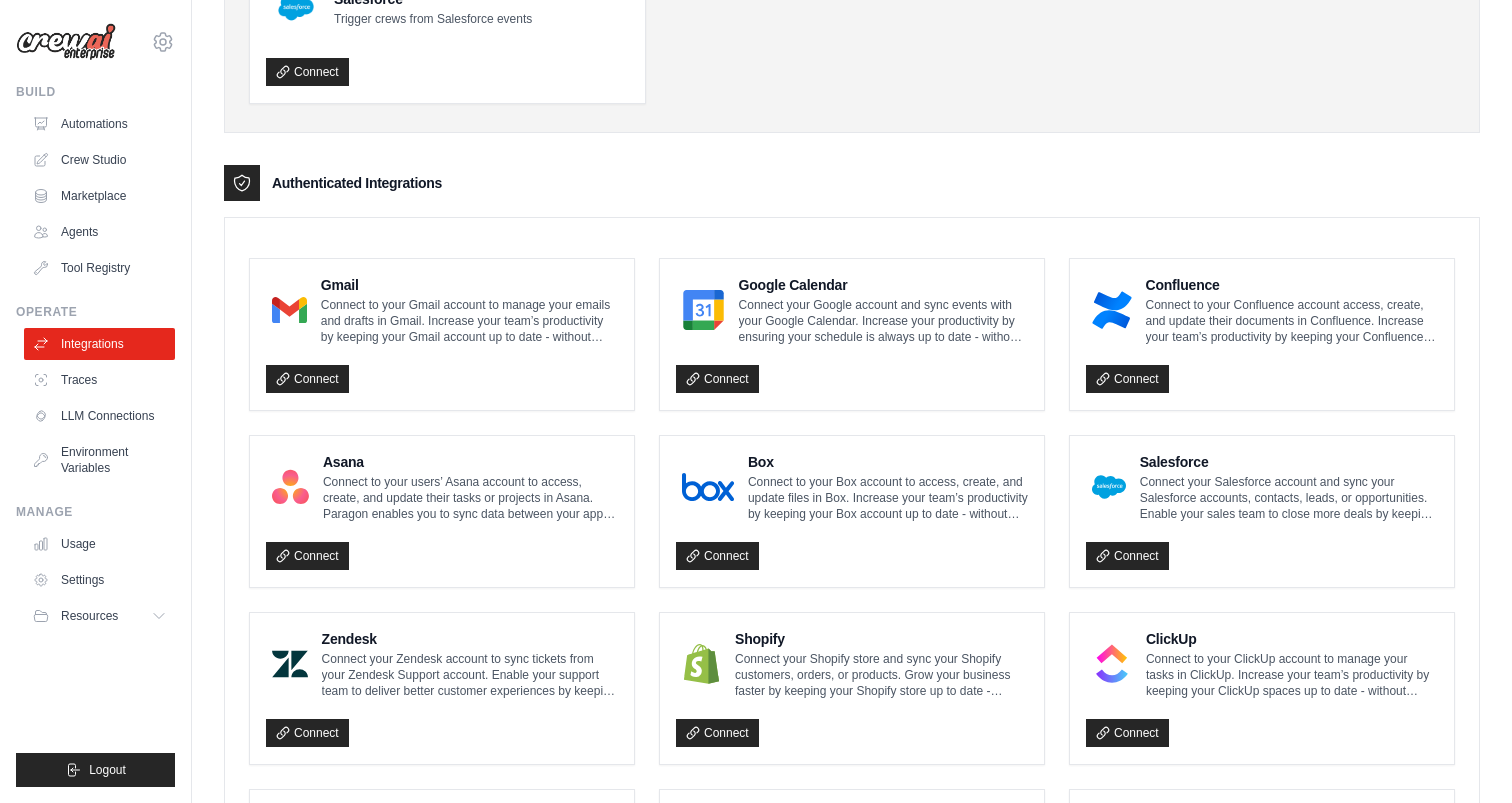 scroll, scrollTop: 326, scrollLeft: 0, axis: vertical 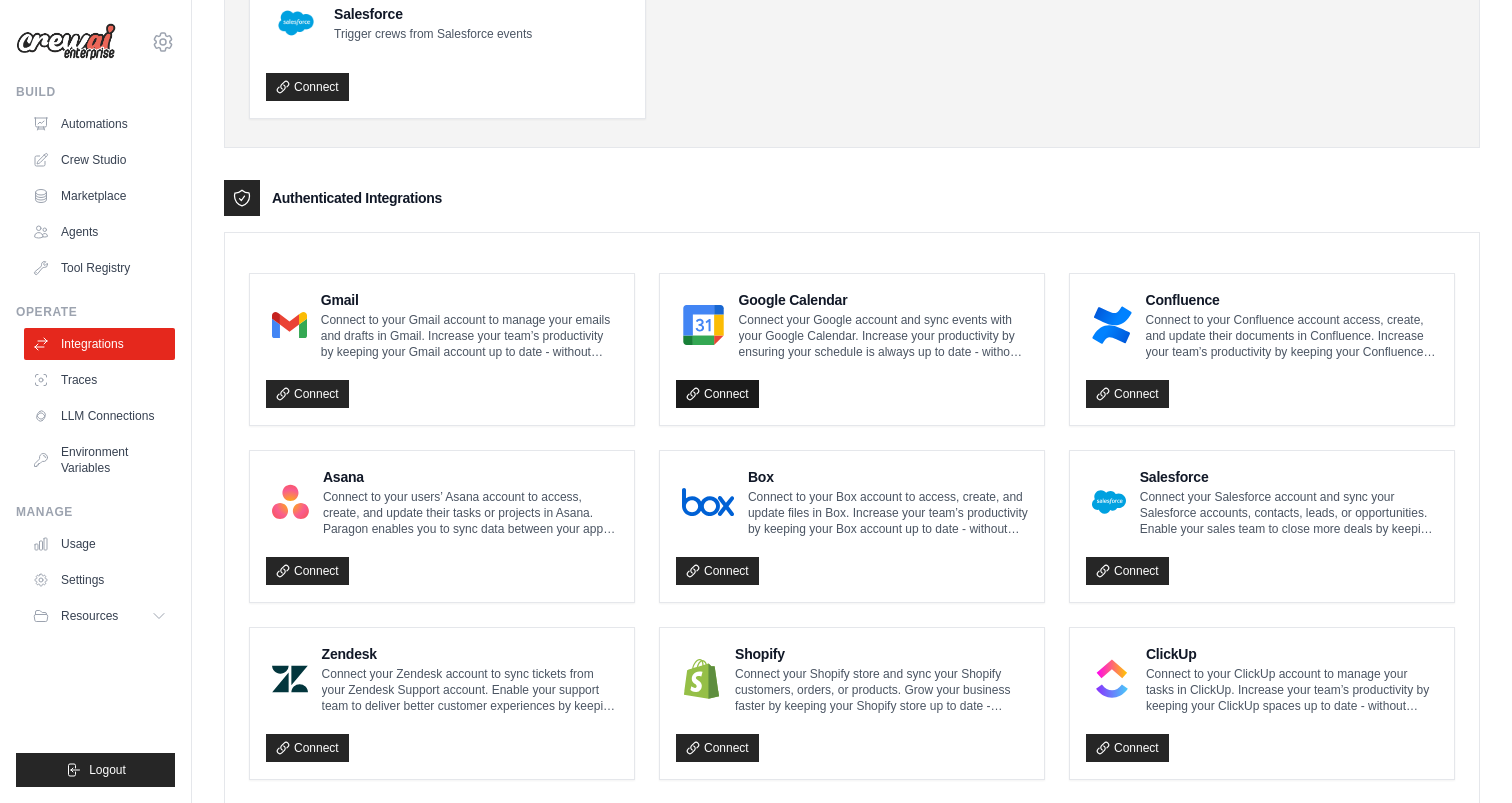 click on "Connect" at bounding box center [717, 394] 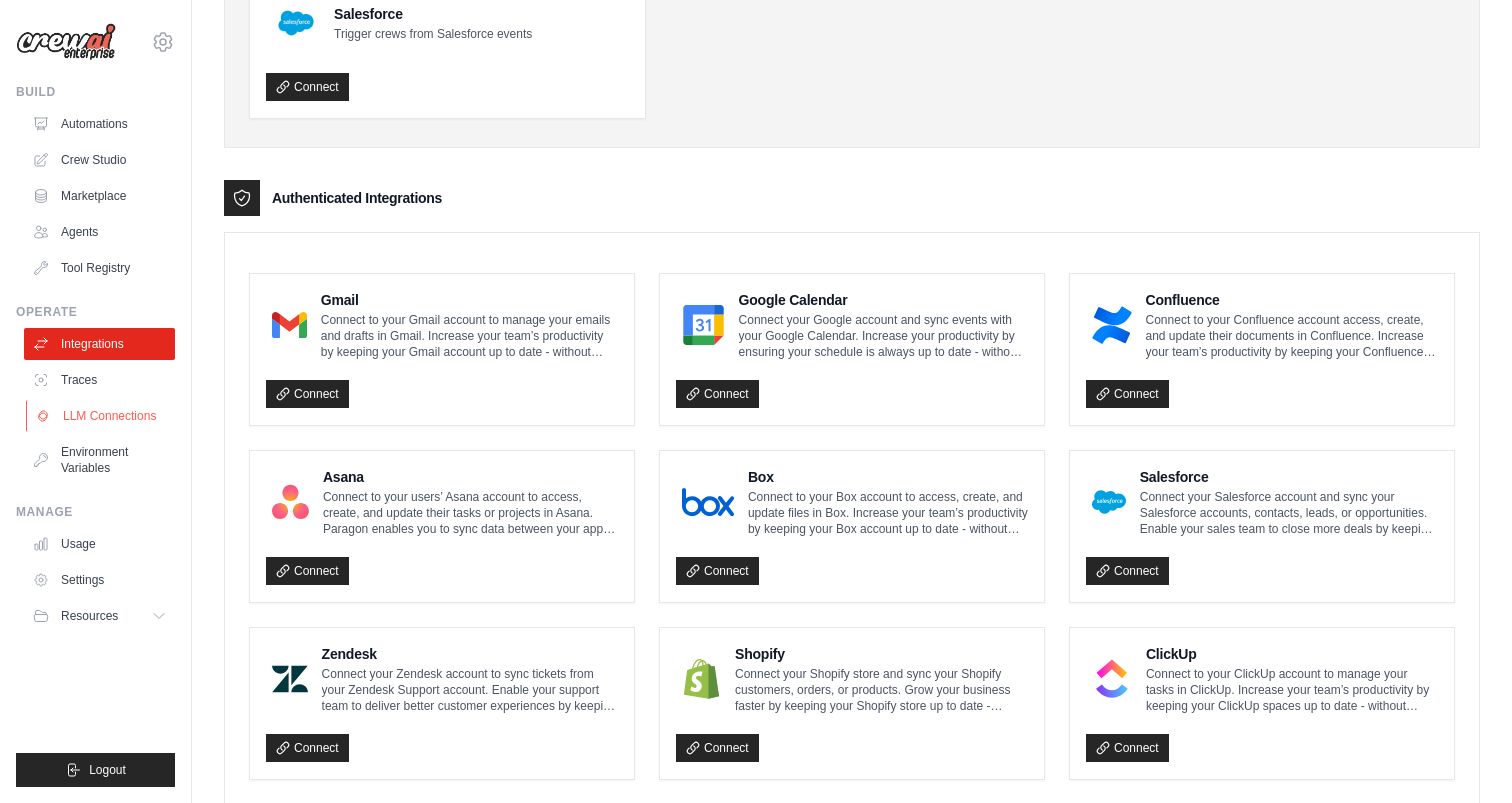 click on "LLM Connections" at bounding box center (101, 416) 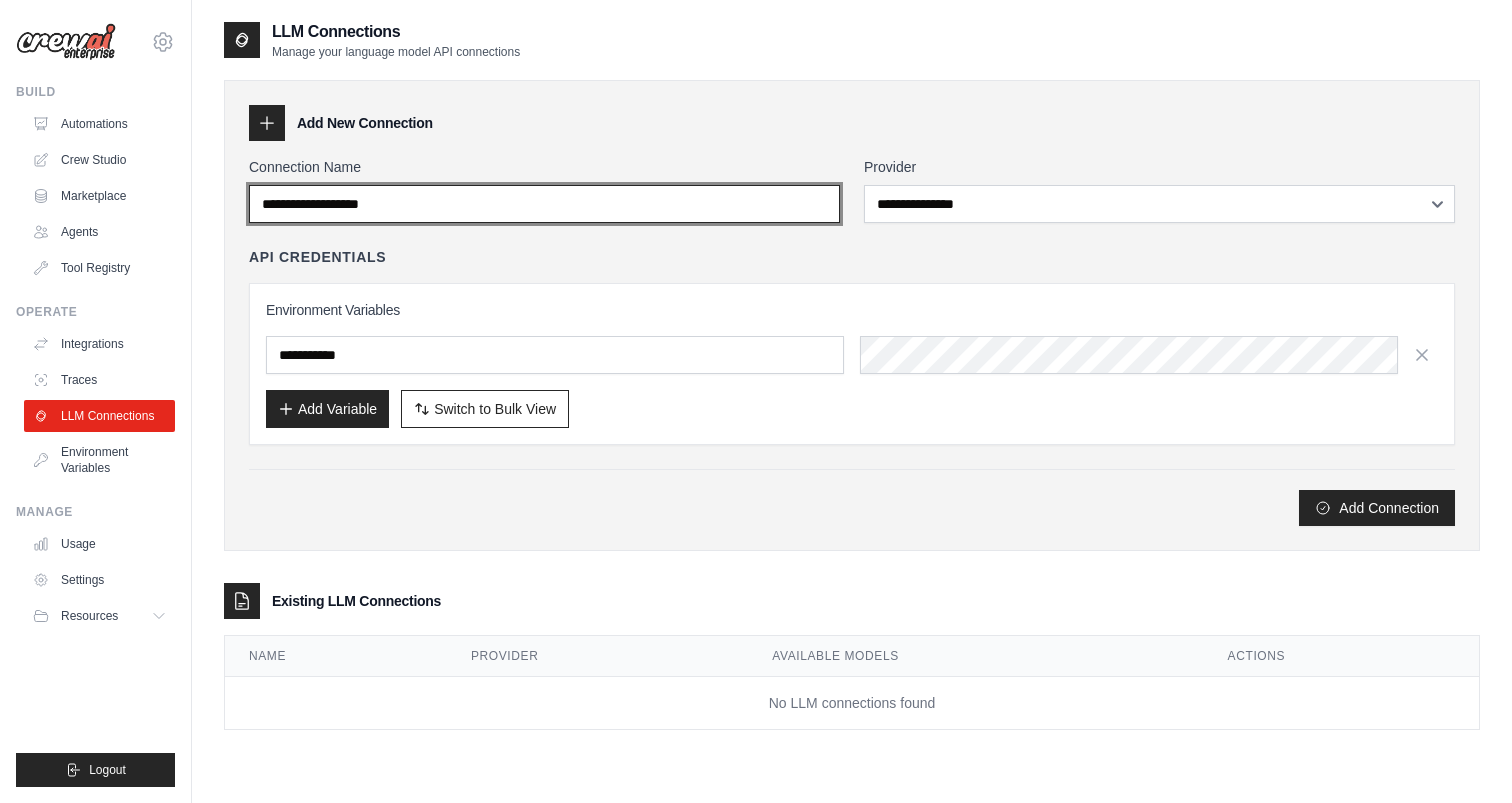 click on "Connection Name" at bounding box center (544, 204) 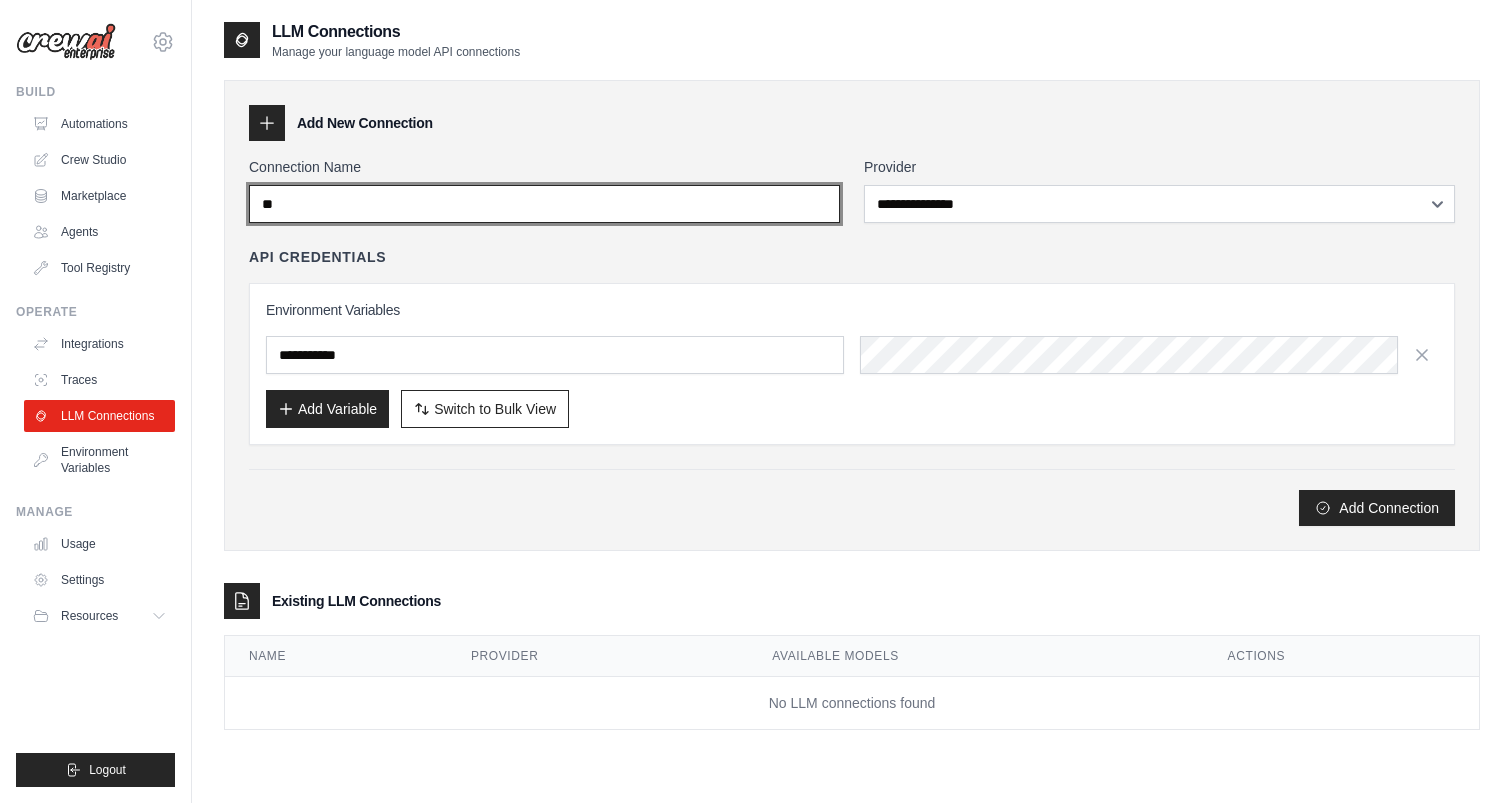 type on "*" 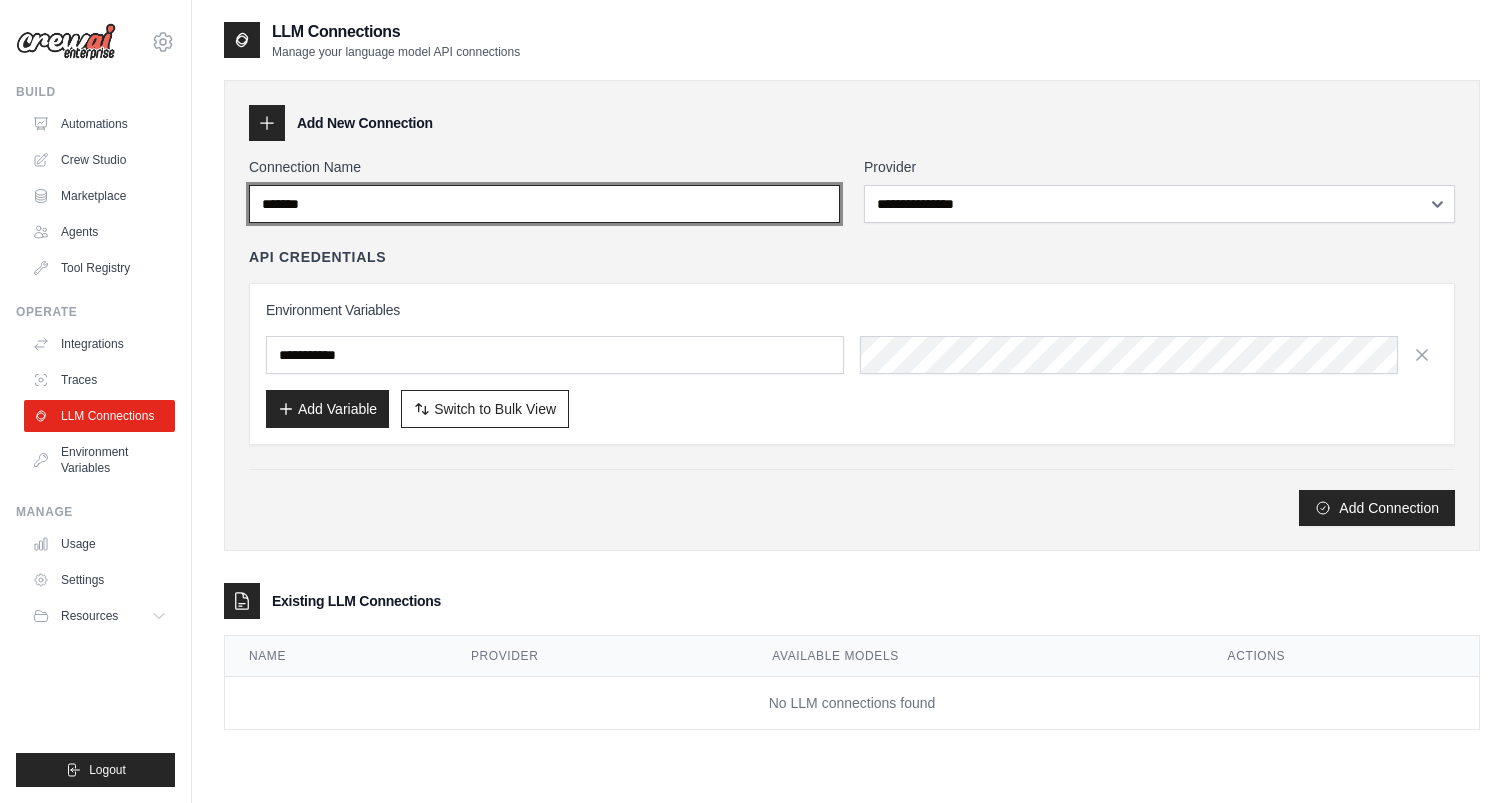 type on "*******" 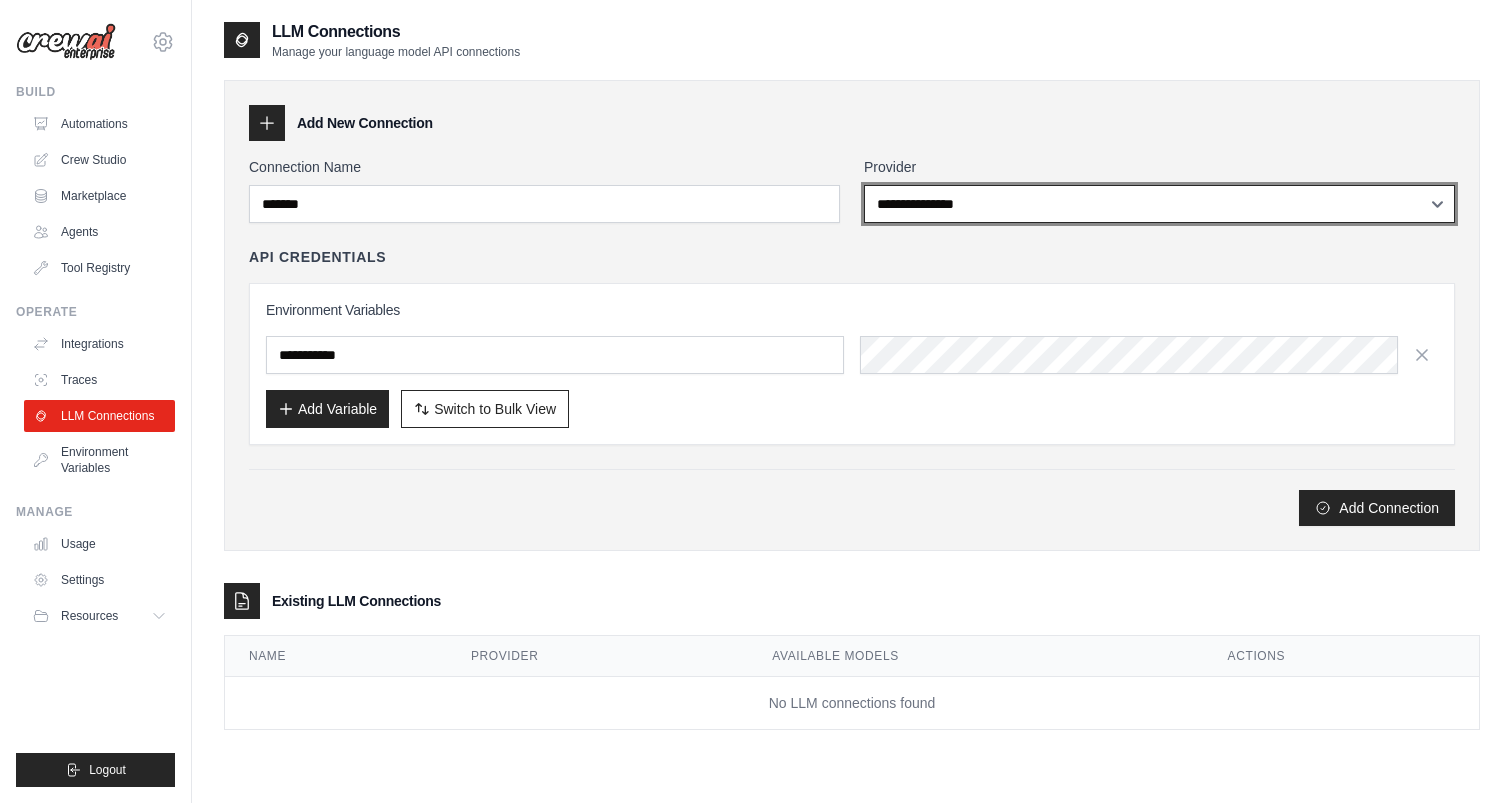 click on "**********" at bounding box center (1159, 204) 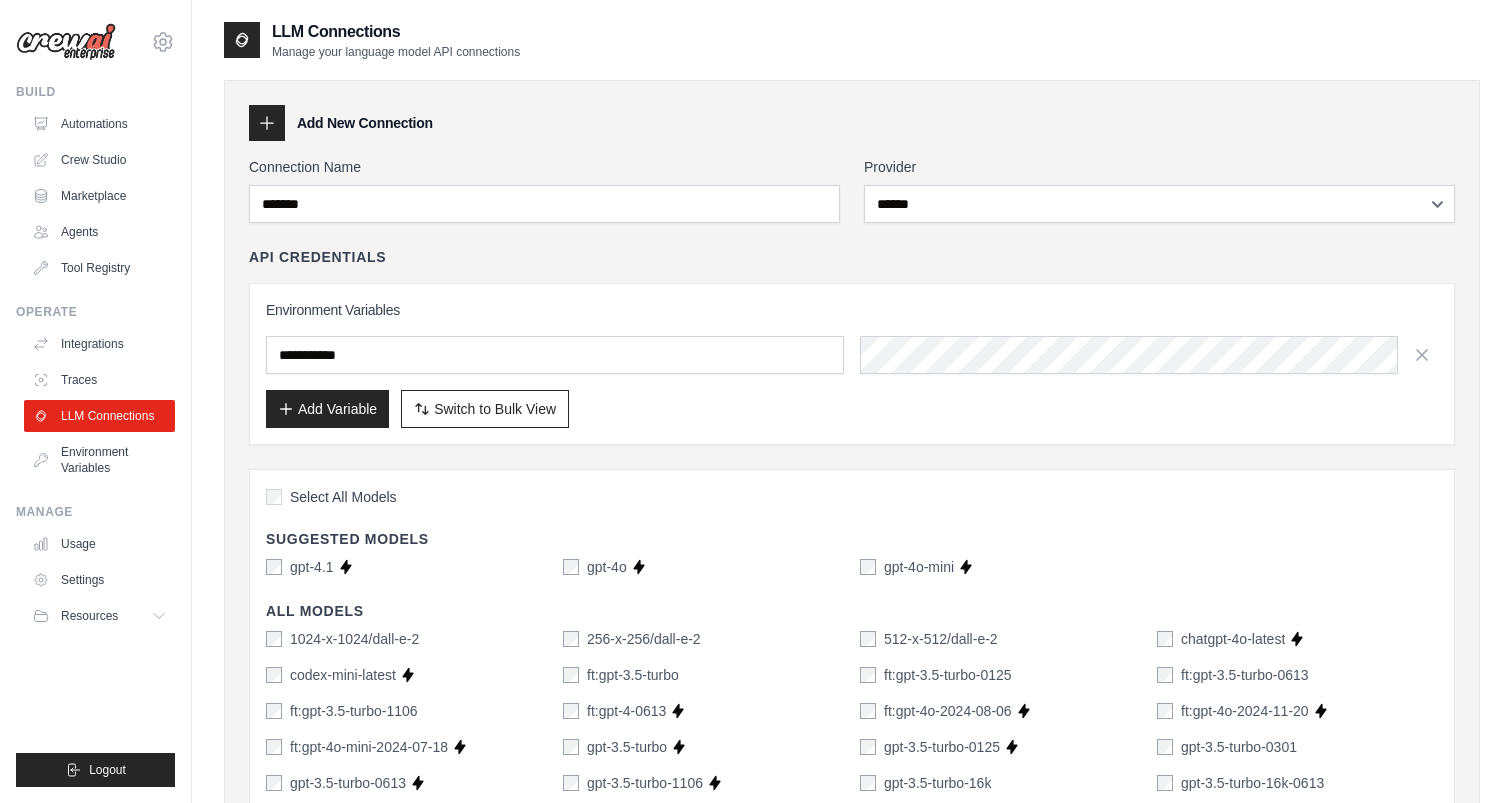 click on "Environment Variables
Add Variable
Switch to Bulk View
Switch to Table View" at bounding box center (852, 364) 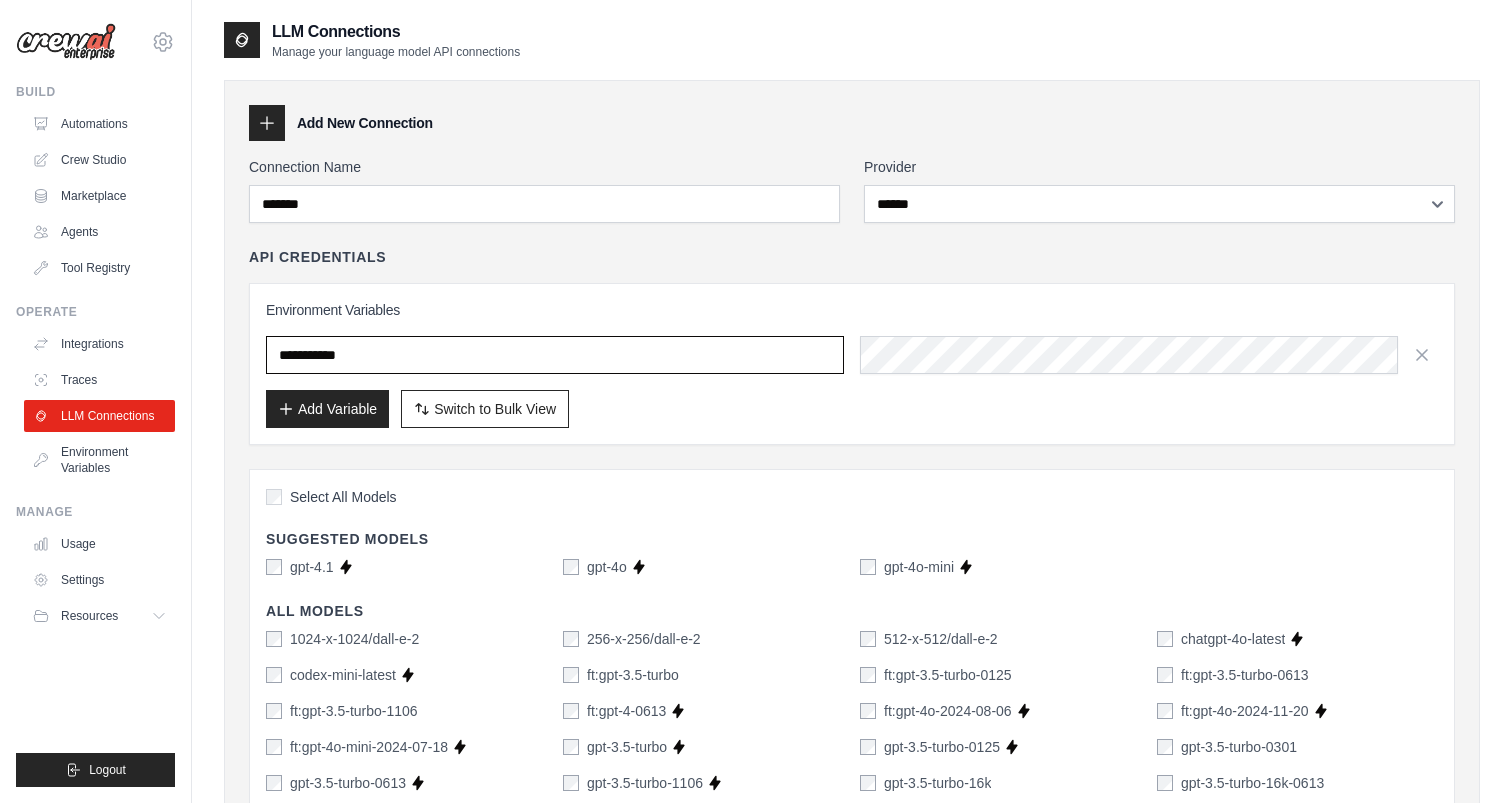 click at bounding box center [555, 355] 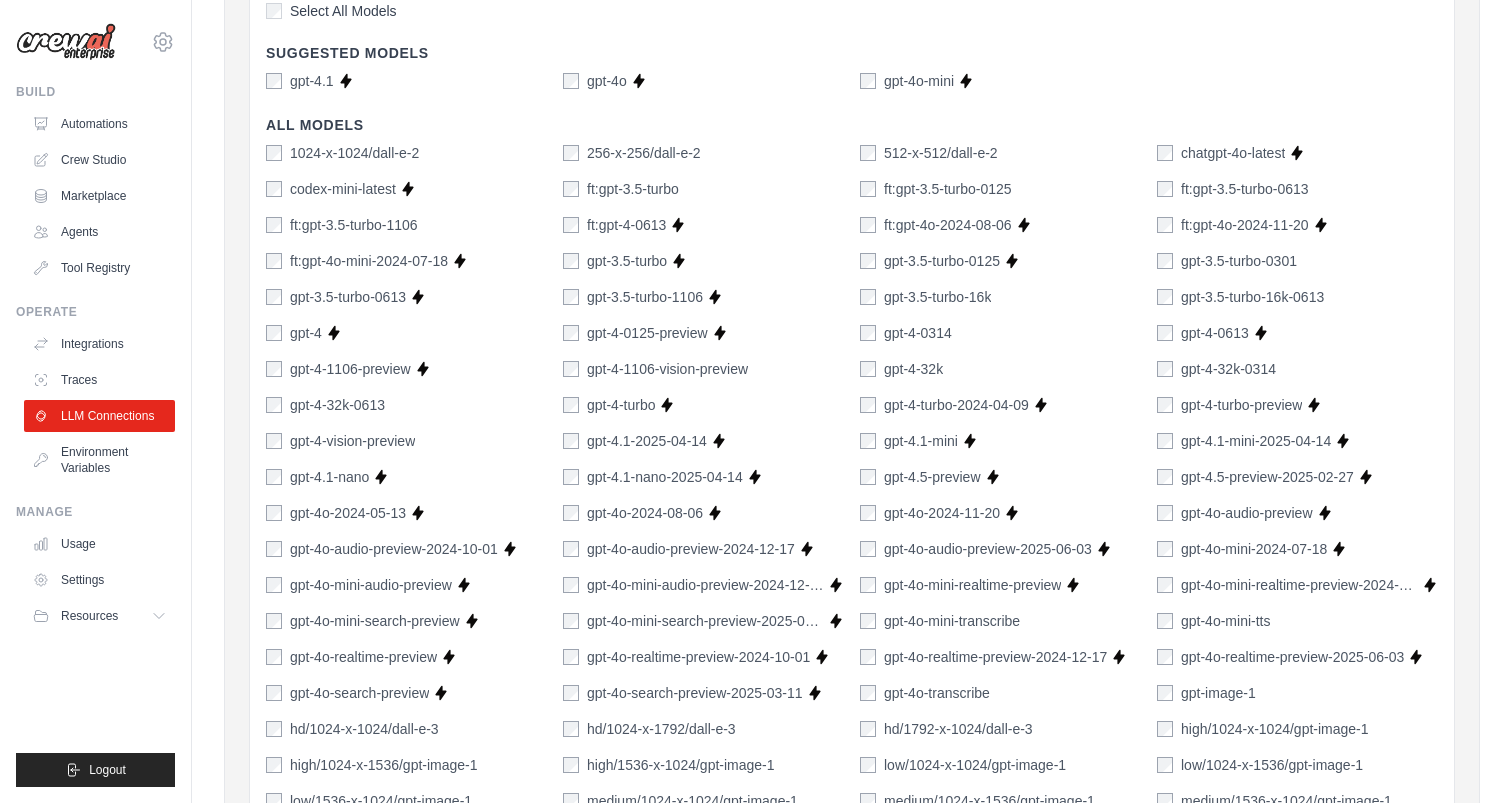 scroll, scrollTop: 0, scrollLeft: 0, axis: both 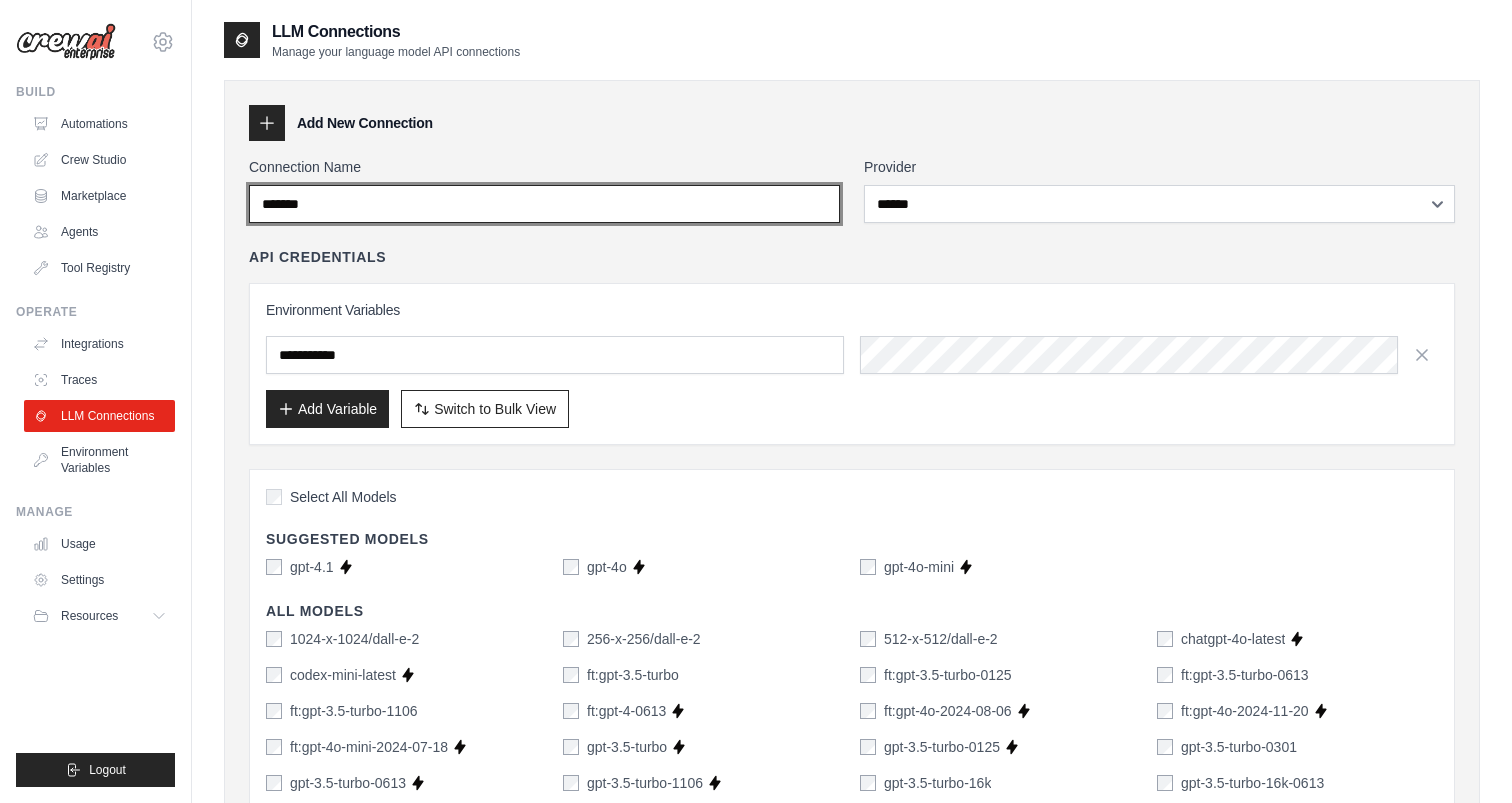 click on "*******" at bounding box center (544, 204) 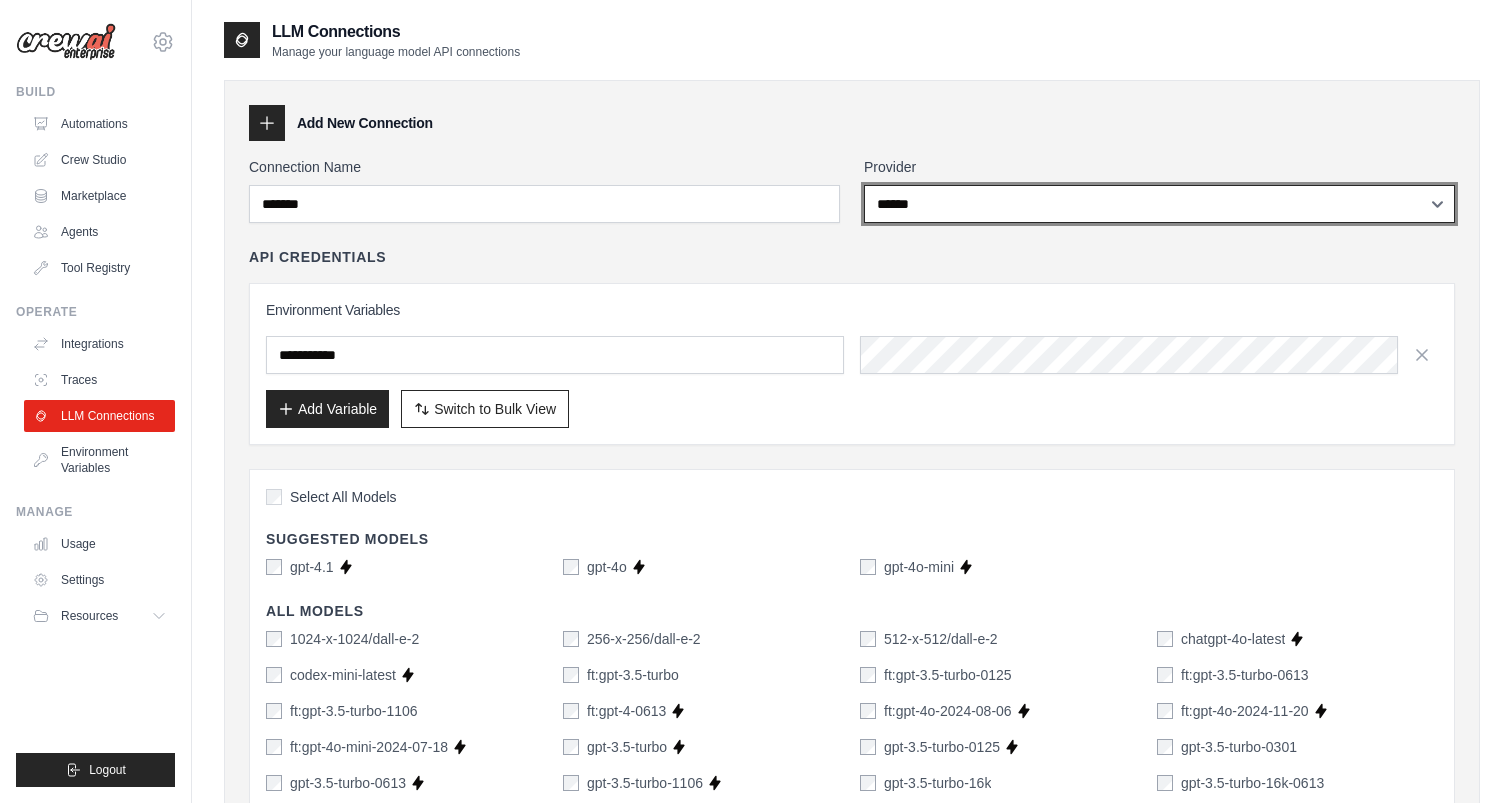 click on "**********" at bounding box center (1159, 204) 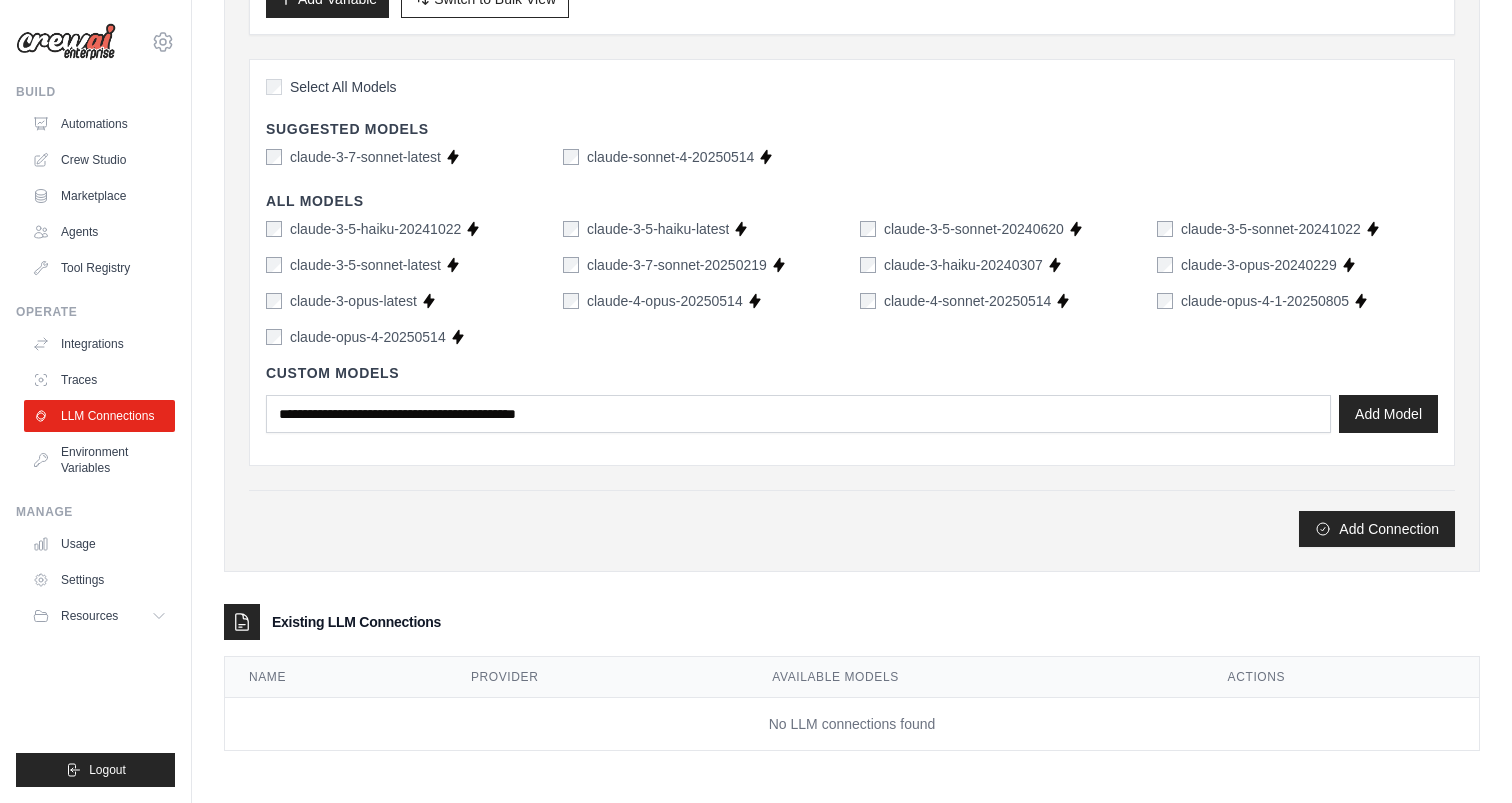 scroll, scrollTop: 0, scrollLeft: 0, axis: both 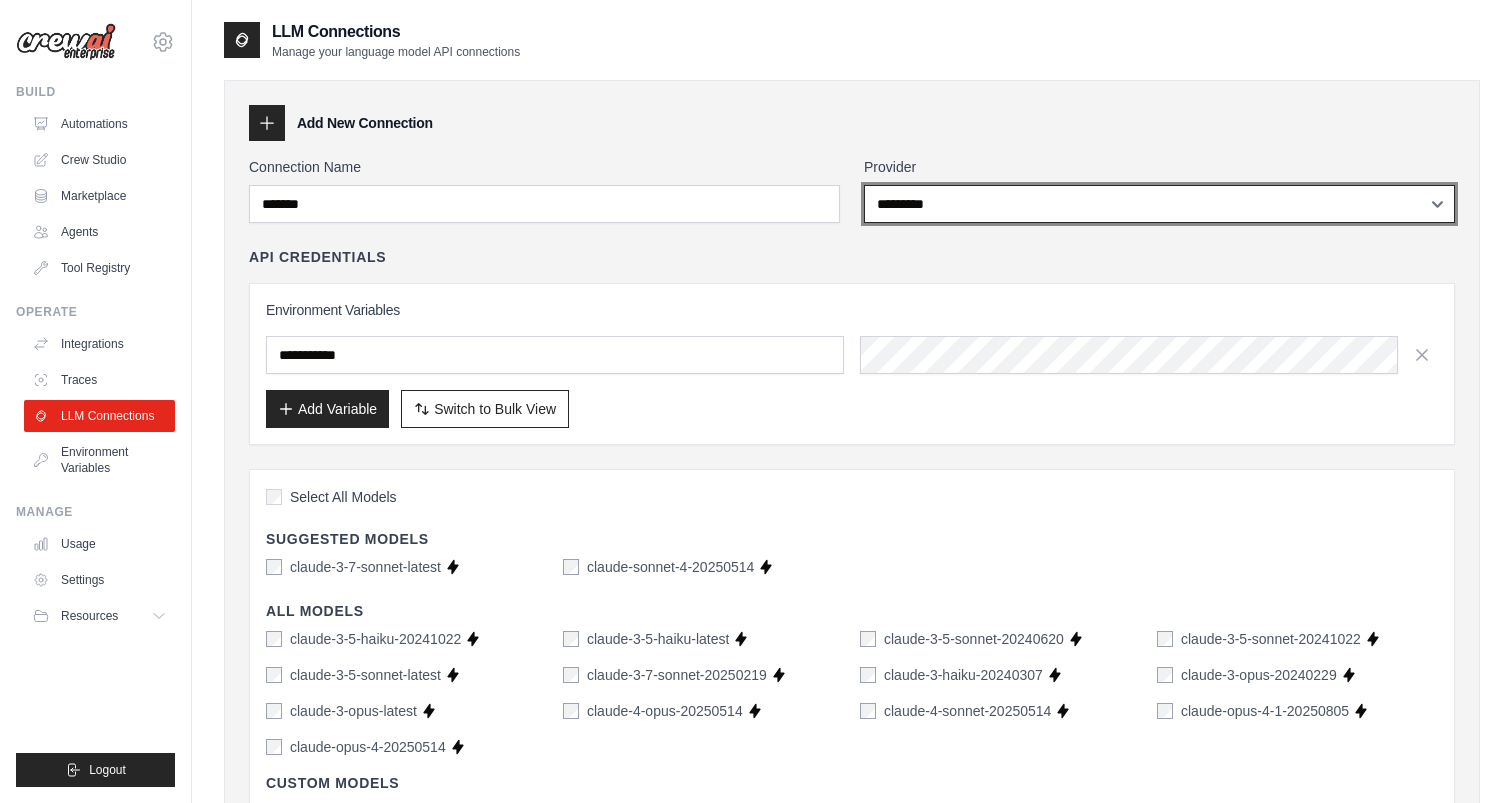 click on "**********" at bounding box center [1159, 204] 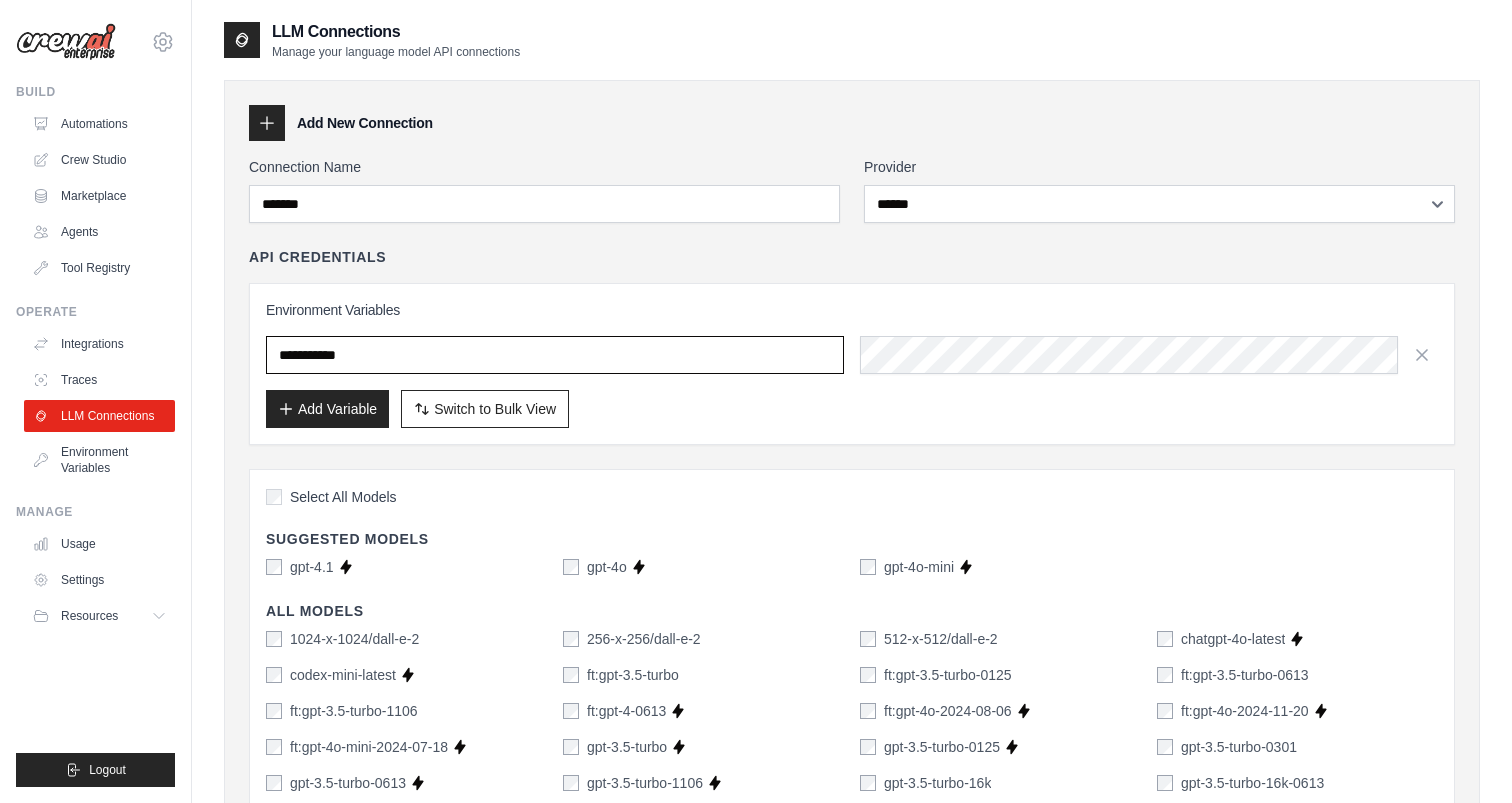 click at bounding box center (555, 355) 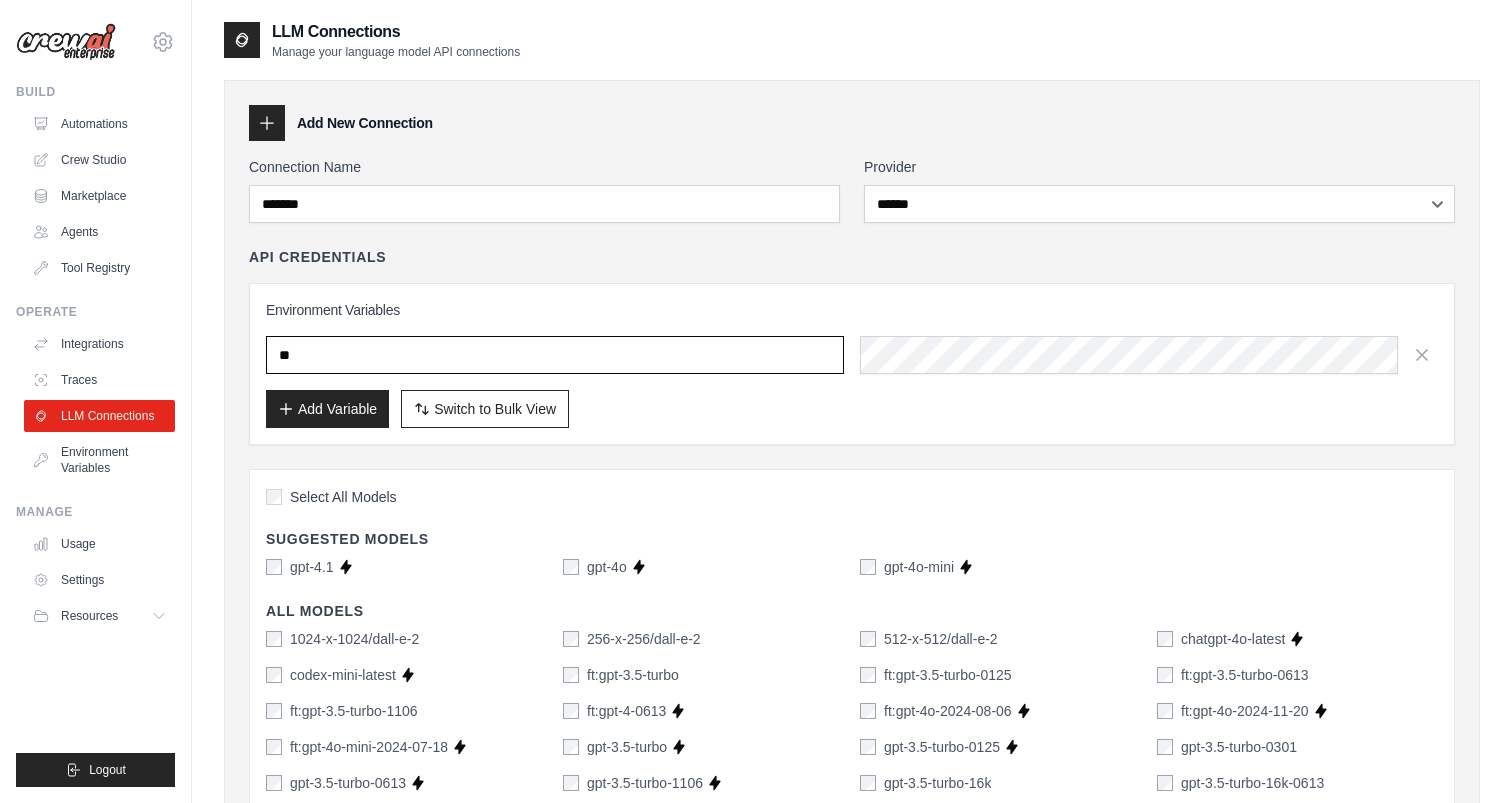 type on "*" 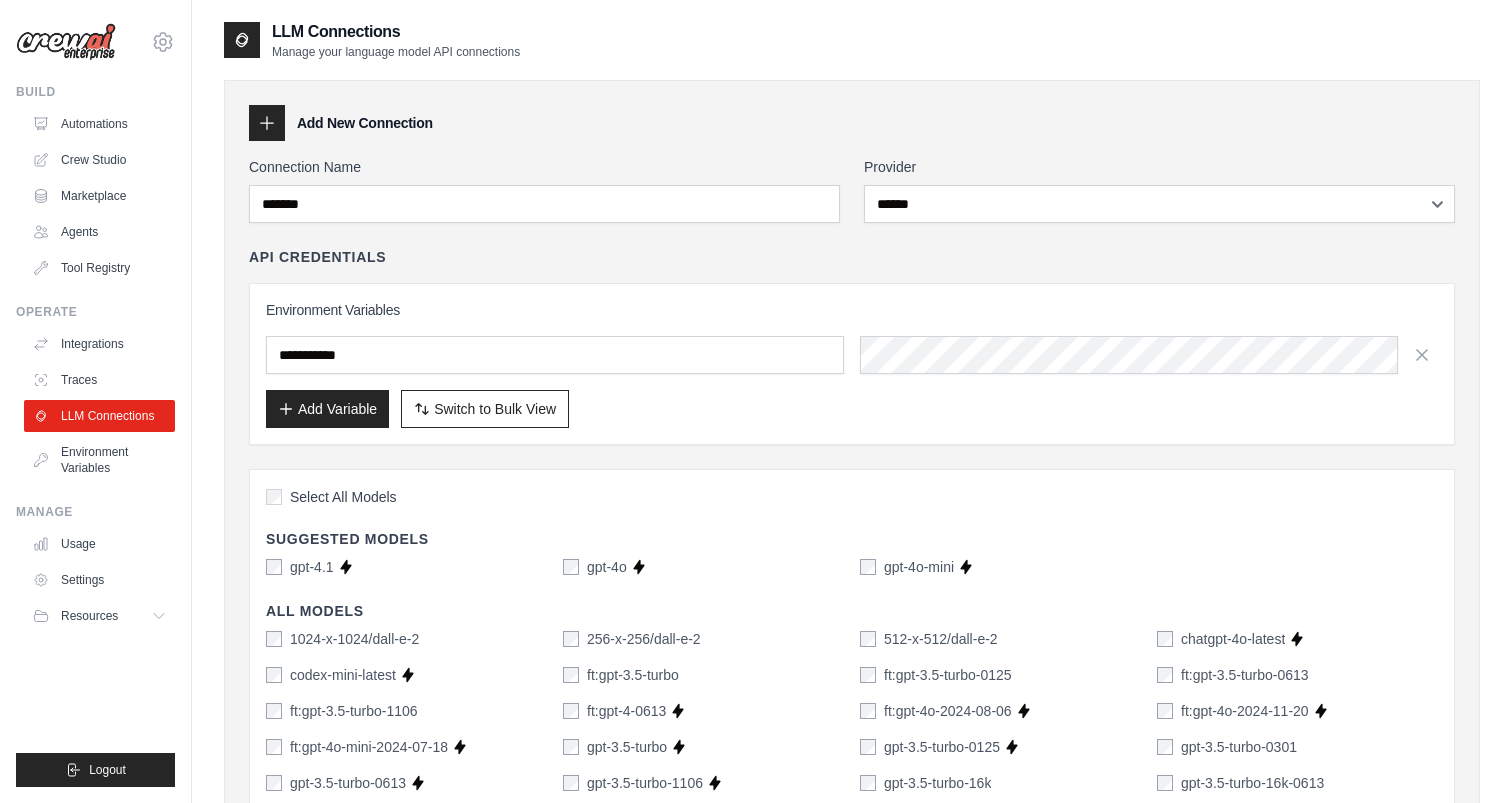 click on "Environment Variables
Add Variable
Switch to Bulk View
Switch to Table View" at bounding box center [852, 364] 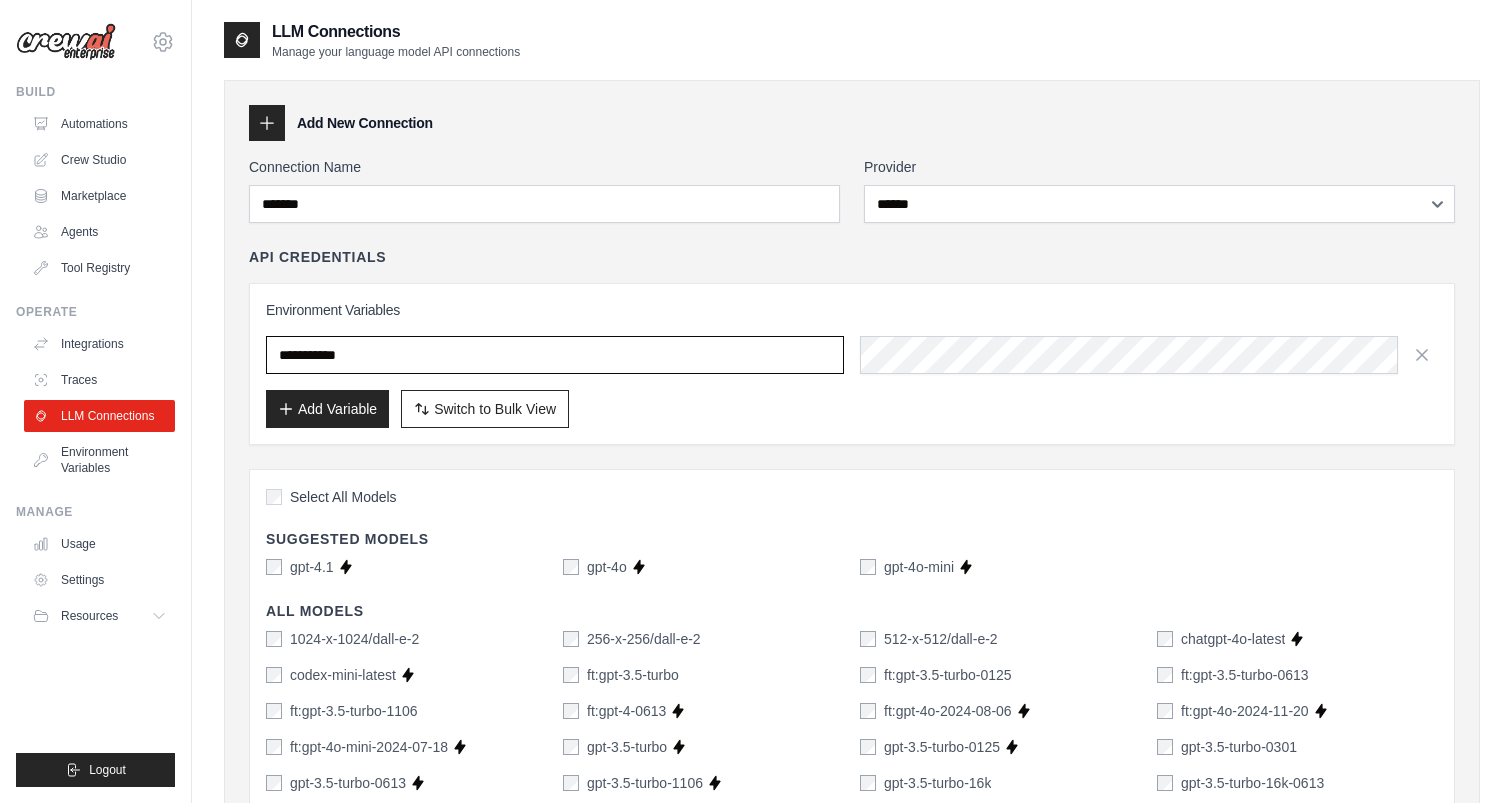 click at bounding box center (555, 355) 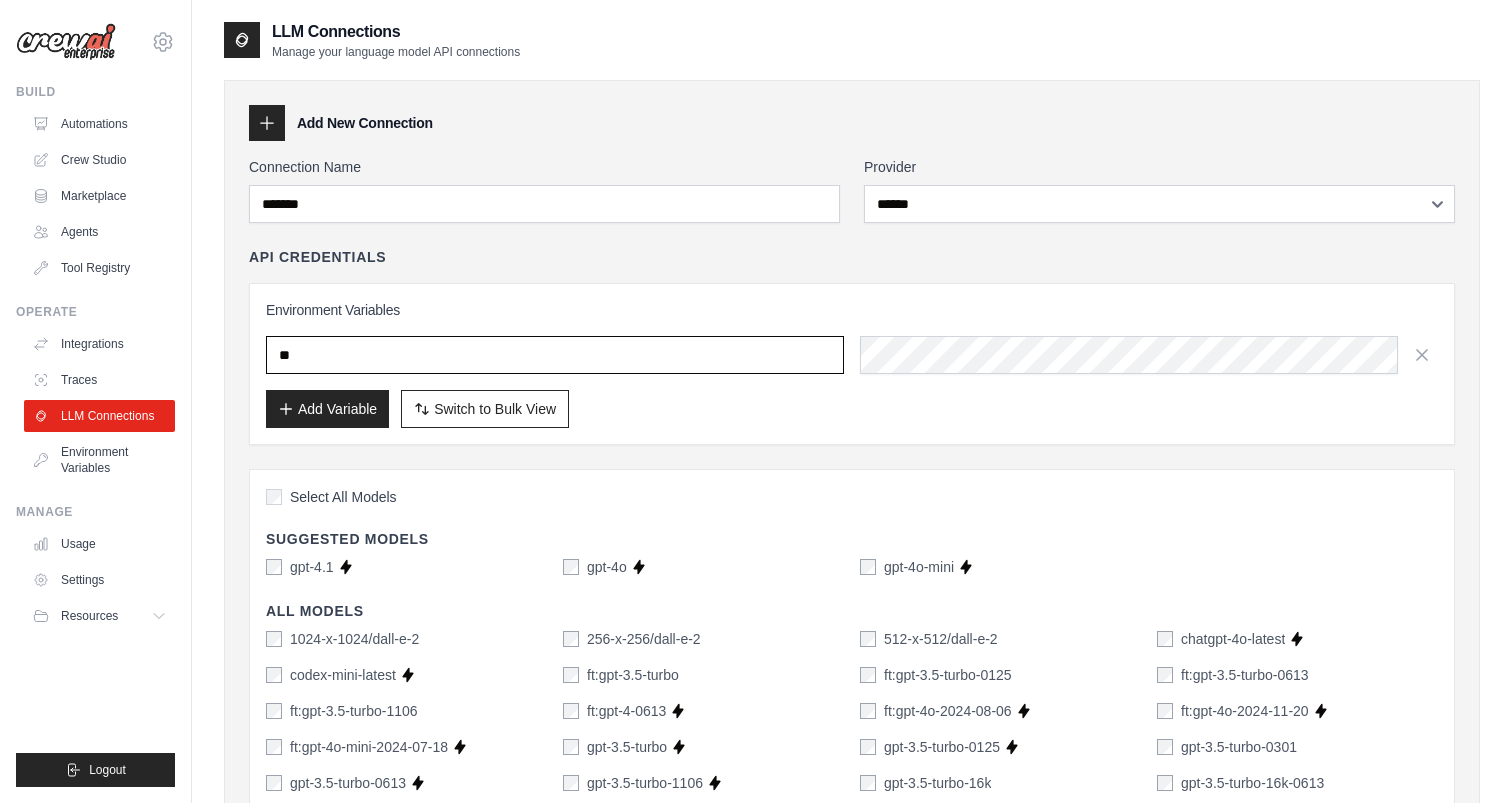 type on "*" 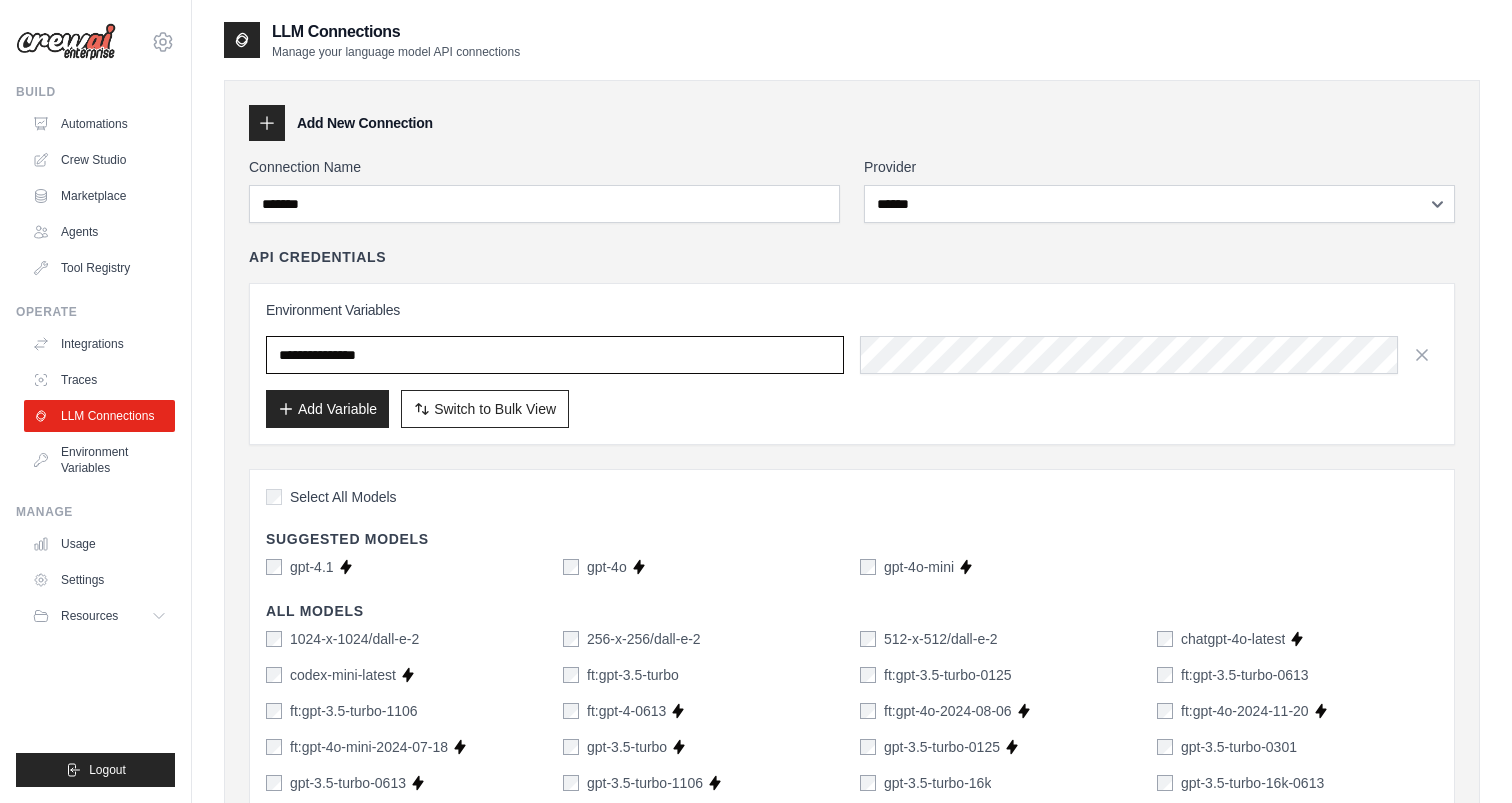 type on "**********" 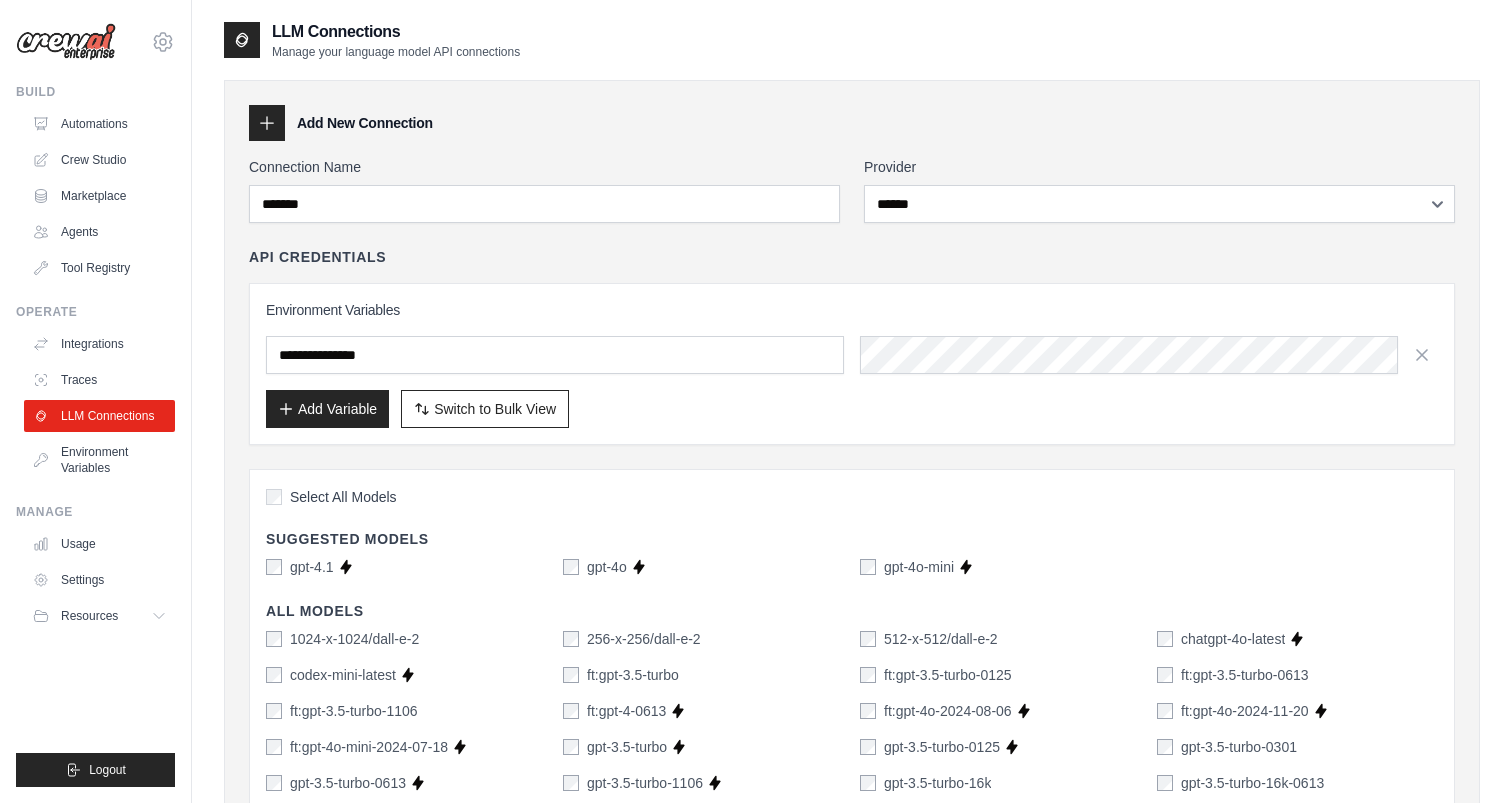 click on "**********" at bounding box center (852, 346) 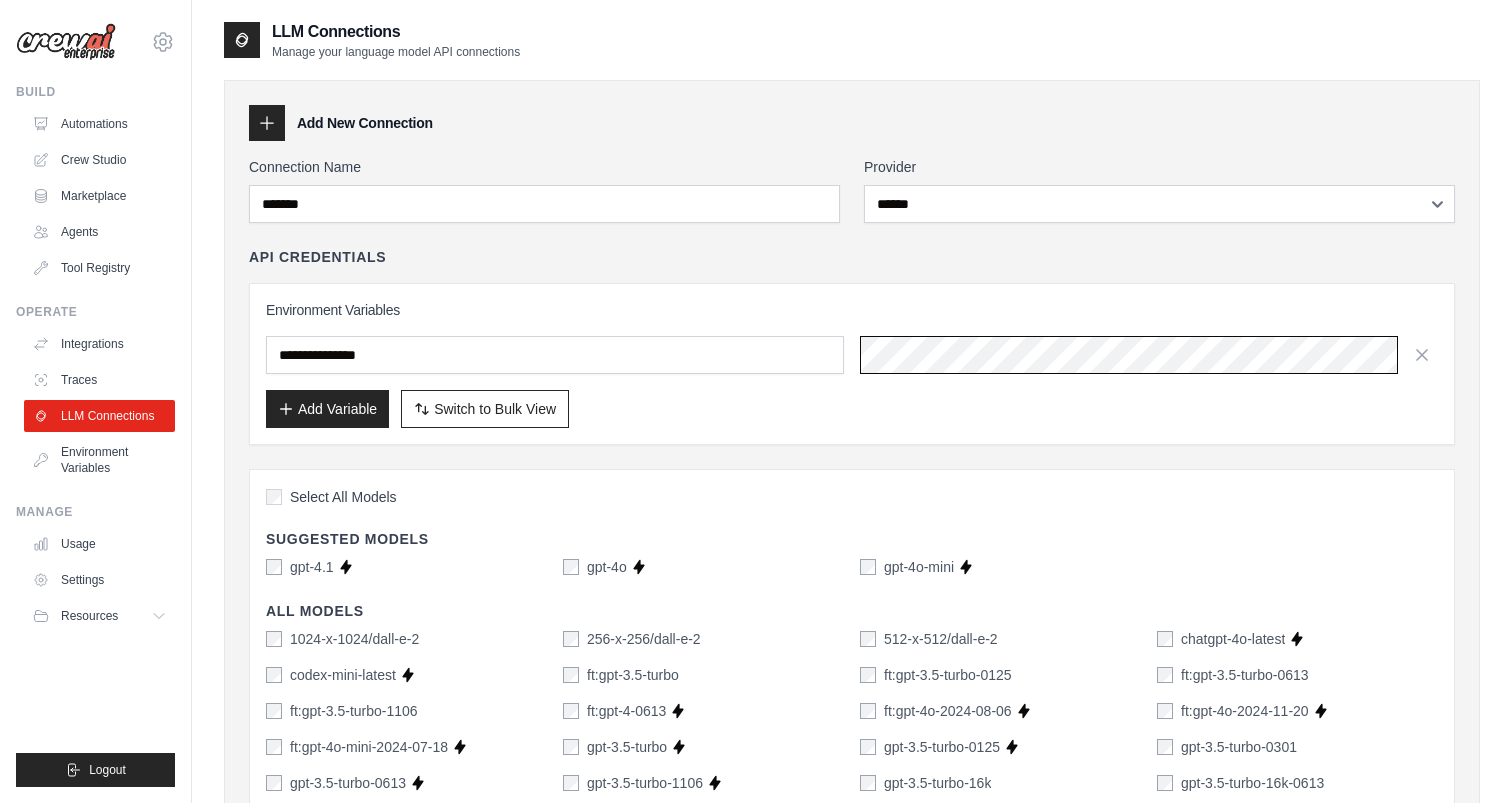 scroll, scrollTop: 0, scrollLeft: 870, axis: horizontal 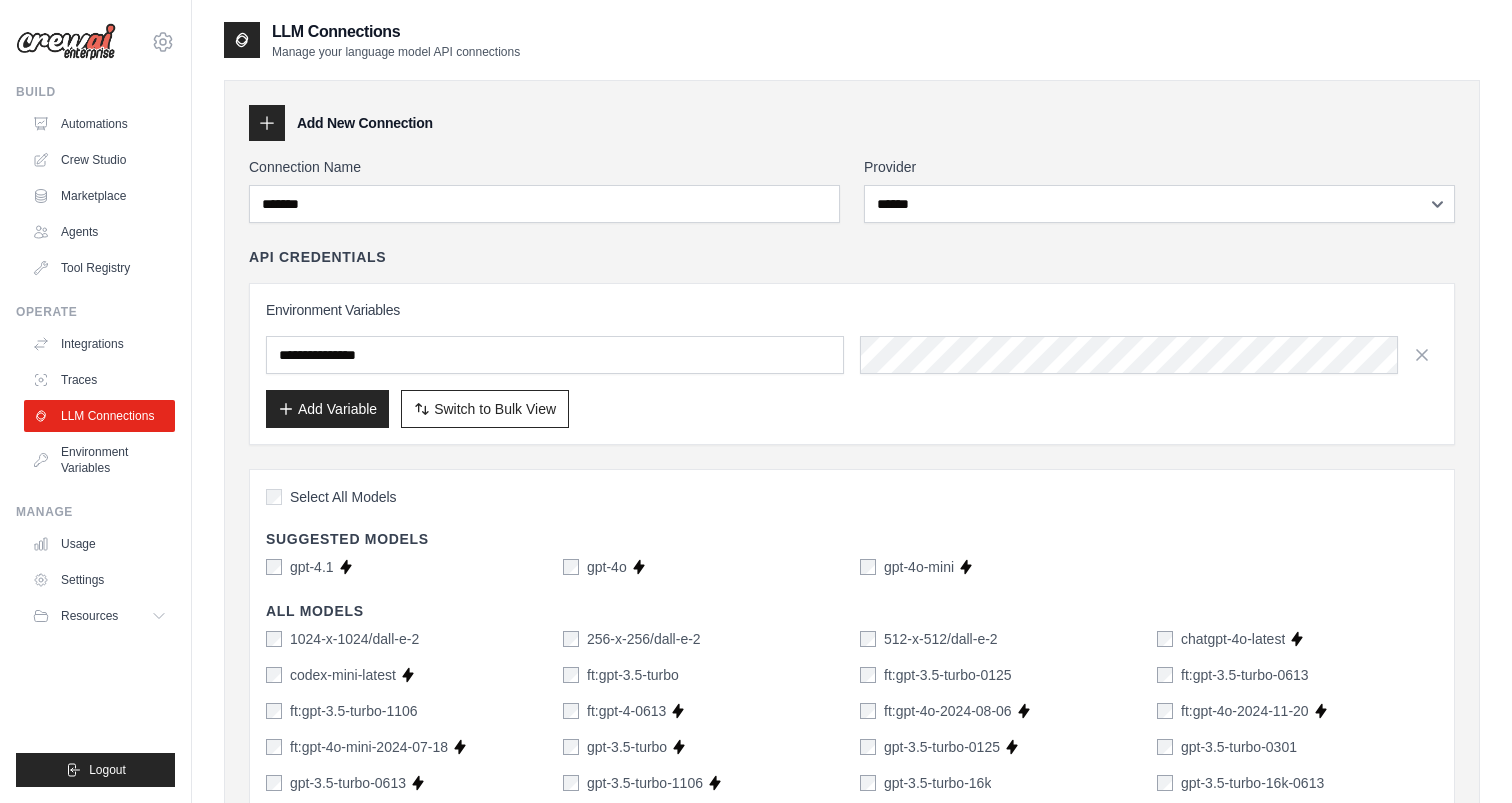 click on "Add Variable
Switch to Bulk View
Switch to Table View" at bounding box center [852, 409] 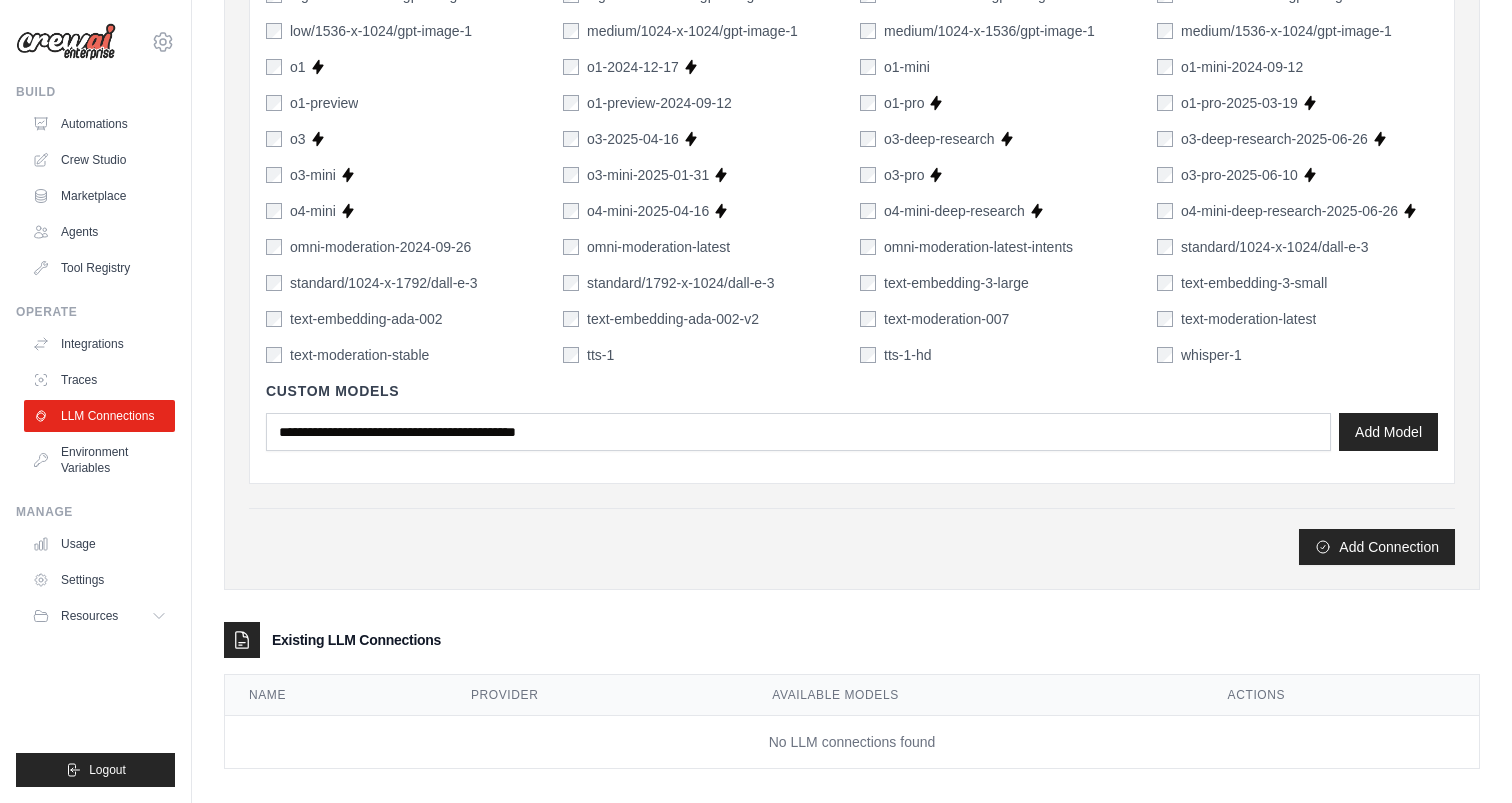 scroll, scrollTop: 1259, scrollLeft: 0, axis: vertical 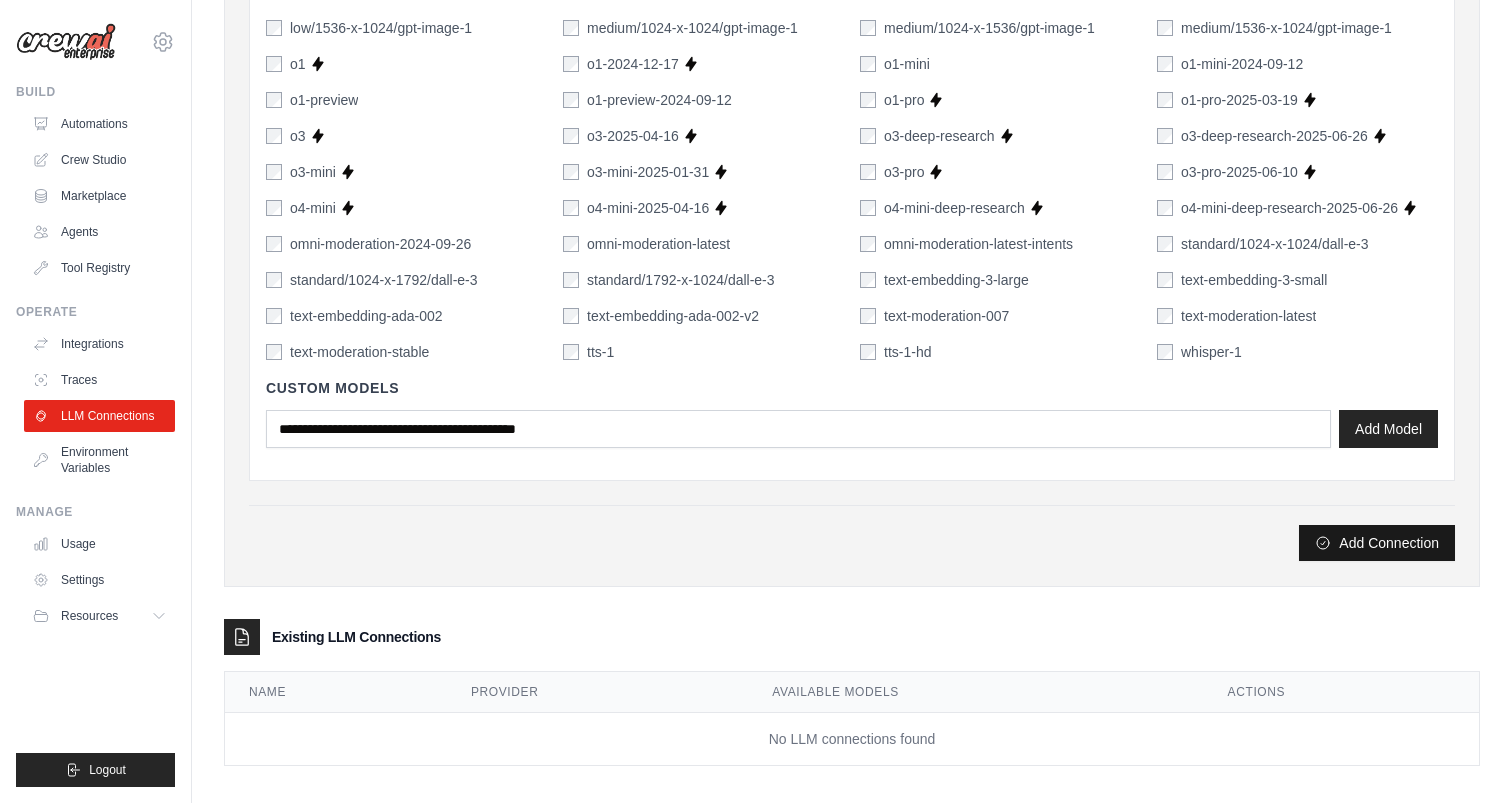 click on "Add Connection" at bounding box center [1377, 543] 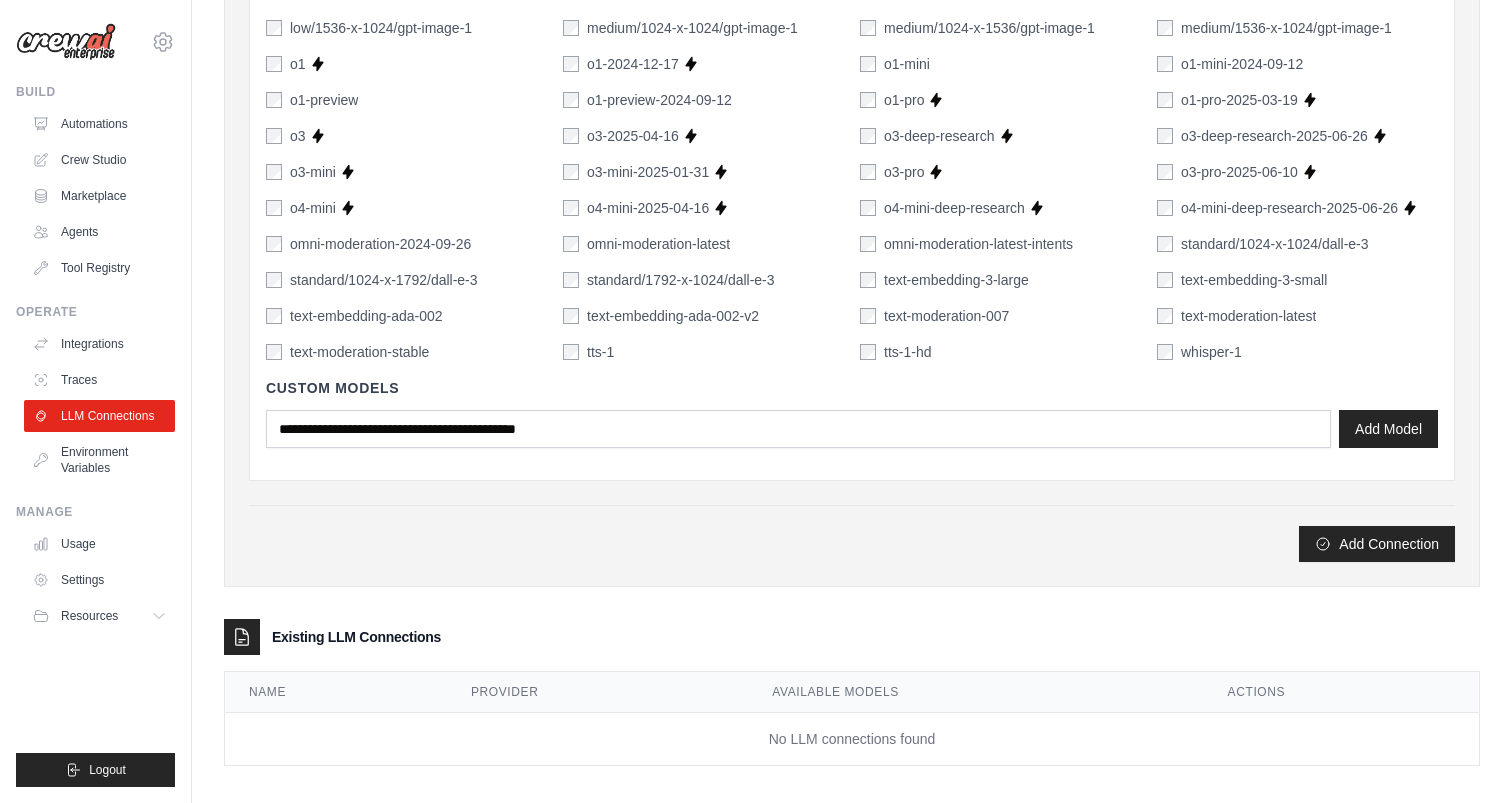 type 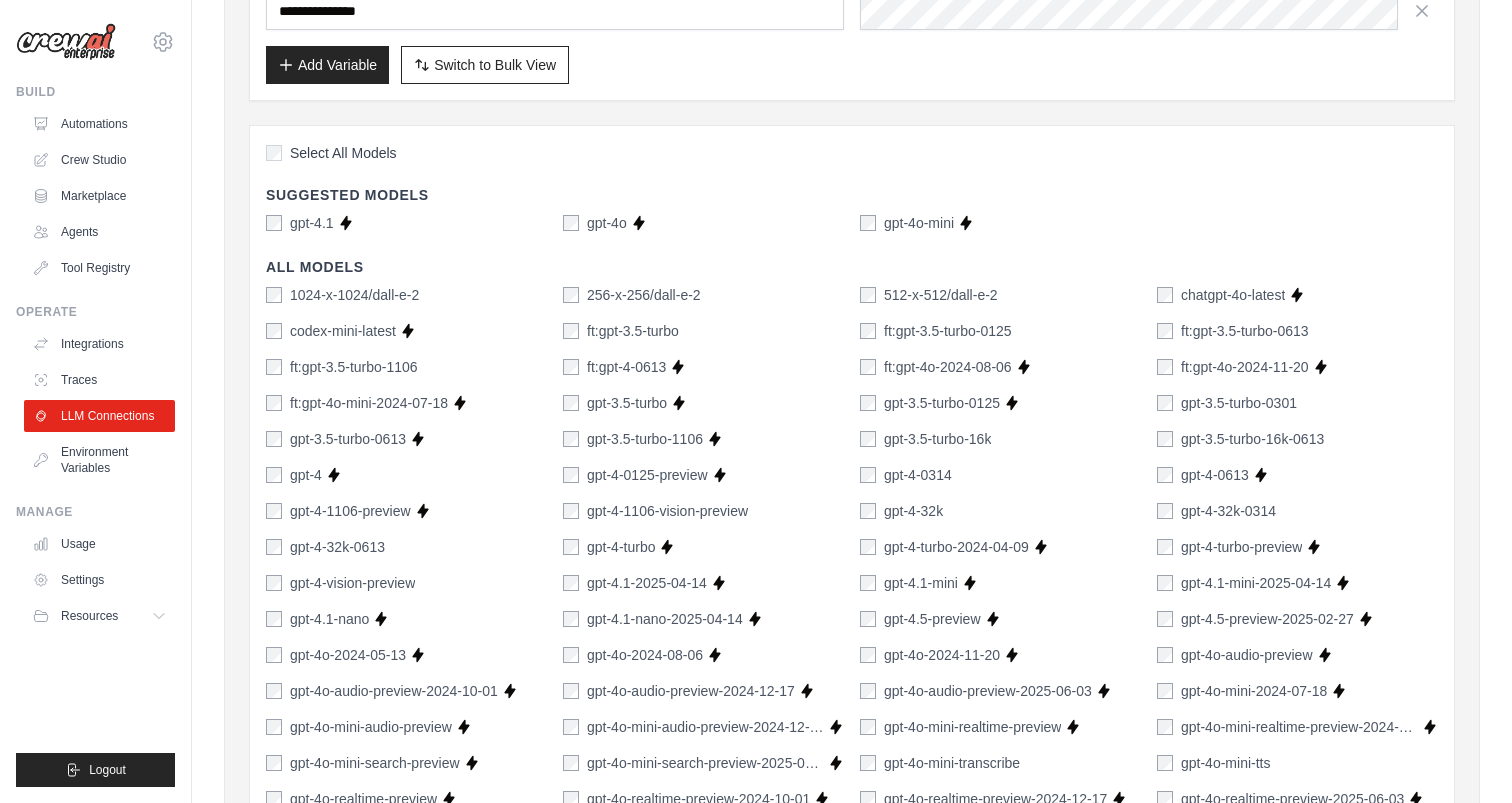 scroll, scrollTop: 109, scrollLeft: 0, axis: vertical 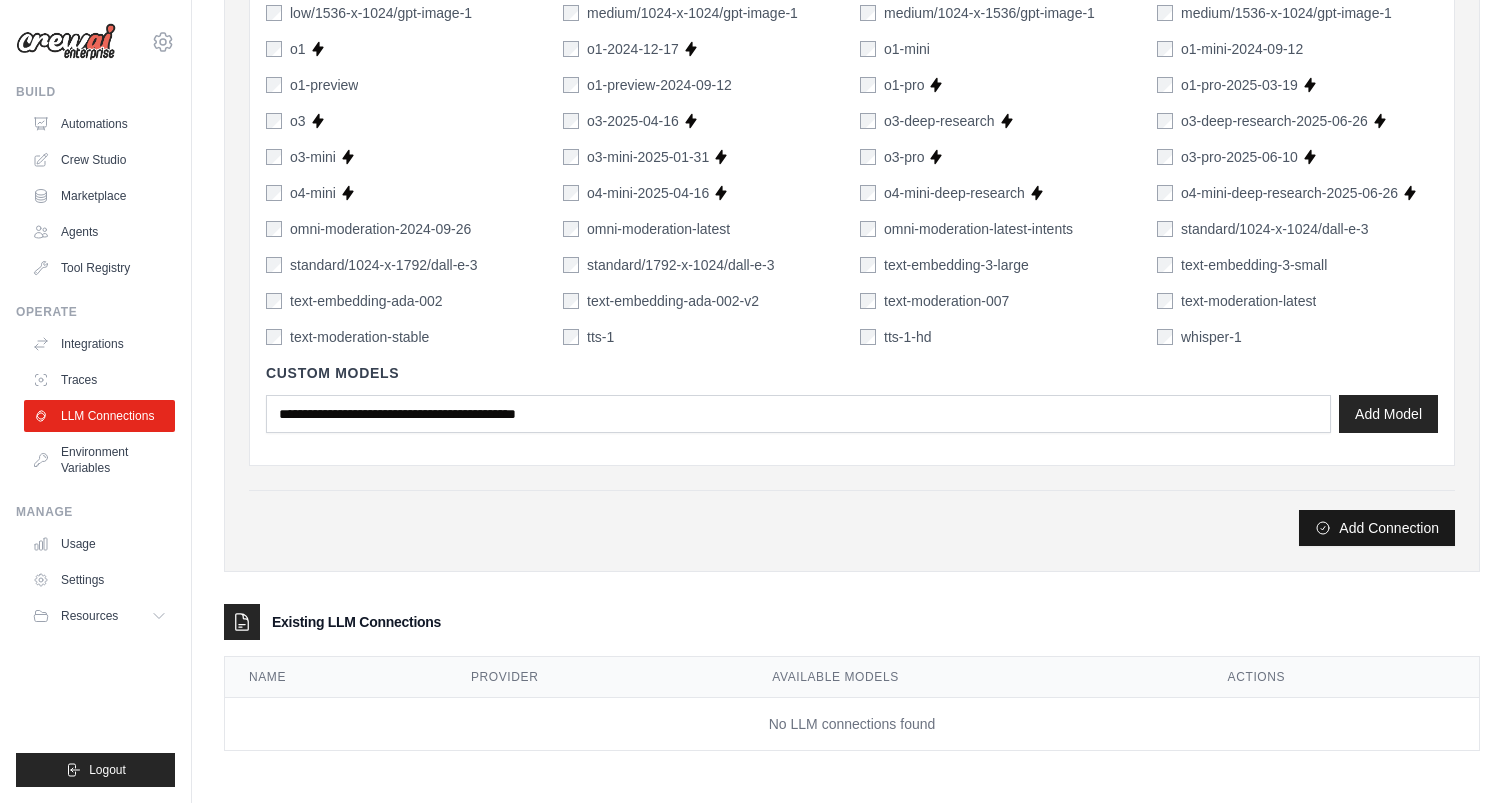 click on "Add Connection" at bounding box center (1377, 528) 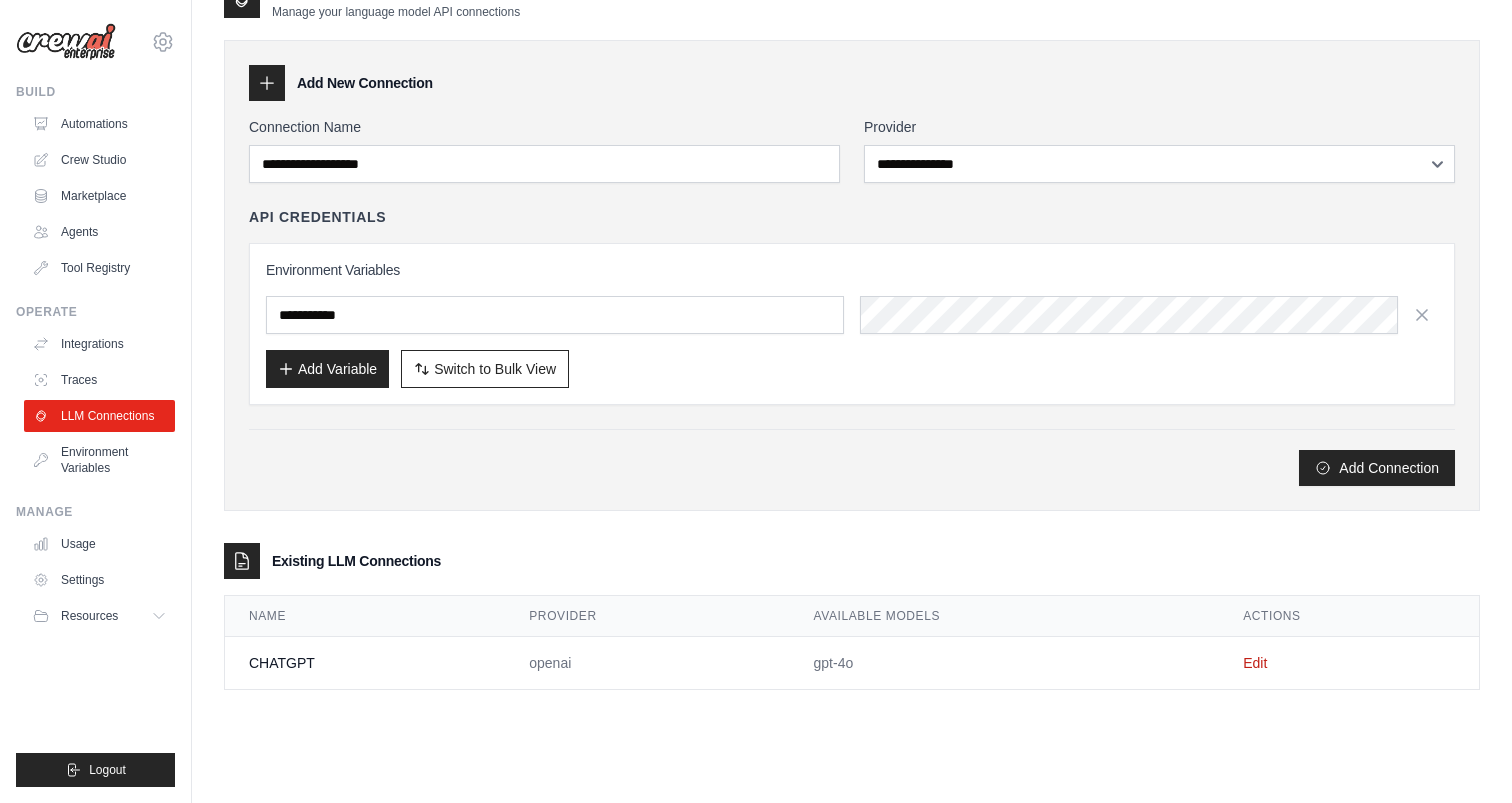 scroll, scrollTop: 0, scrollLeft: 0, axis: both 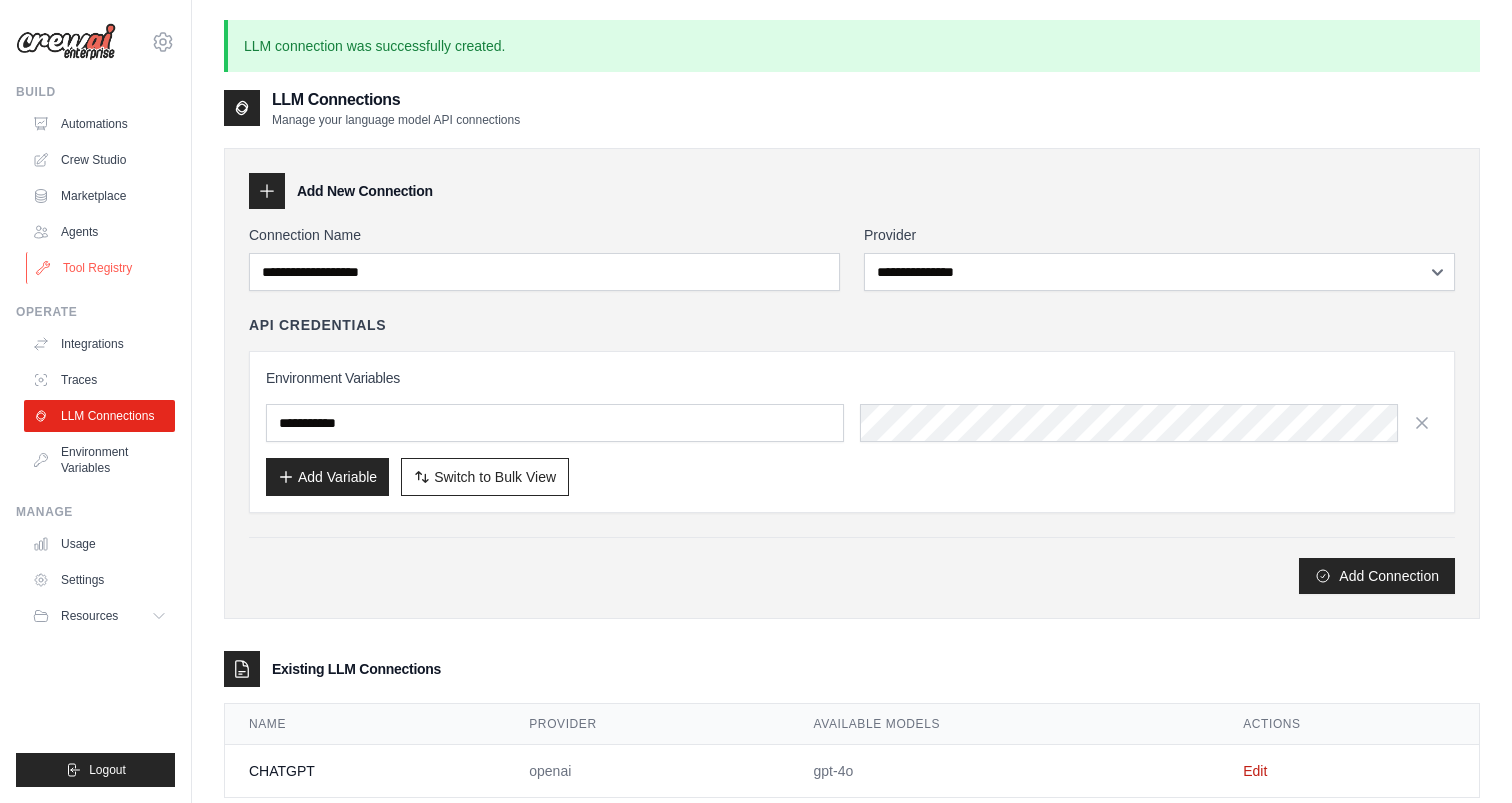 click on "Tool Registry" at bounding box center [101, 268] 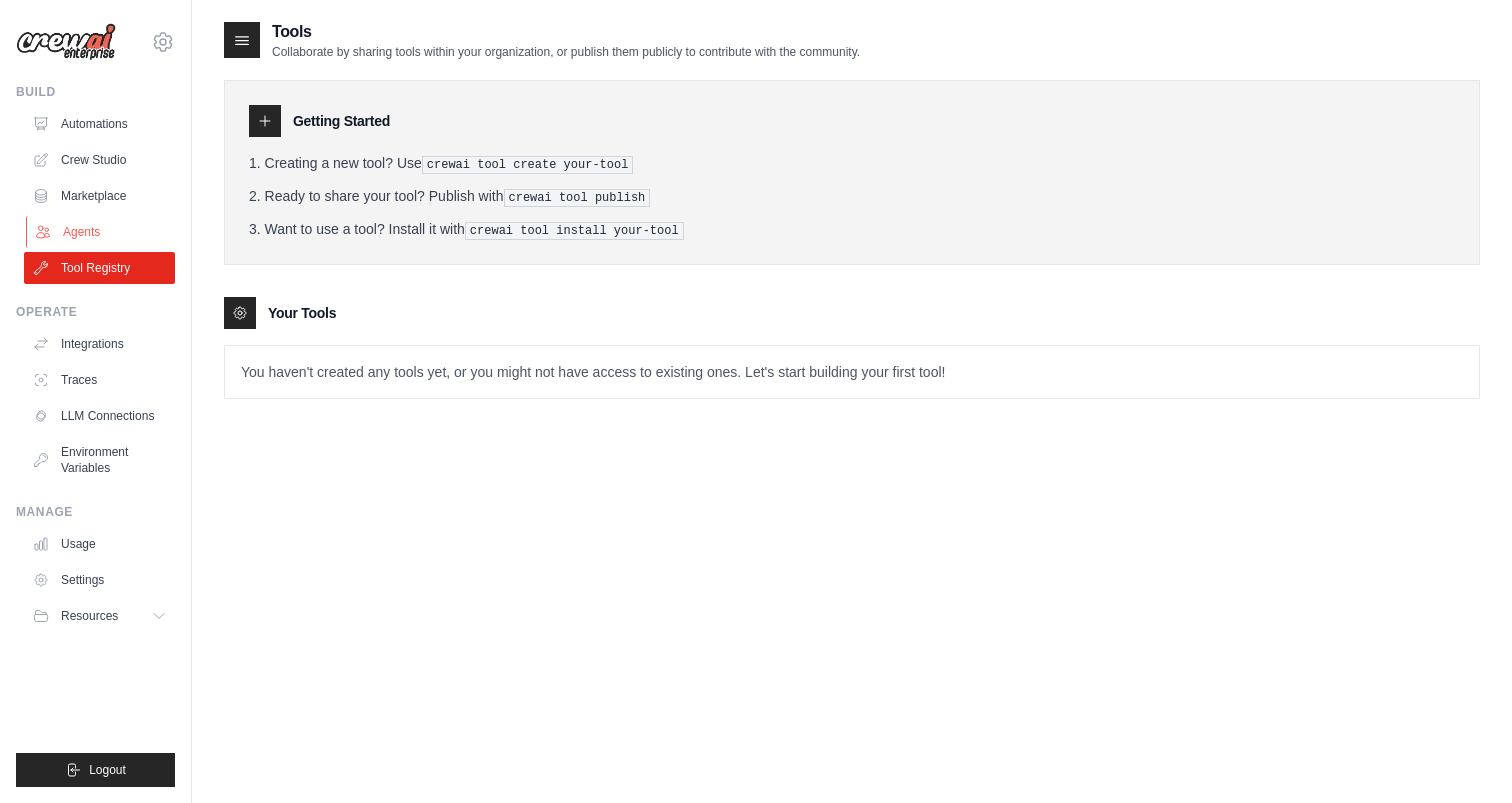 click on "Agents" at bounding box center (101, 232) 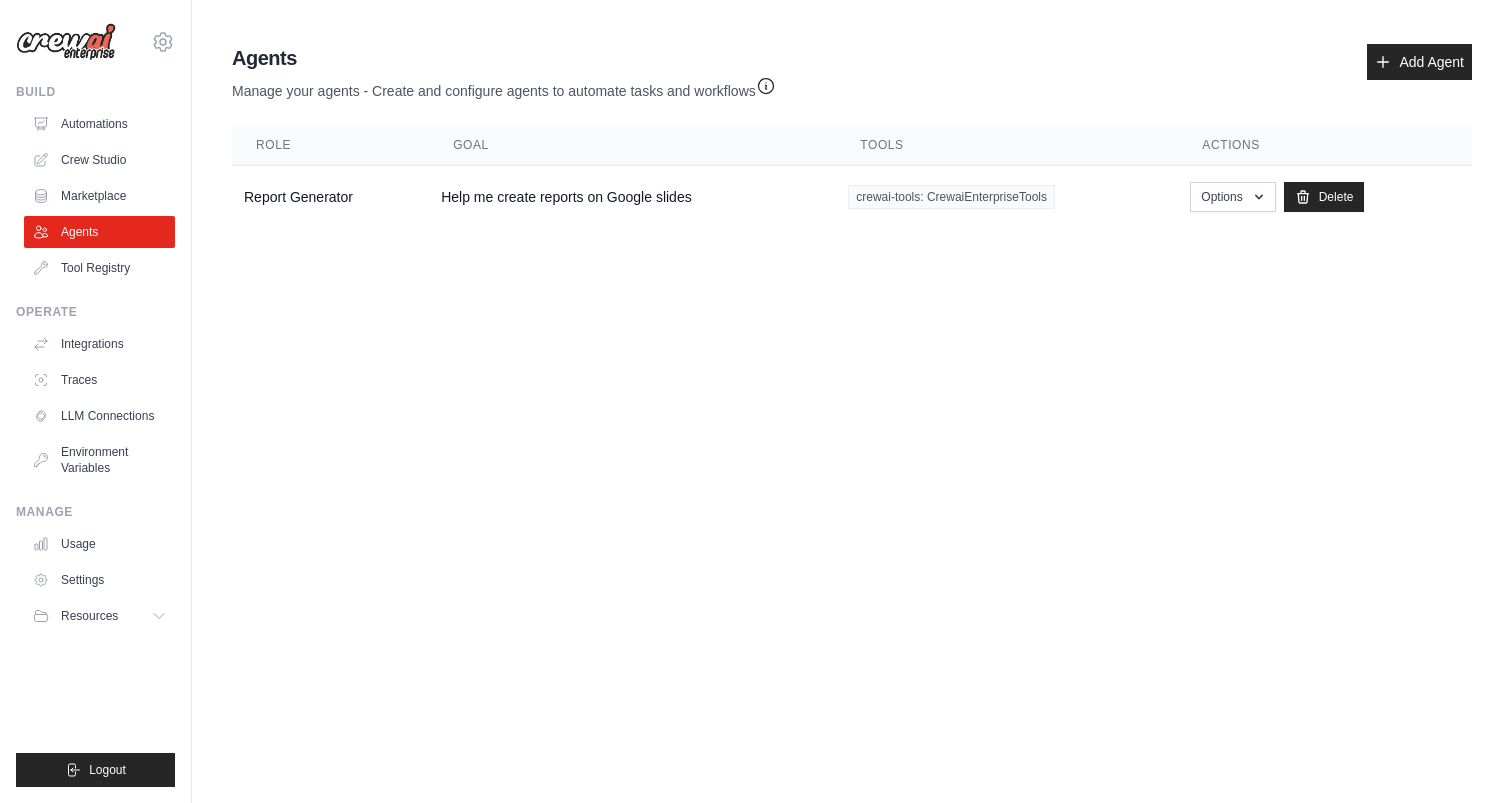 click on "Agent Usage Guide
To use an agent in your CrewAI project, you can initialize it with
the following code:
from crewai import Agent, Crew
agent = Agent(from_repository="agent-role")
crew = Crew(agents=[agent])
result = crew.kickoff()
Key points to remember:
Make sure you have permission to use the agent
Close
Agents
Manage your agents - Create and configure agents to automate tasks
and workflows" at bounding box center (852, 140) 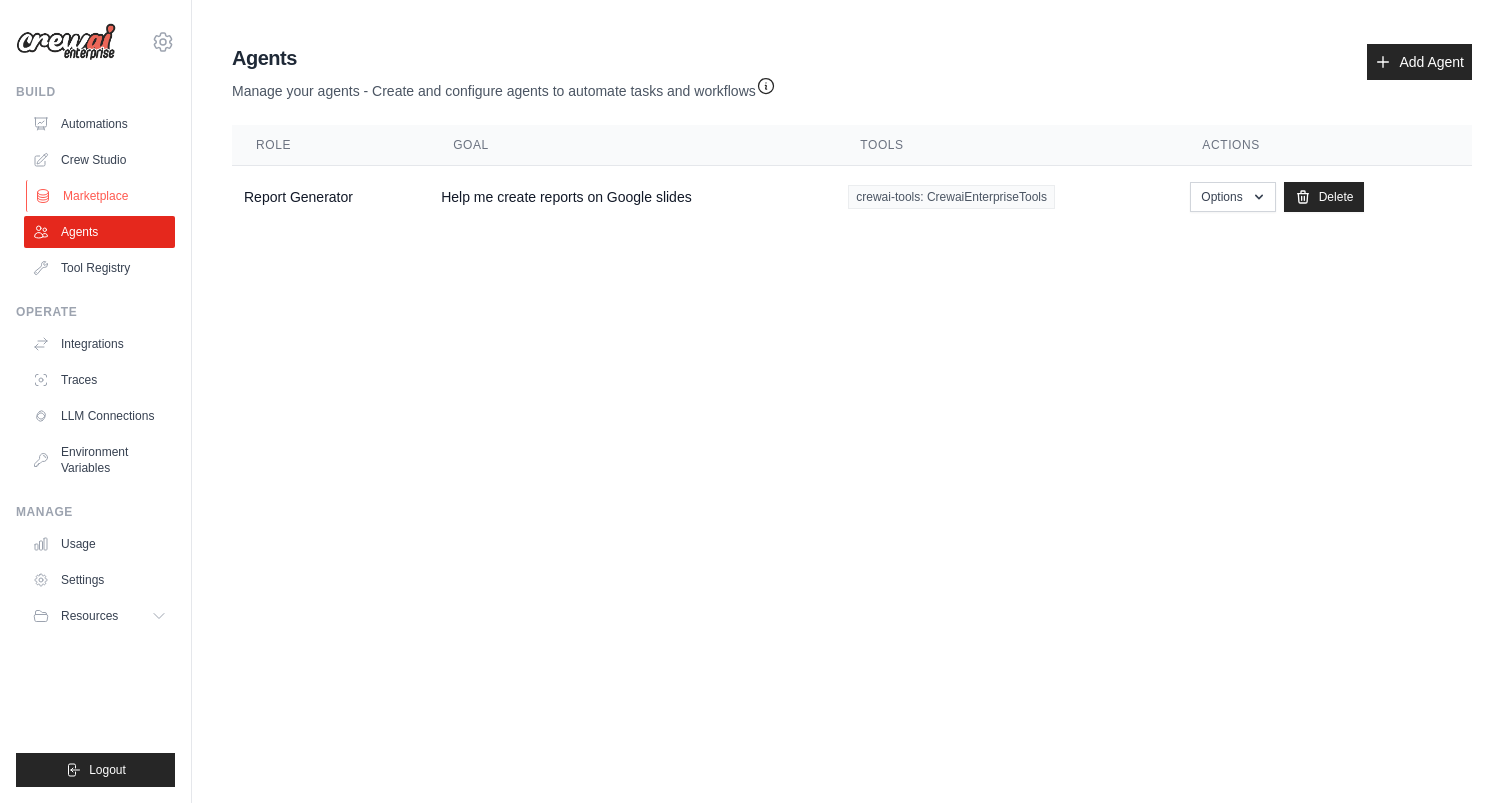 click on "Marketplace" at bounding box center (101, 196) 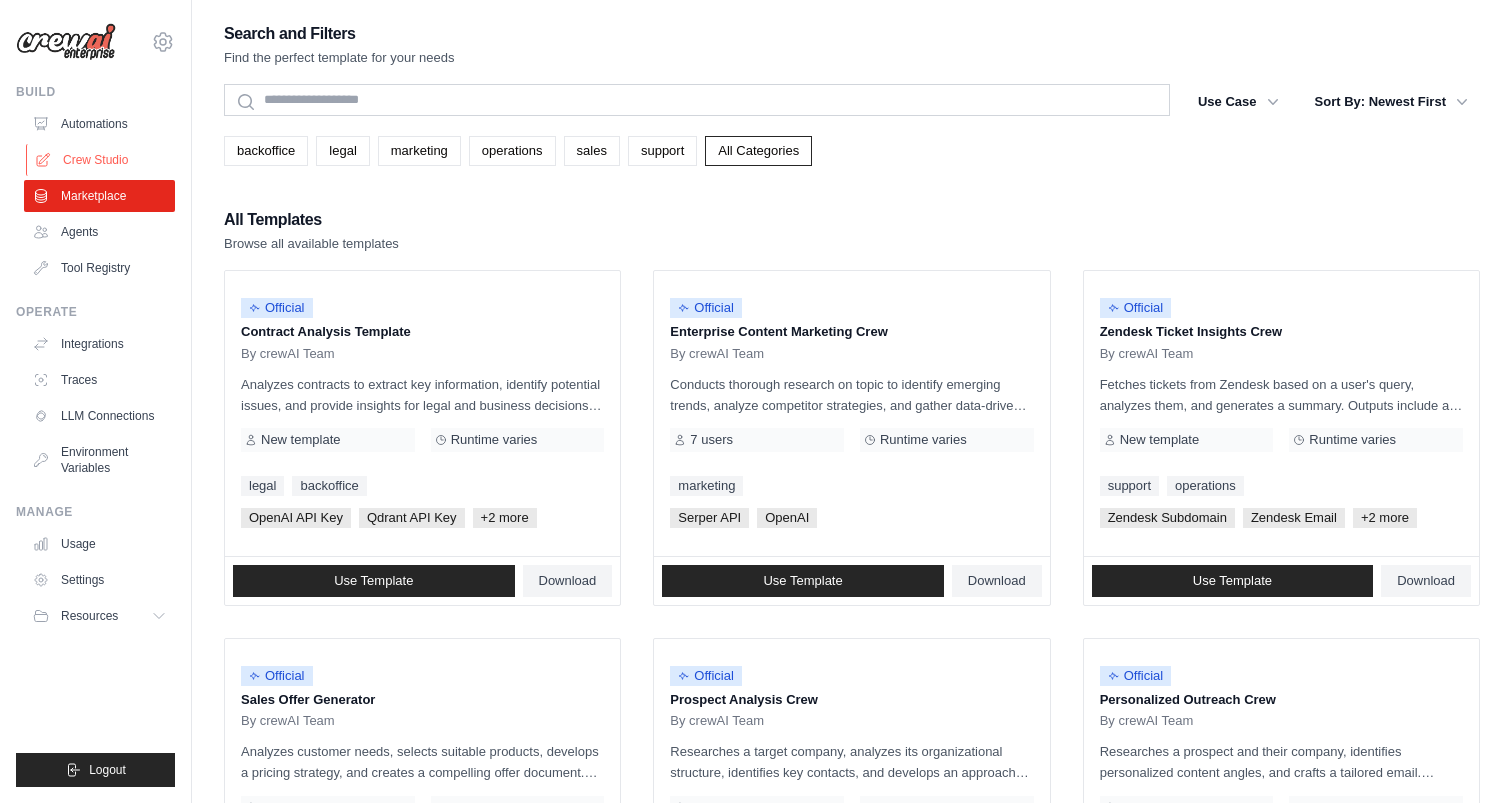 click on "Crew Studio" at bounding box center (101, 160) 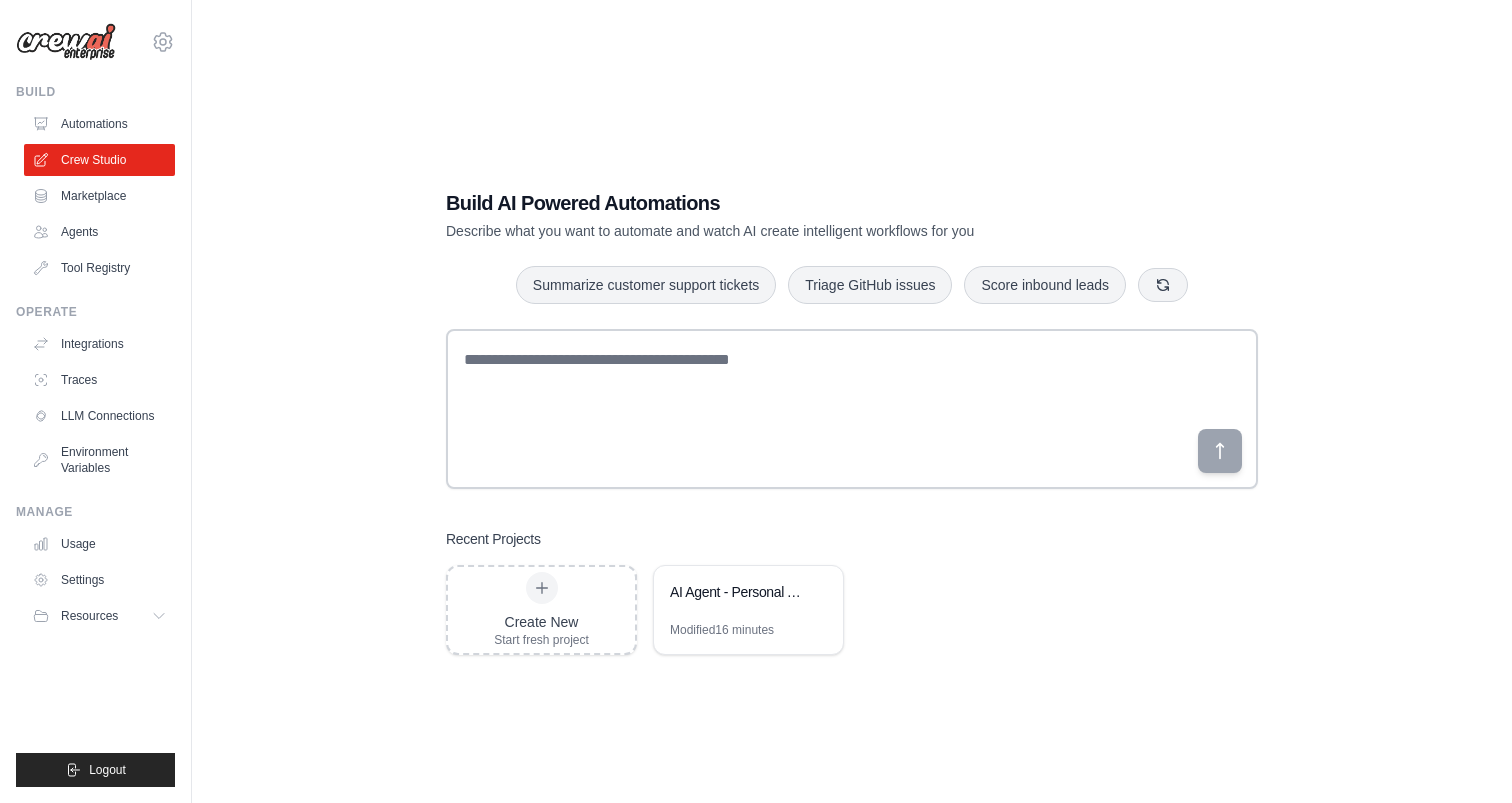 scroll, scrollTop: 0, scrollLeft: 0, axis: both 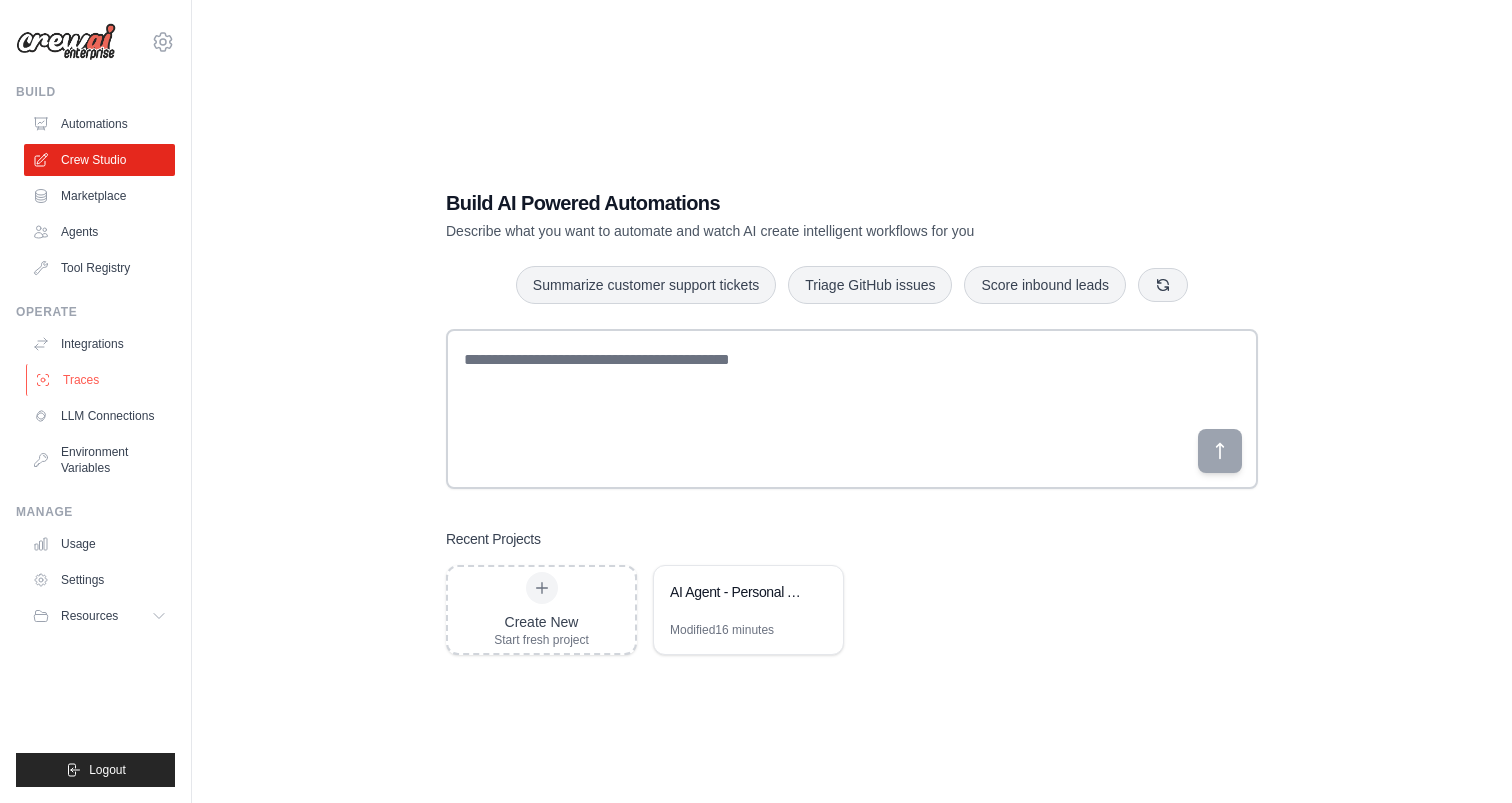 click on "Traces" at bounding box center [101, 380] 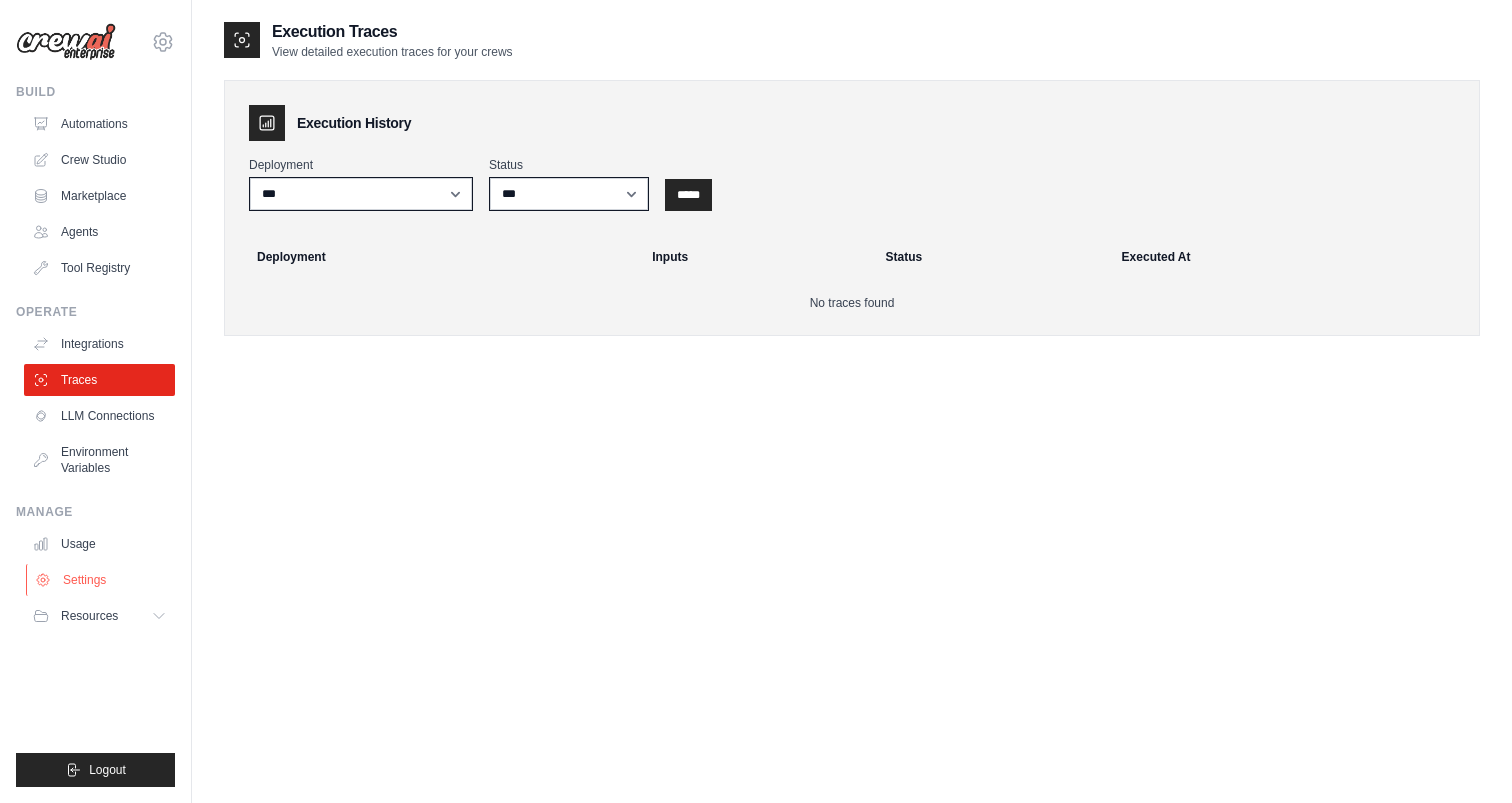 click on "Settings" at bounding box center (101, 580) 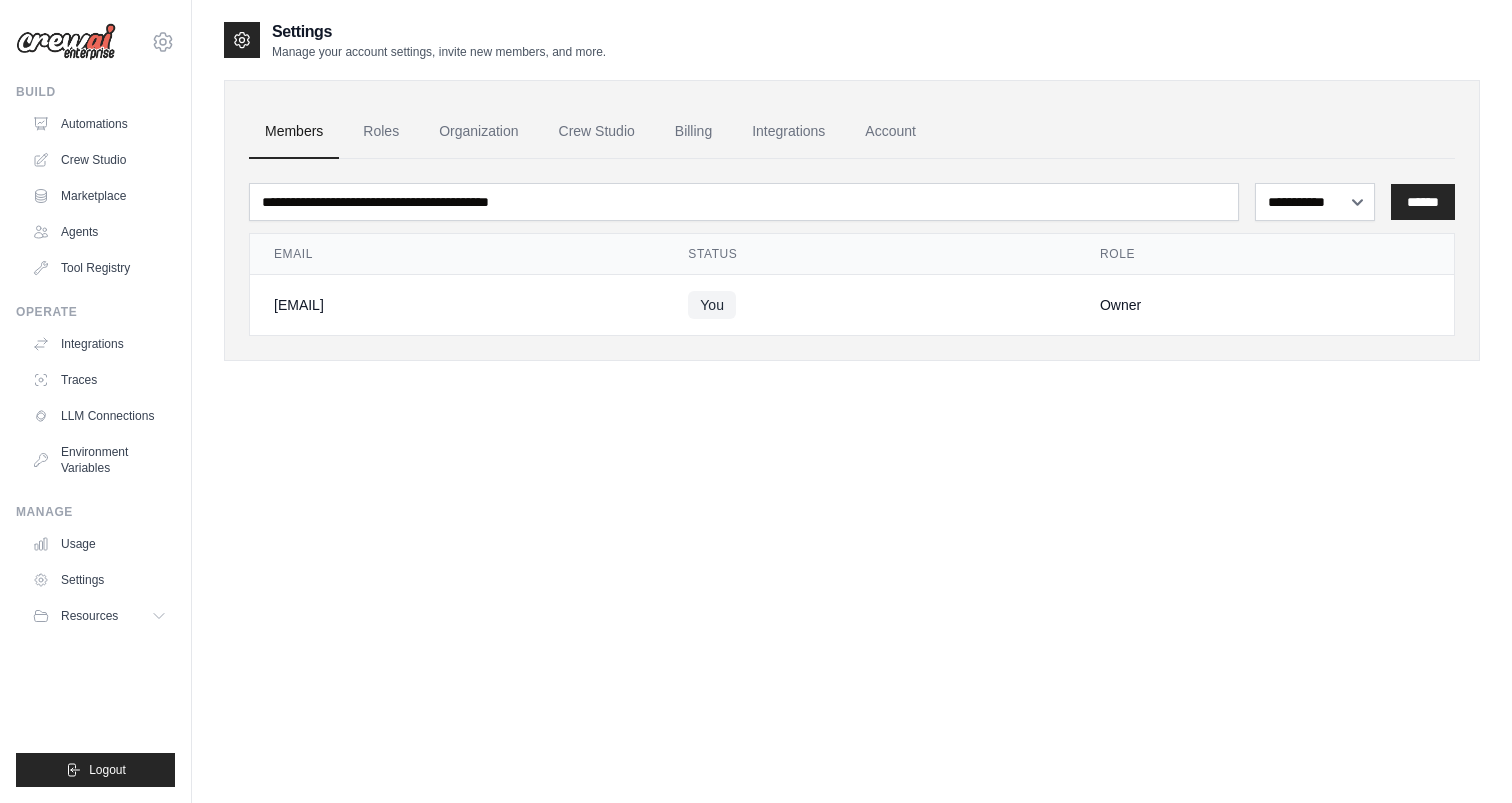 click on "**********" at bounding box center (852, 421) 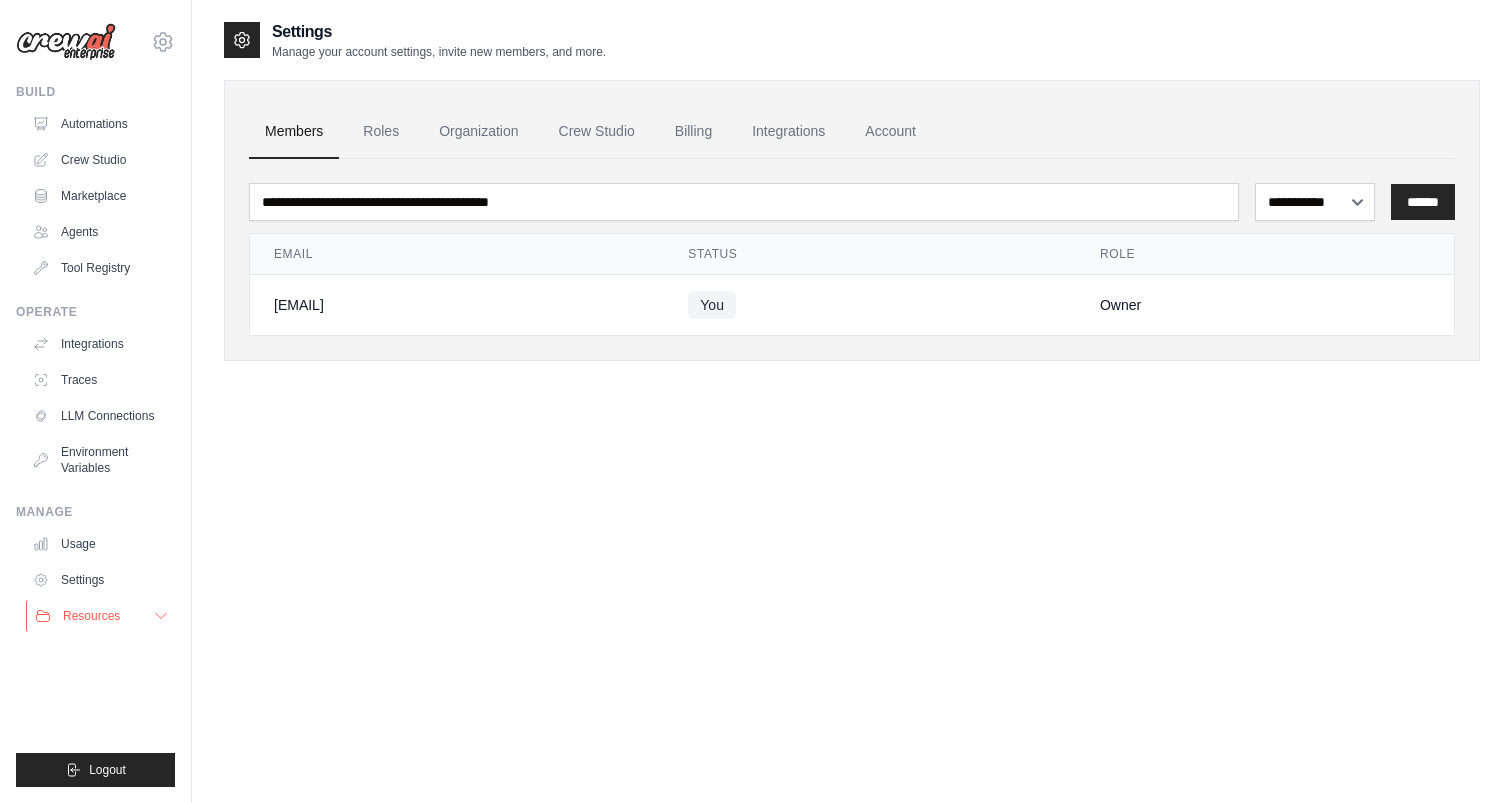 click on "Resources" at bounding box center (101, 616) 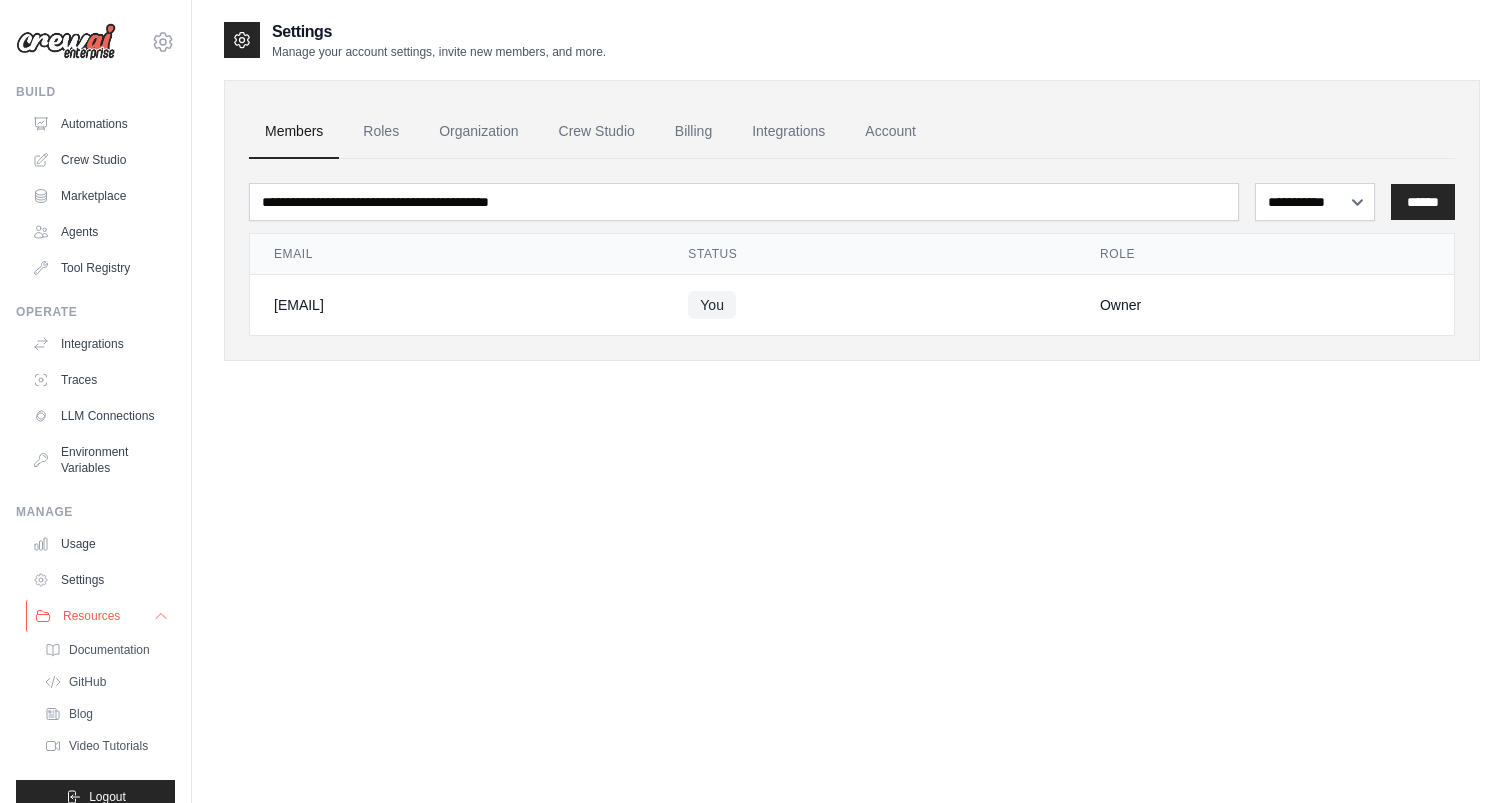 scroll, scrollTop: 27, scrollLeft: 0, axis: vertical 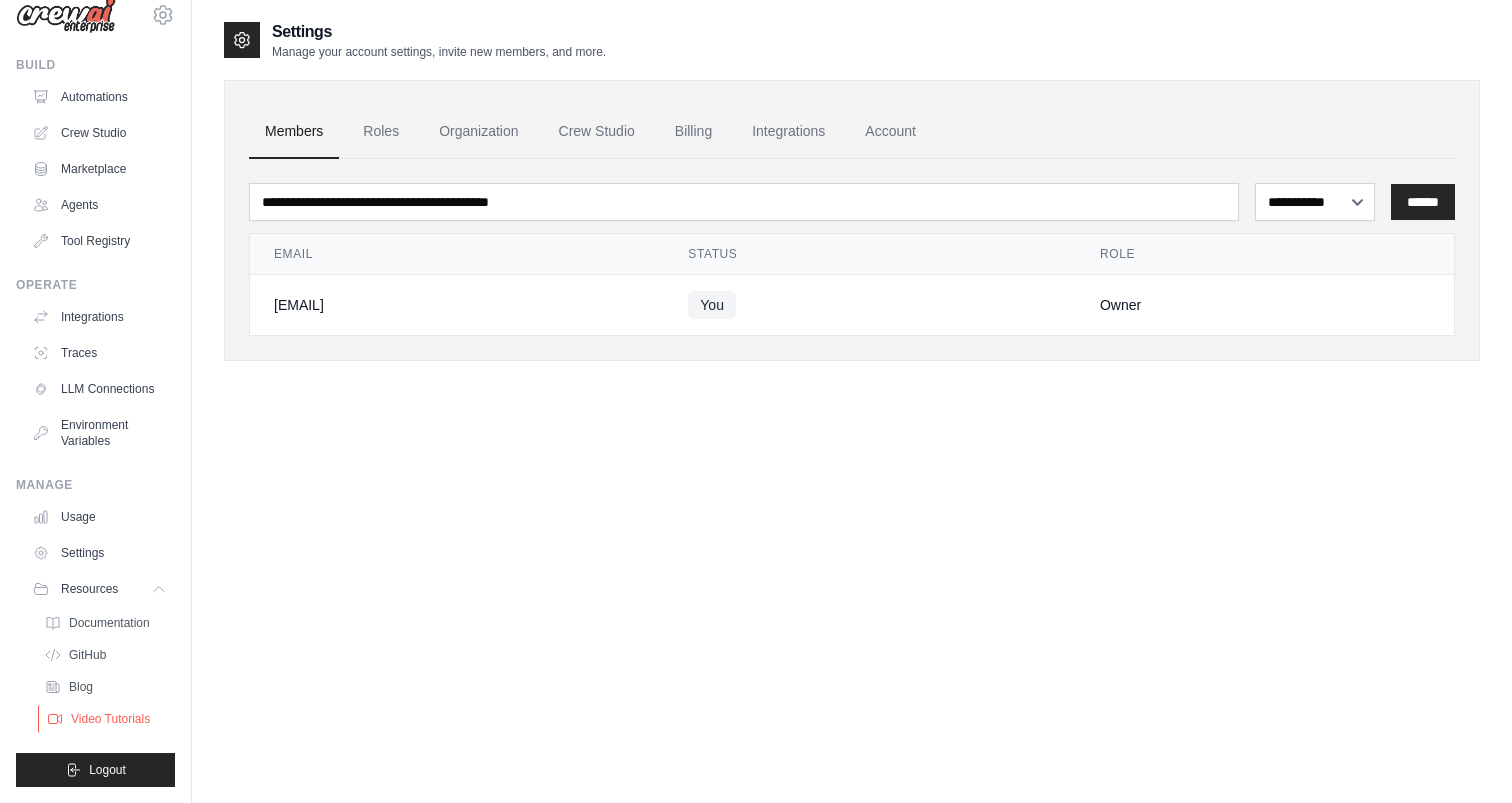 click on "Video Tutorials" at bounding box center [107, 719] 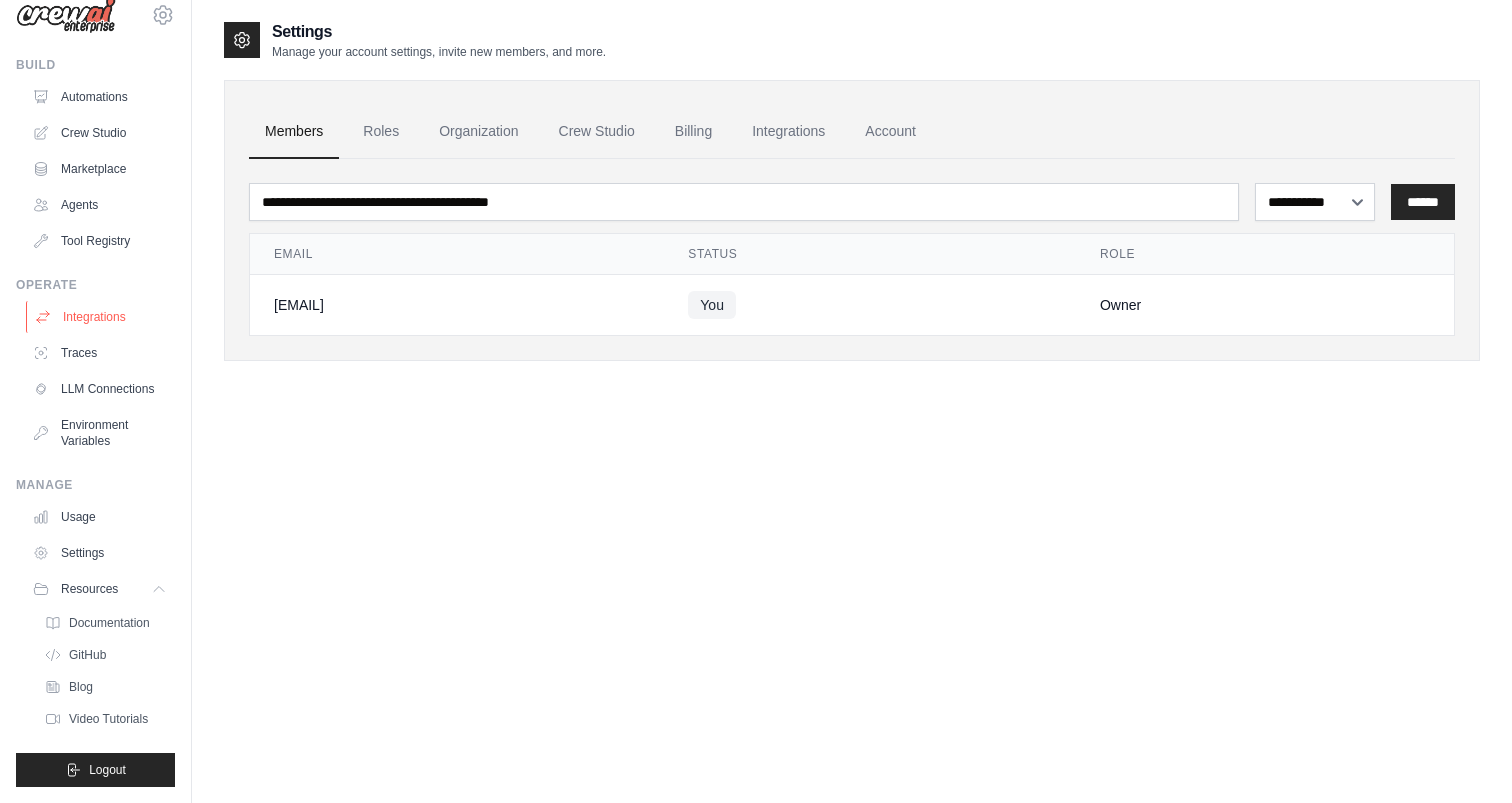 click on "Integrations" at bounding box center [101, 317] 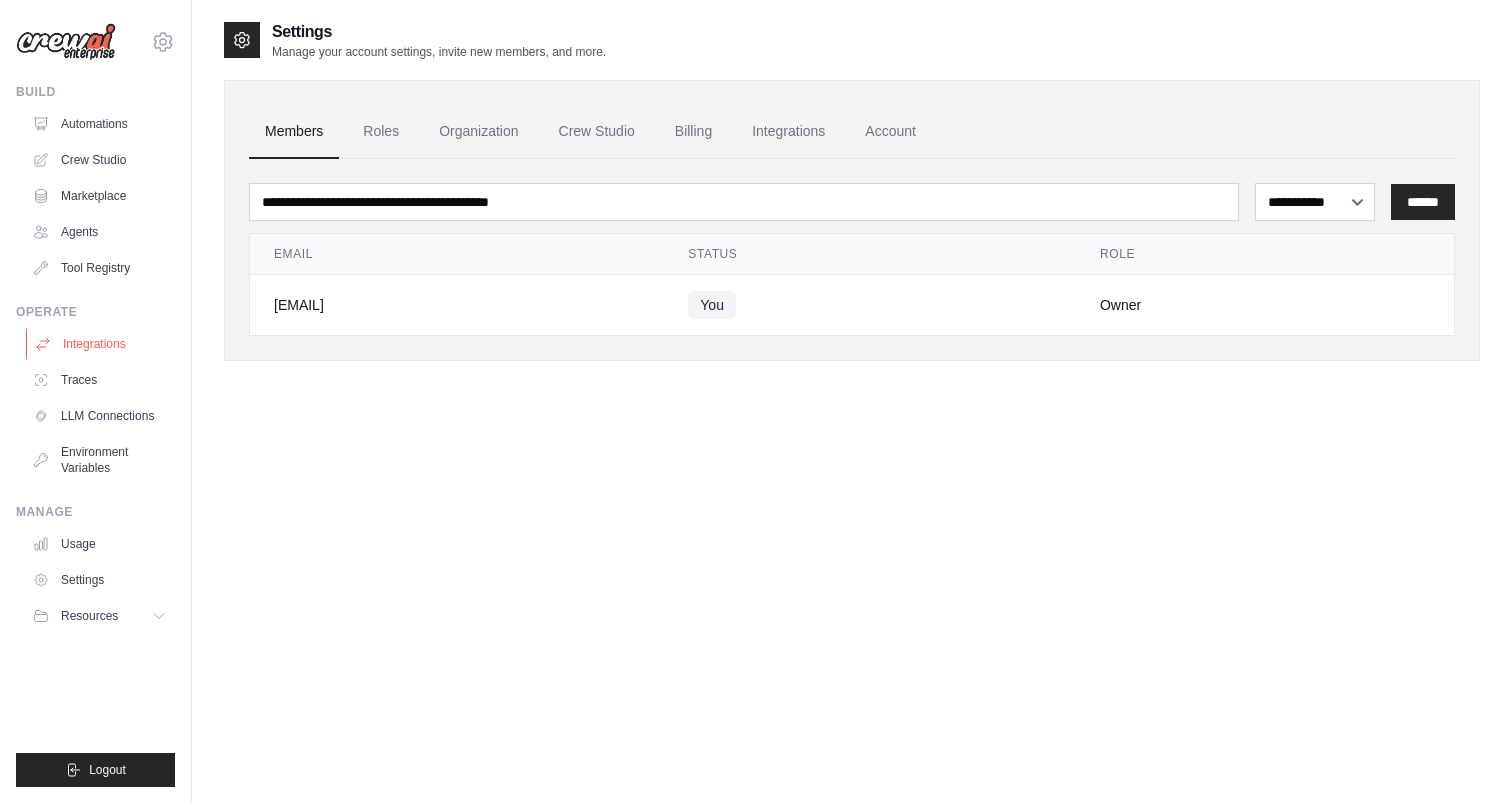 scroll, scrollTop: 0, scrollLeft: 0, axis: both 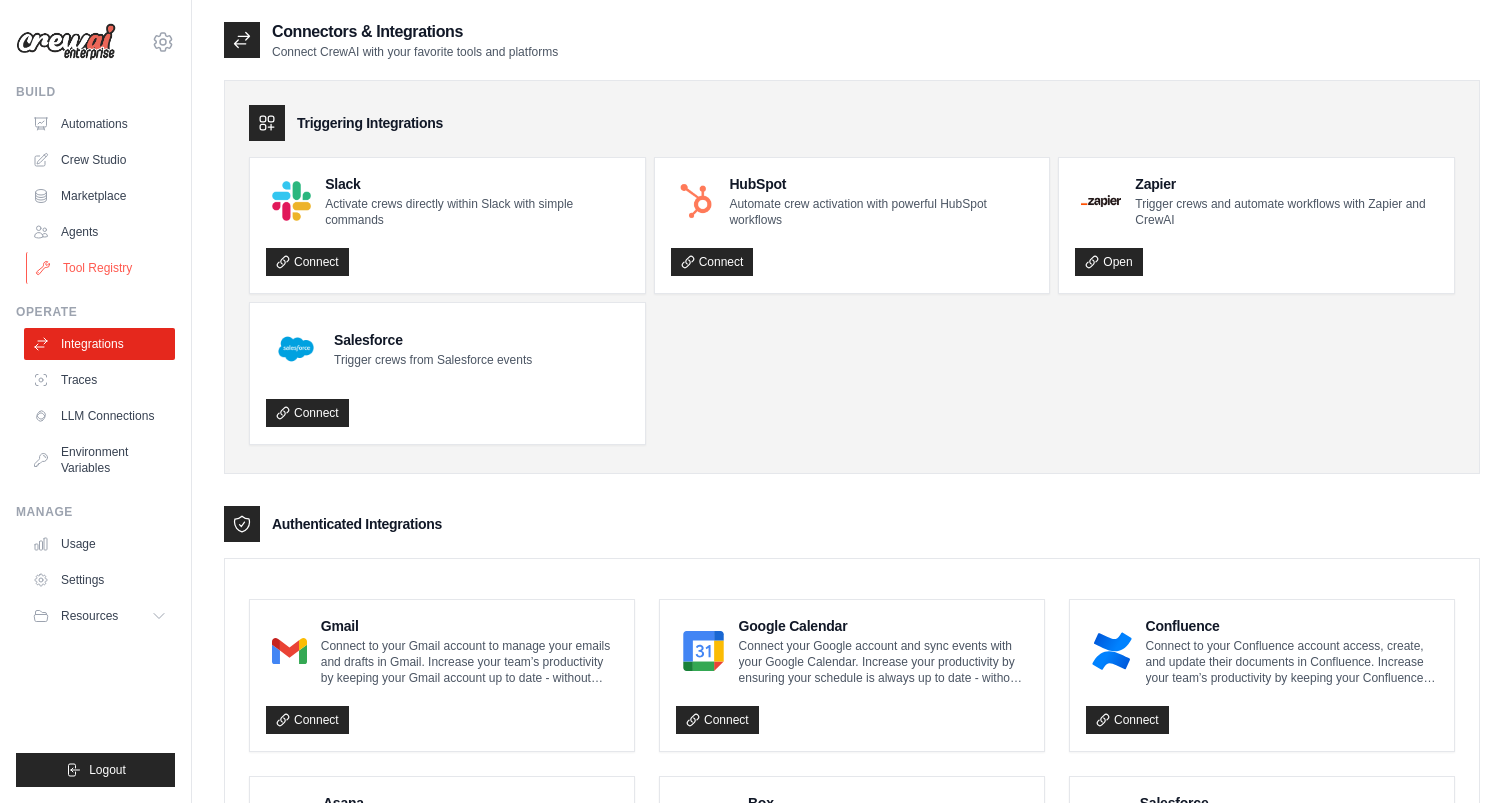 click on "Tool Registry" at bounding box center [101, 268] 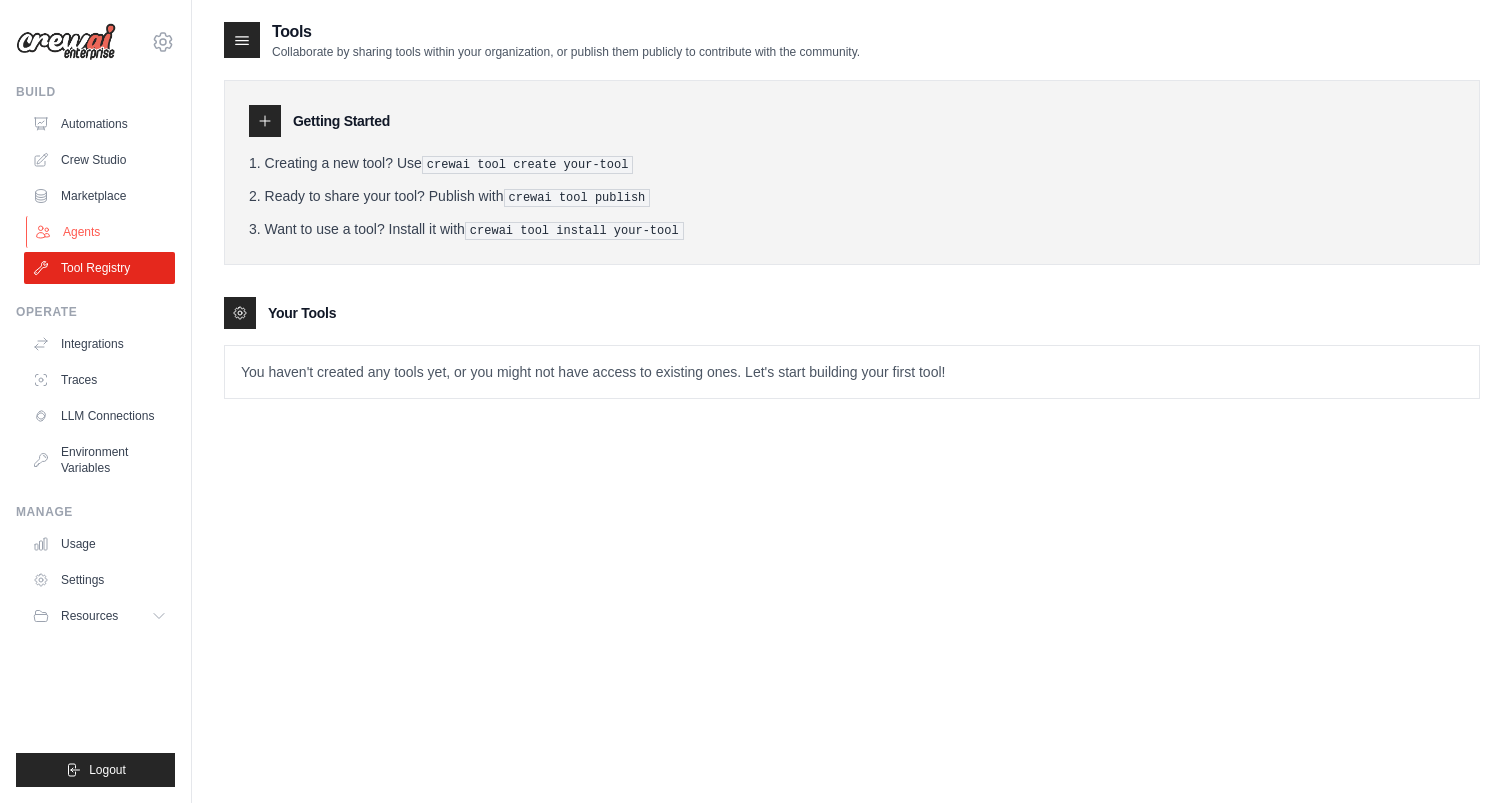 click on "Agents" at bounding box center (101, 232) 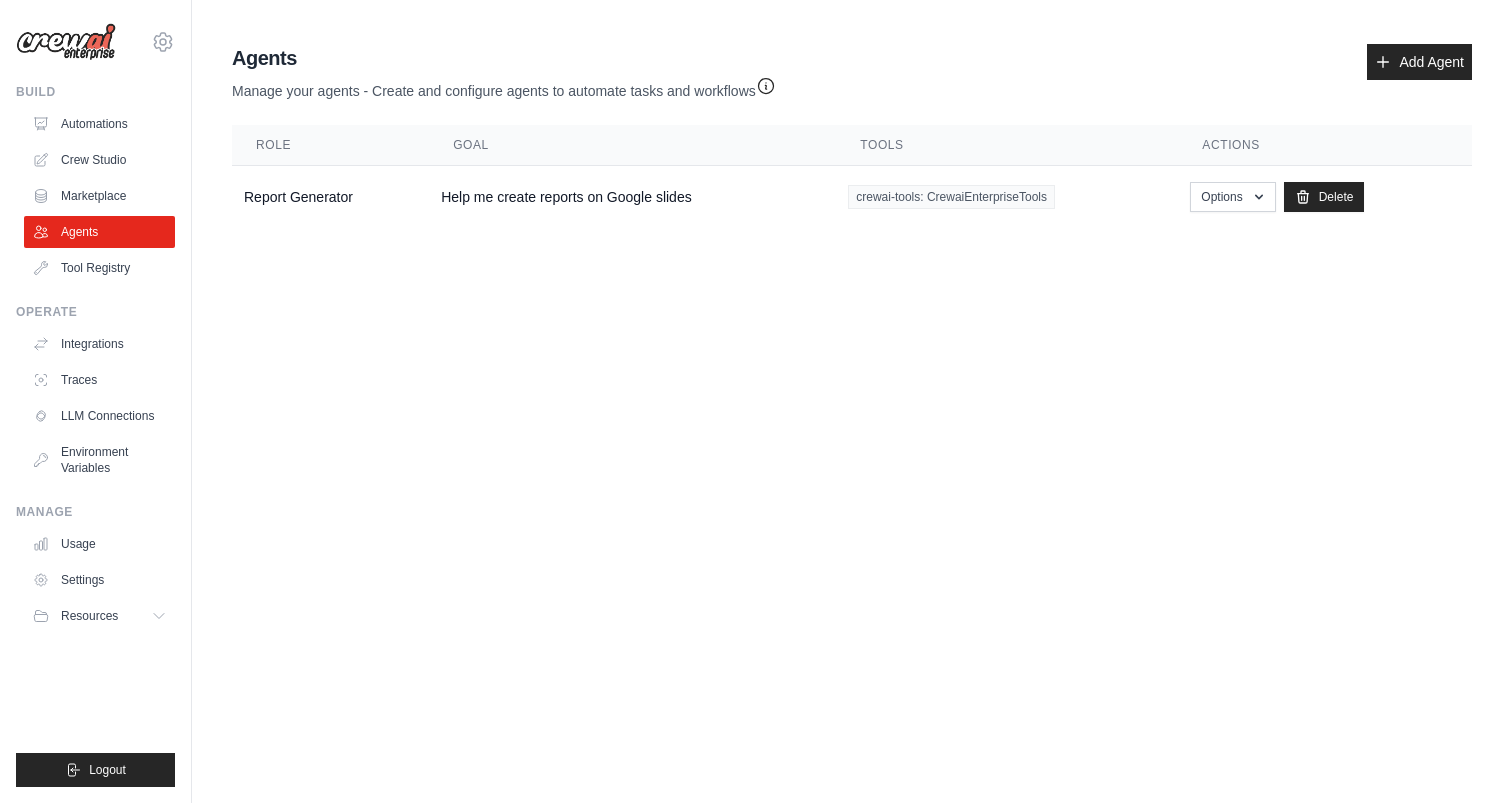 click on "[EMAIL]
Settings
Build
Automations
Crew Studio" at bounding box center (756, 401) 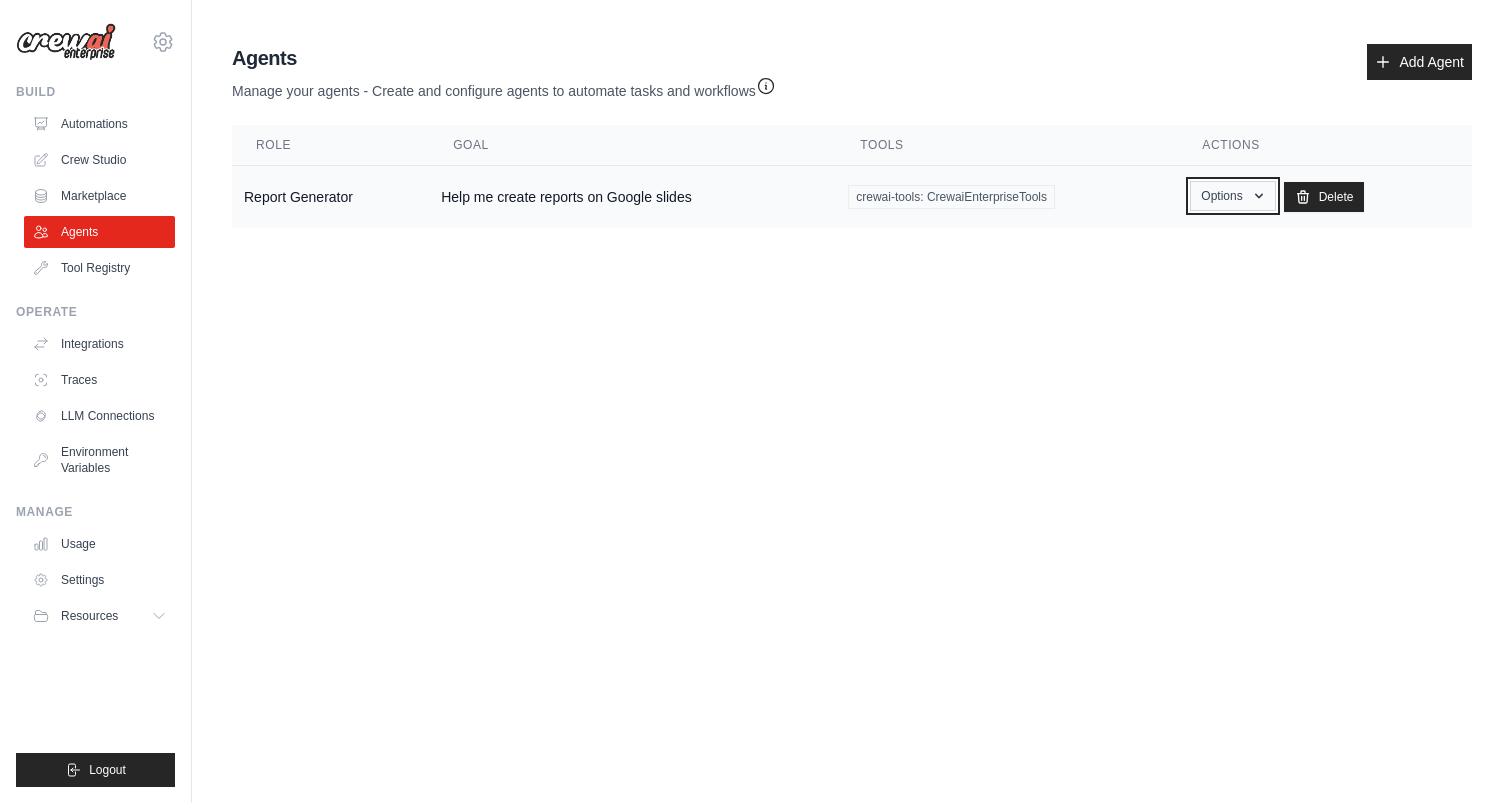 click on "Options" at bounding box center (1232, 196) 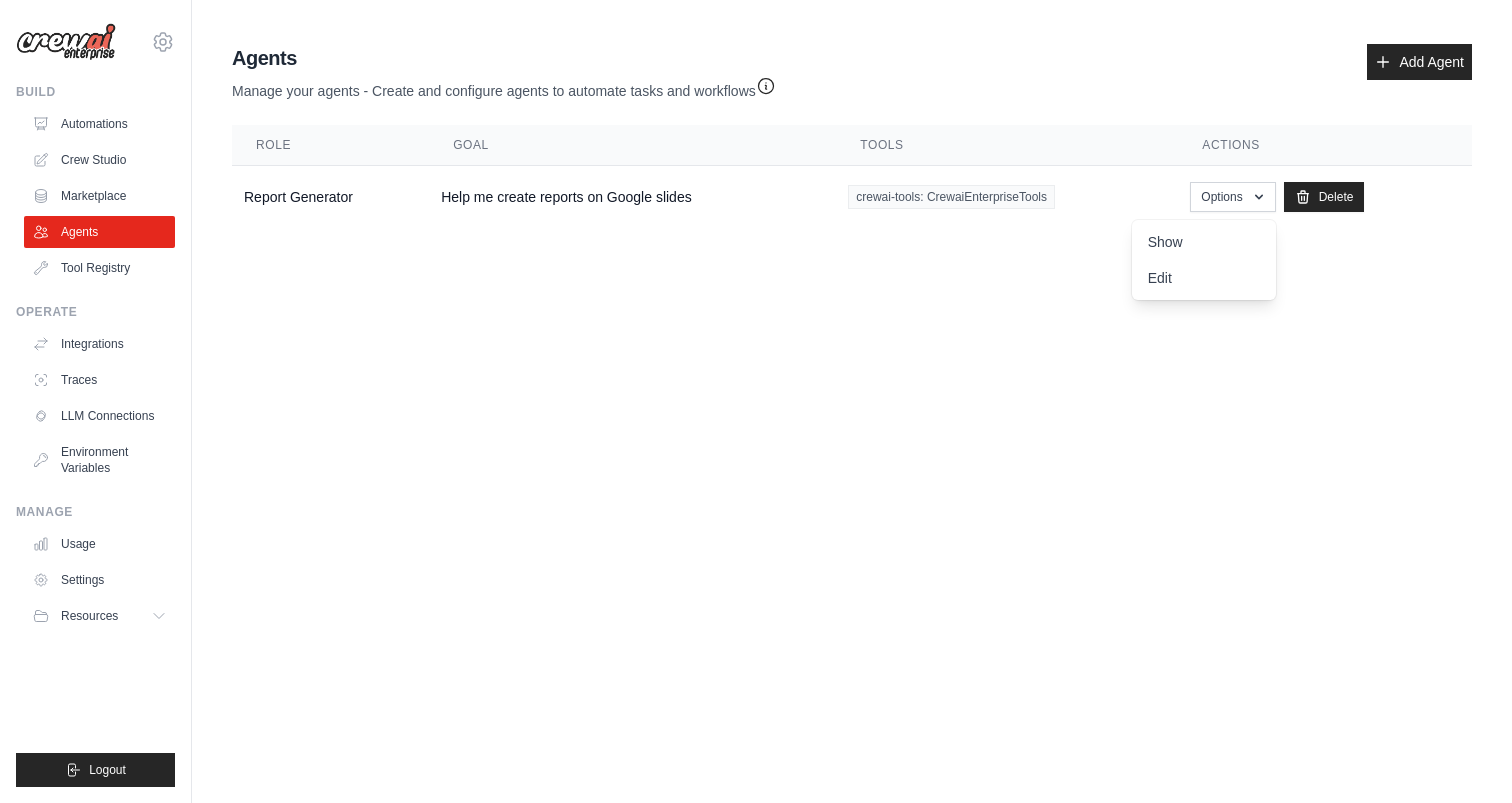 click on "[EMAIL]
Settings
Build
Automations
Crew Studio" at bounding box center (756, 401) 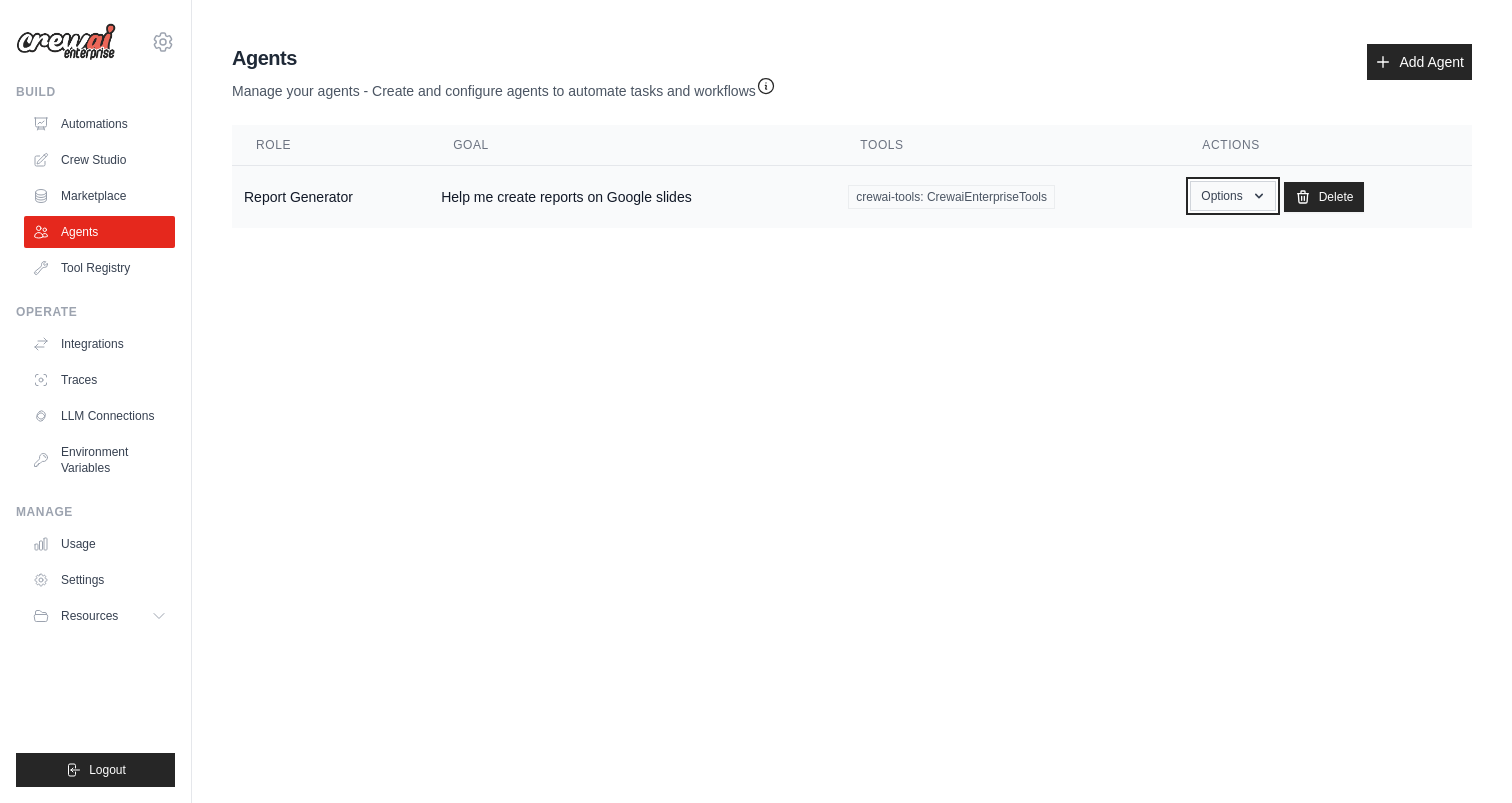 click on "Options" at bounding box center [1232, 196] 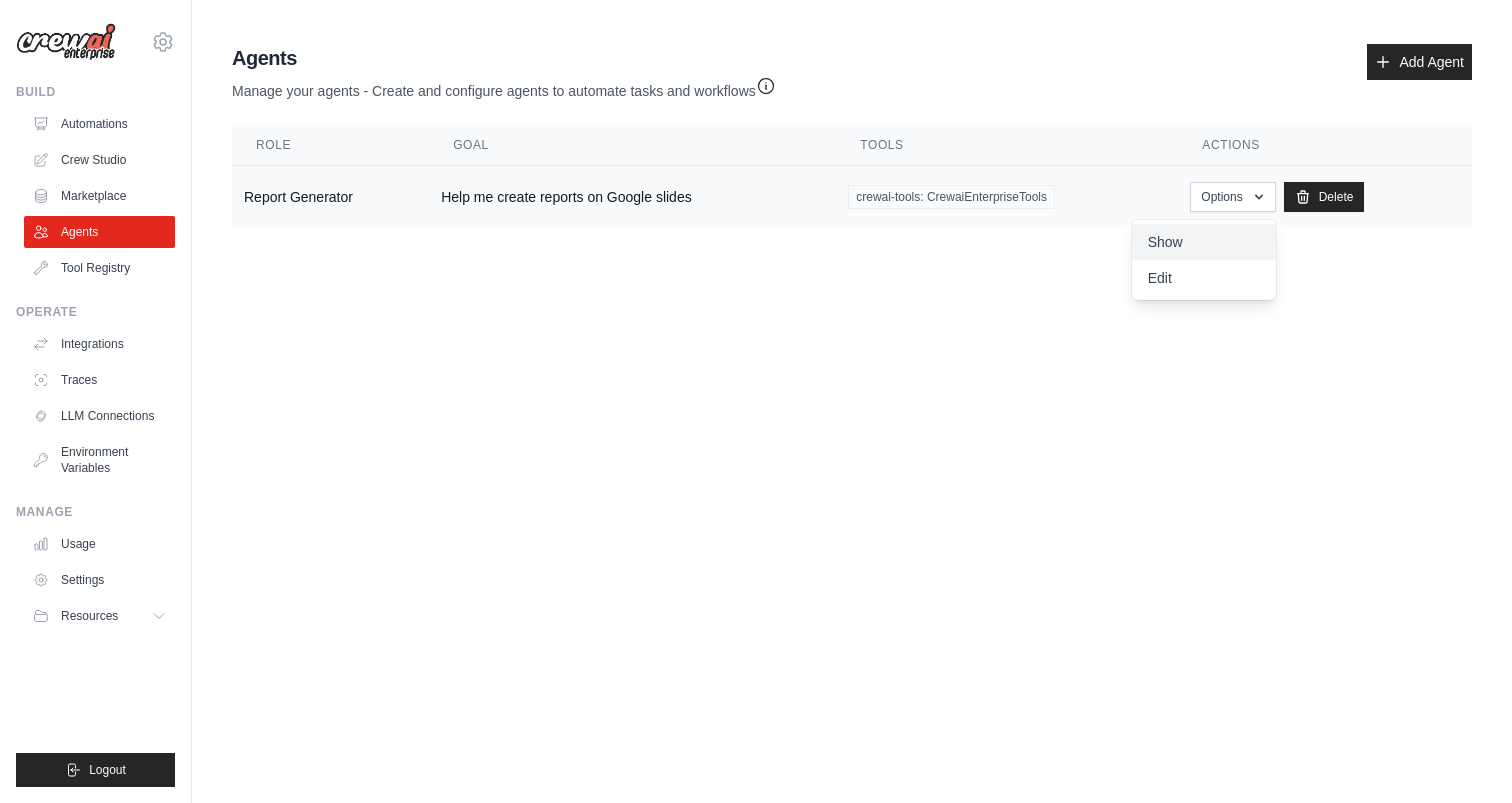 click on "Show" at bounding box center [1204, 242] 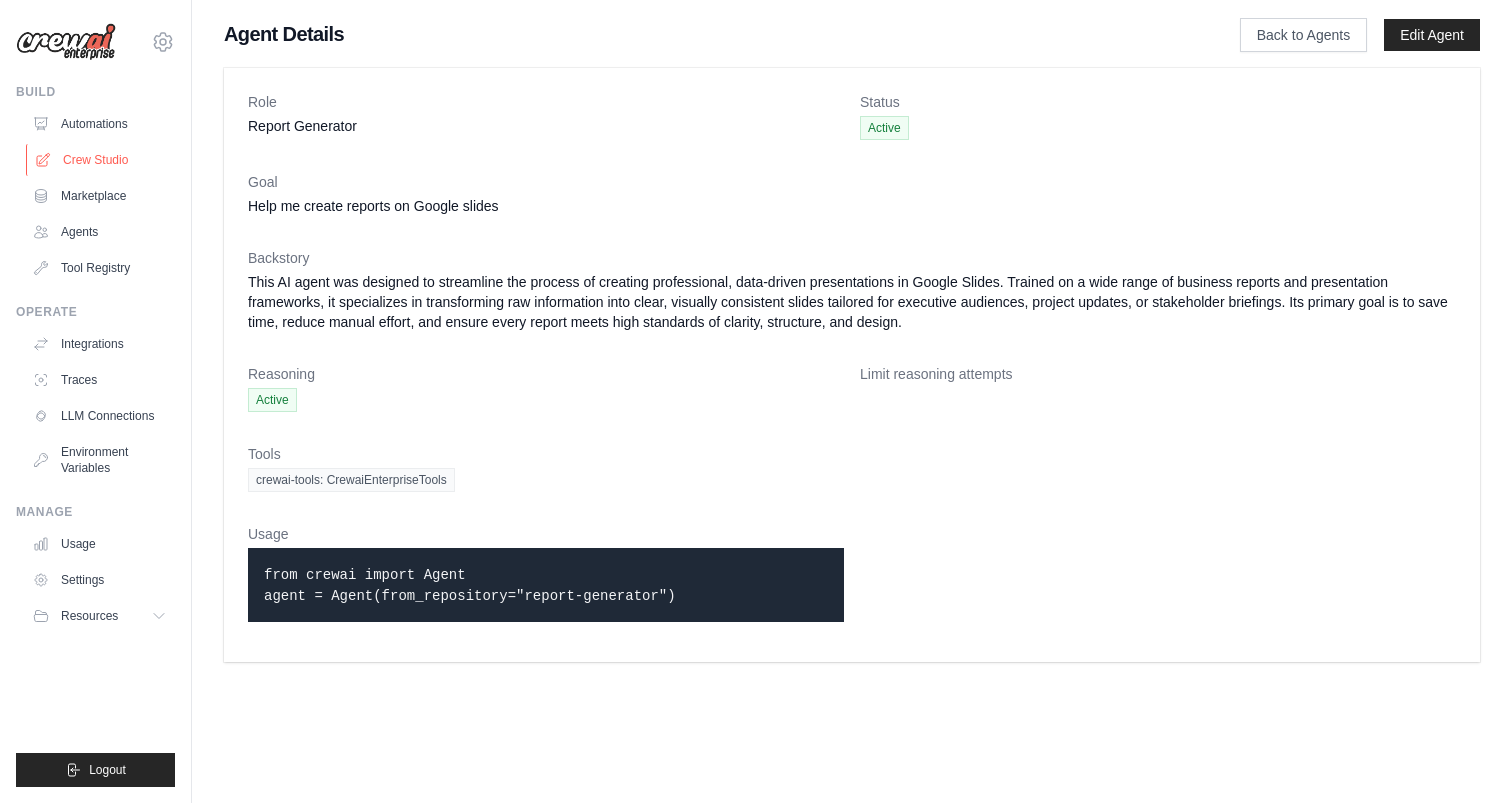 click on "Crew Studio" at bounding box center (101, 160) 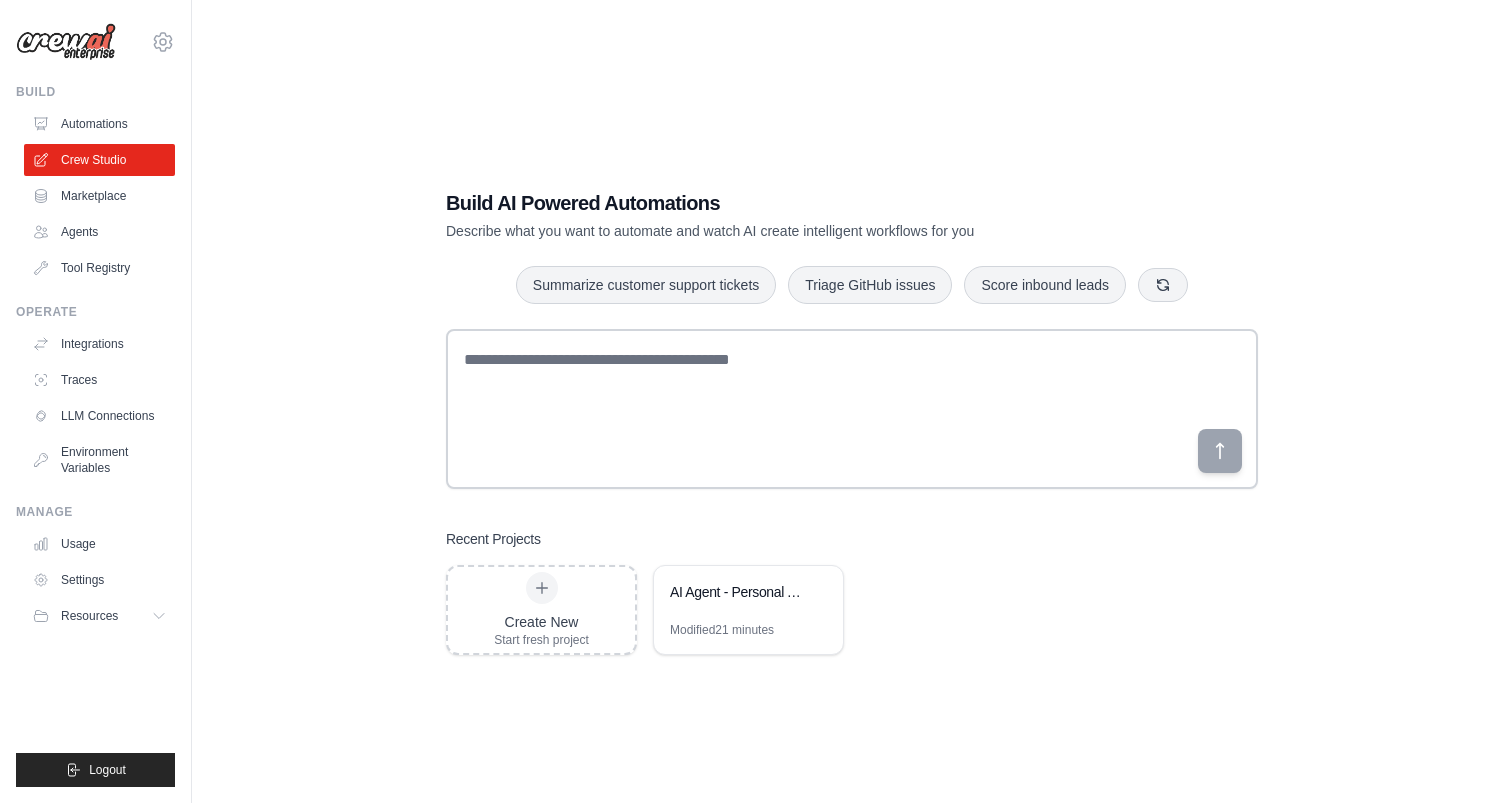 scroll, scrollTop: 0, scrollLeft: 0, axis: both 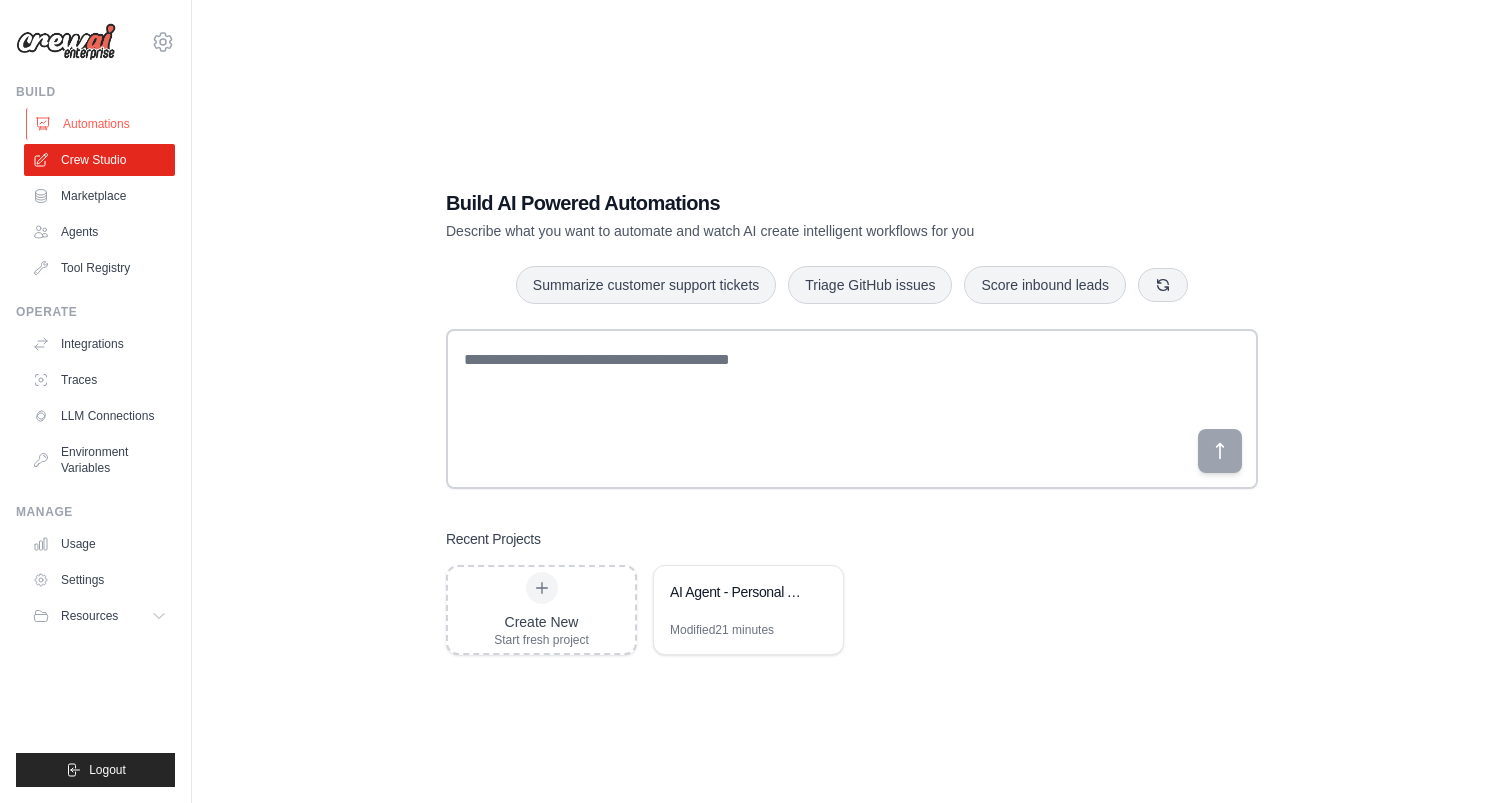 click on "Automations" at bounding box center (101, 124) 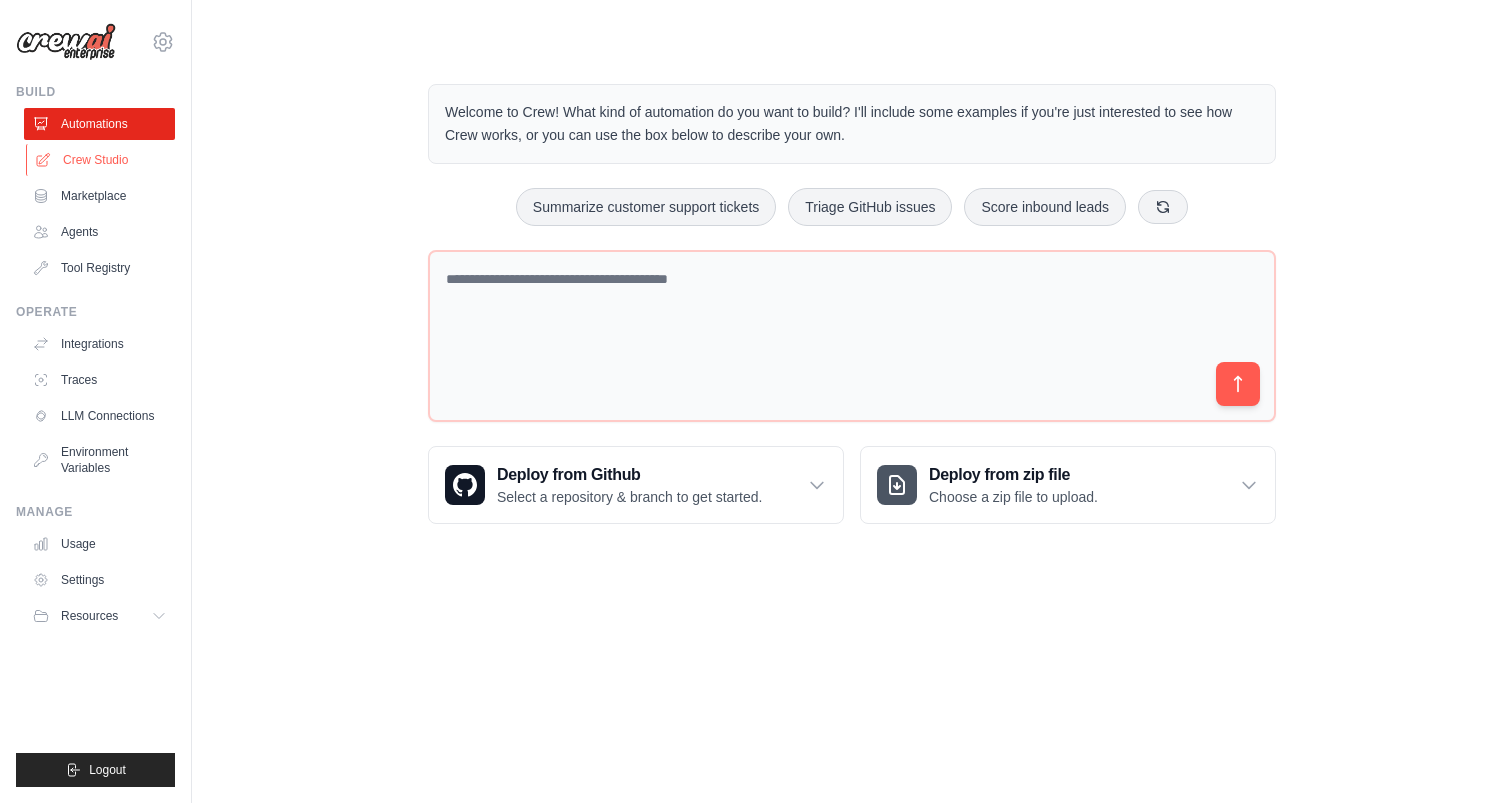 click on "Crew Studio" at bounding box center [101, 160] 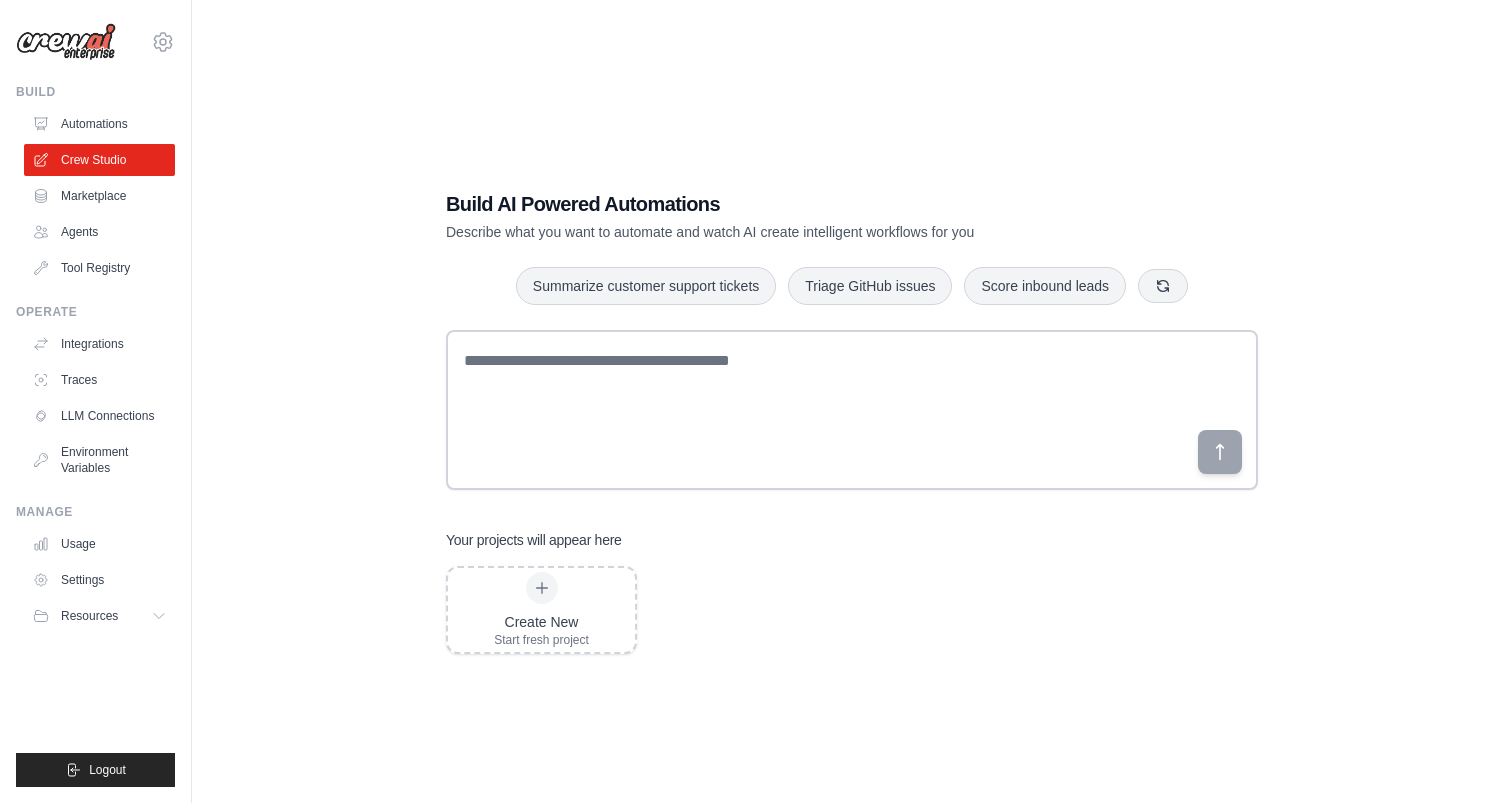 scroll, scrollTop: 0, scrollLeft: 0, axis: both 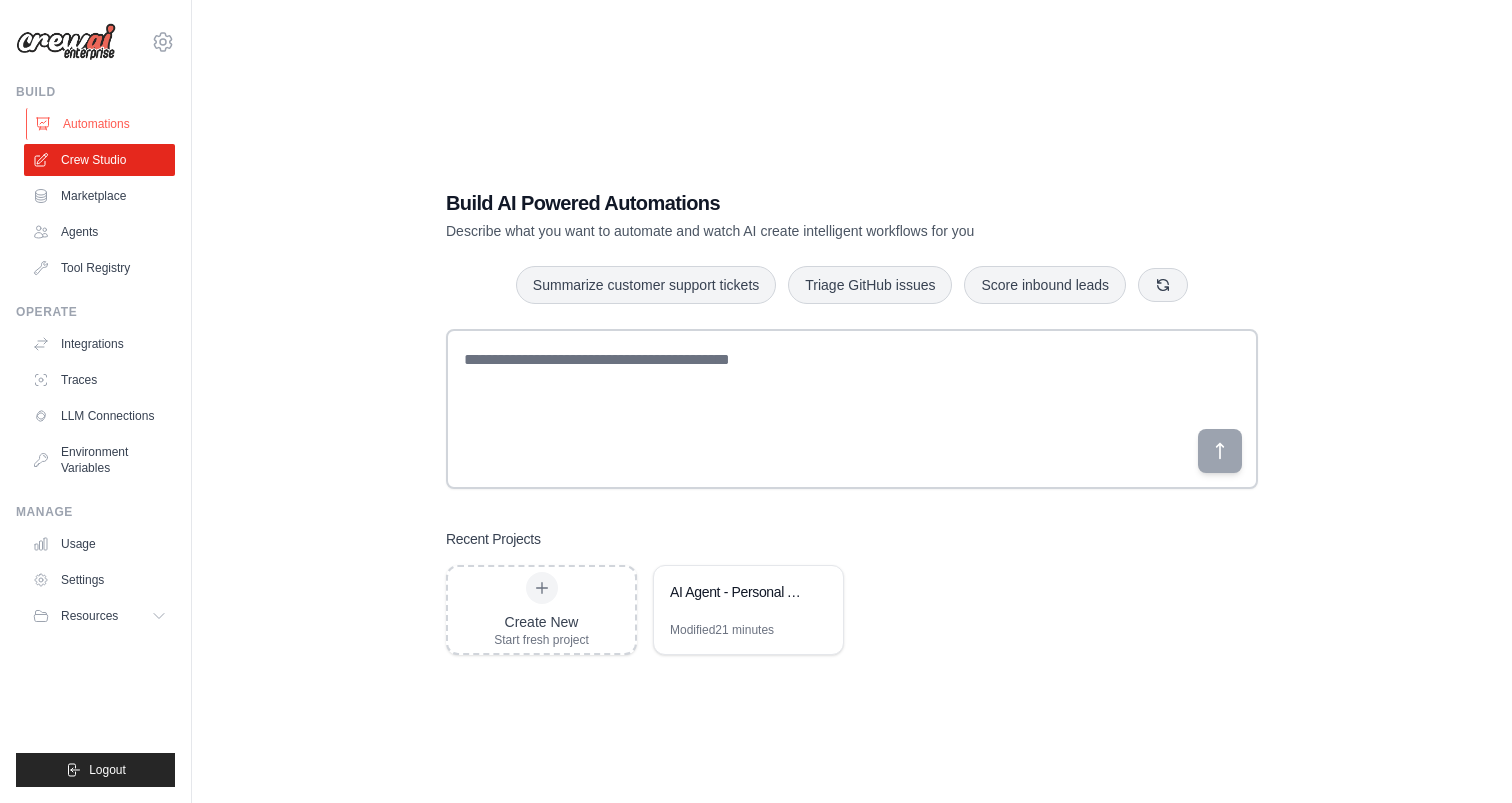 click on "Automations" at bounding box center [101, 124] 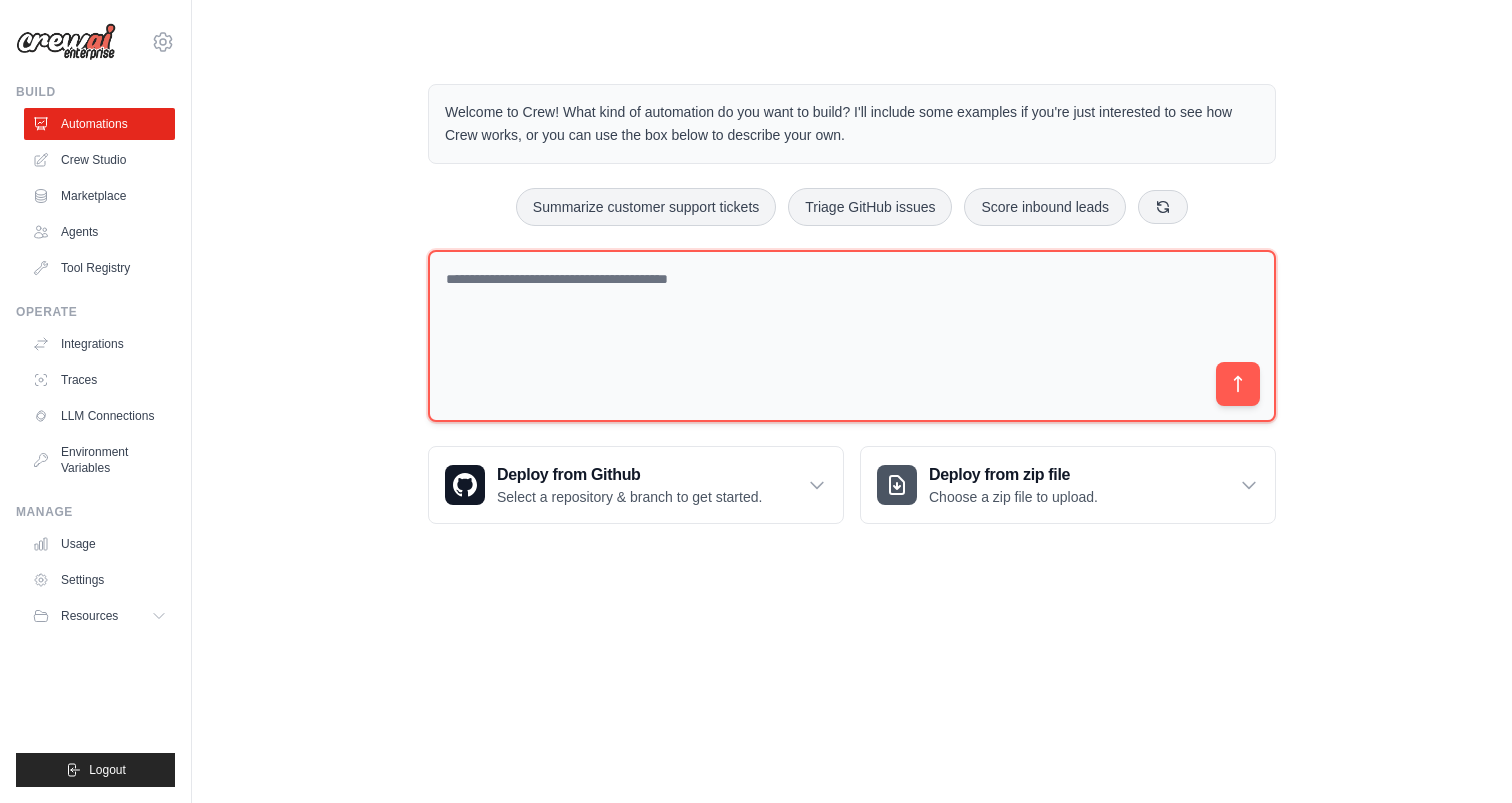 click at bounding box center [852, 336] 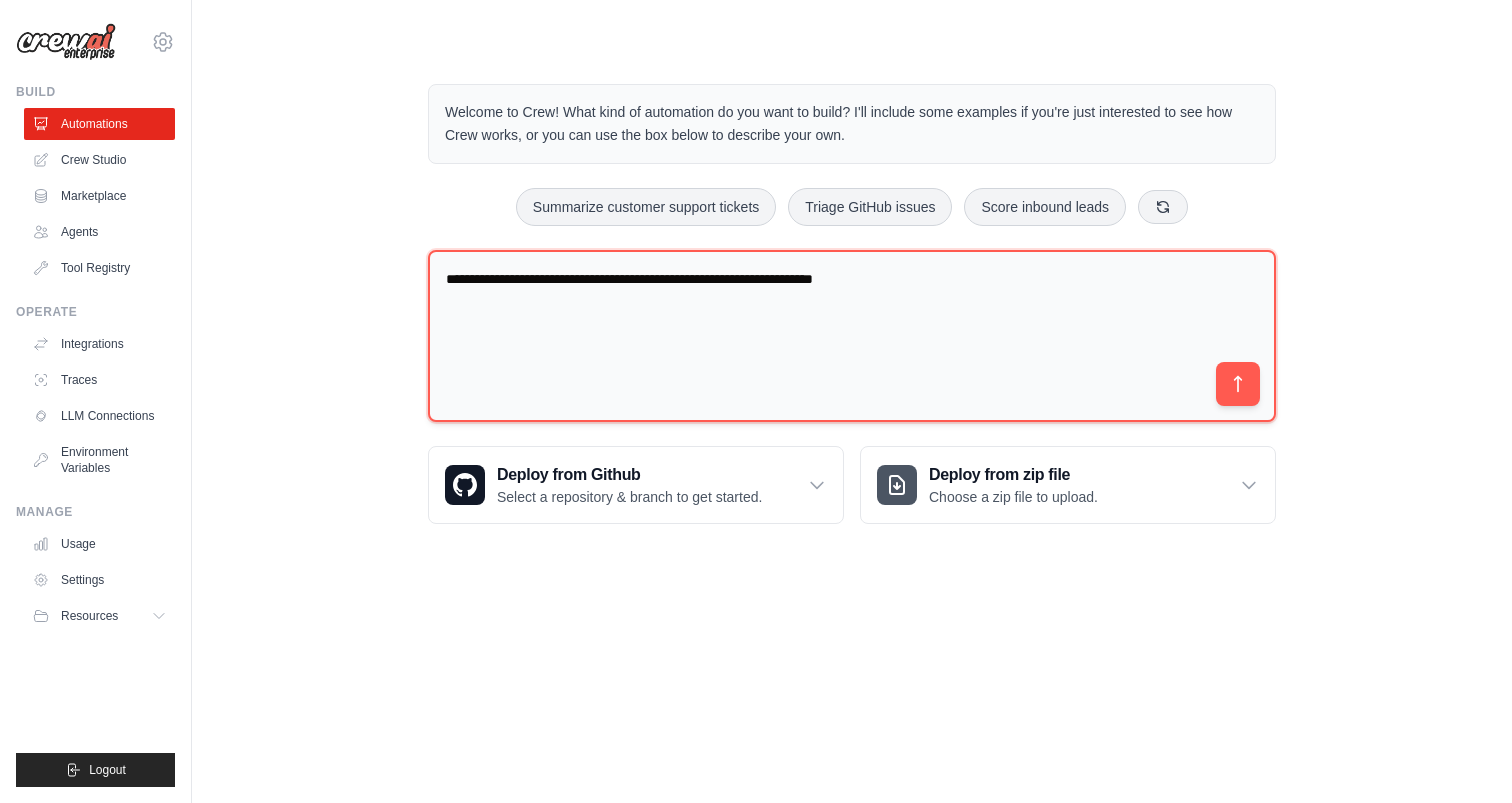 type on "**********" 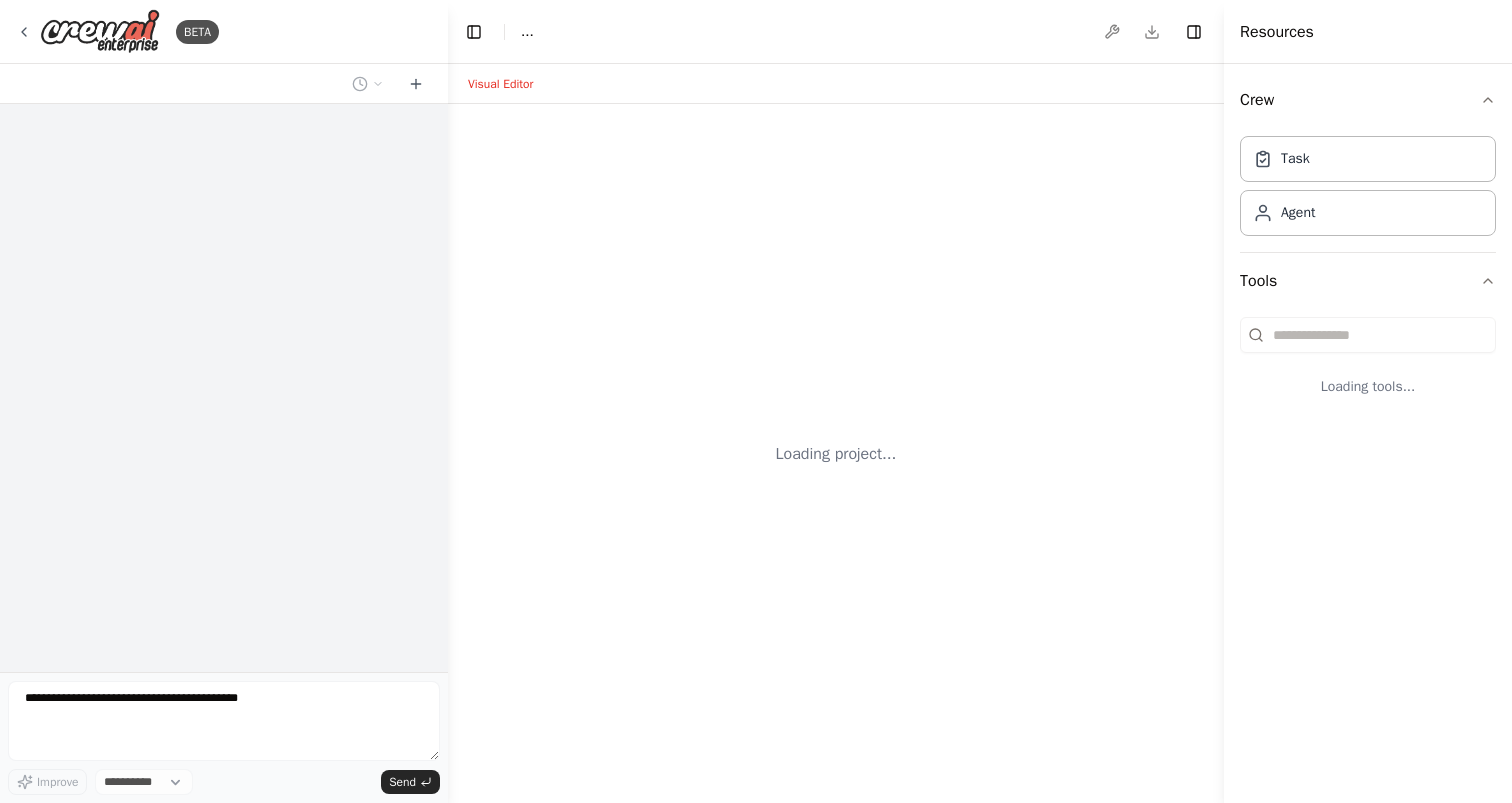 scroll, scrollTop: 0, scrollLeft: 0, axis: both 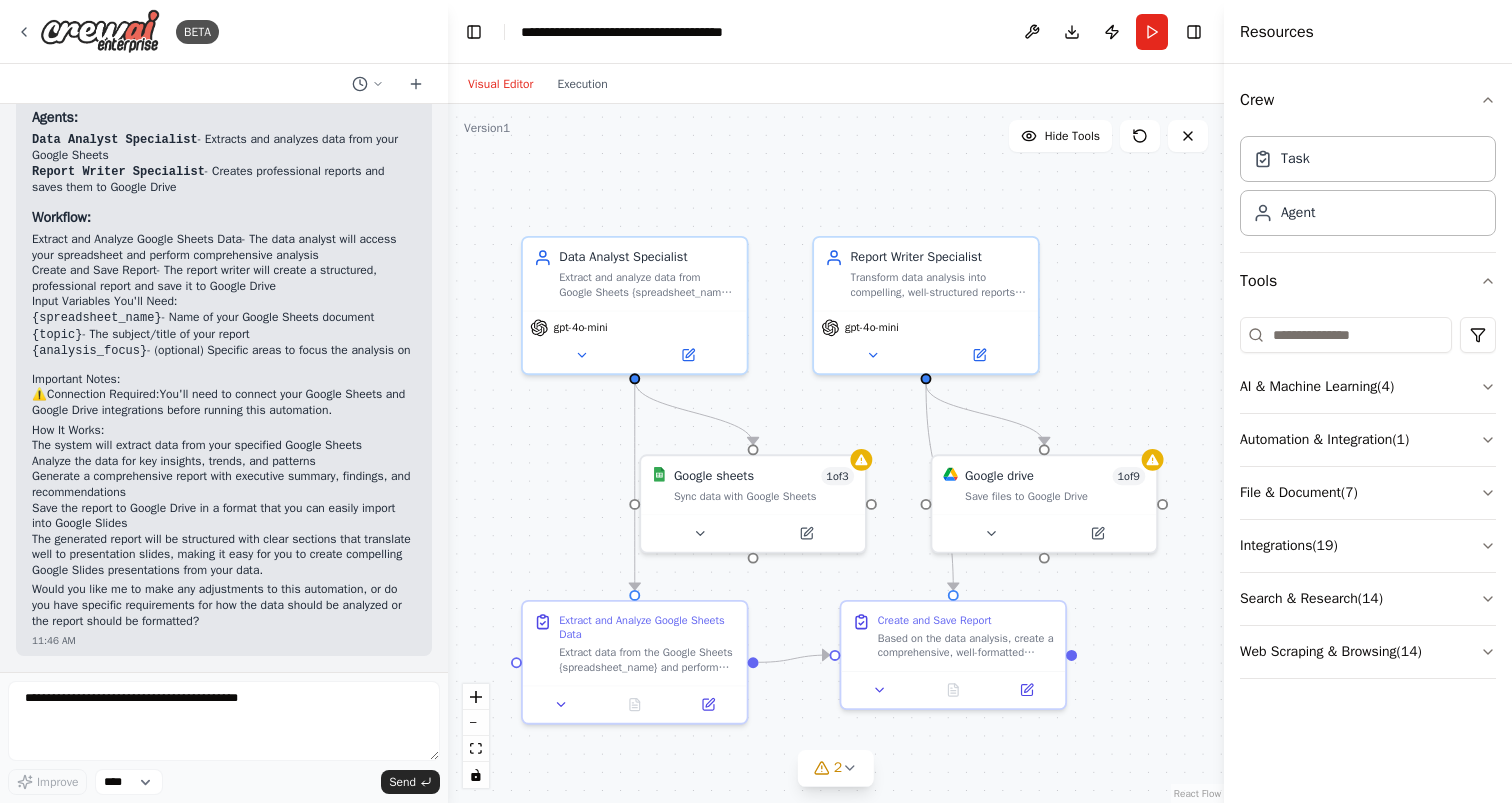 drag, startPoint x: 834, startPoint y: 406, endPoint x: 783, endPoint y: 406, distance: 51 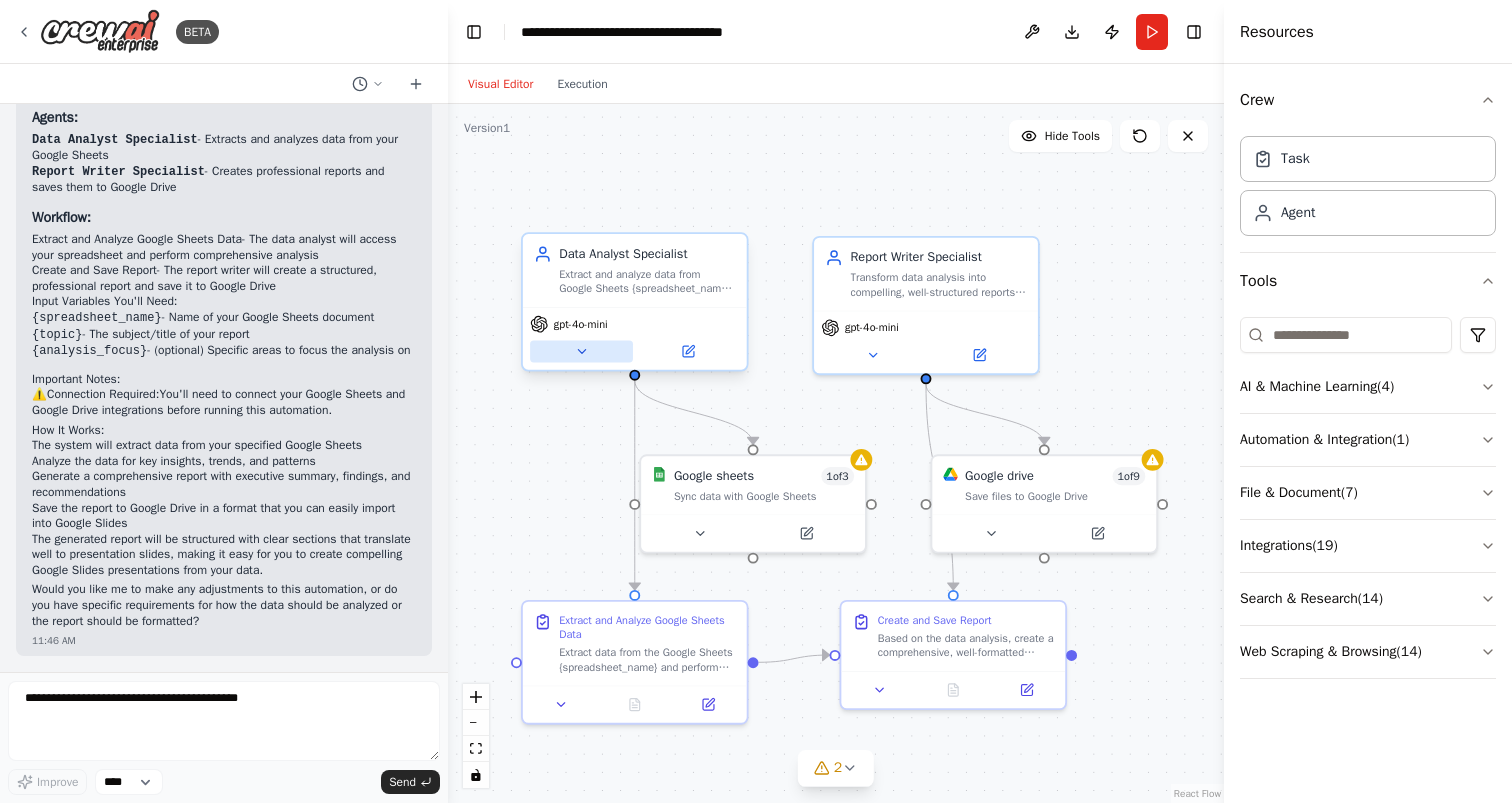 click 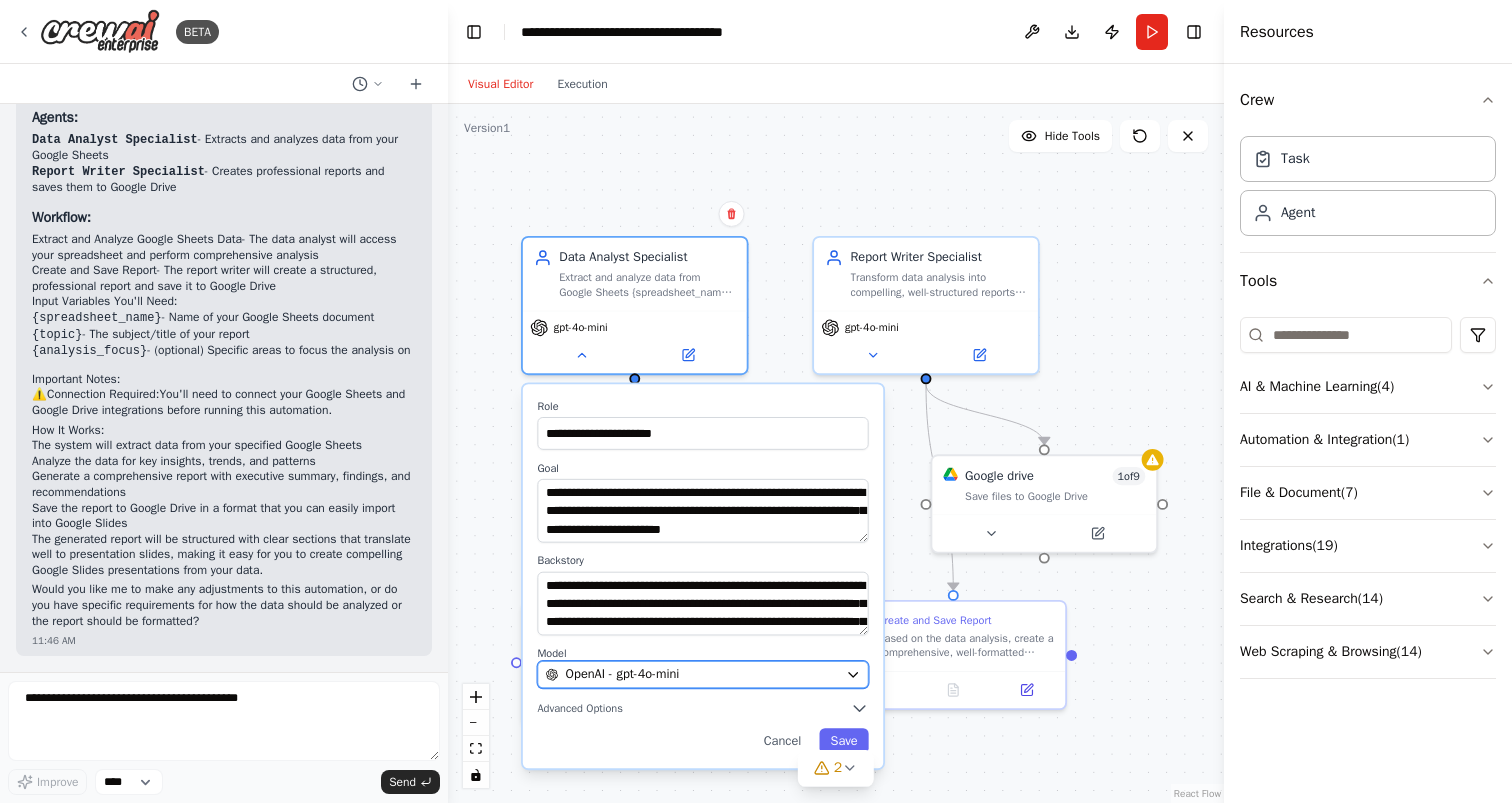 click on "OpenAI - gpt-4o-mini" at bounding box center [692, 674] 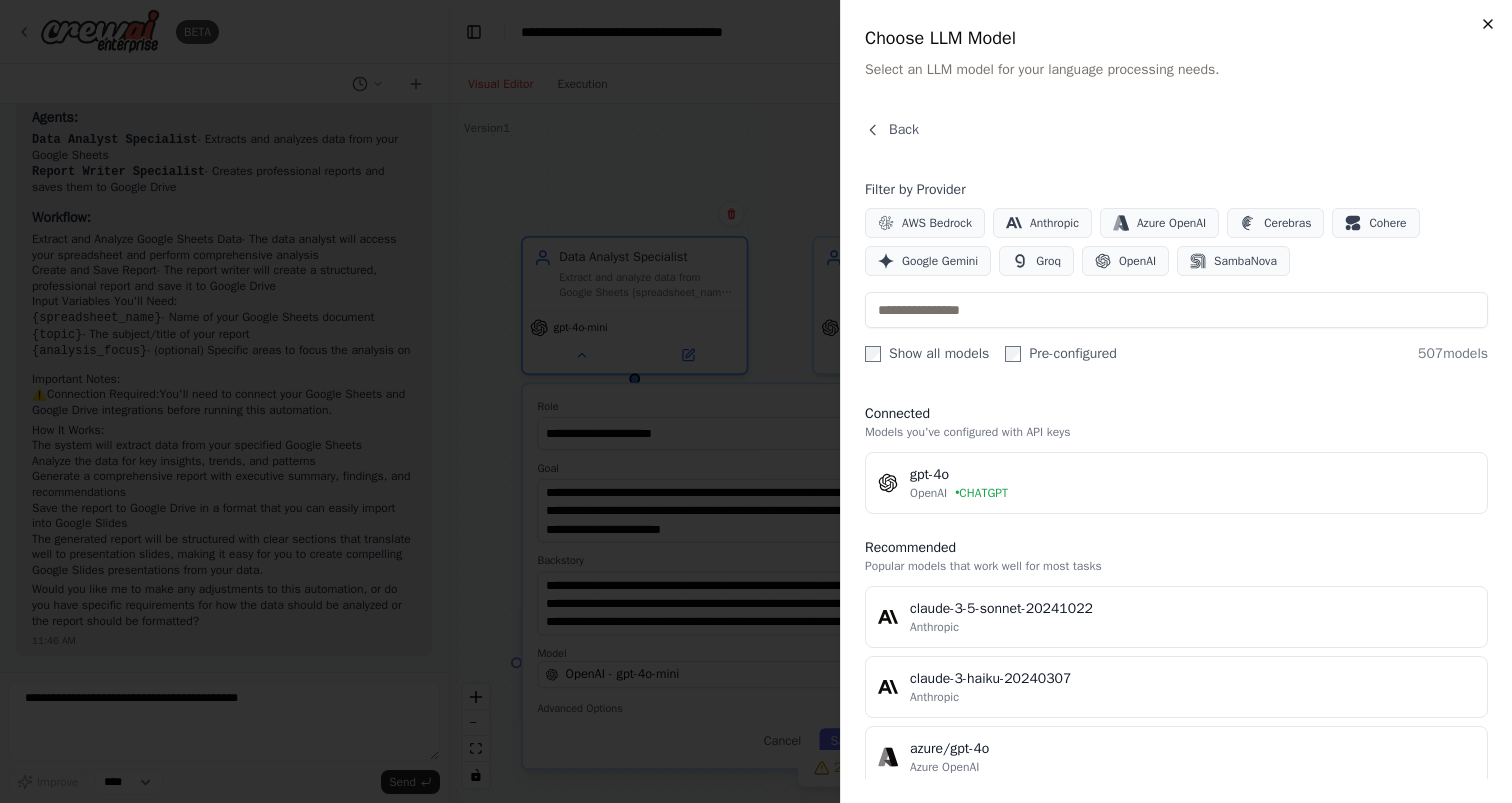 click 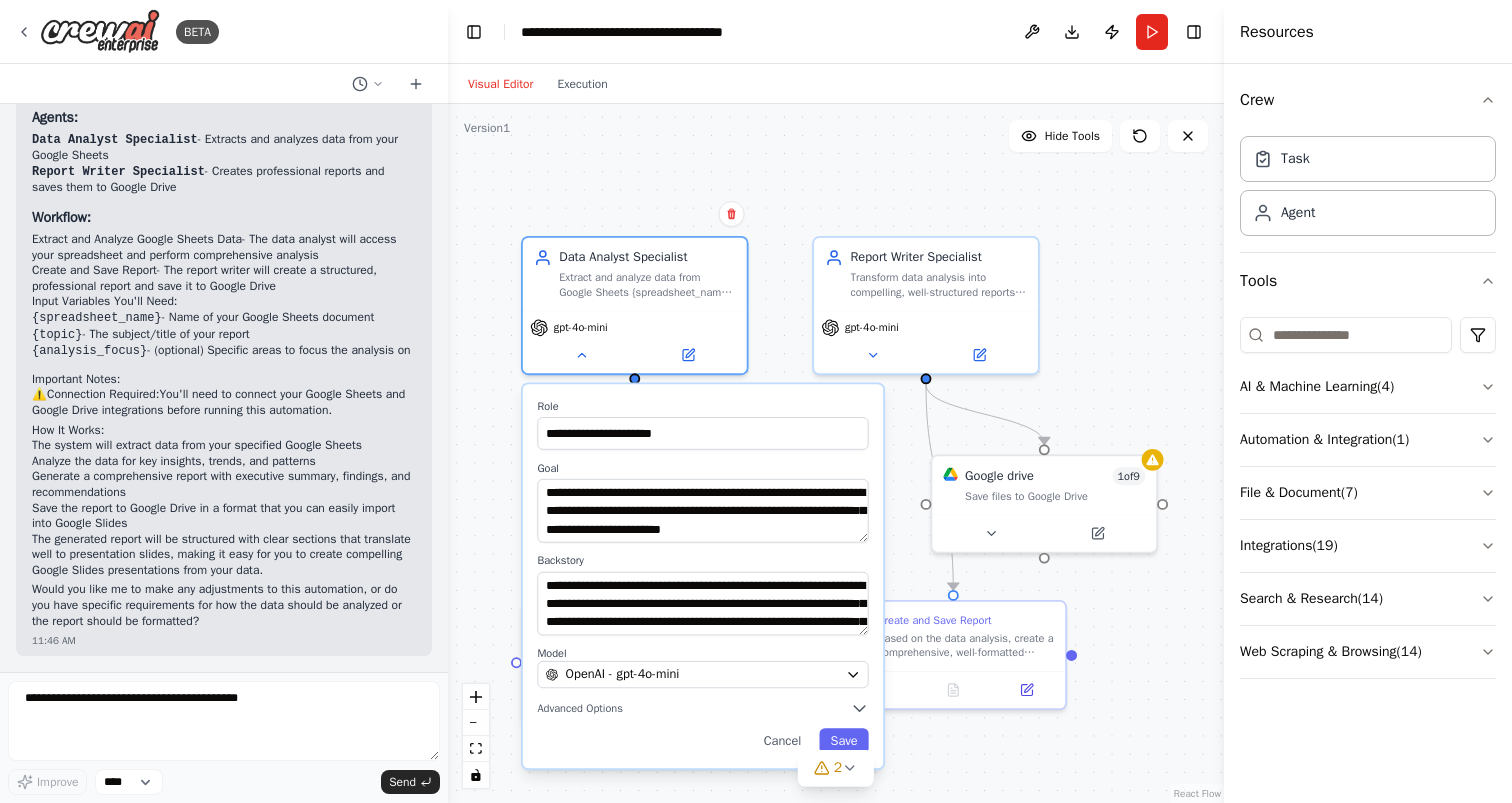 click on "**********" at bounding box center (836, 453) 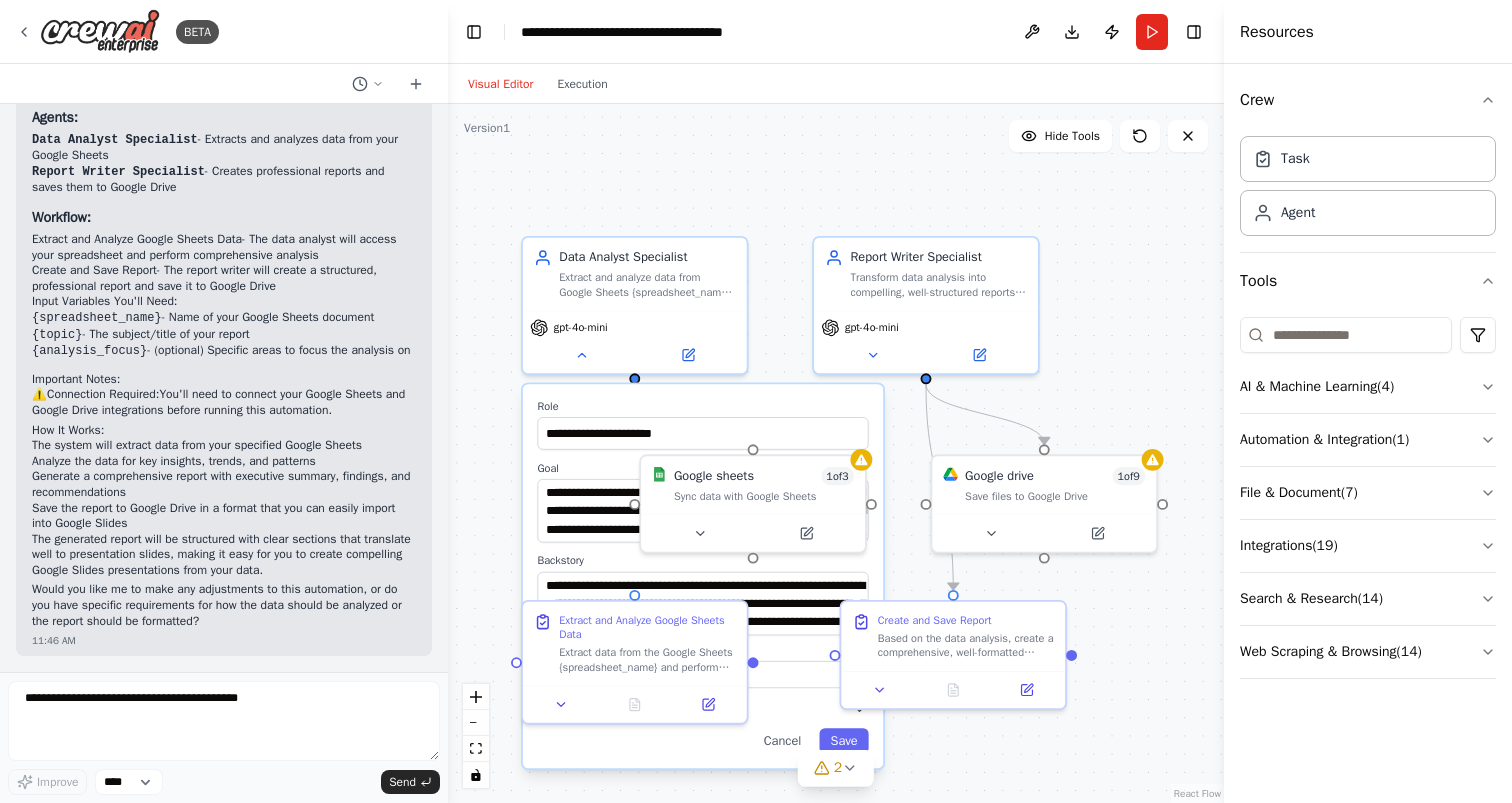 click on "**********" at bounding box center [836, 453] 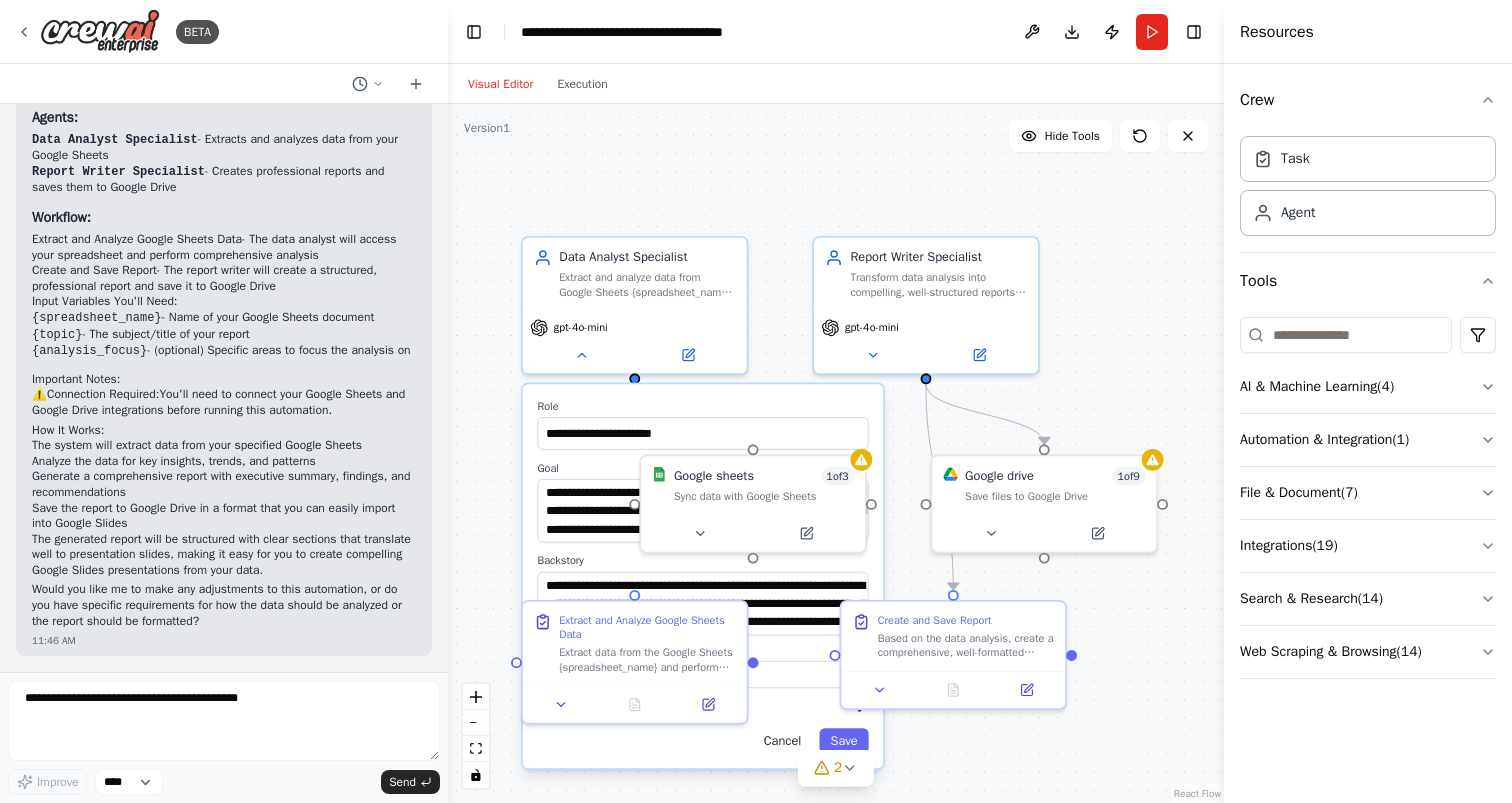 click on "Cancel" at bounding box center (782, 740) 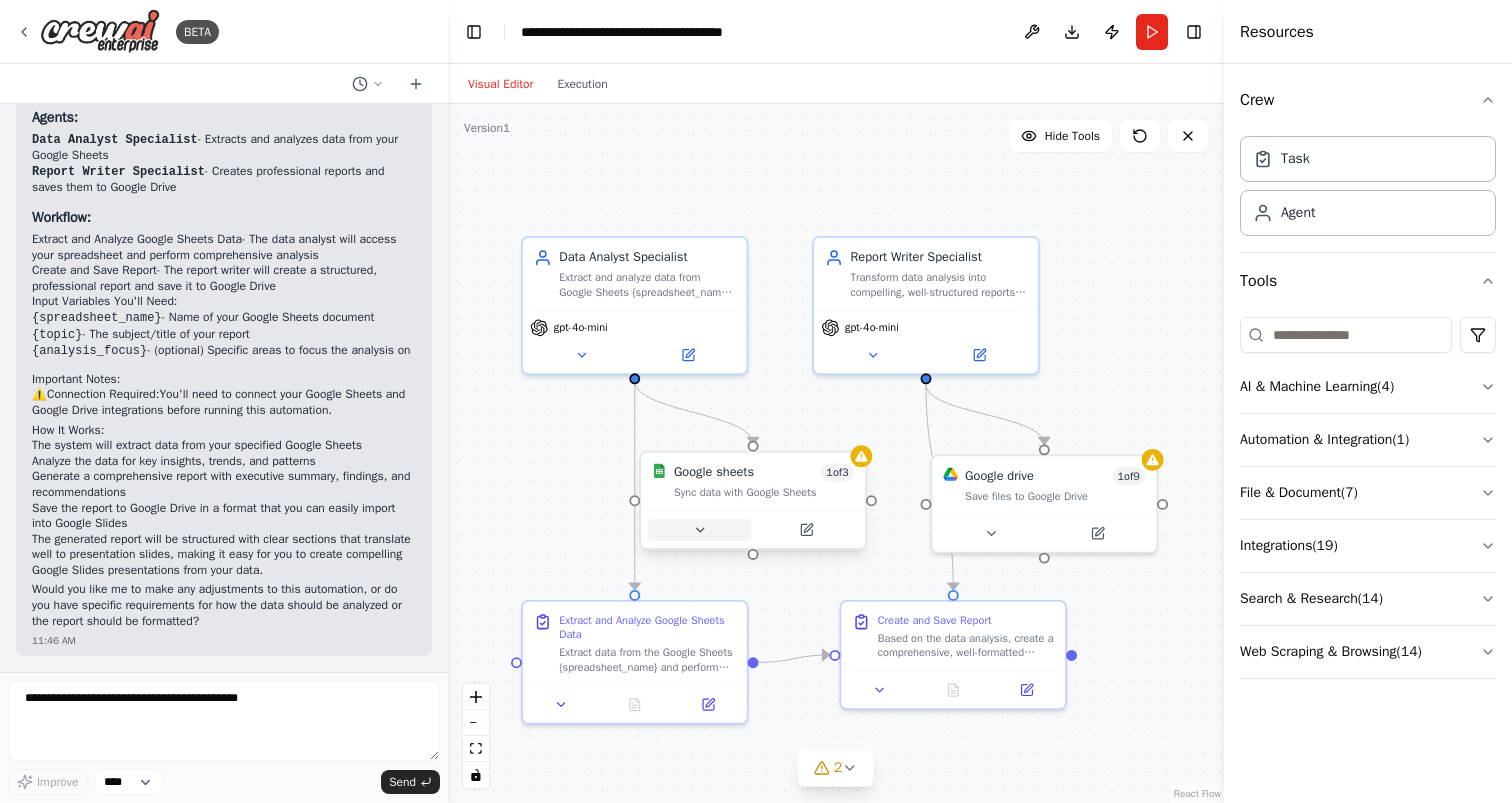 click 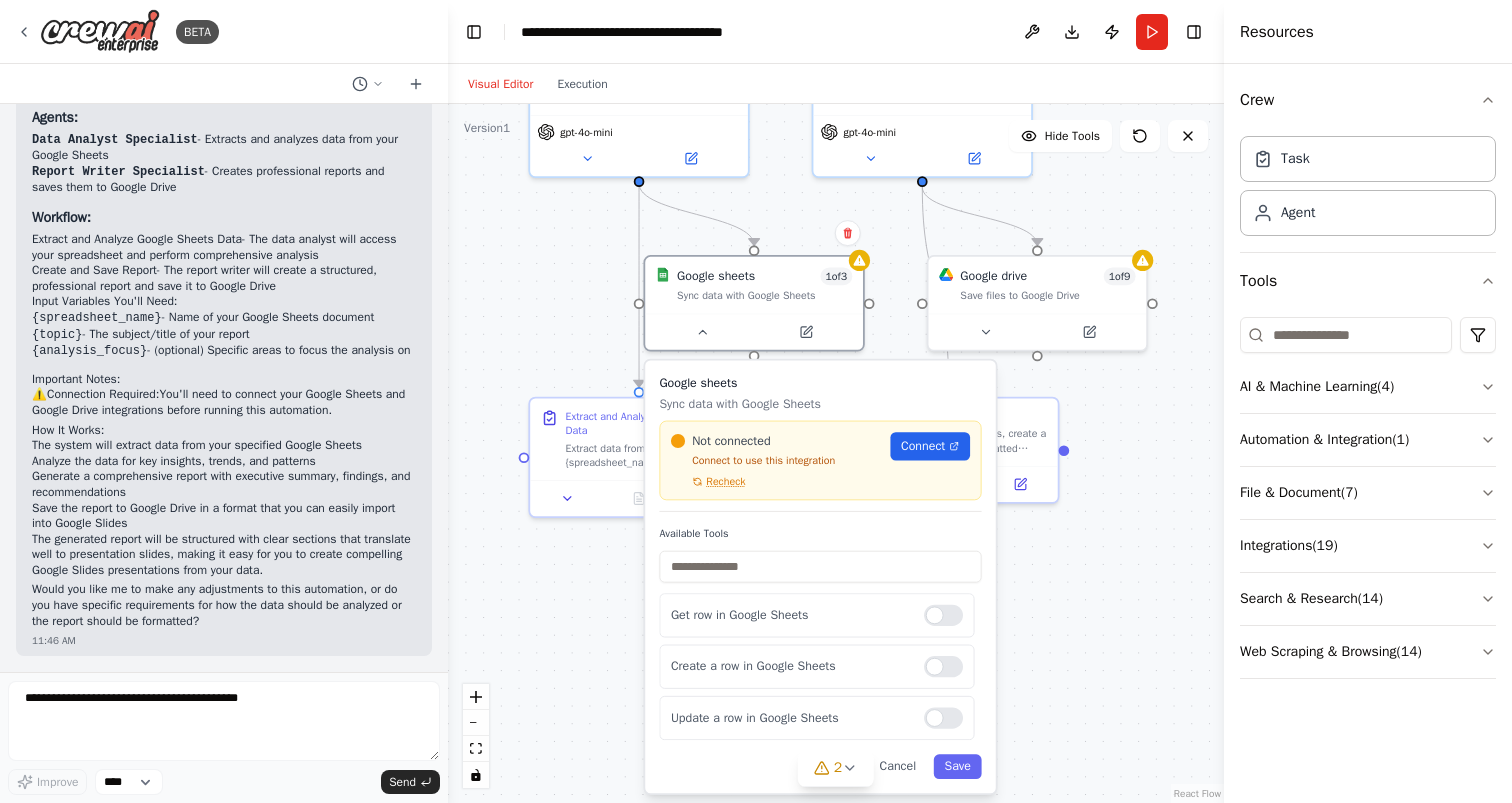 drag, startPoint x: 585, startPoint y: 531, endPoint x: 585, endPoint y: 266, distance: 265 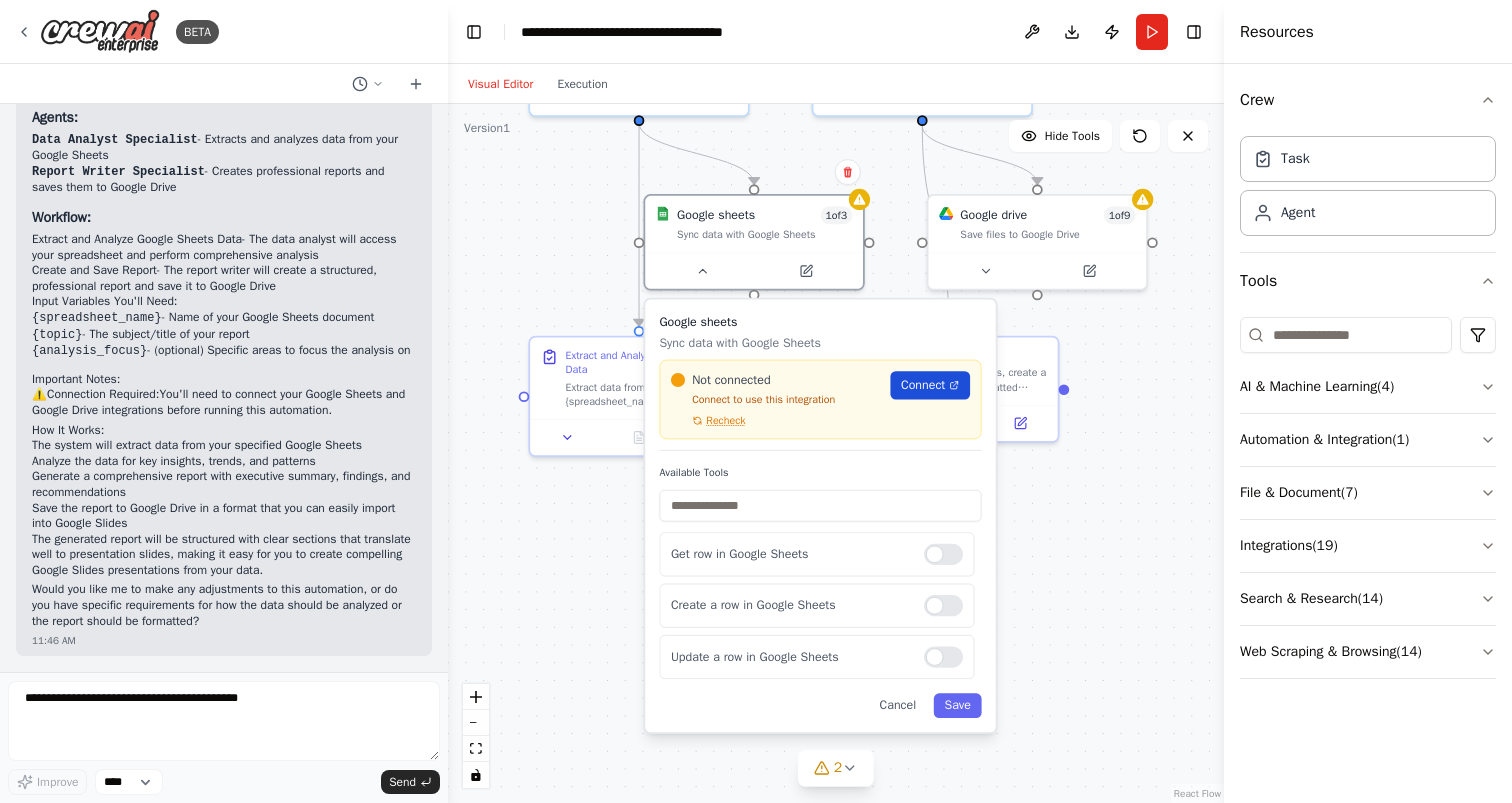 click on "Connect" at bounding box center (923, 385) 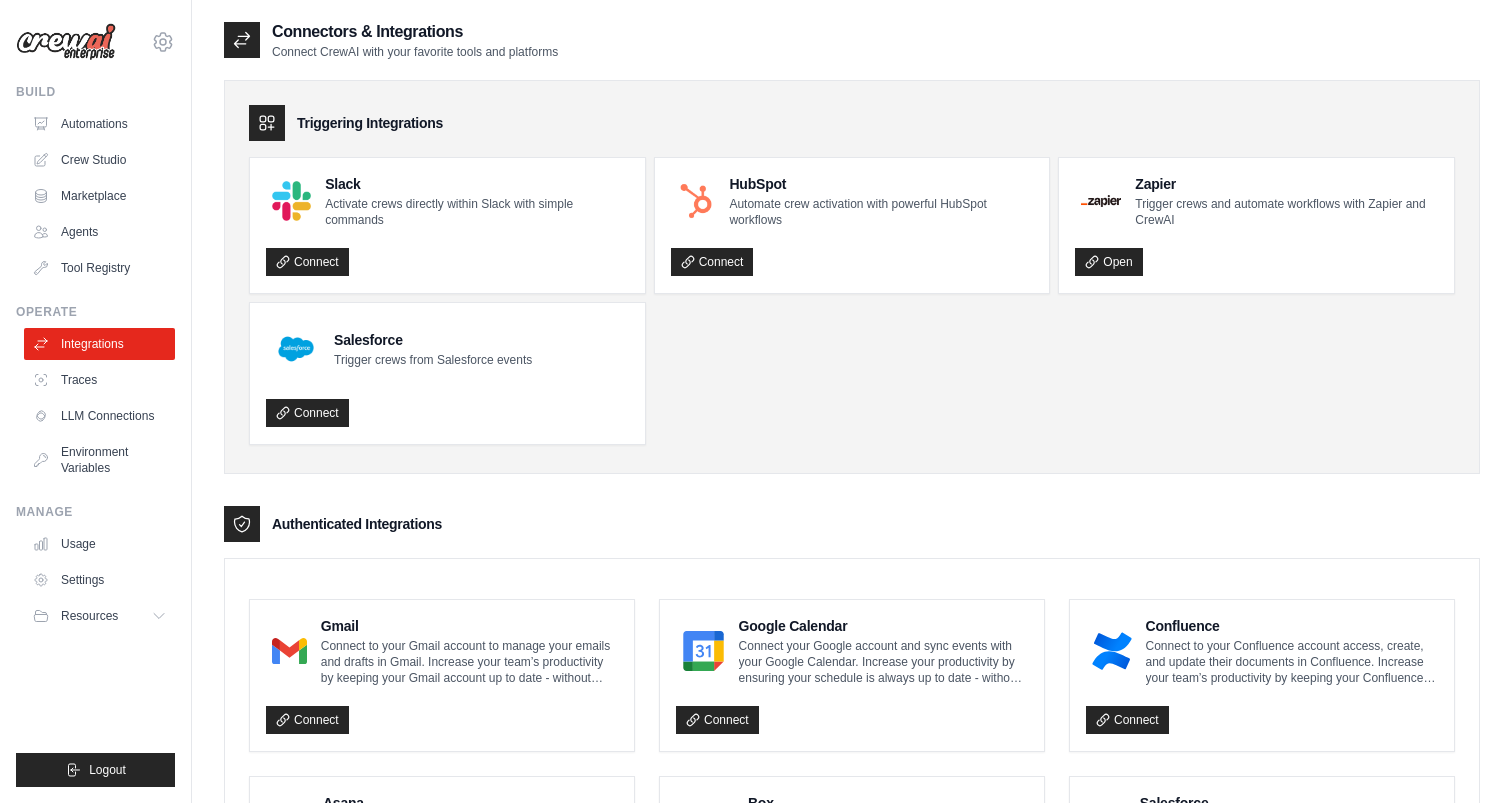 scroll, scrollTop: 0, scrollLeft: 0, axis: both 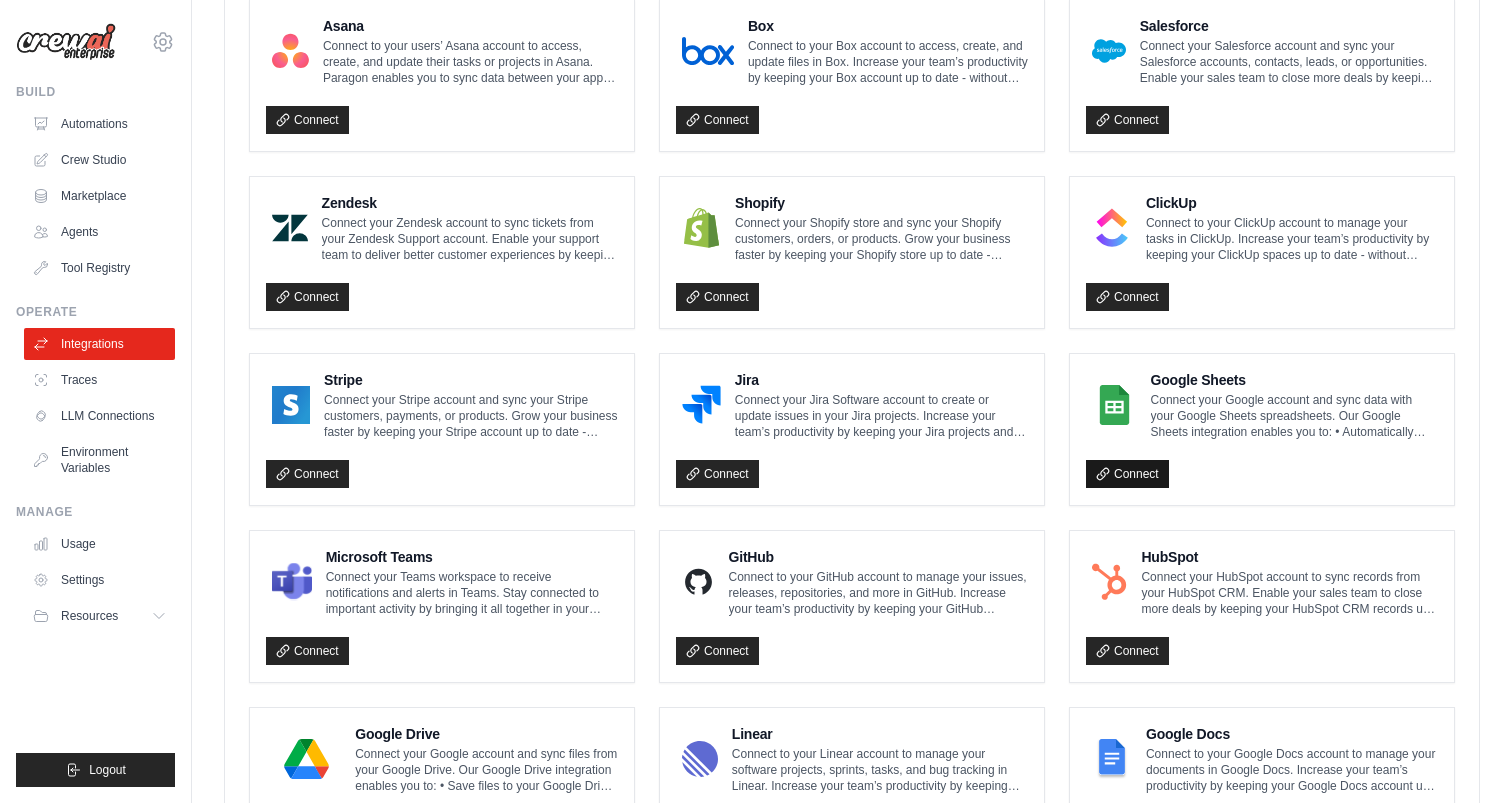click 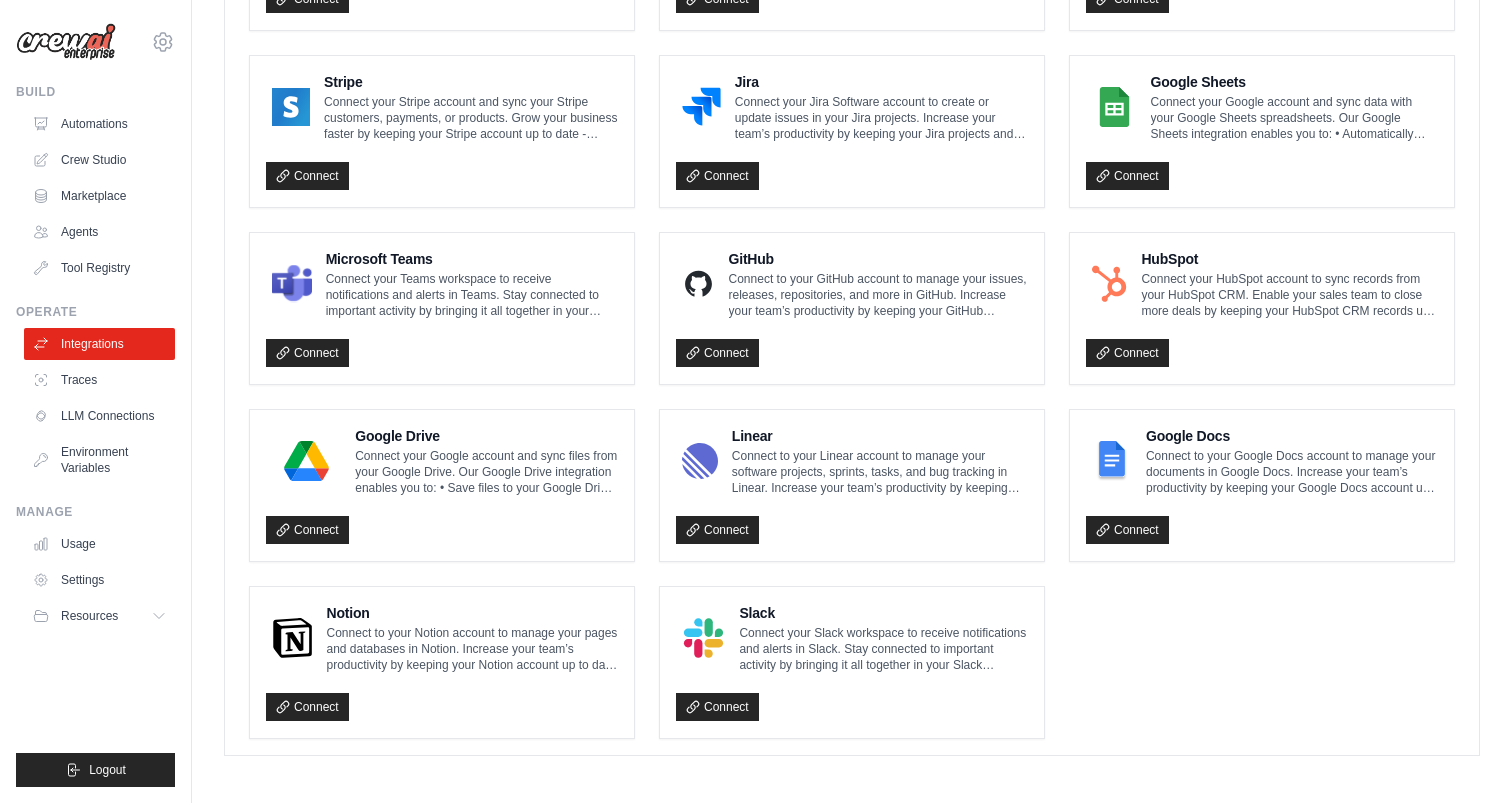 scroll, scrollTop: 0, scrollLeft: 0, axis: both 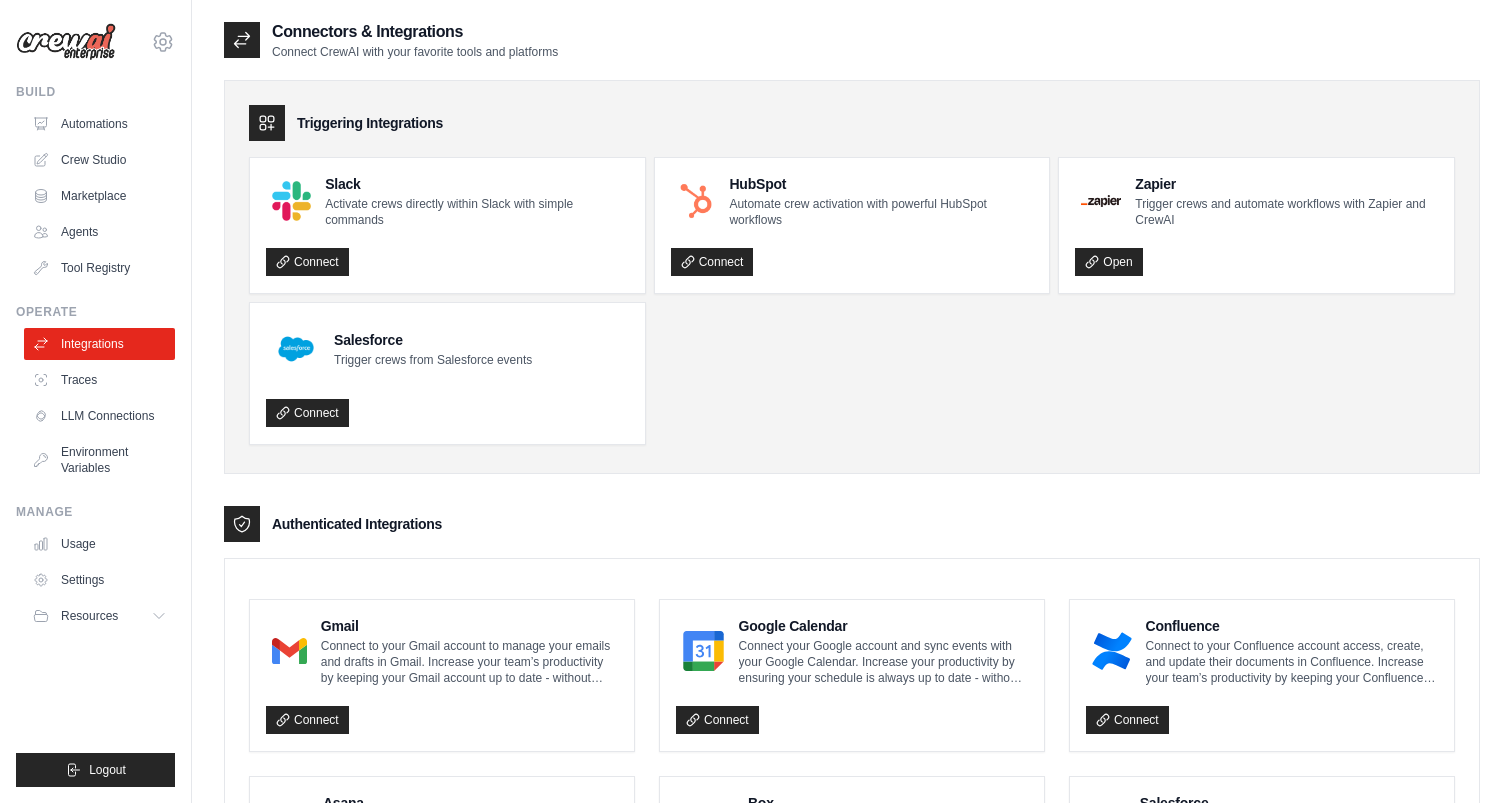 click on "Slack
Activate crews directly within Slack with simple commands
Connect
HubSpot
Automate crew activation with powerful HubSpot workflows
Connect
Zapier
Trigger crews and automate workflows with Zapier and CrewAI
Open" at bounding box center (852, 301) 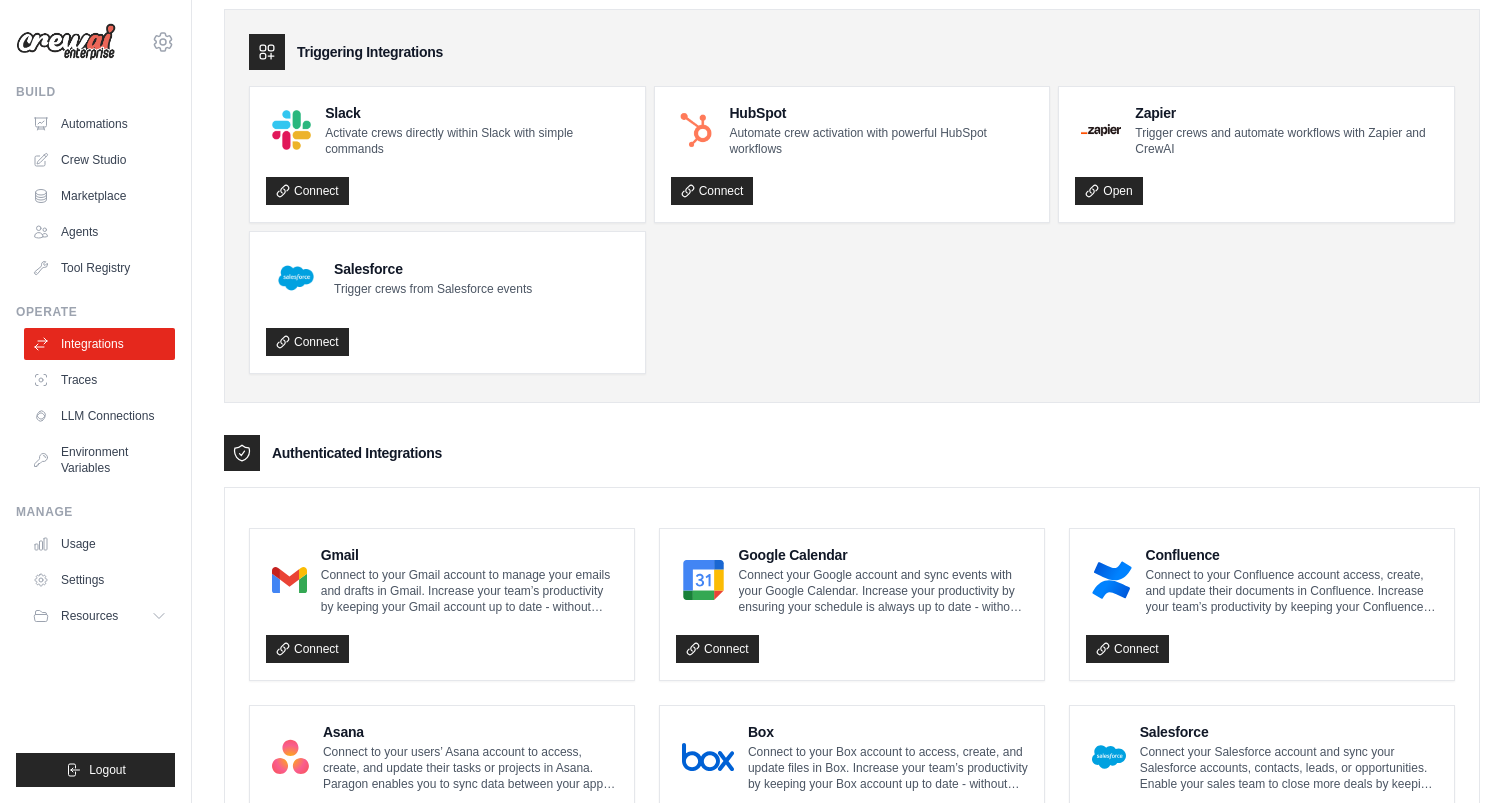 scroll, scrollTop: 0, scrollLeft: 0, axis: both 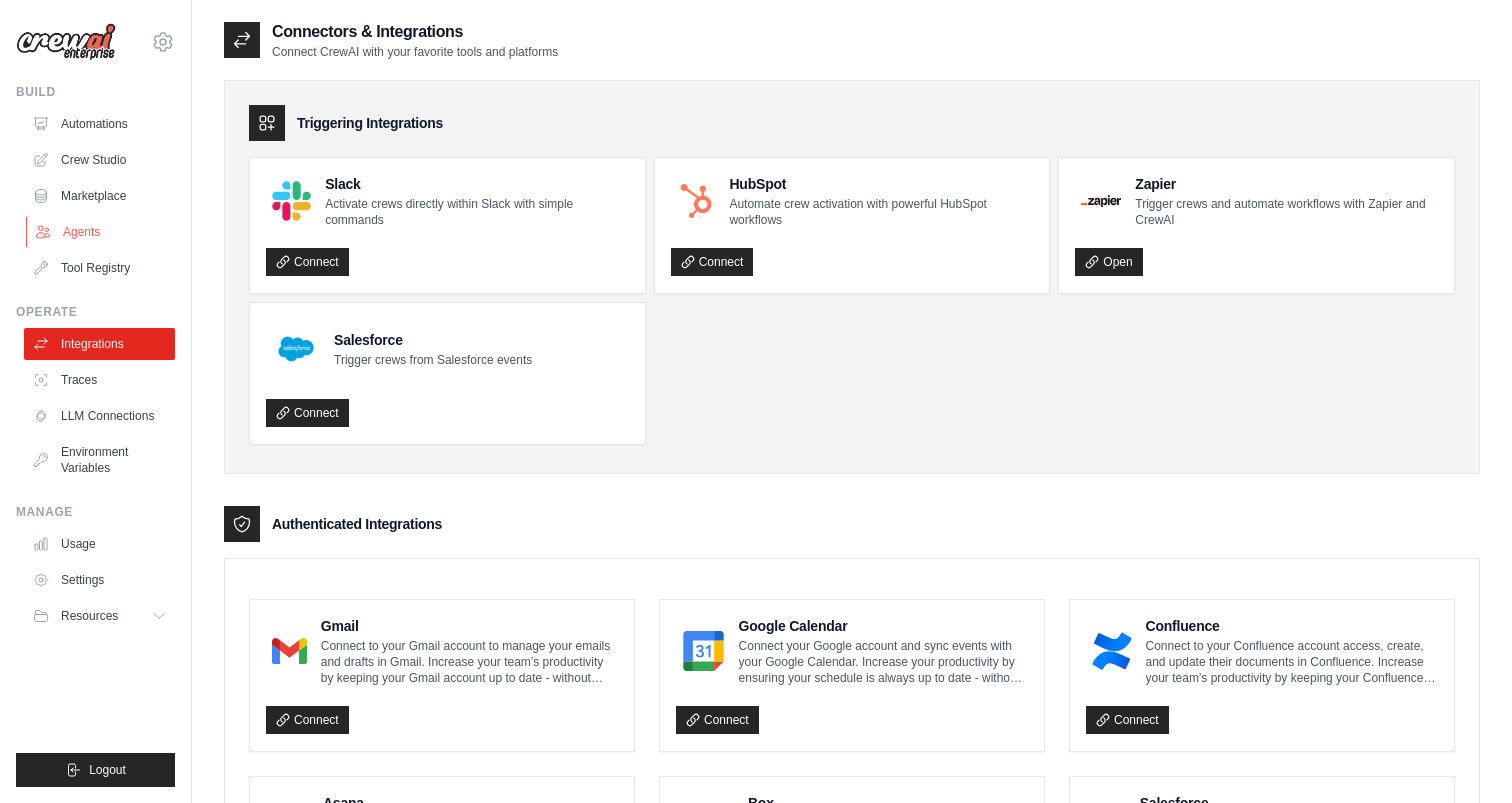 click on "Agents" at bounding box center [101, 232] 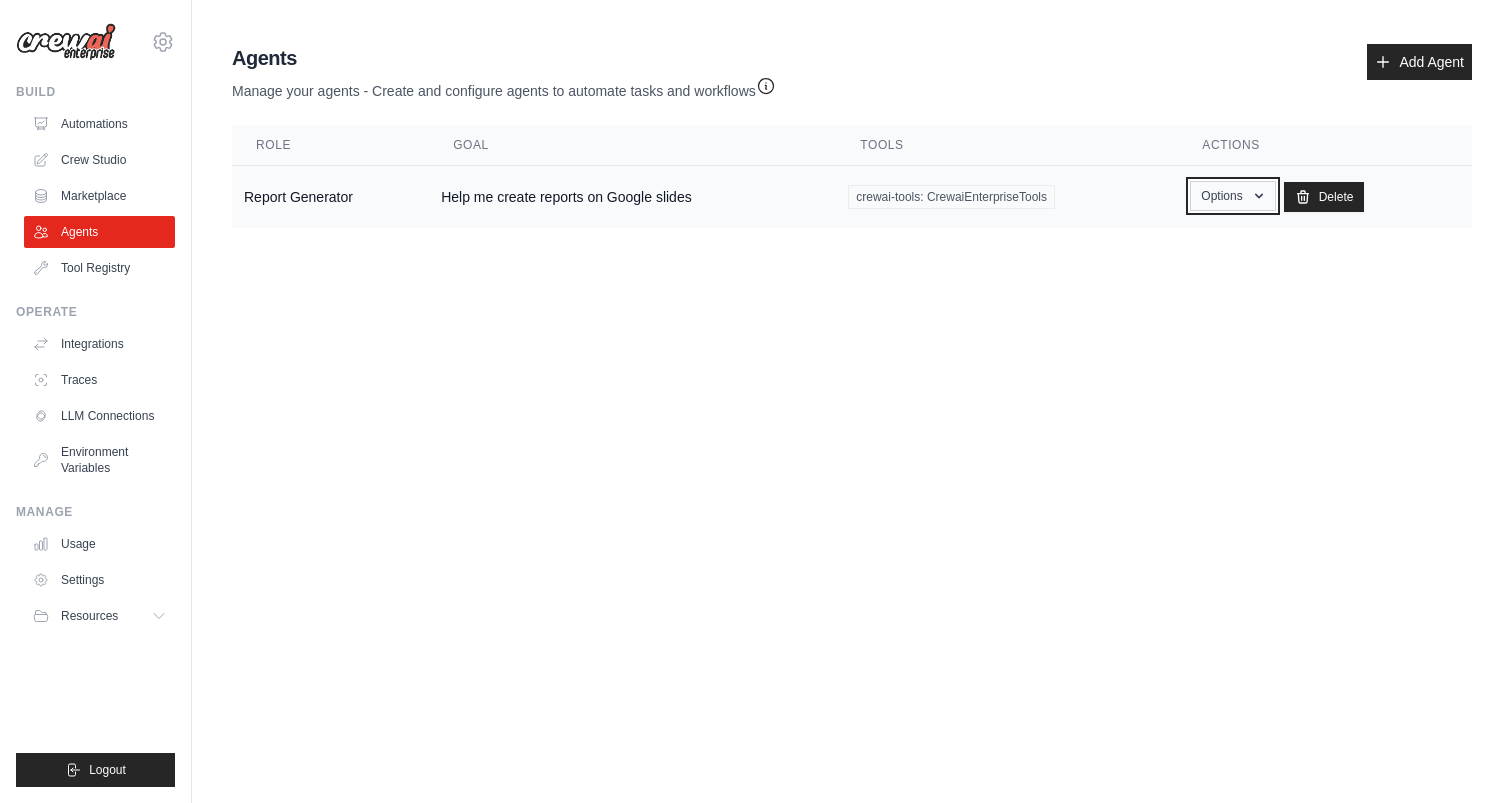 click on "Options" at bounding box center (1232, 196) 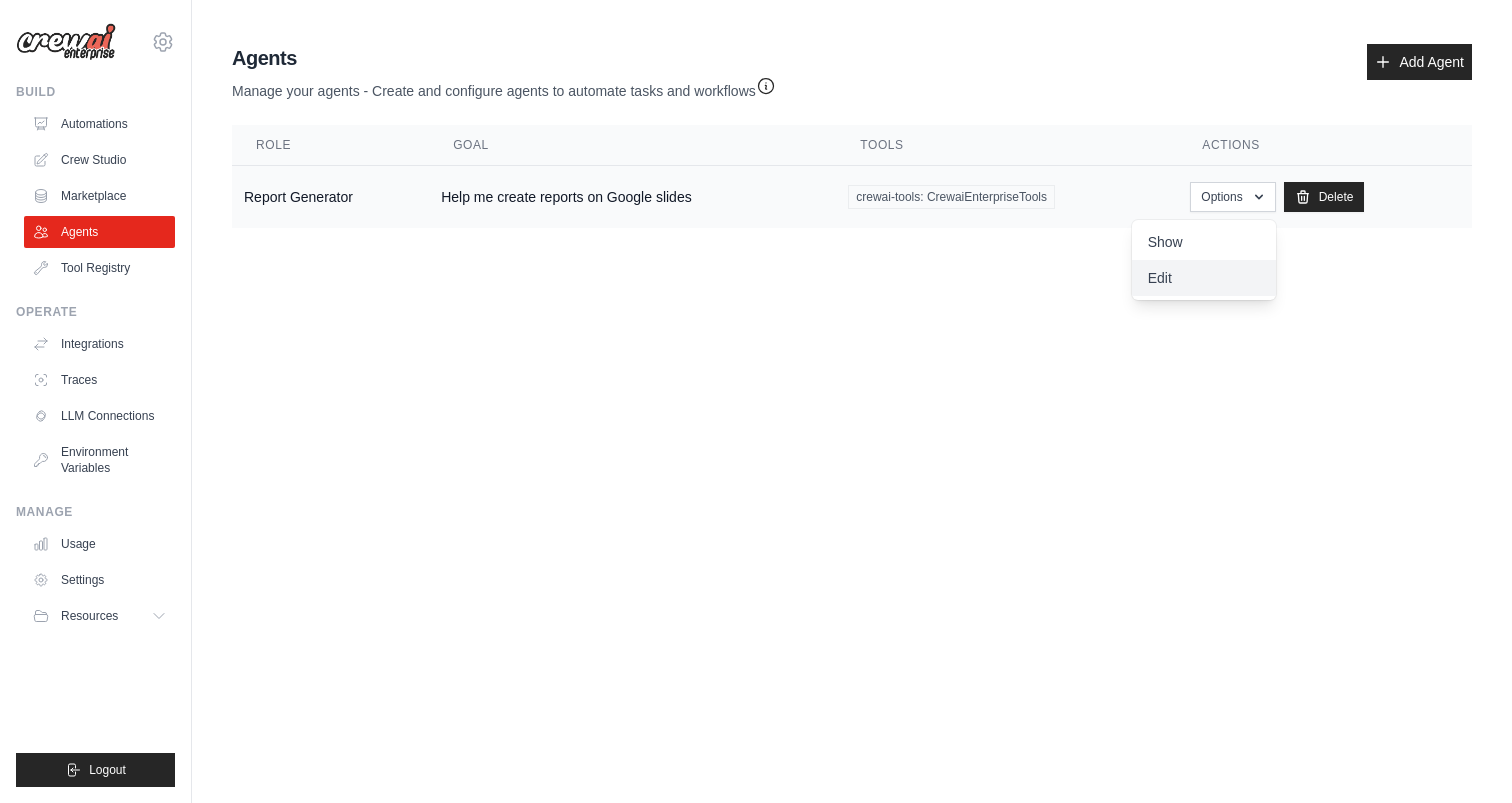 click on "Edit" at bounding box center [1204, 278] 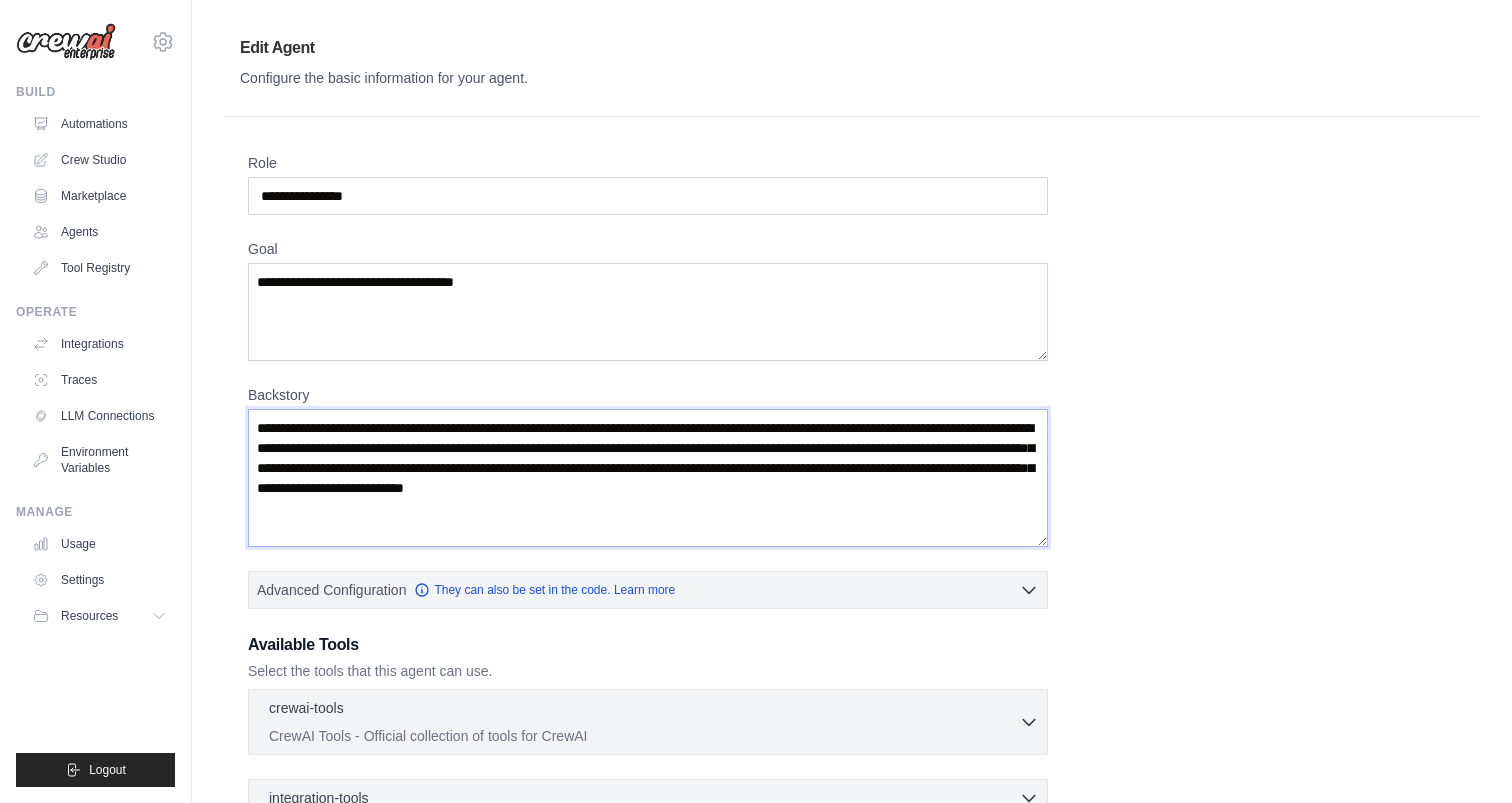 click on "**********" at bounding box center [648, 478] 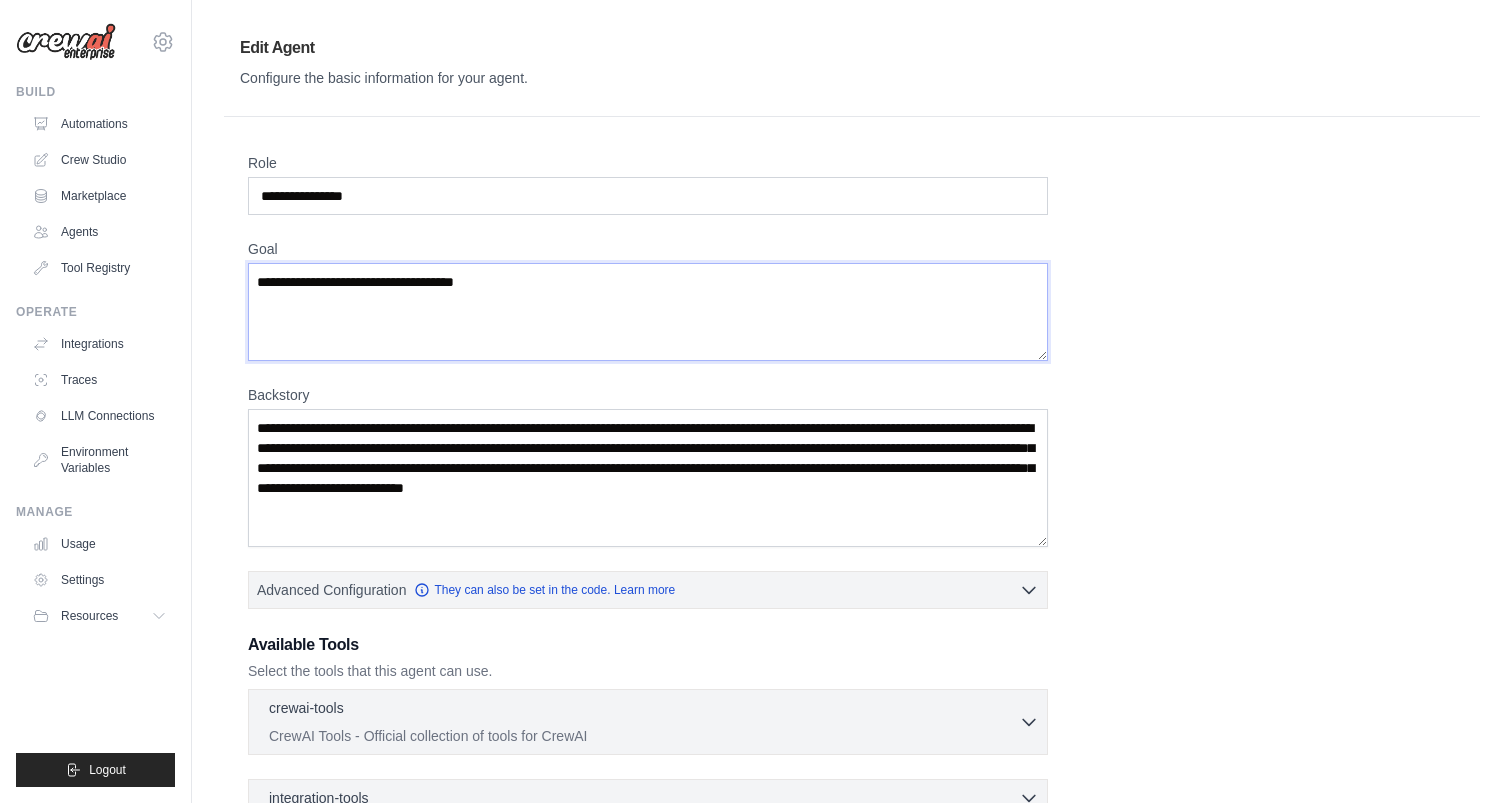 click on "**********" at bounding box center [648, 312] 